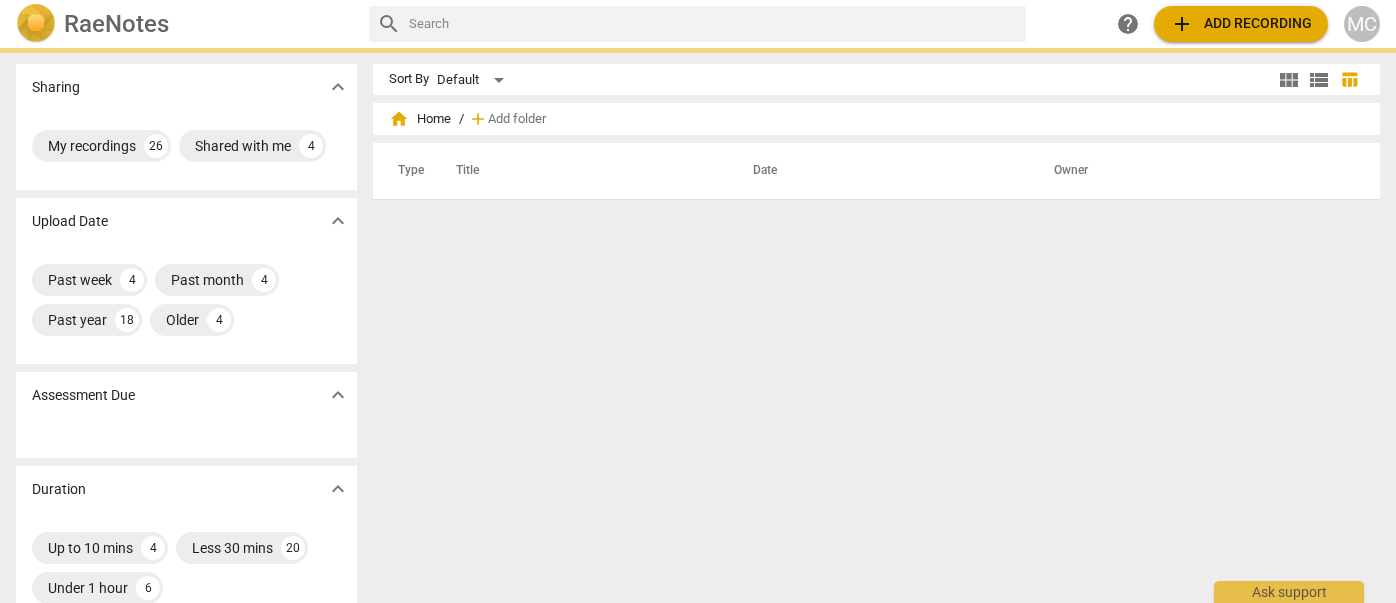 scroll, scrollTop: 0, scrollLeft: 0, axis: both 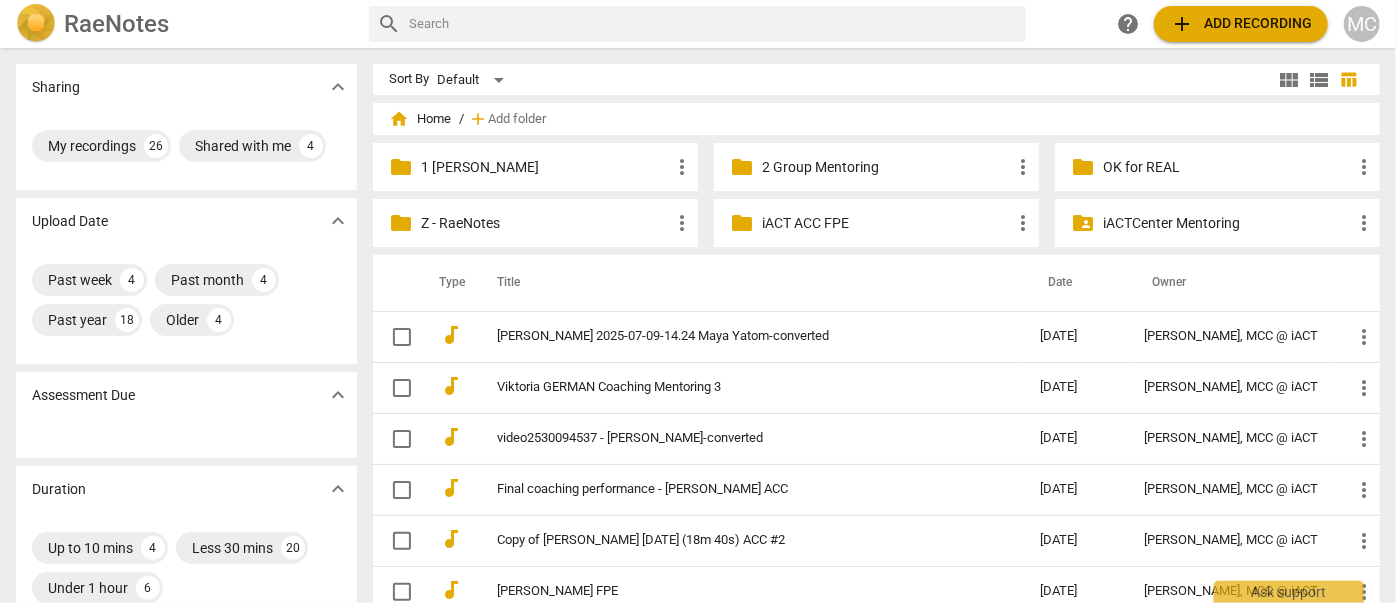 click on "add   Add recording" at bounding box center [1241, 24] 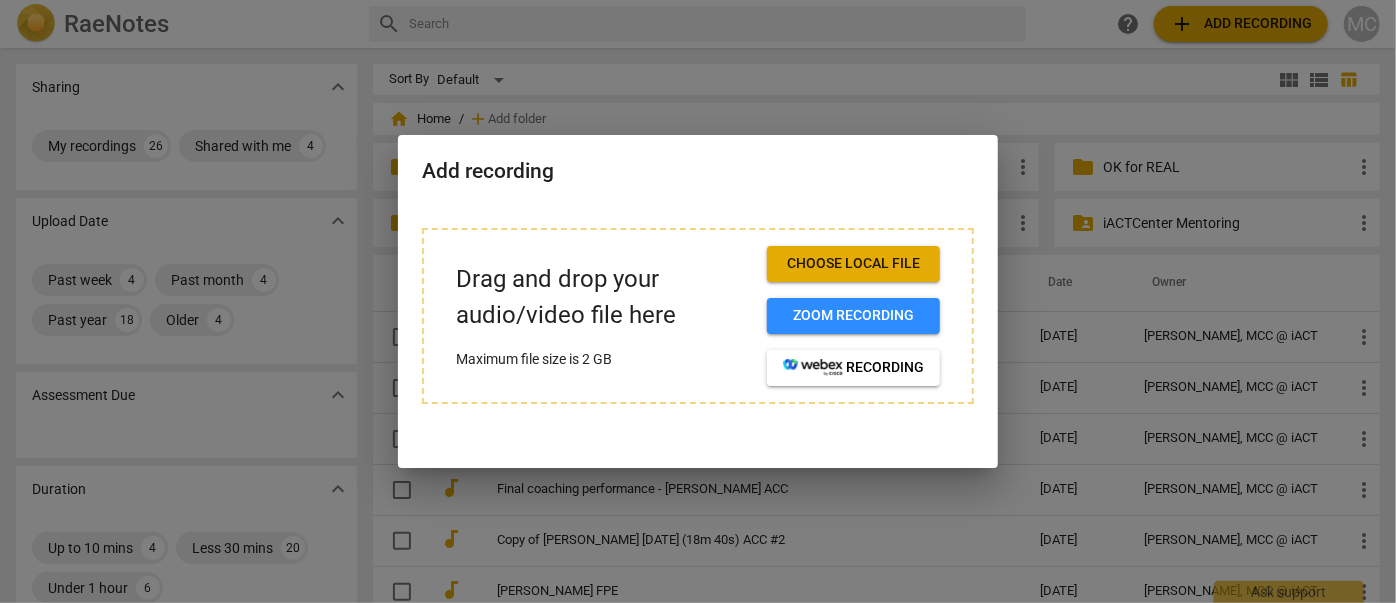 click on "Choose local file" at bounding box center (853, 264) 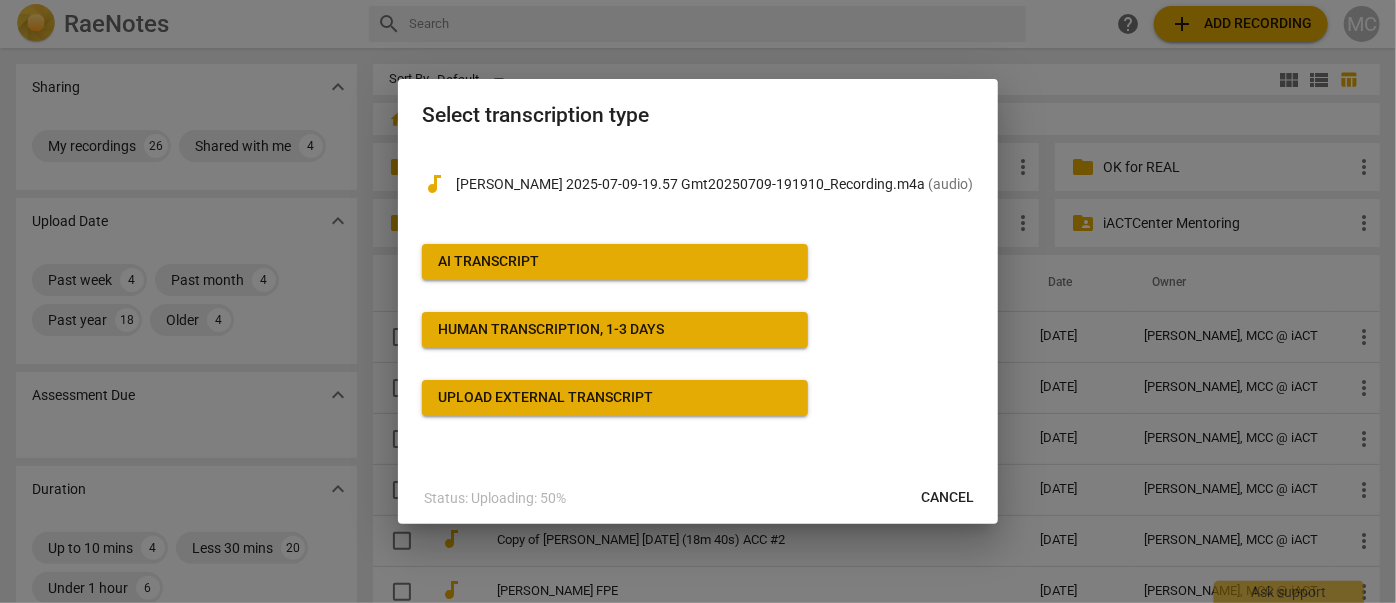 click on "AI Transcript" at bounding box center (615, 262) 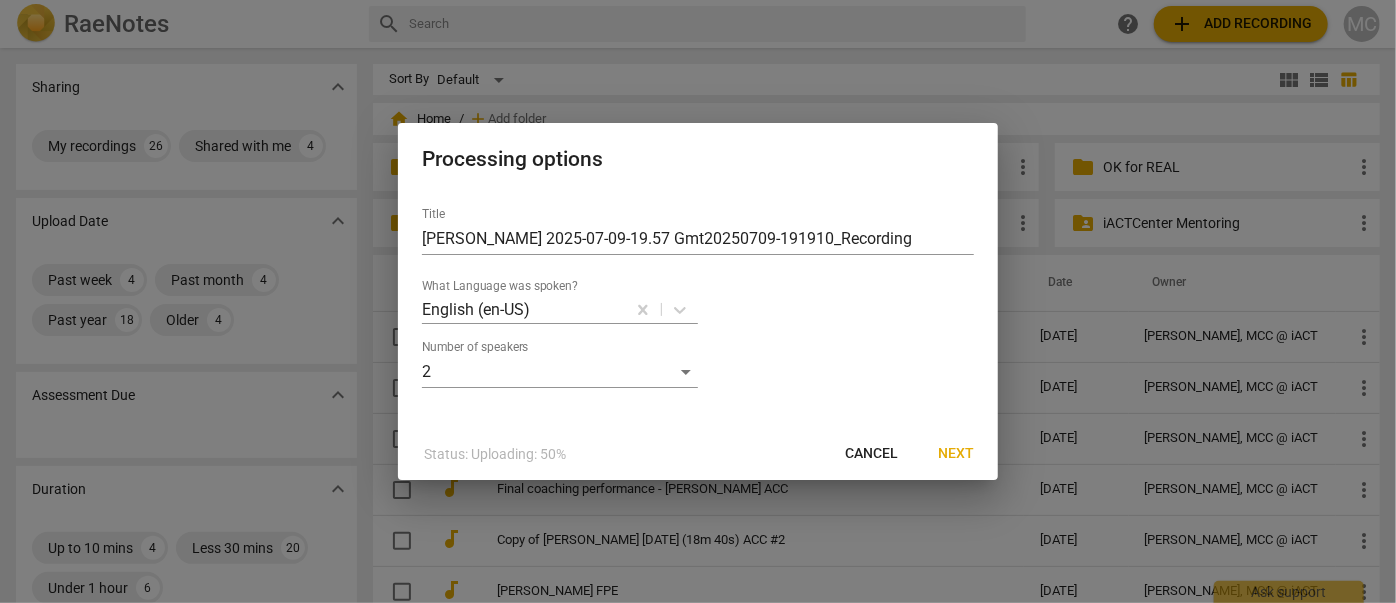 click on "Next" at bounding box center (956, 454) 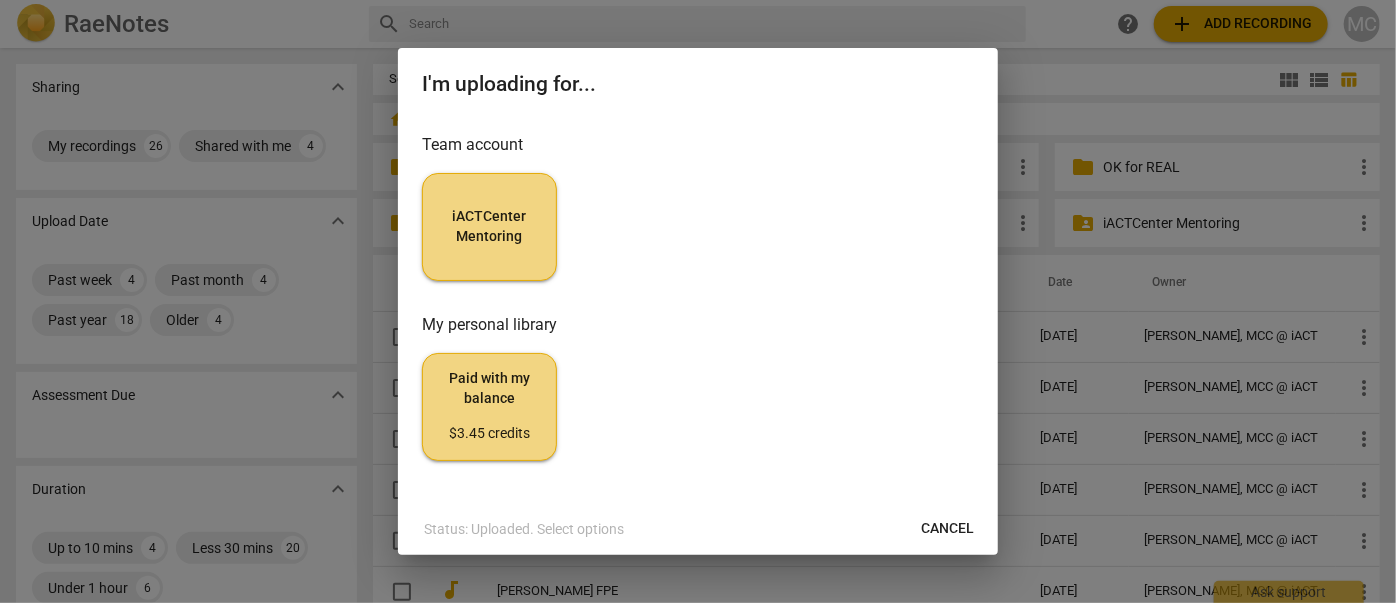click on "iACTCenter Mentoring" at bounding box center (489, 226) 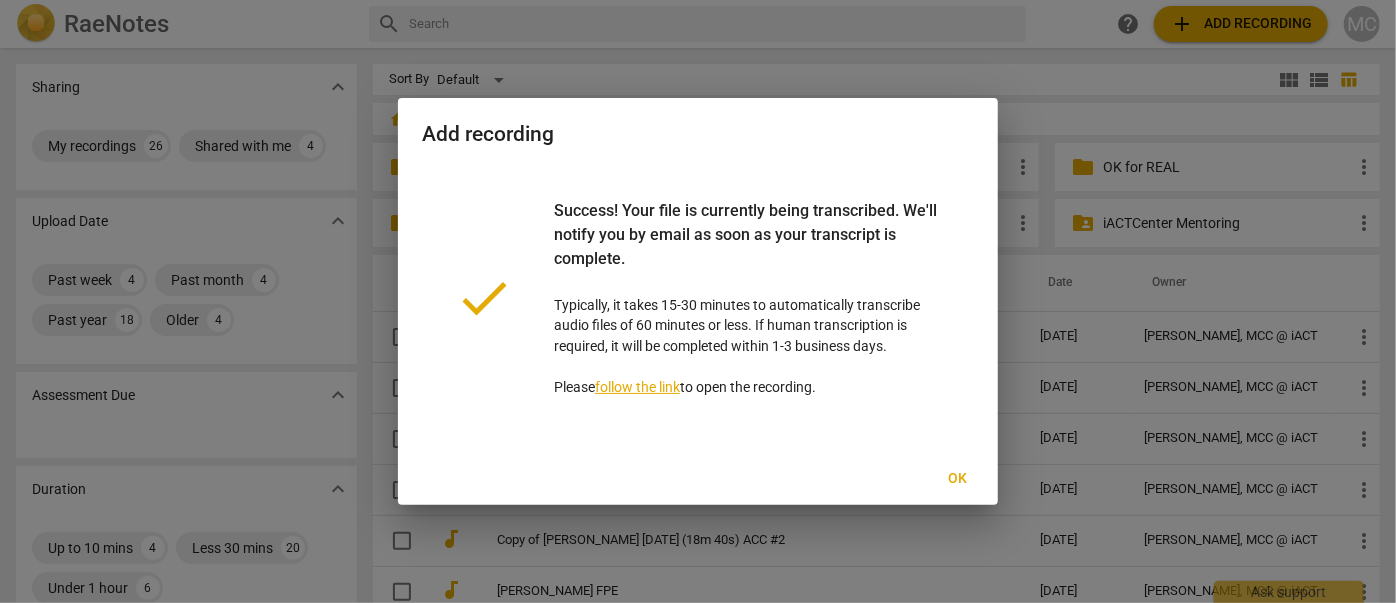 click on "Ok" at bounding box center (958, 479) 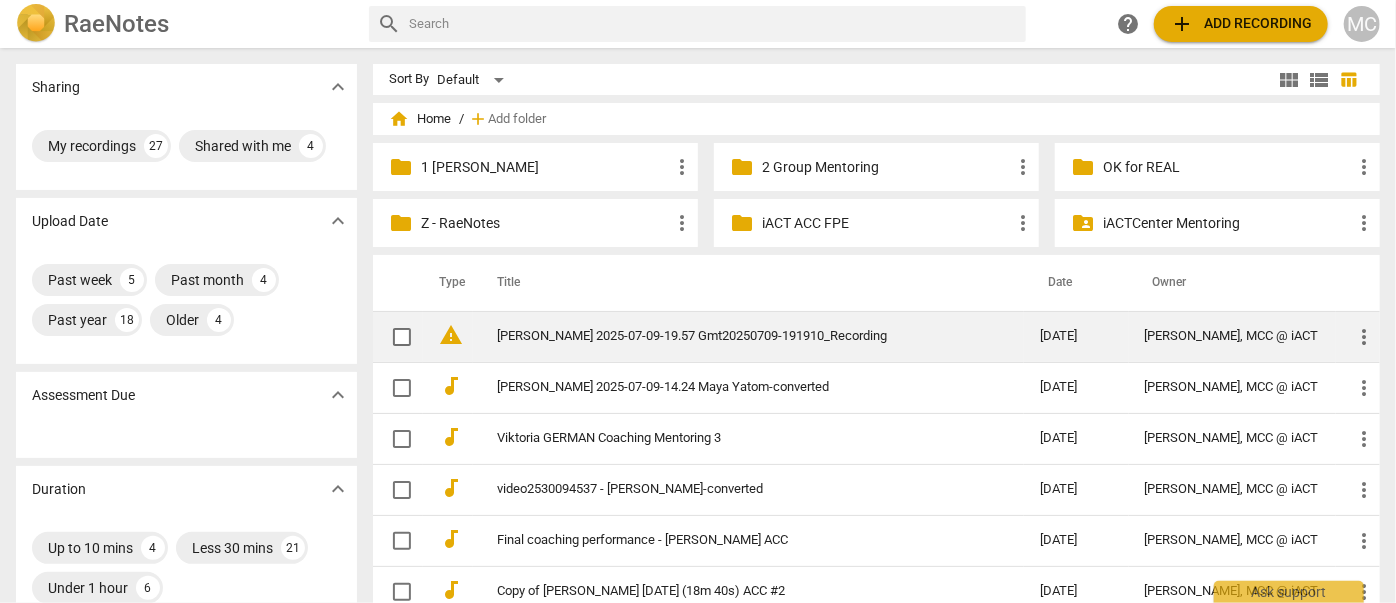 click on "[PERSON_NAME] 2025-07-09-19.57 Gmt20250709-191910_Recording" at bounding box center (732, 336) 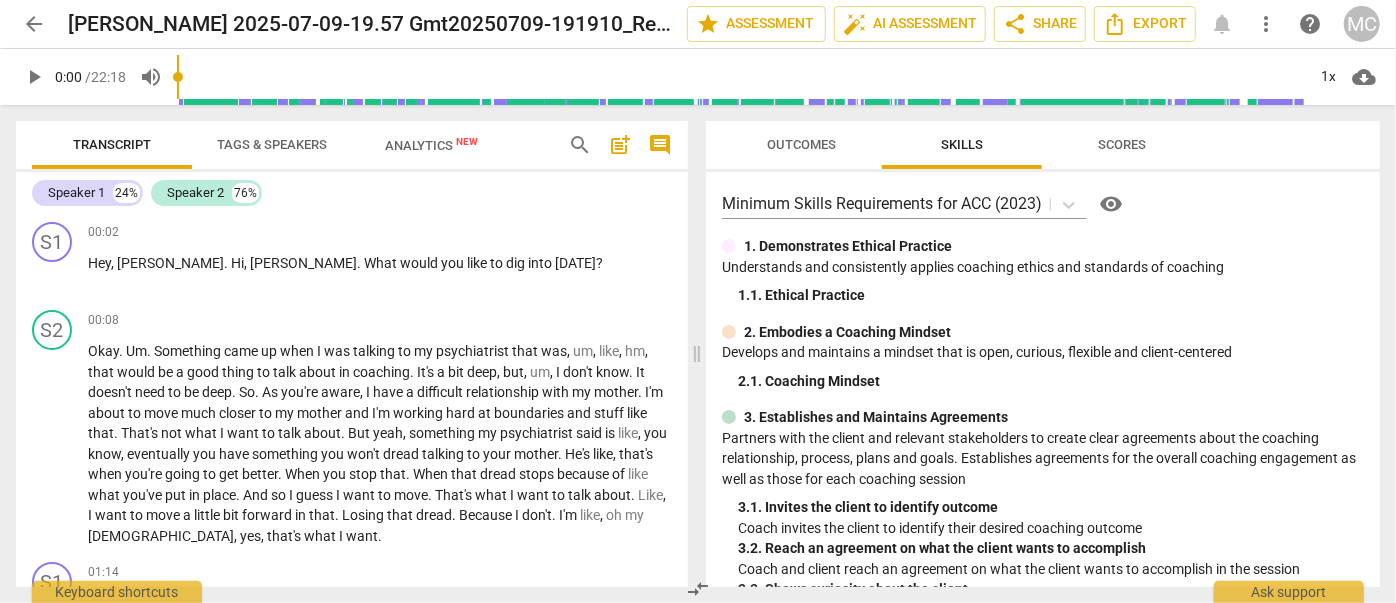 click on "search" at bounding box center [580, 145] 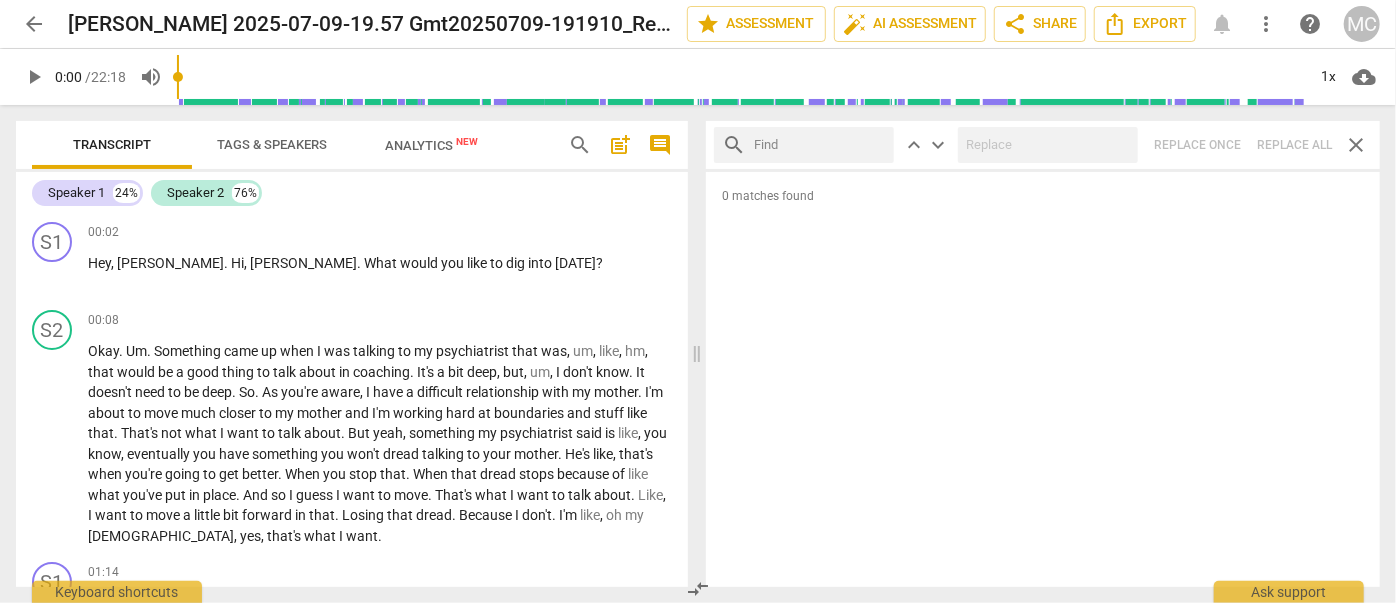 drag, startPoint x: 1285, startPoint y: 0, endPoint x: 800, endPoint y: 159, distance: 510.3979 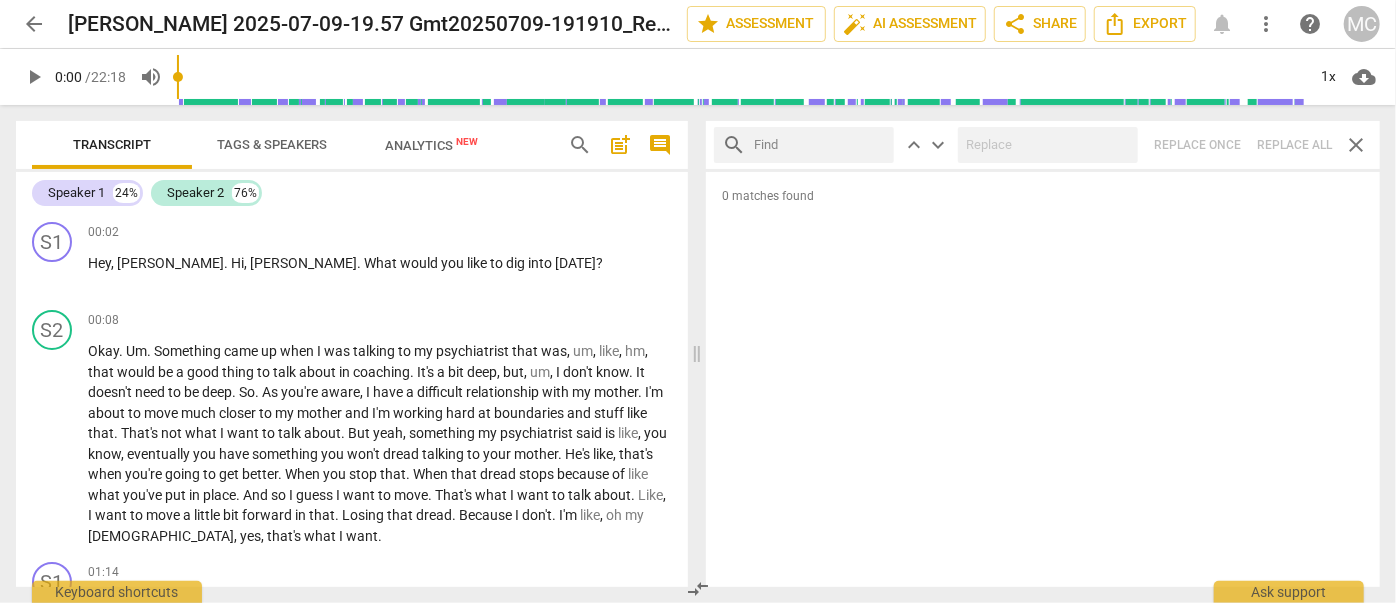 click at bounding box center (820, 145) 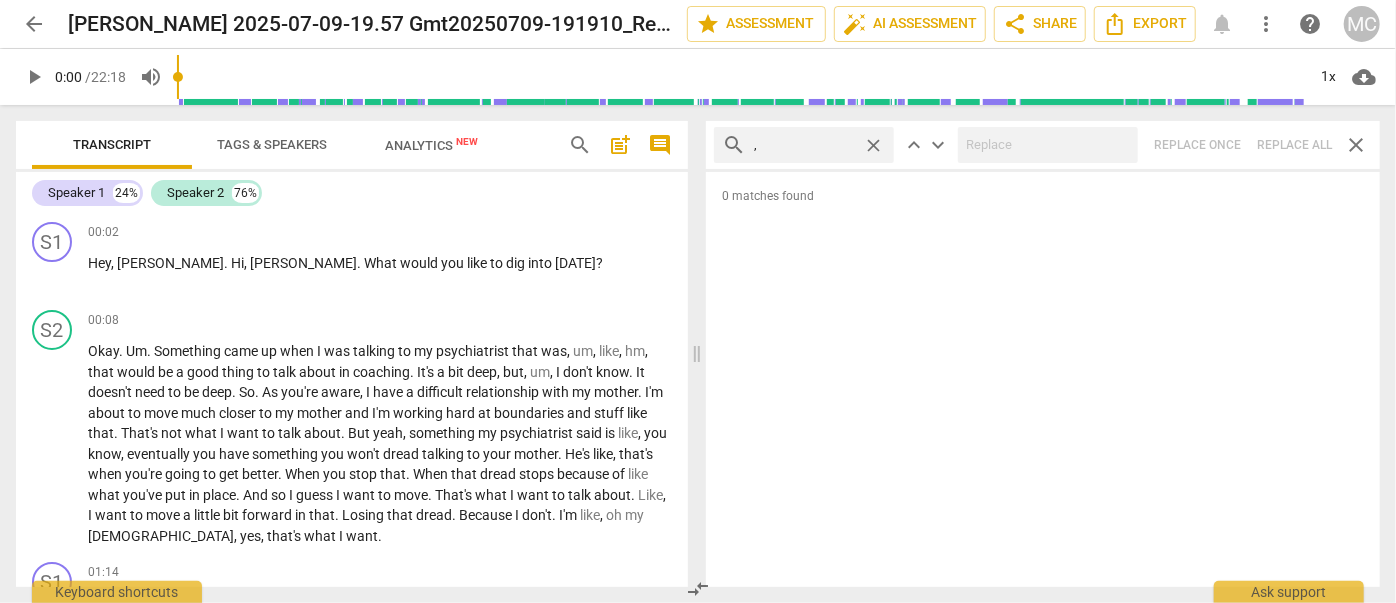 type on "," 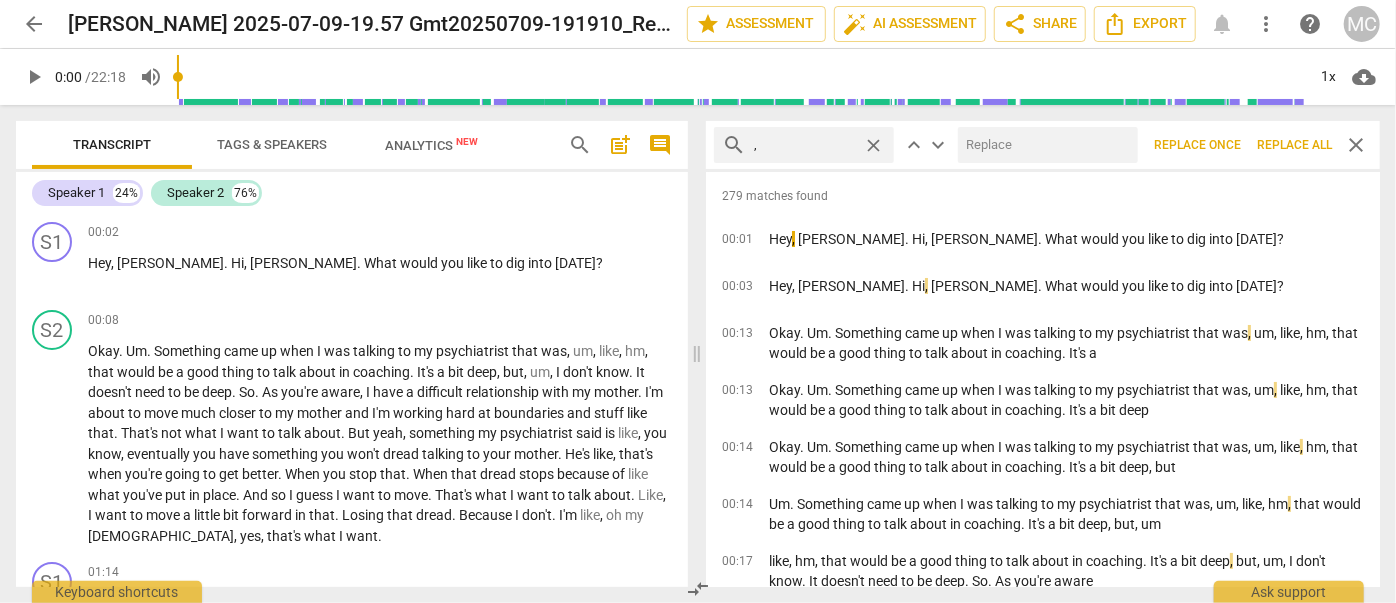 click on "Replace all" at bounding box center (1294, 145) 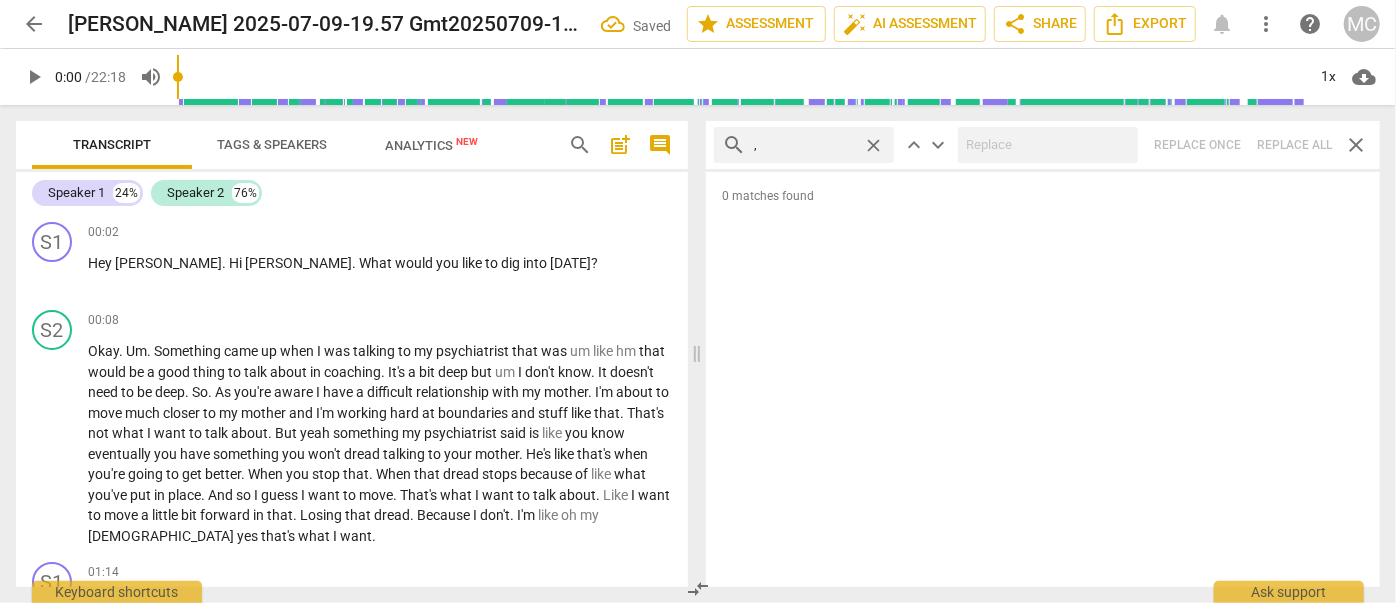 click on "close" at bounding box center [873, 145] 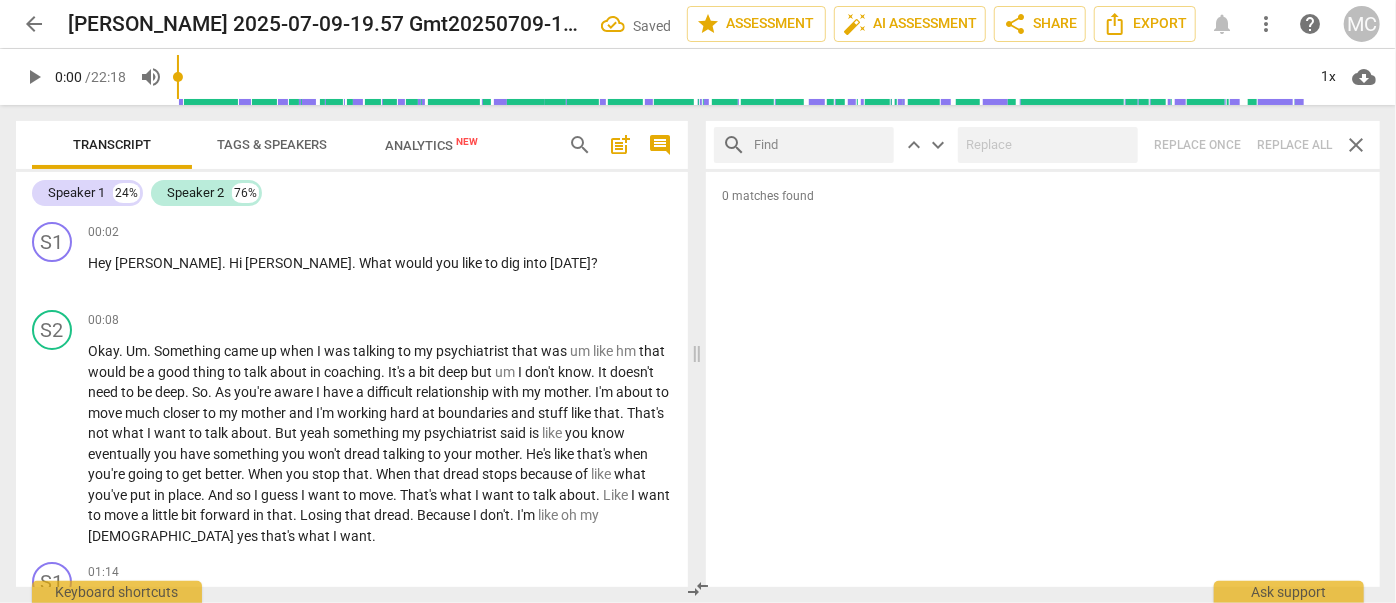 click at bounding box center (820, 145) 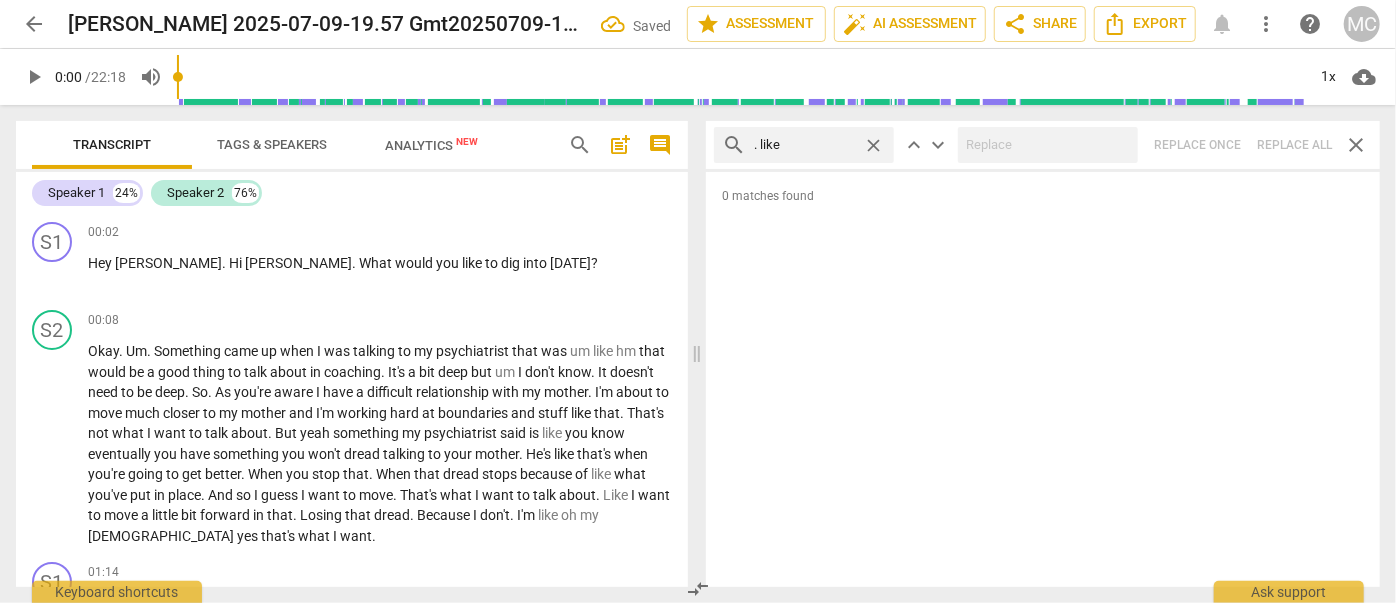 type on ". like" 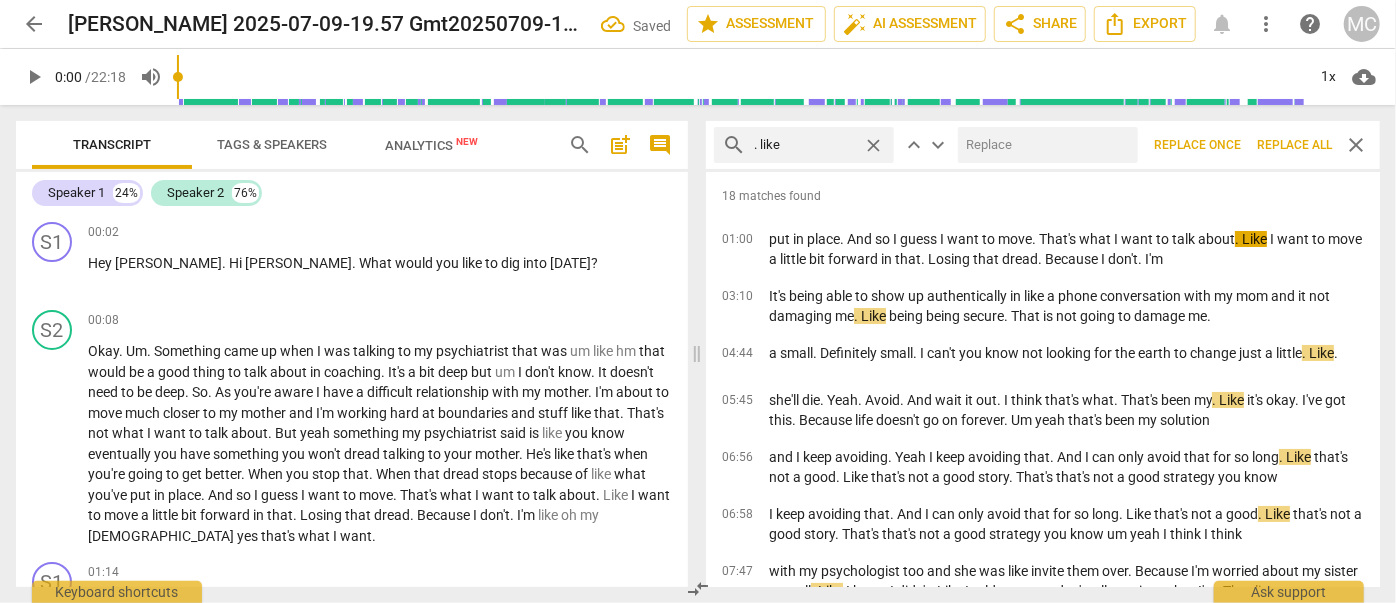 click at bounding box center [1044, 145] 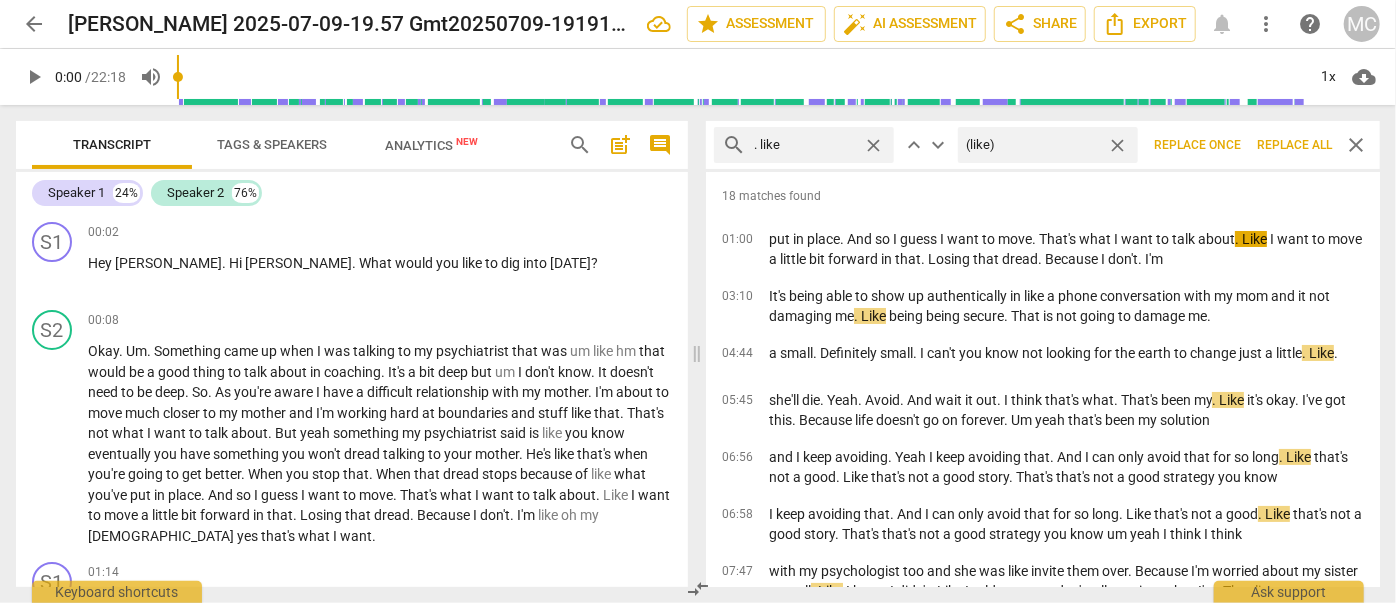 type on "(like)" 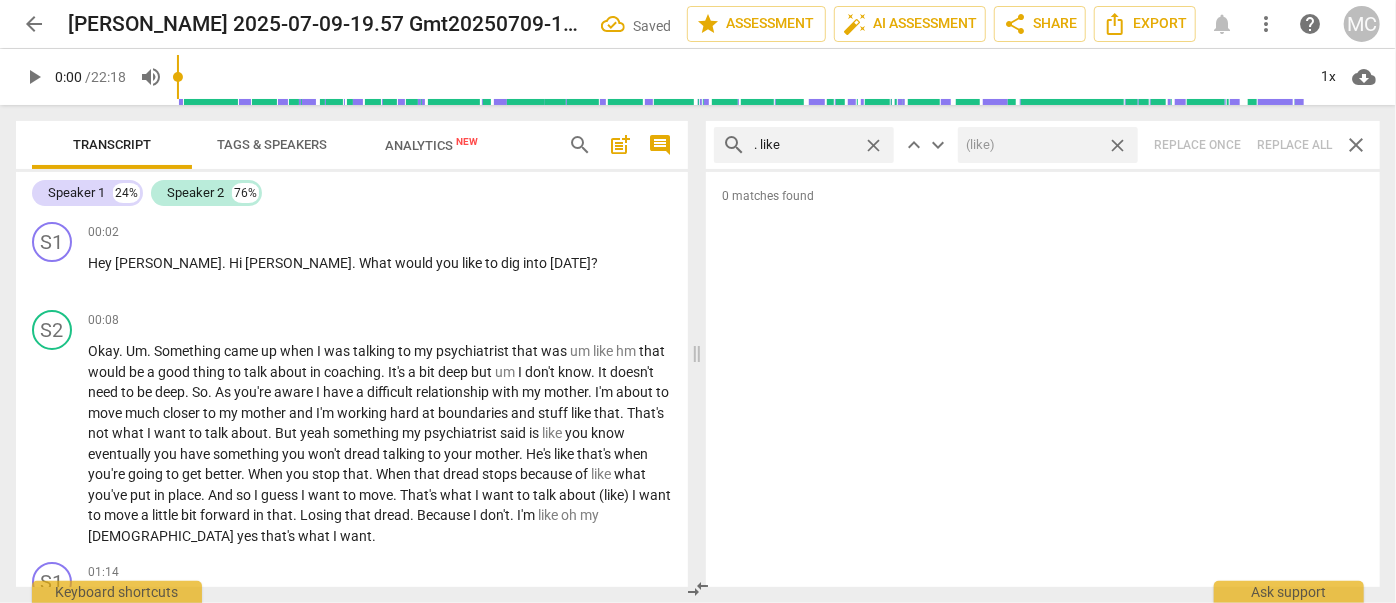 click on "close" at bounding box center (1117, 145) 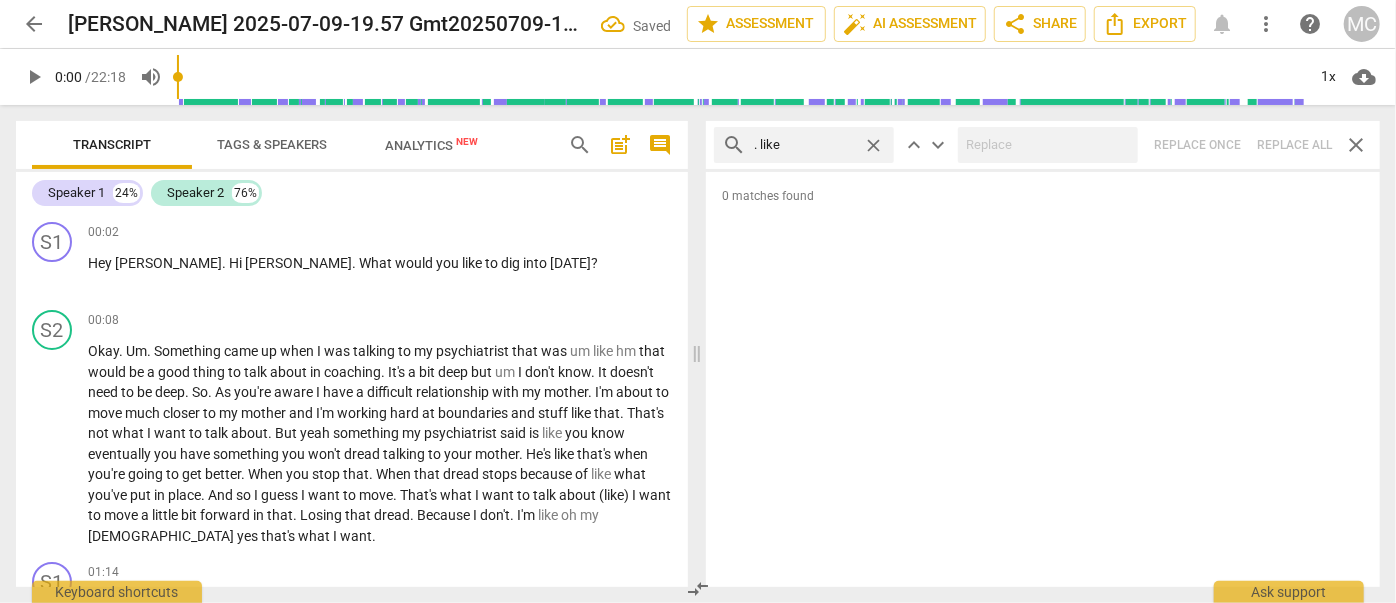click on "close" at bounding box center (873, 145) 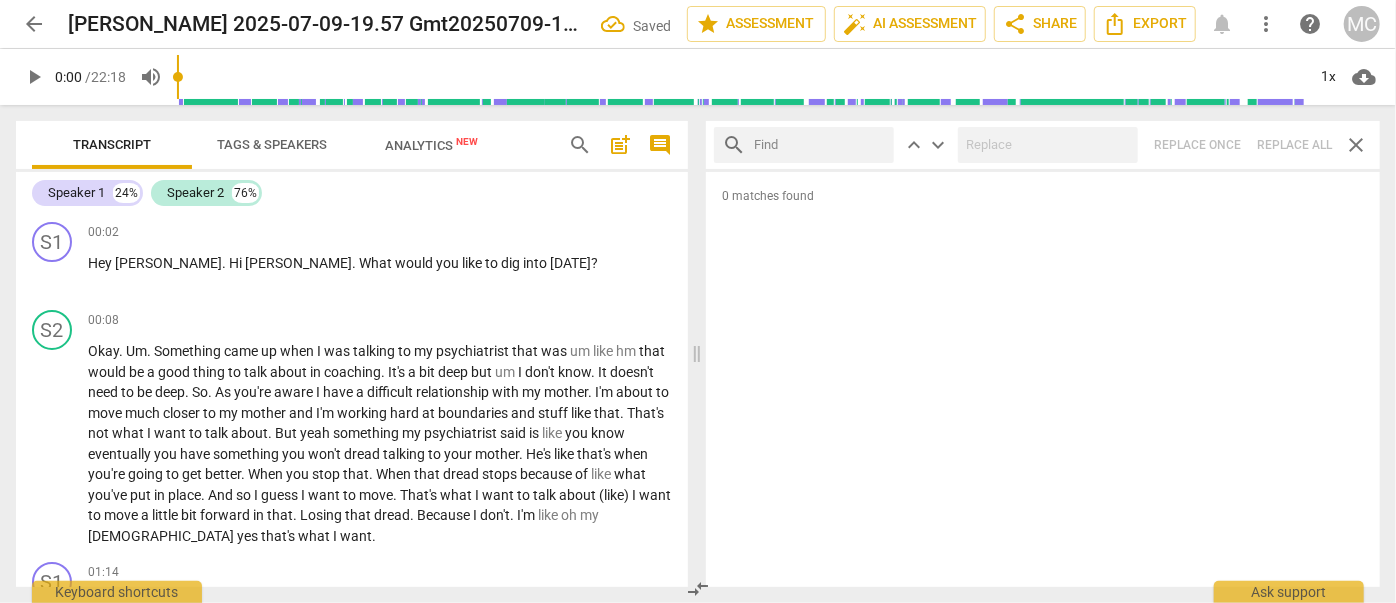 click at bounding box center [820, 145] 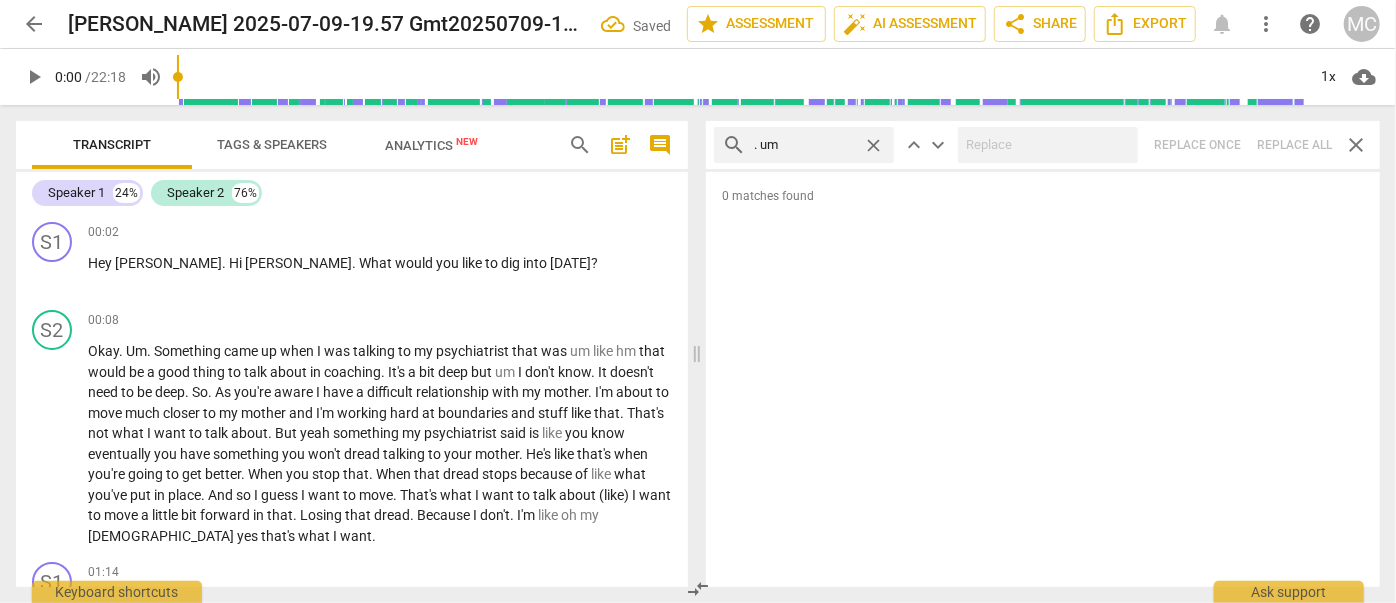 type on ". um" 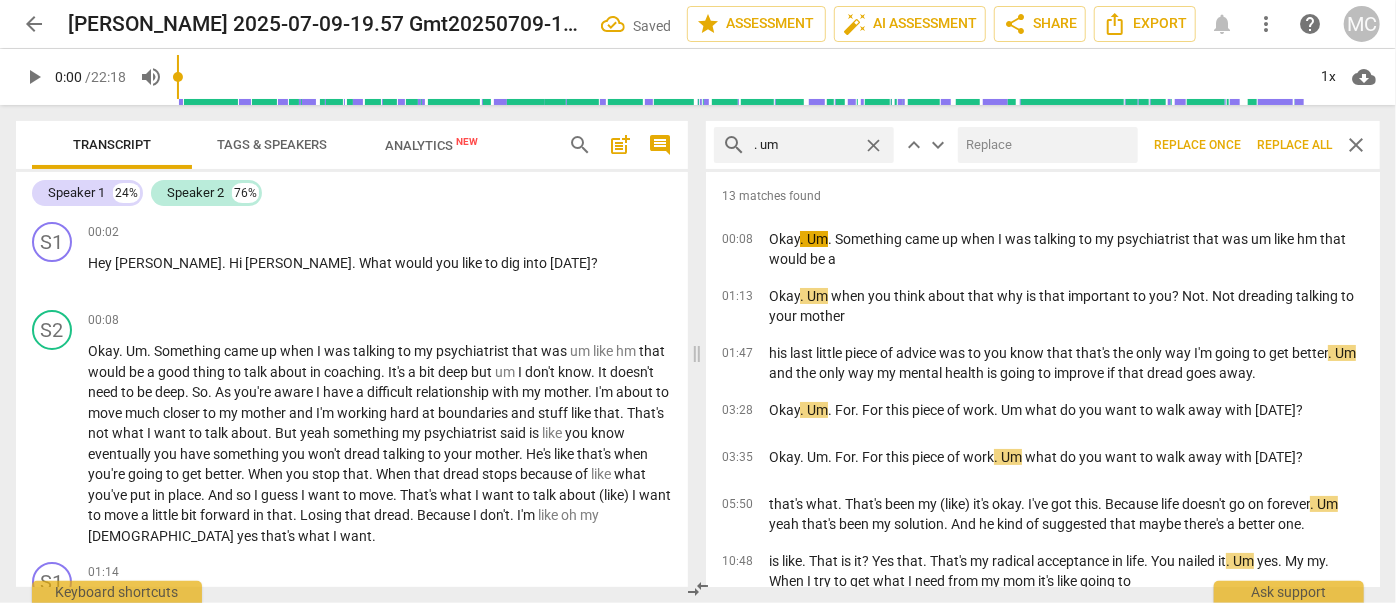 click at bounding box center (1044, 145) 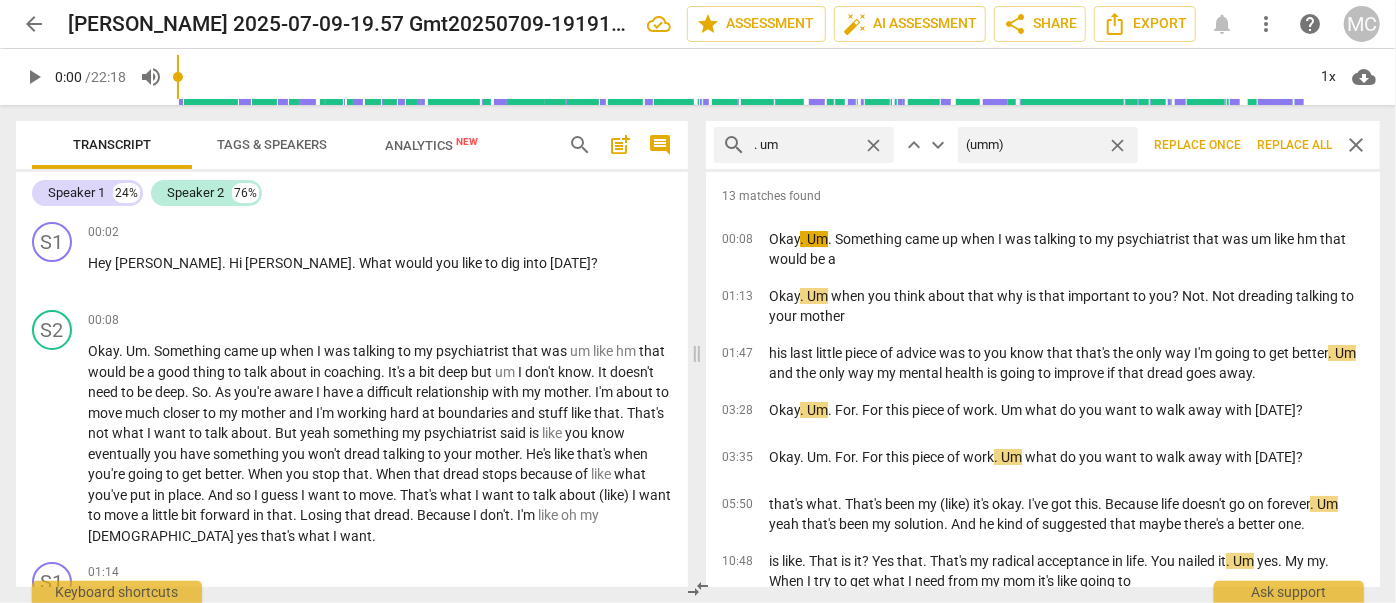 type on "(umm)" 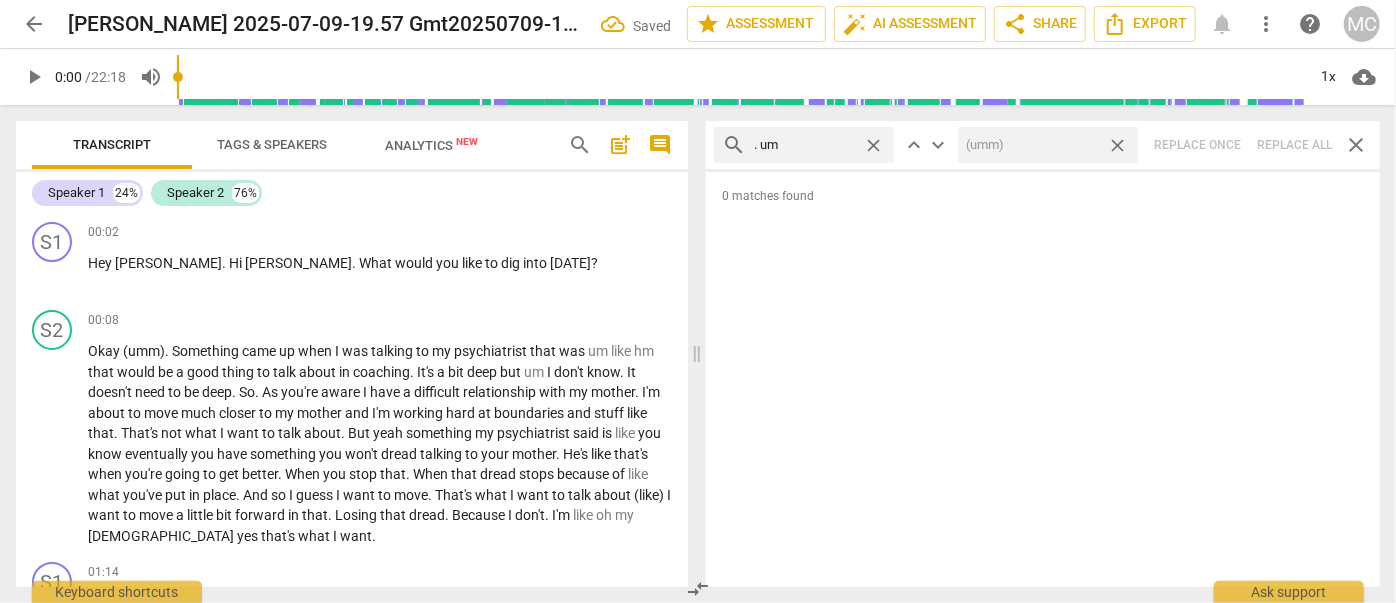click on "close" at bounding box center (1117, 145) 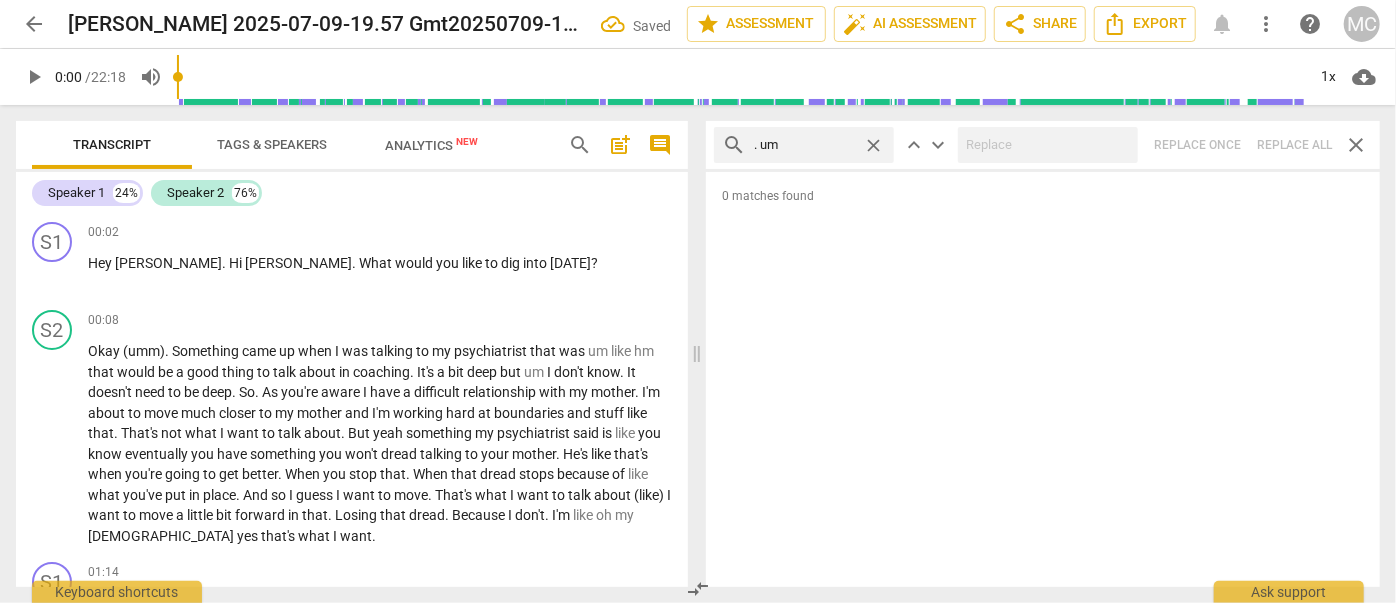 drag, startPoint x: 875, startPoint y: 143, endPoint x: 855, endPoint y: 143, distance: 20 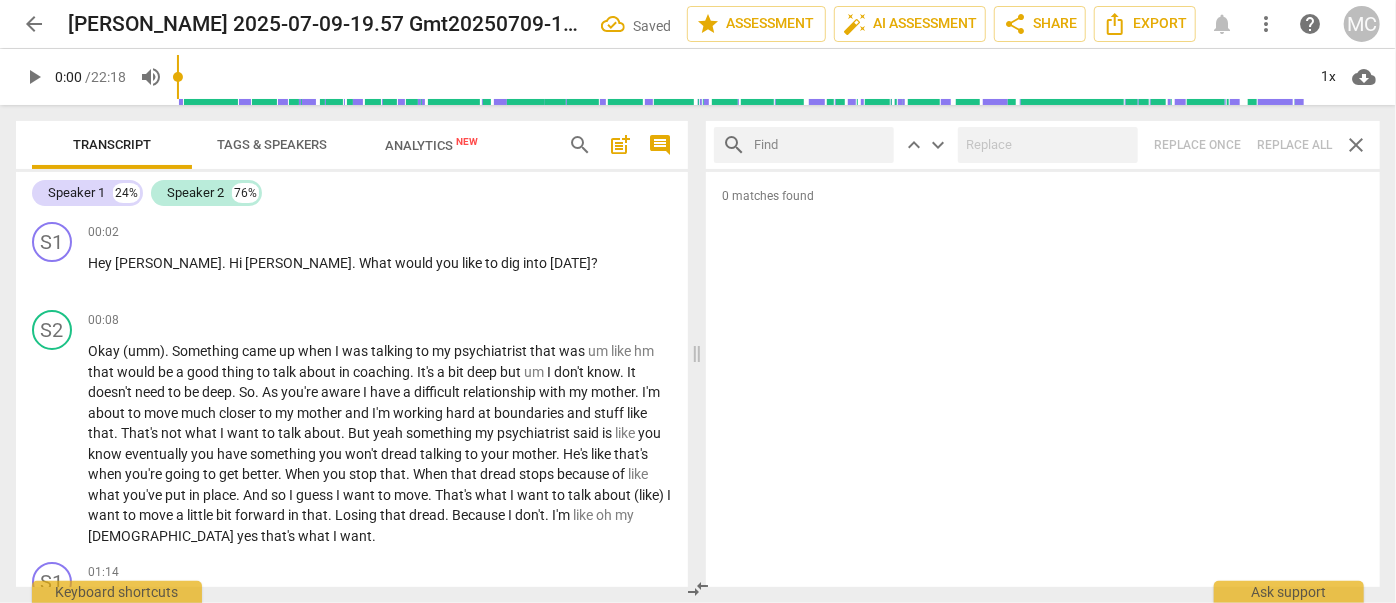 click at bounding box center [820, 145] 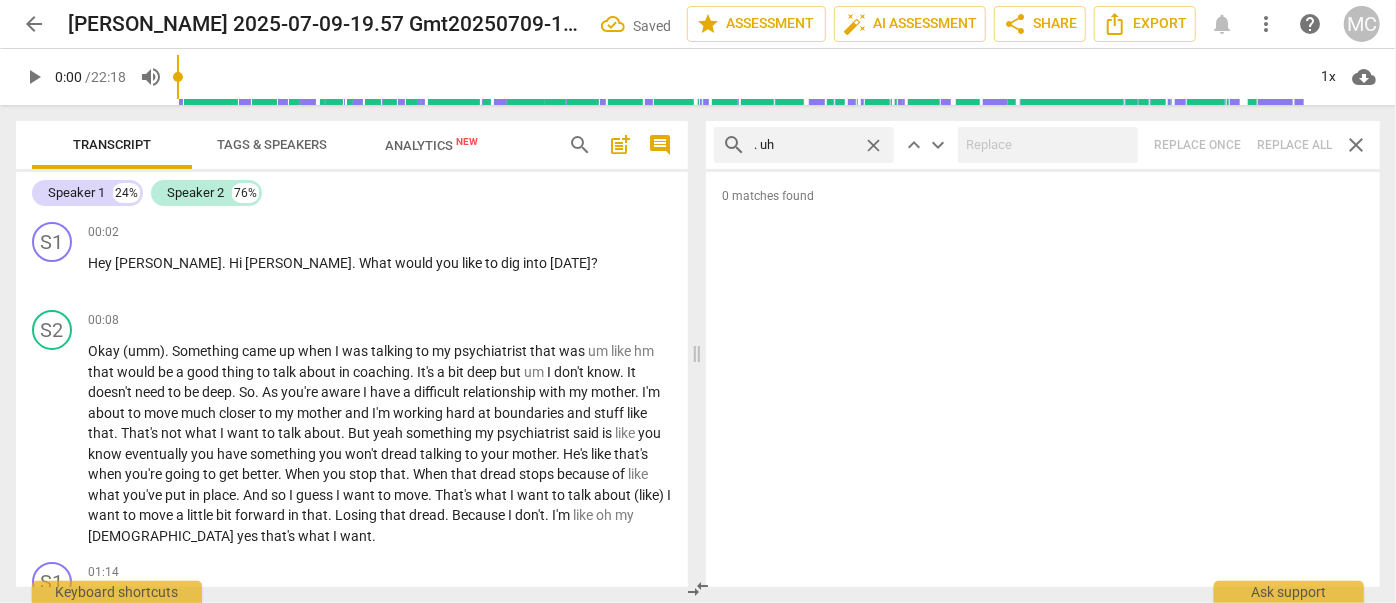 type on ". uh" 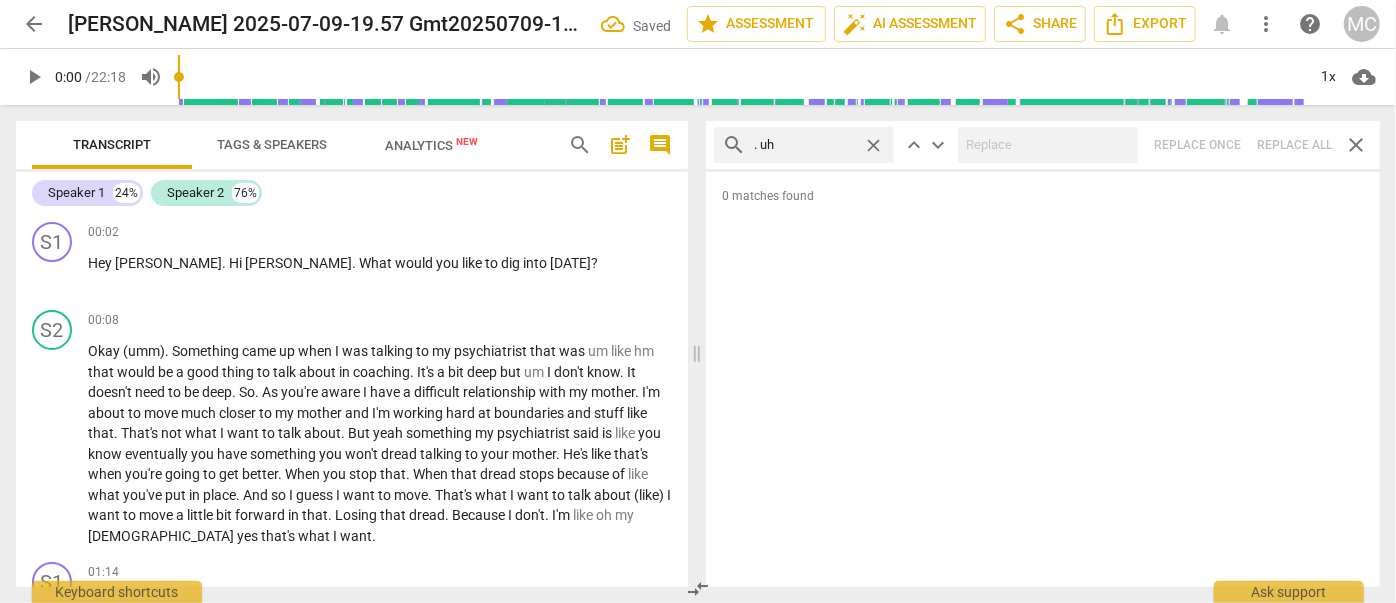 type on "1" 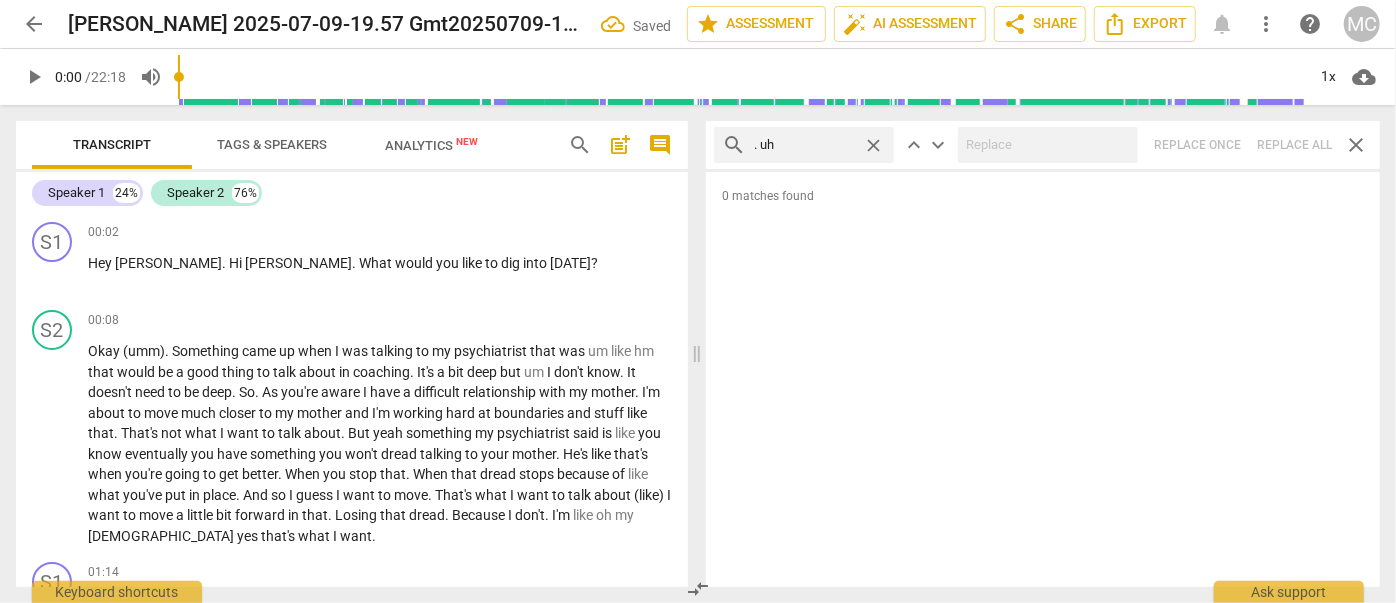 click on "search . uh close keyboard_arrow_up keyboard_arrow_down Replace once Replace all close" at bounding box center [1043, 145] 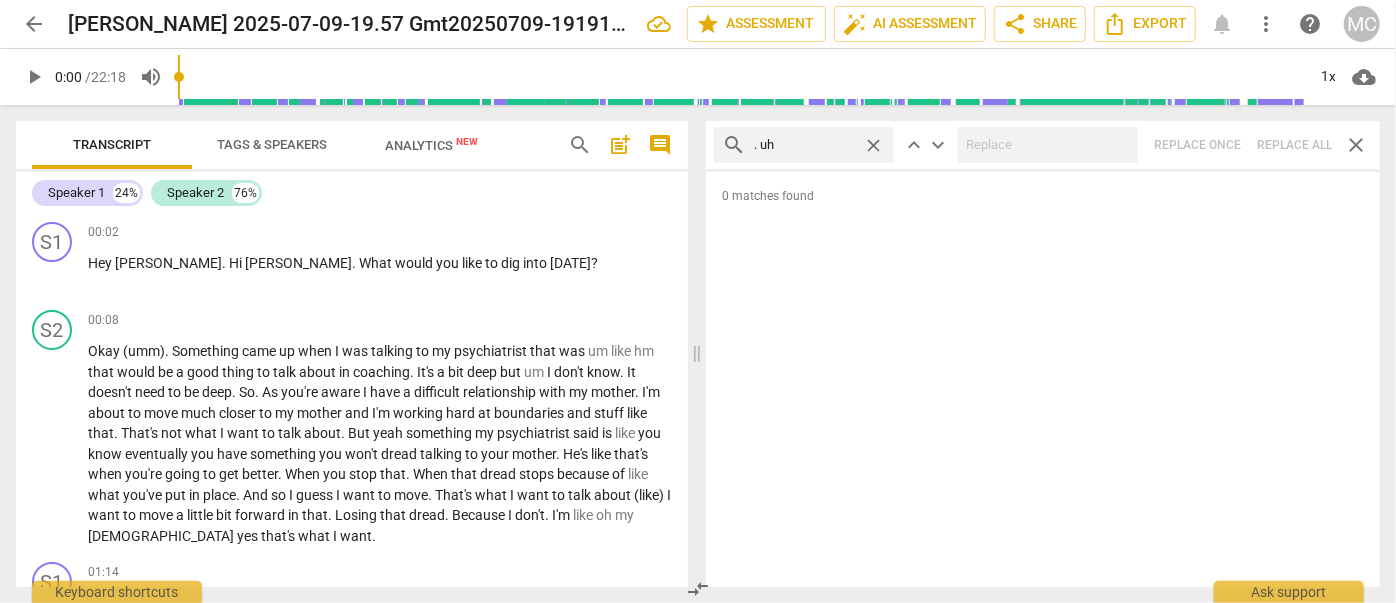 click on "close" at bounding box center [873, 145] 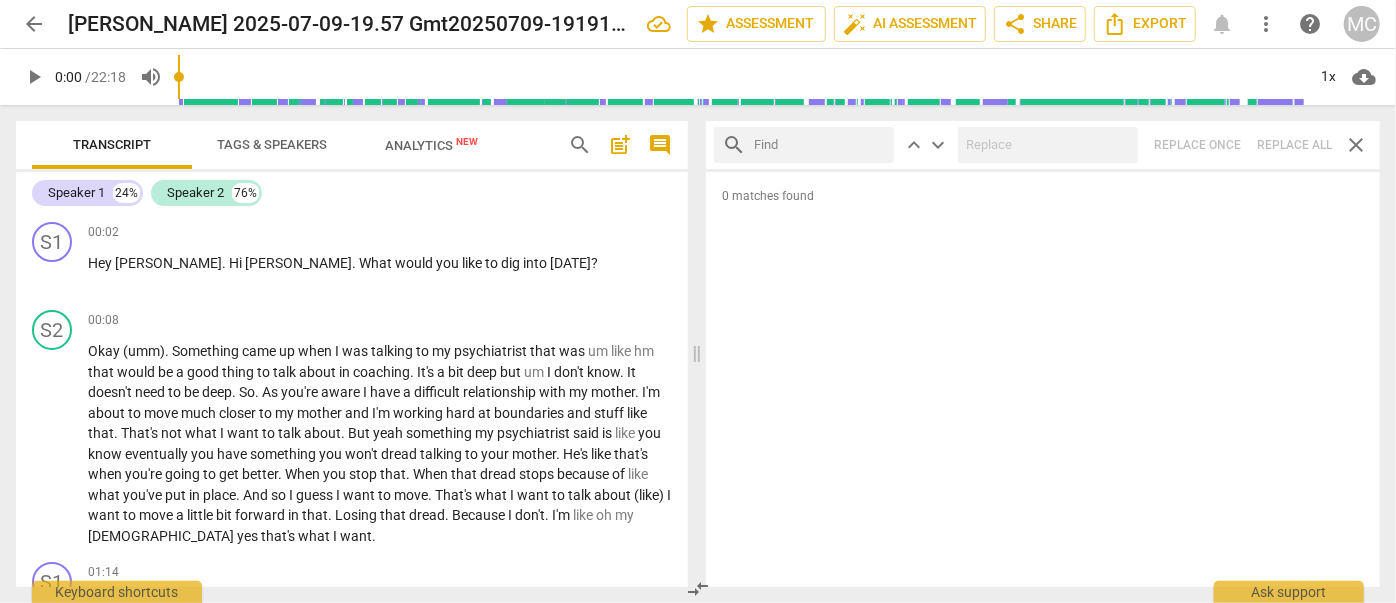 click at bounding box center (820, 145) 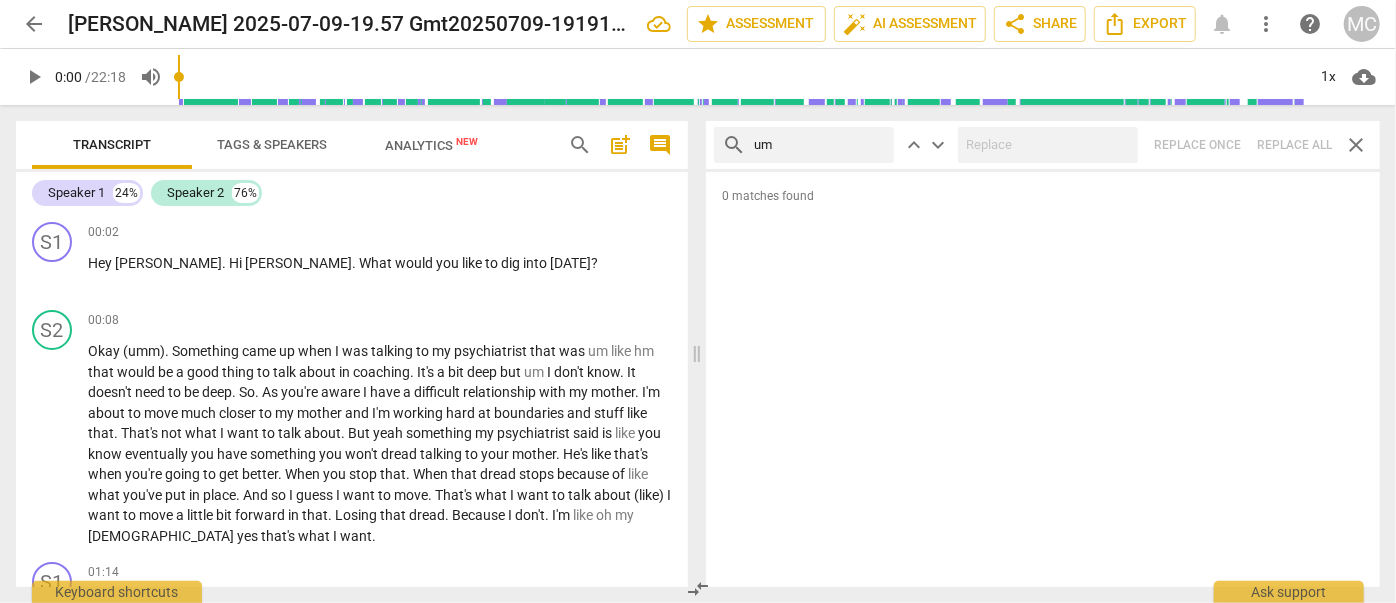 type on "um" 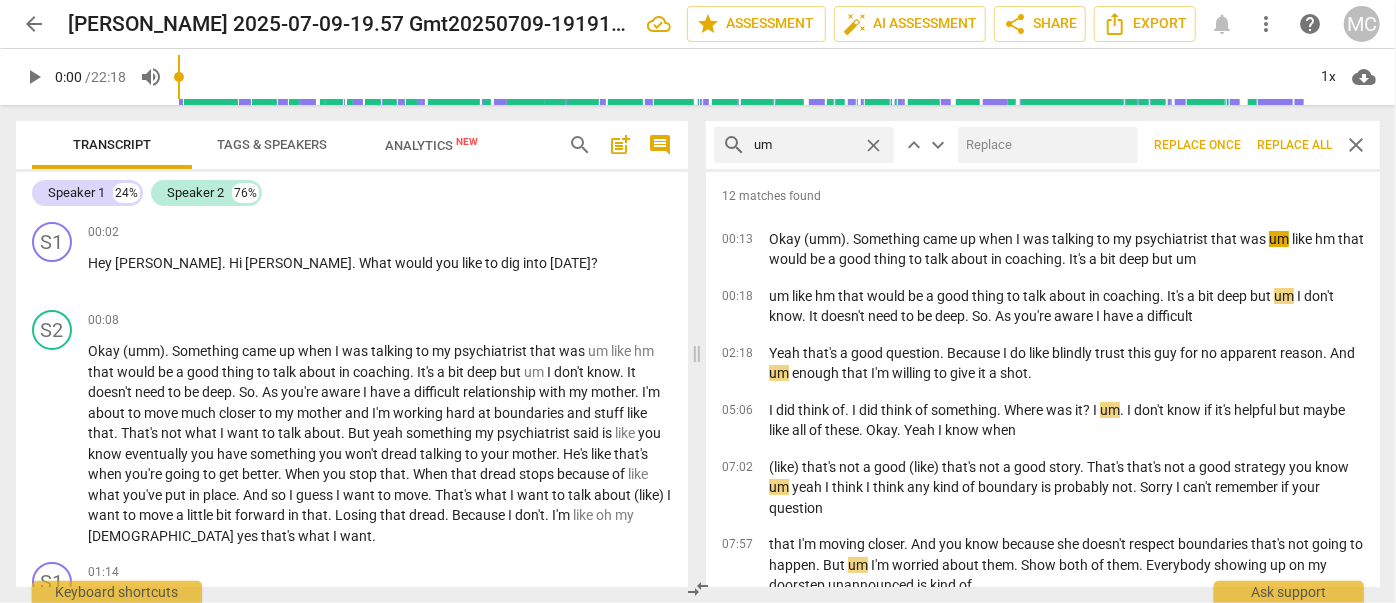 click at bounding box center (1044, 145) 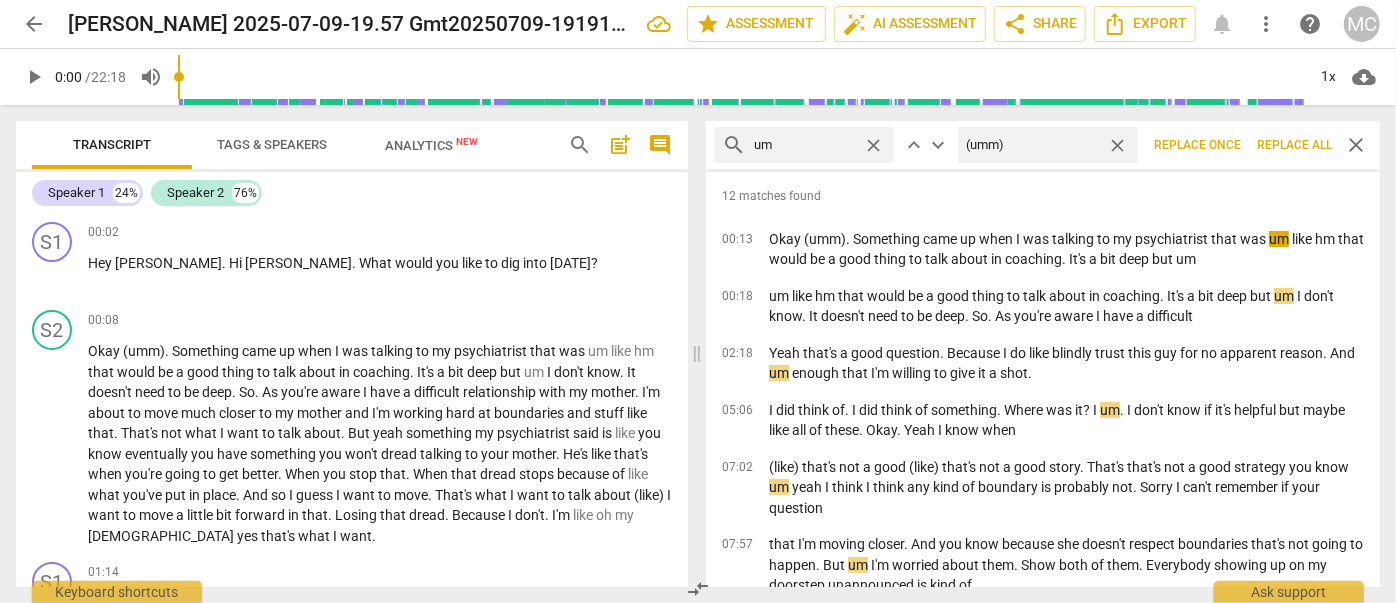 type on "(umm)" 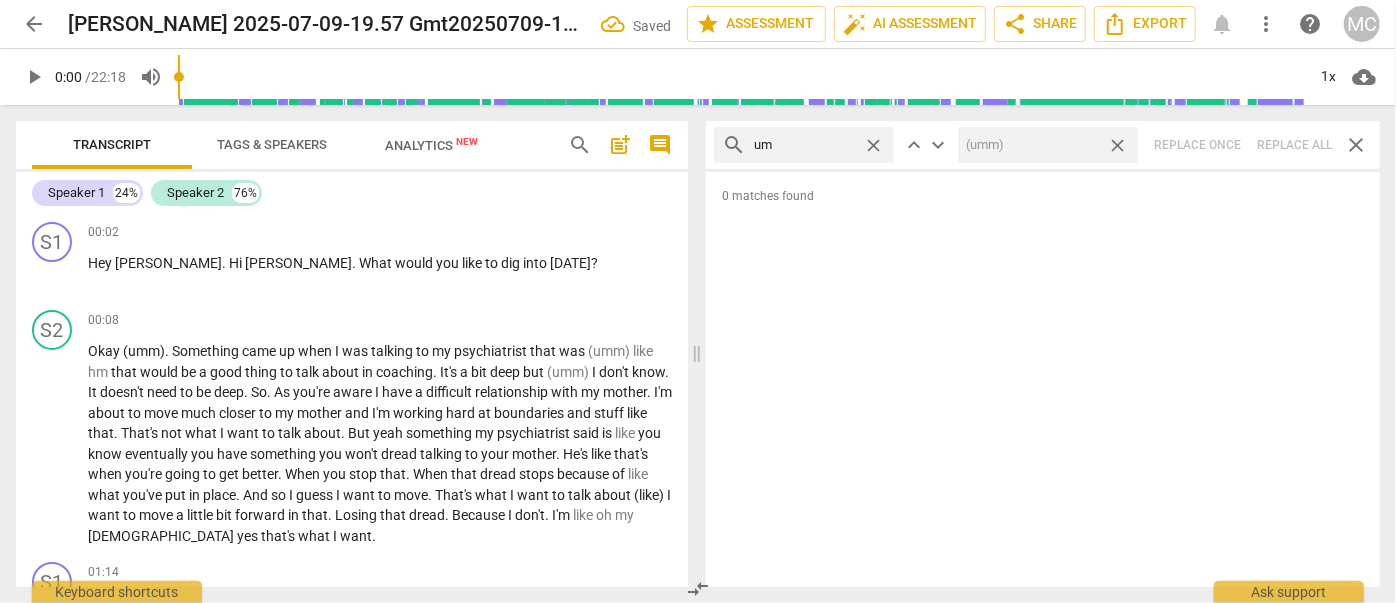click on "close" at bounding box center [1117, 145] 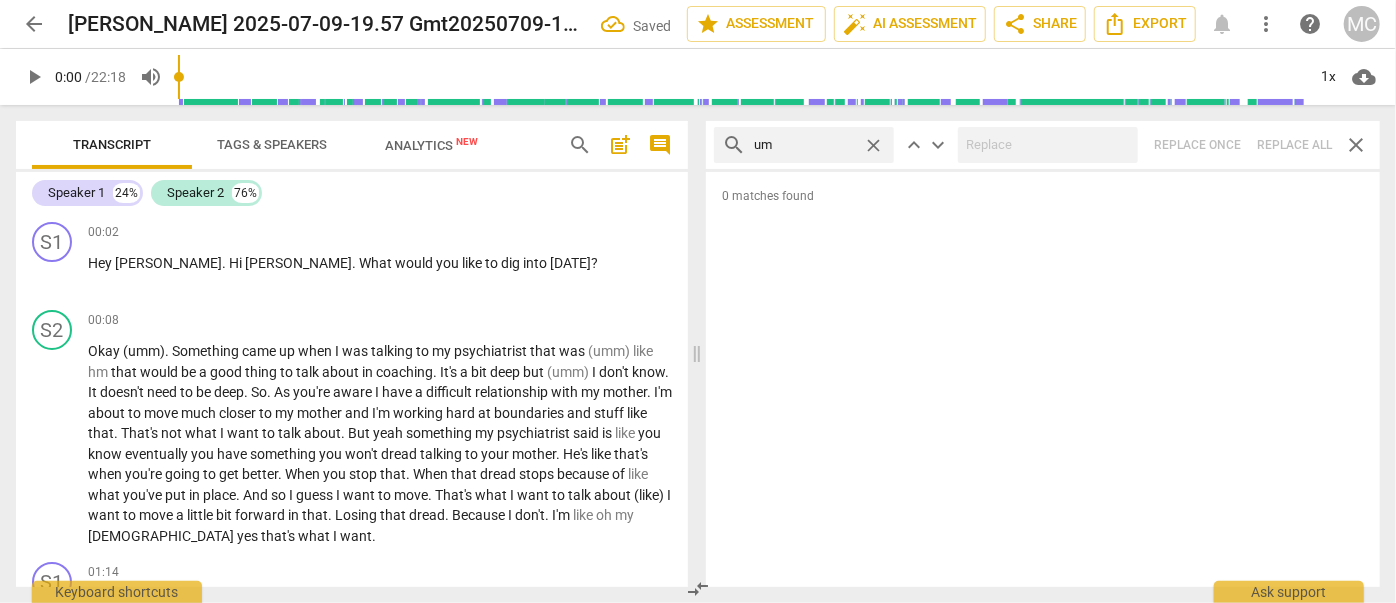 click on "close" at bounding box center [873, 145] 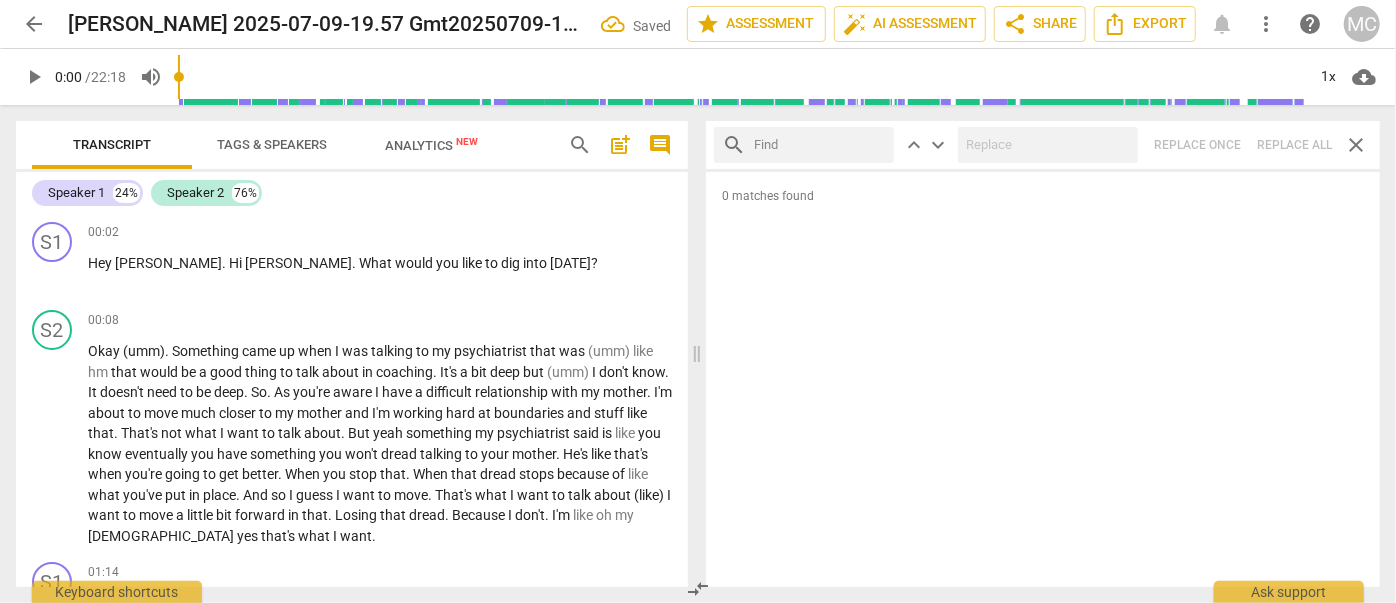 click at bounding box center [820, 145] 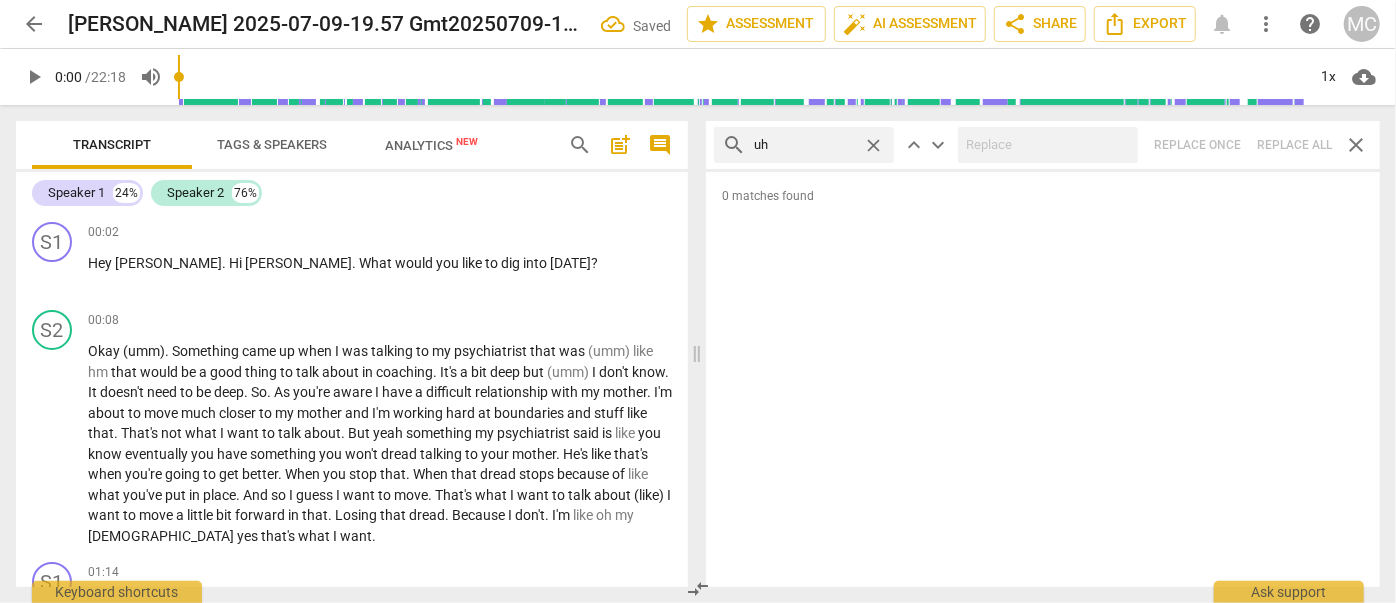 type on "uh" 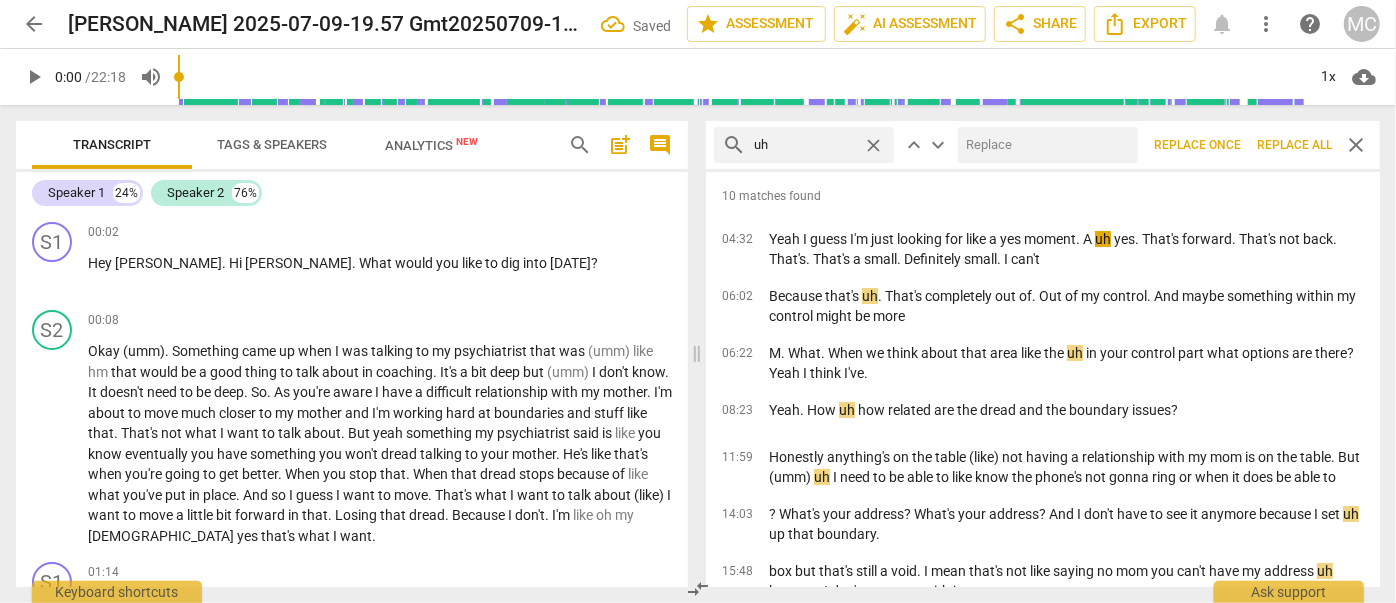 click at bounding box center [1044, 145] 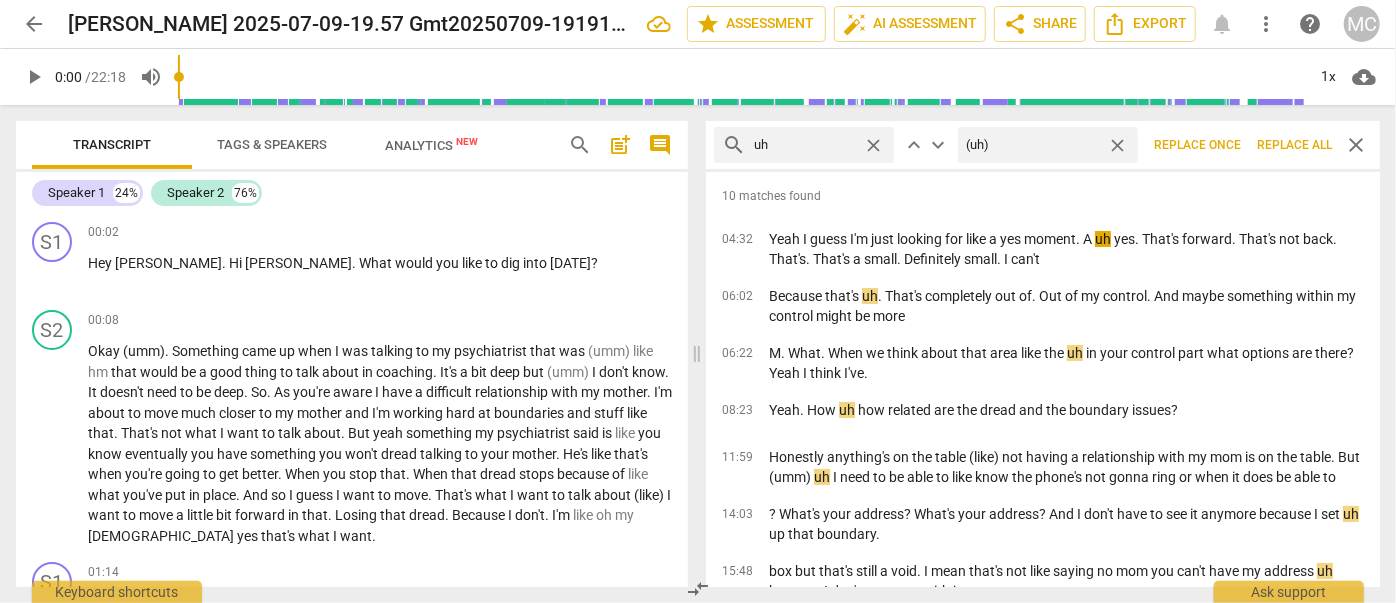 type on "(uh)" 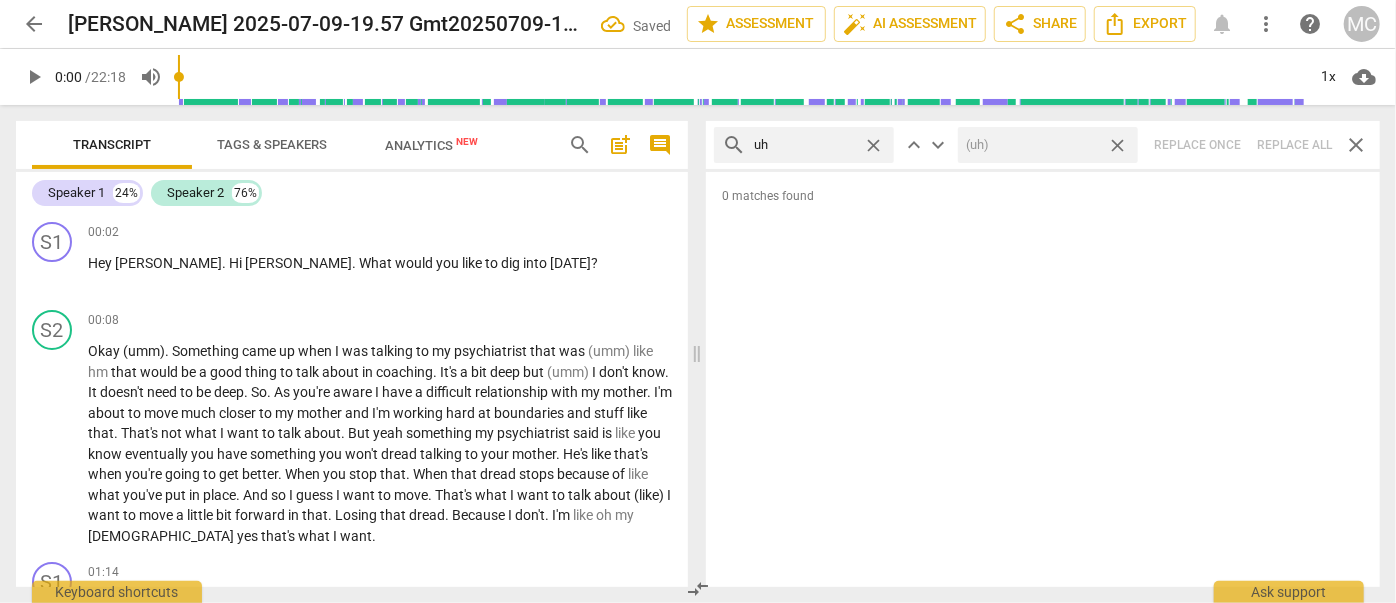 click on "close" at bounding box center [1117, 145] 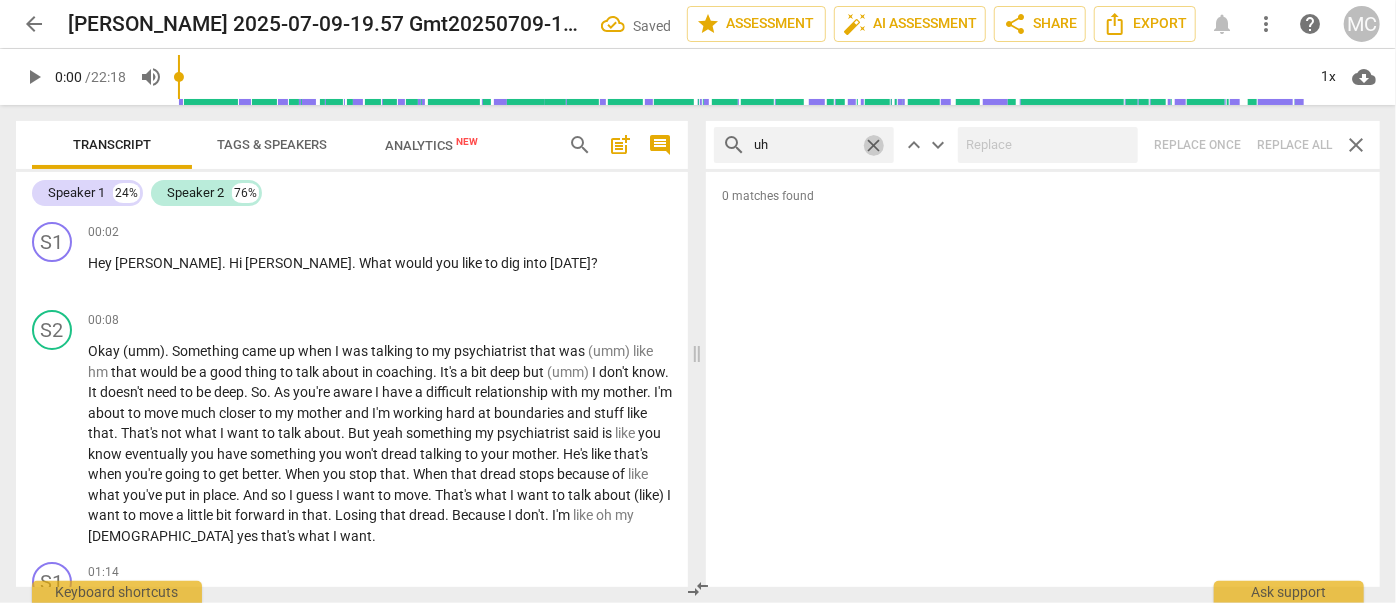 click on "close" at bounding box center (873, 145) 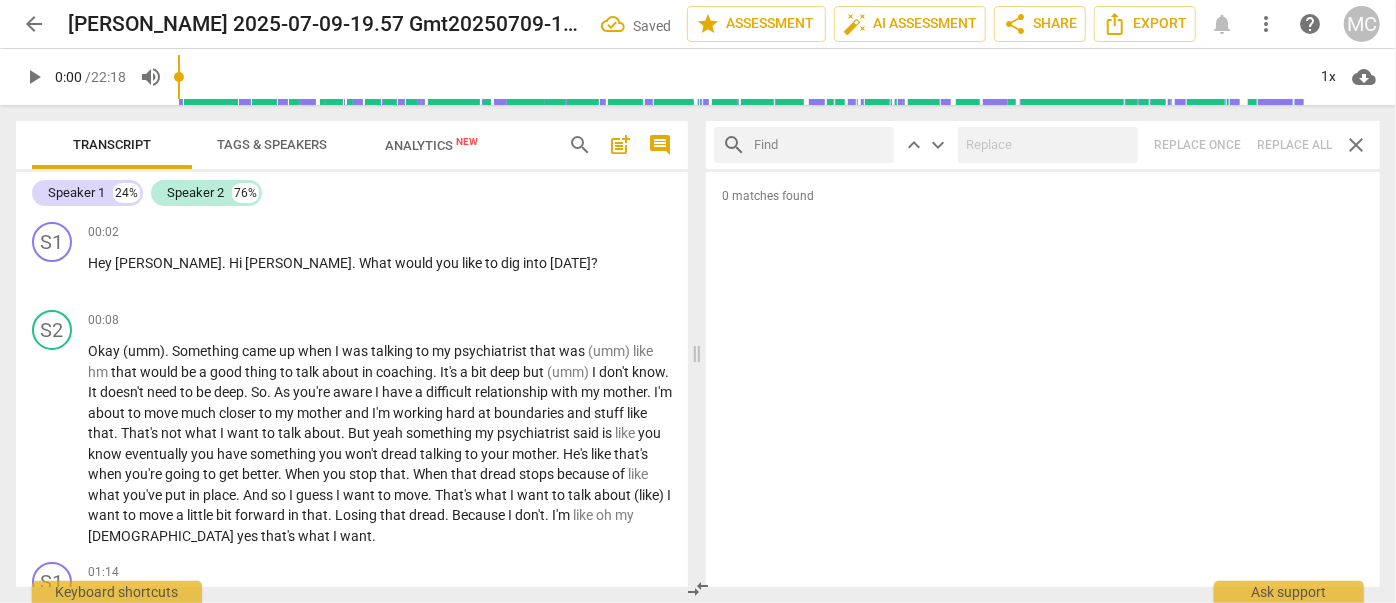click at bounding box center (820, 145) 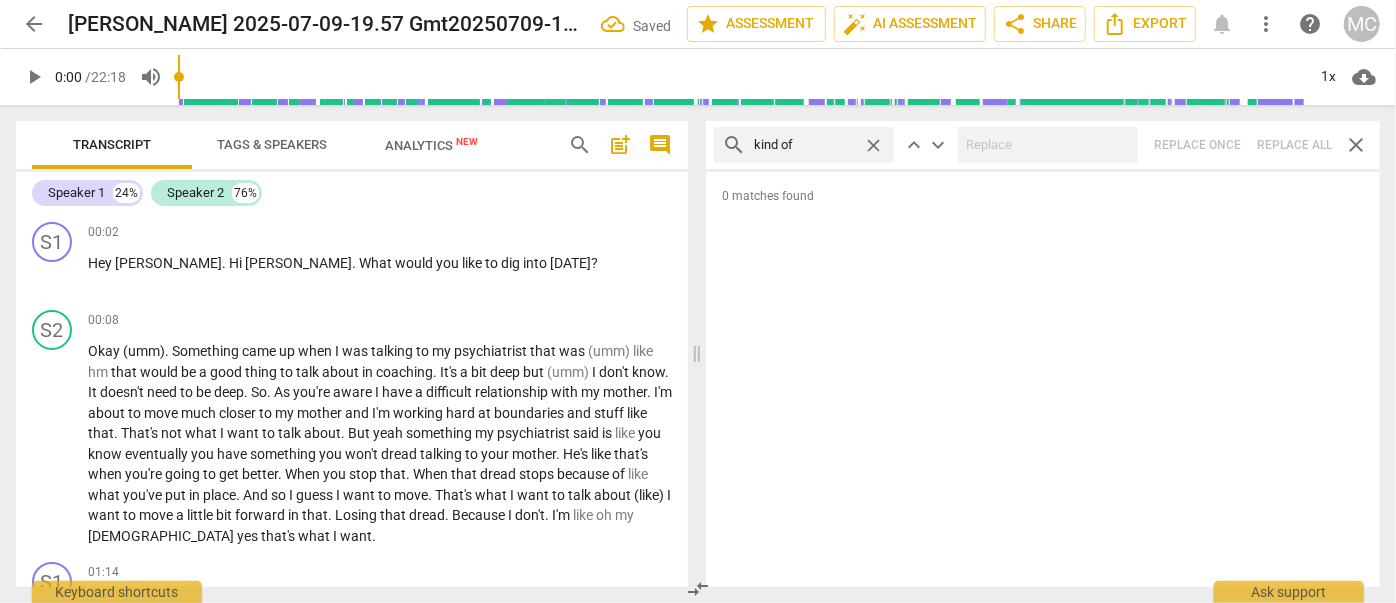 type on "kind of" 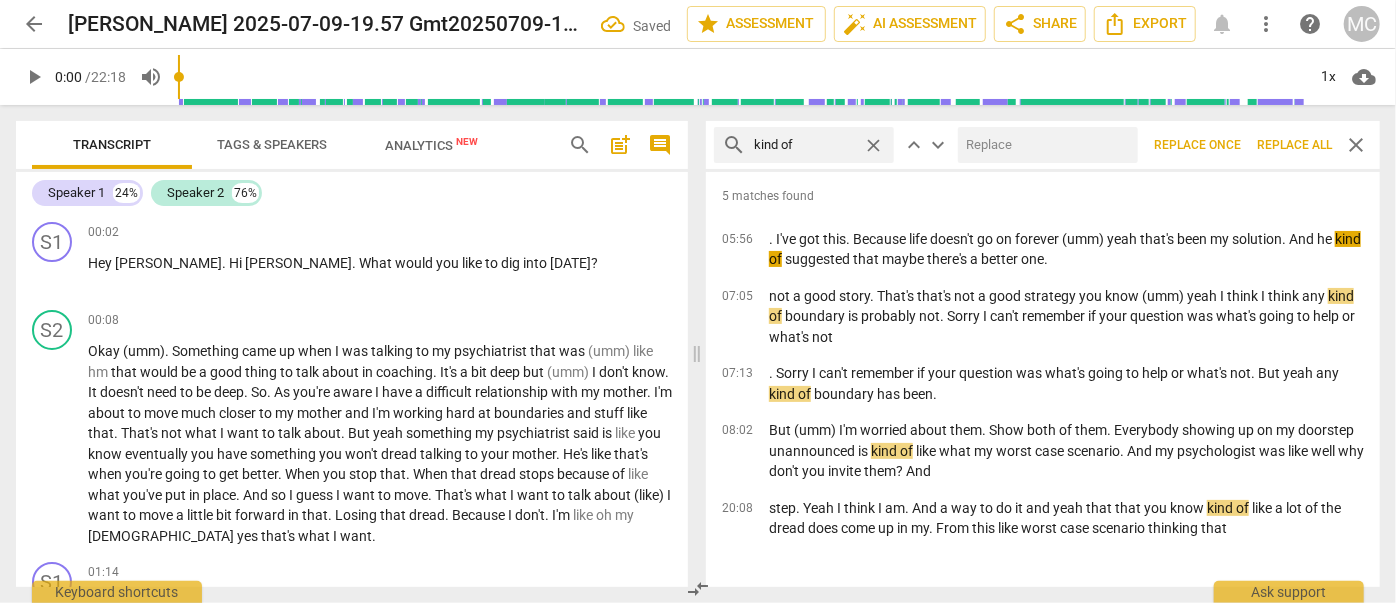 click at bounding box center (1044, 145) 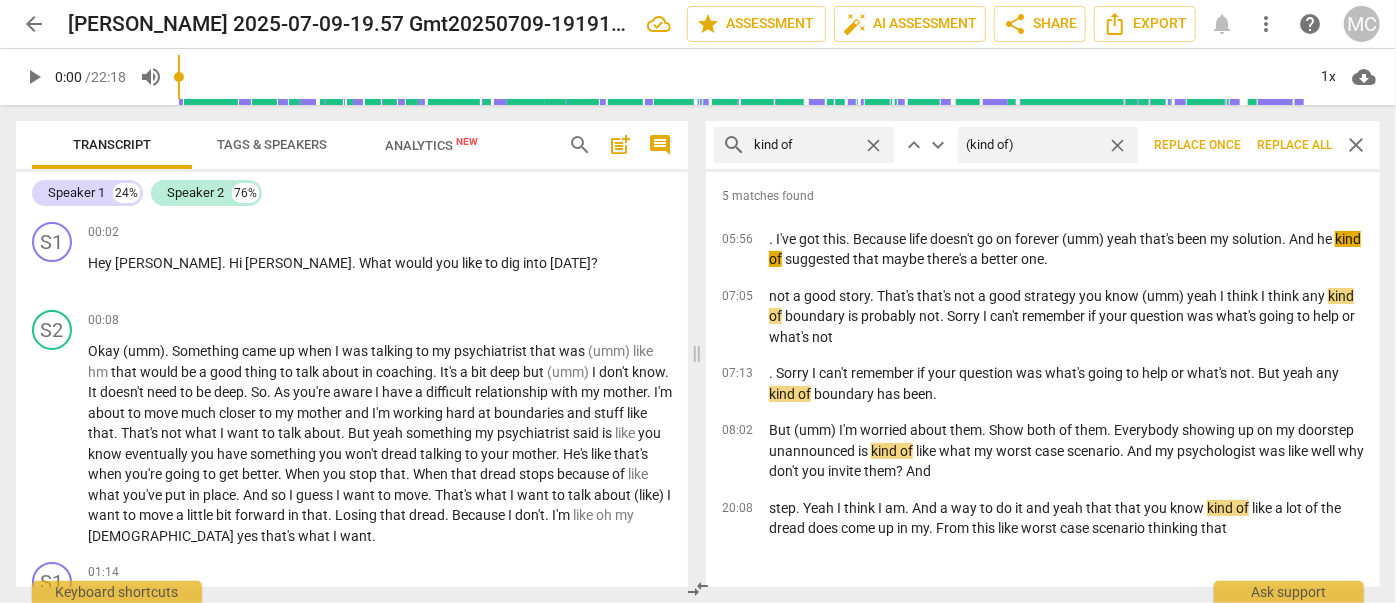 type on "(kind of)" 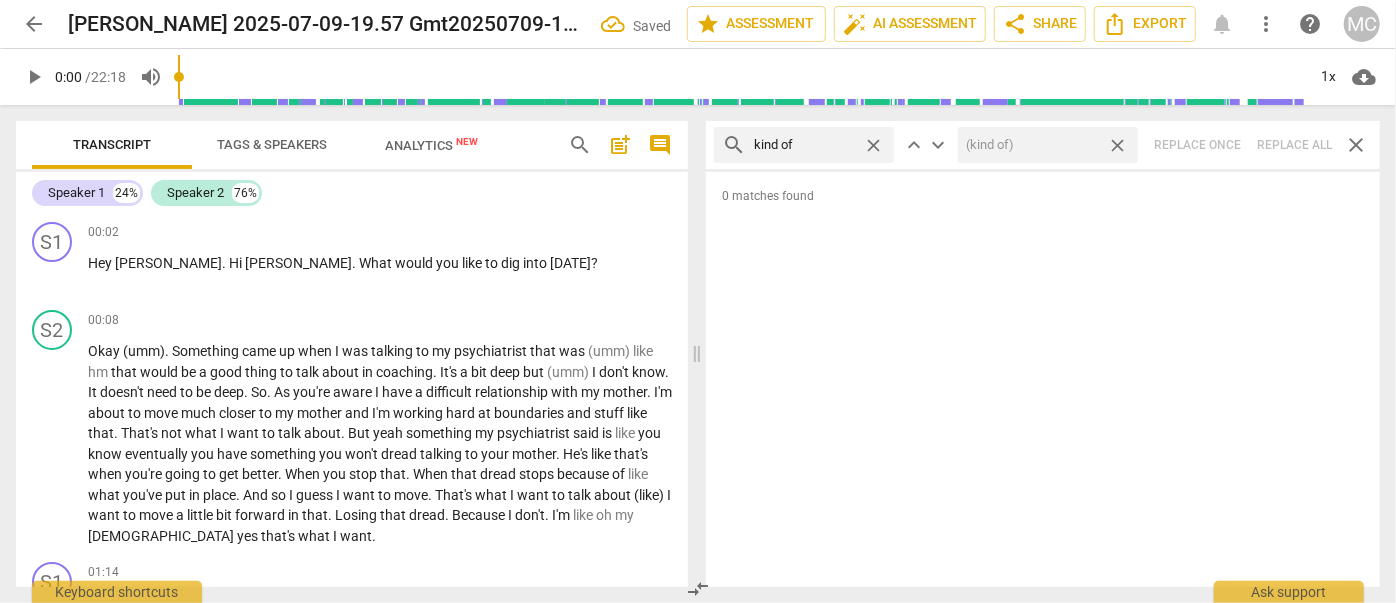 click on "close" at bounding box center [1117, 145] 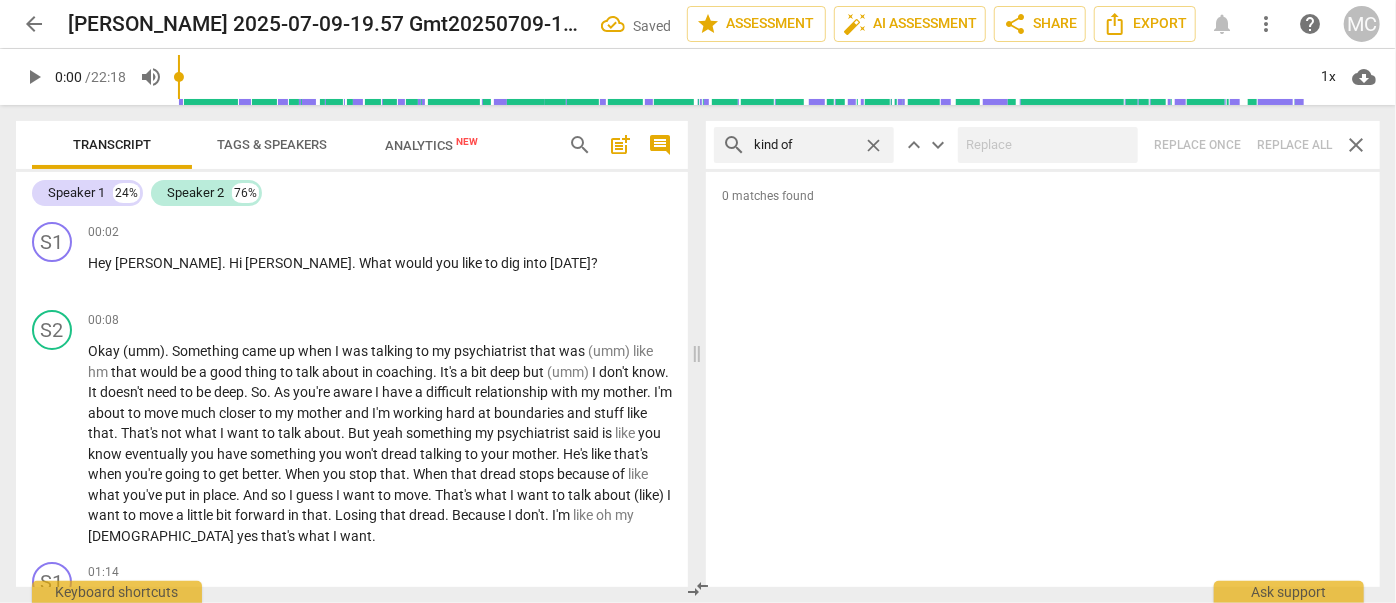 click on "close" at bounding box center (873, 145) 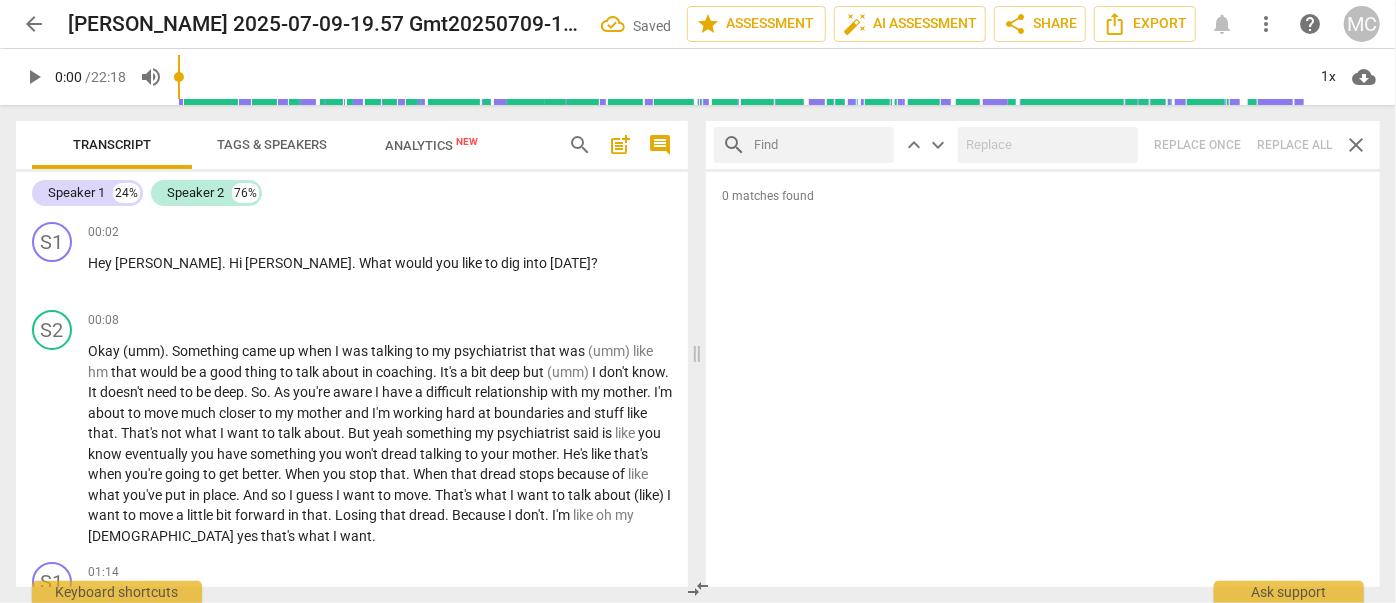 click at bounding box center [820, 145] 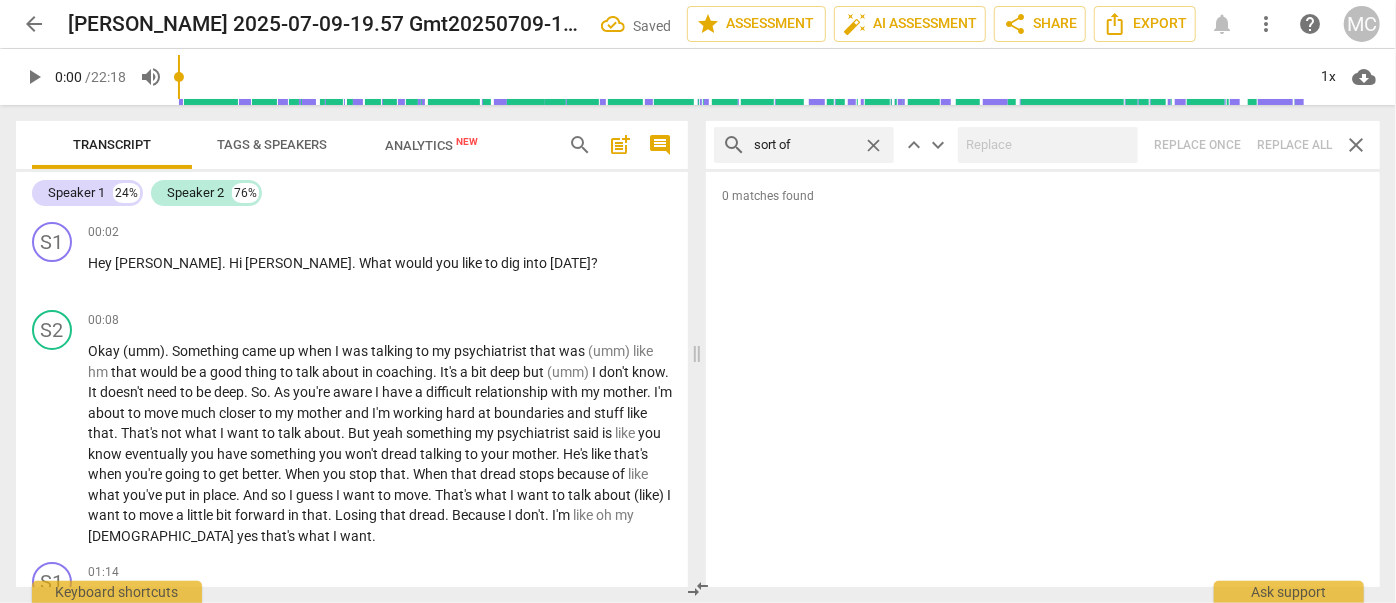 type on "sort of" 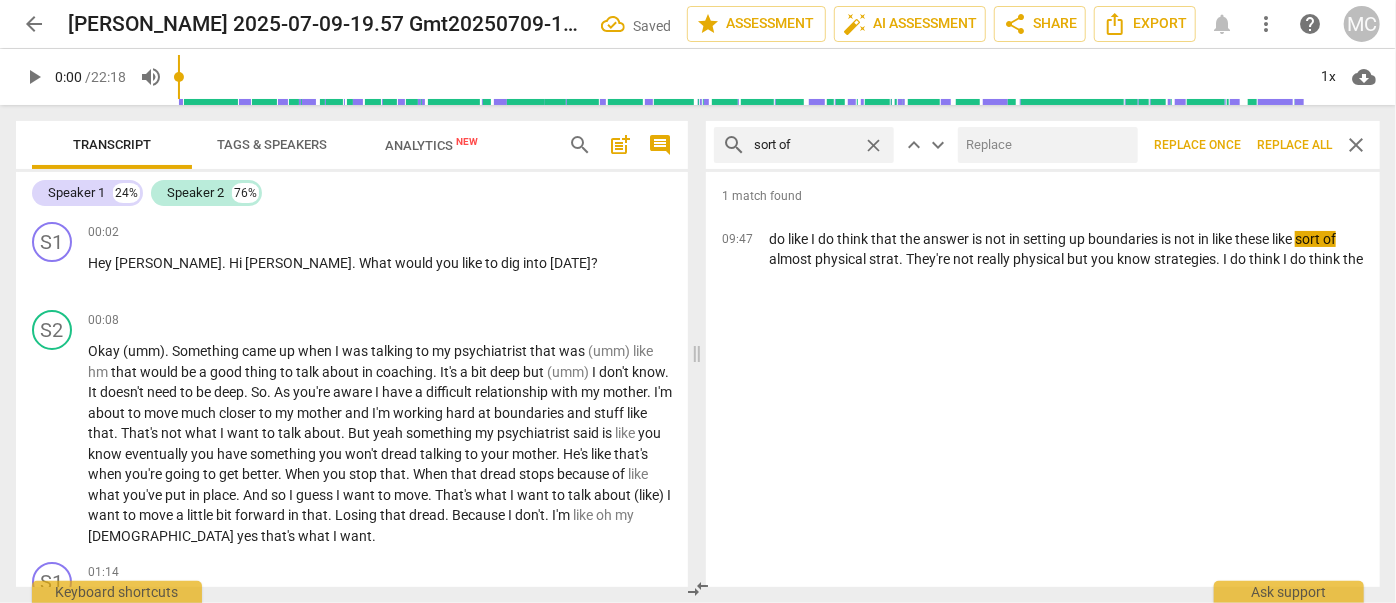 click at bounding box center (1044, 145) 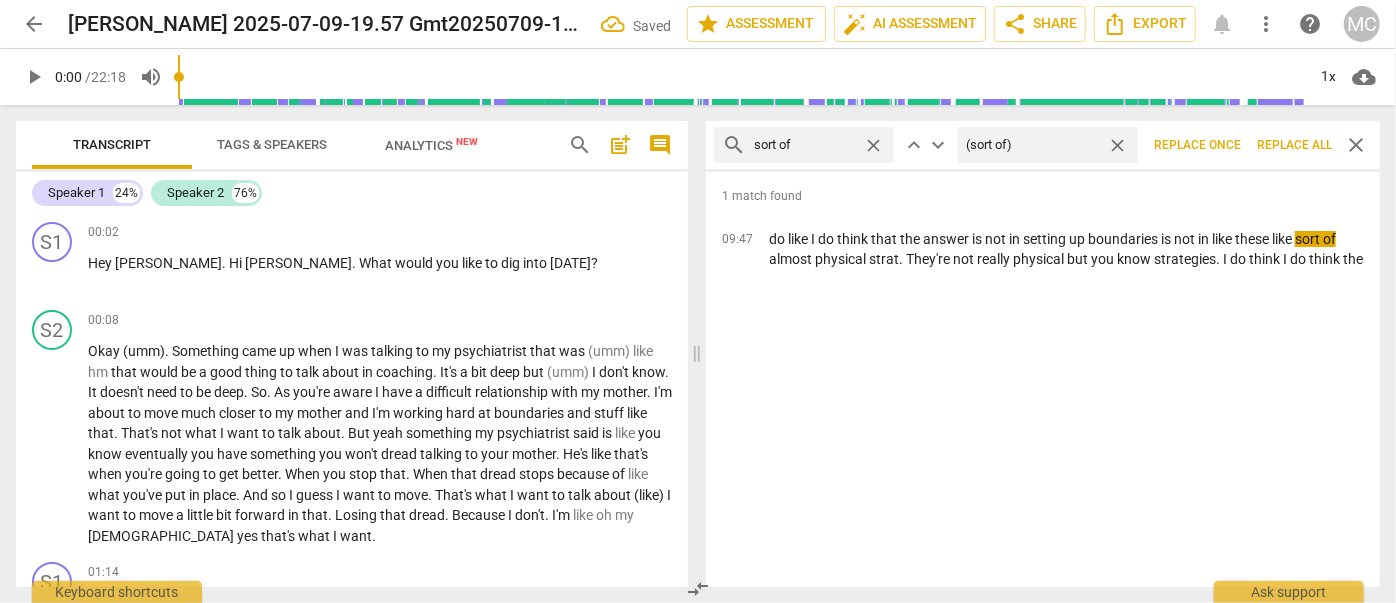 type on "(sort of)" 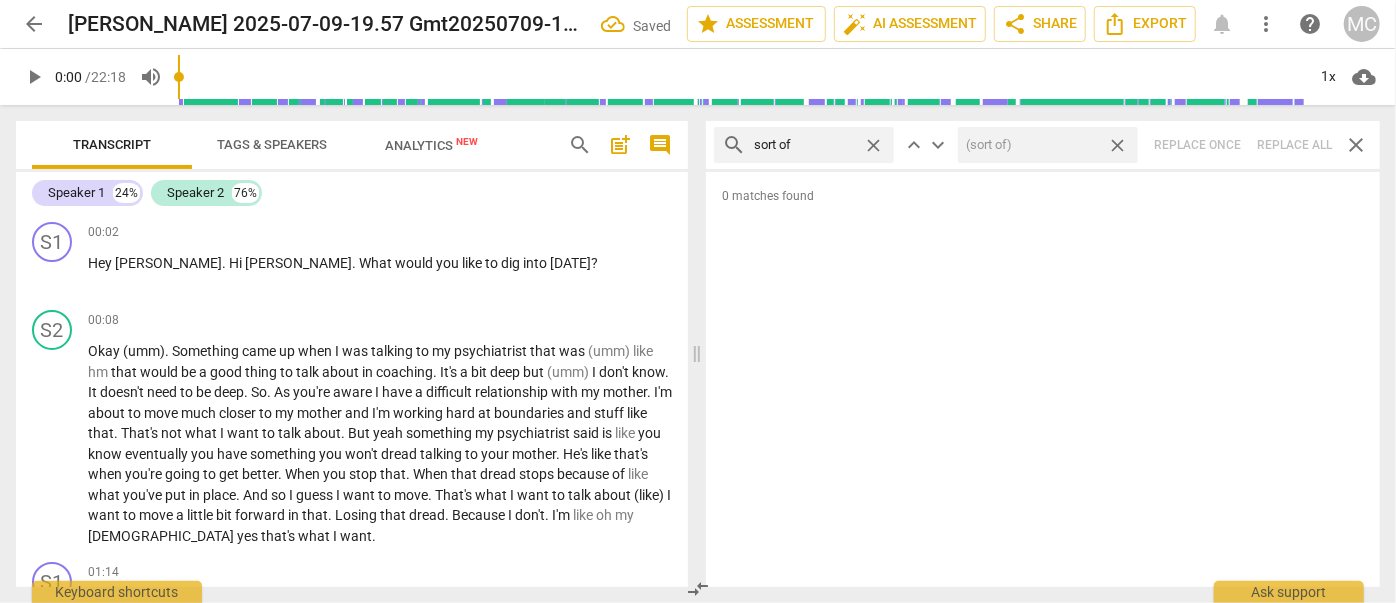 click on "close" at bounding box center (1117, 145) 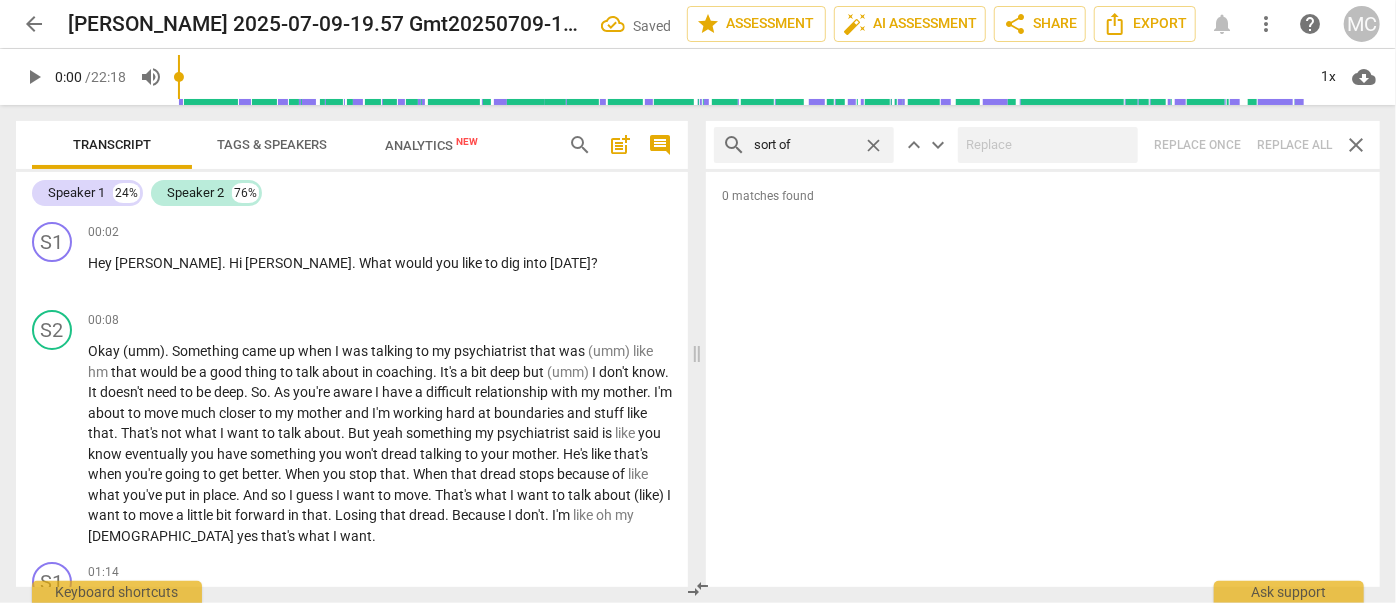click on "close" at bounding box center [873, 145] 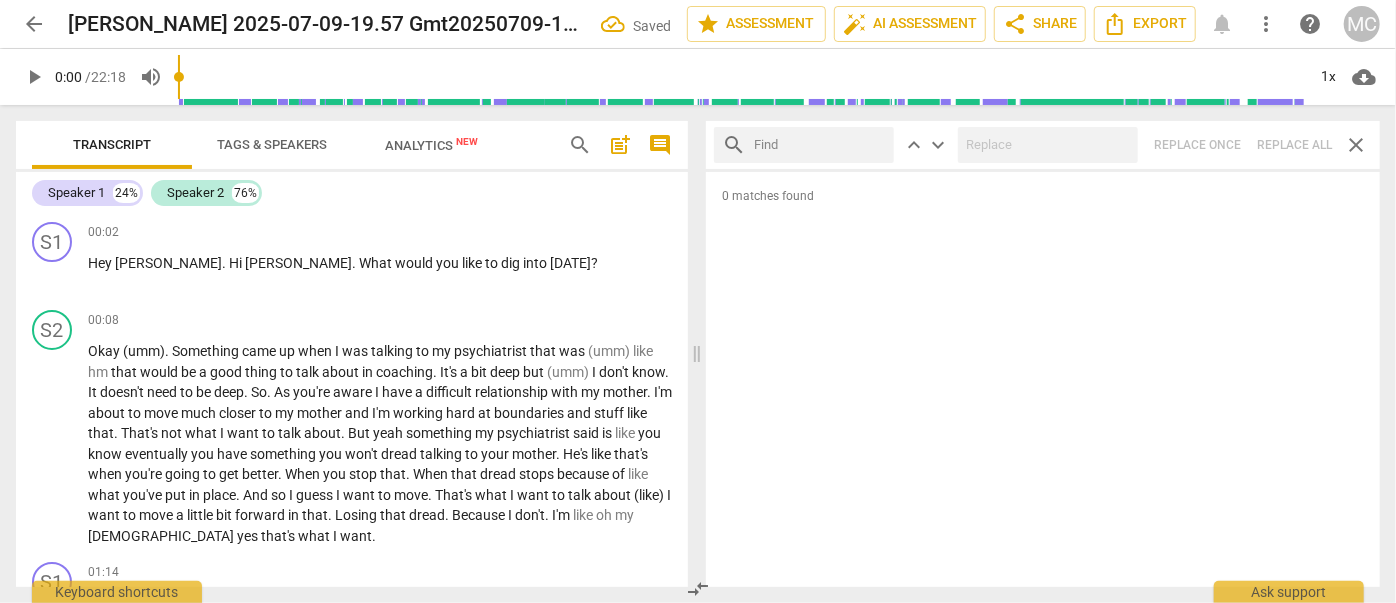 click at bounding box center [820, 145] 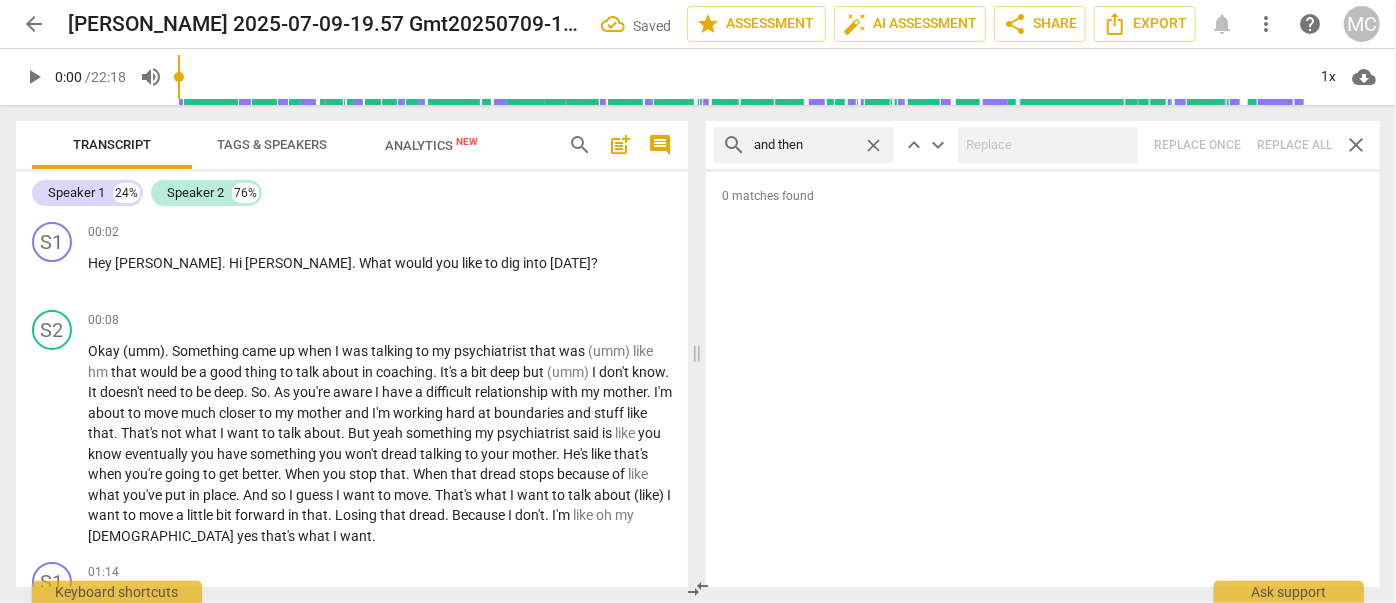 type on "and then" 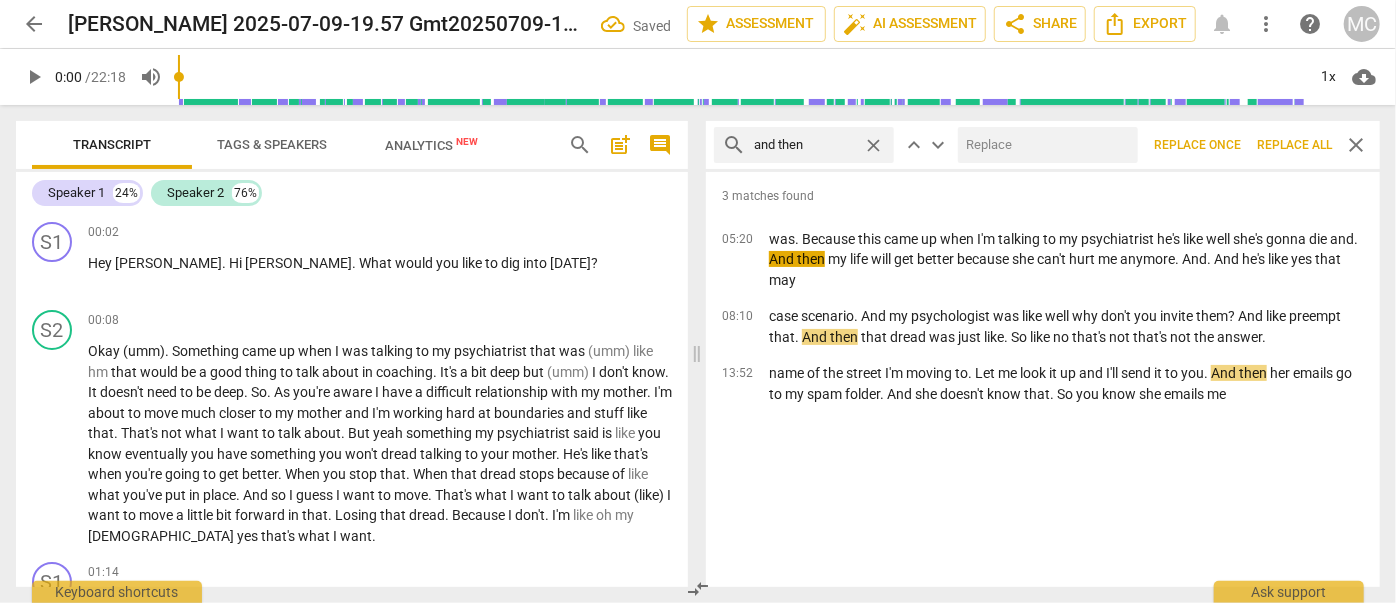 click at bounding box center (1044, 145) 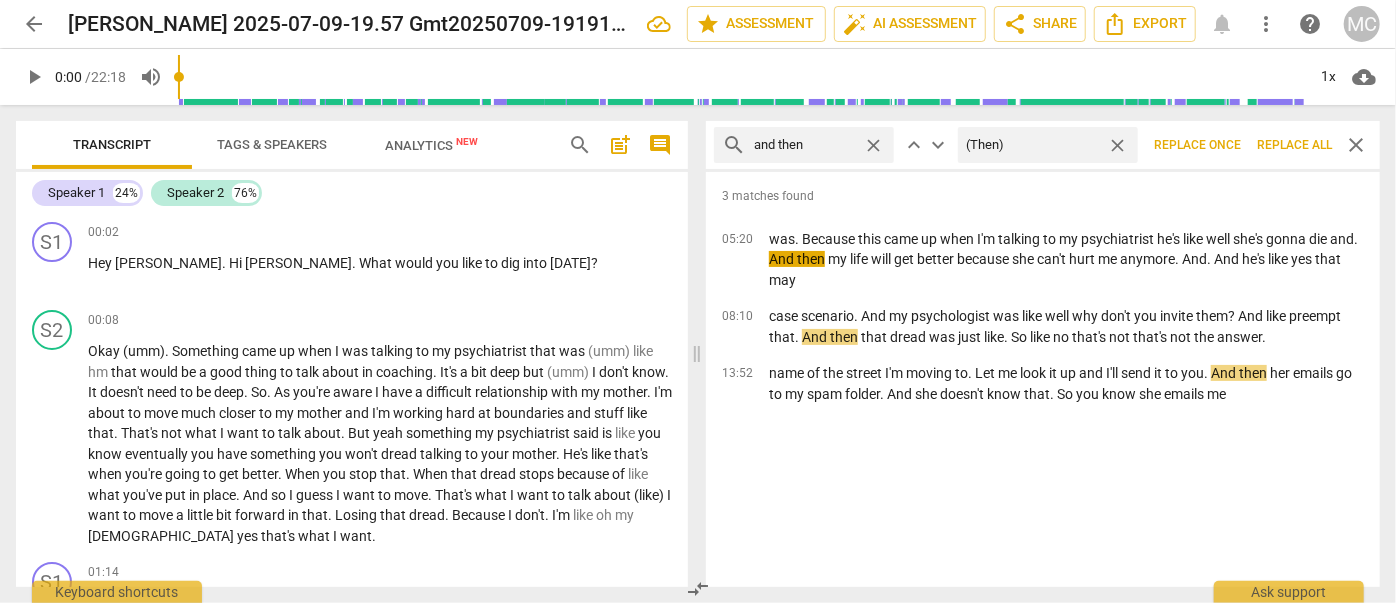 type on "(Then)" 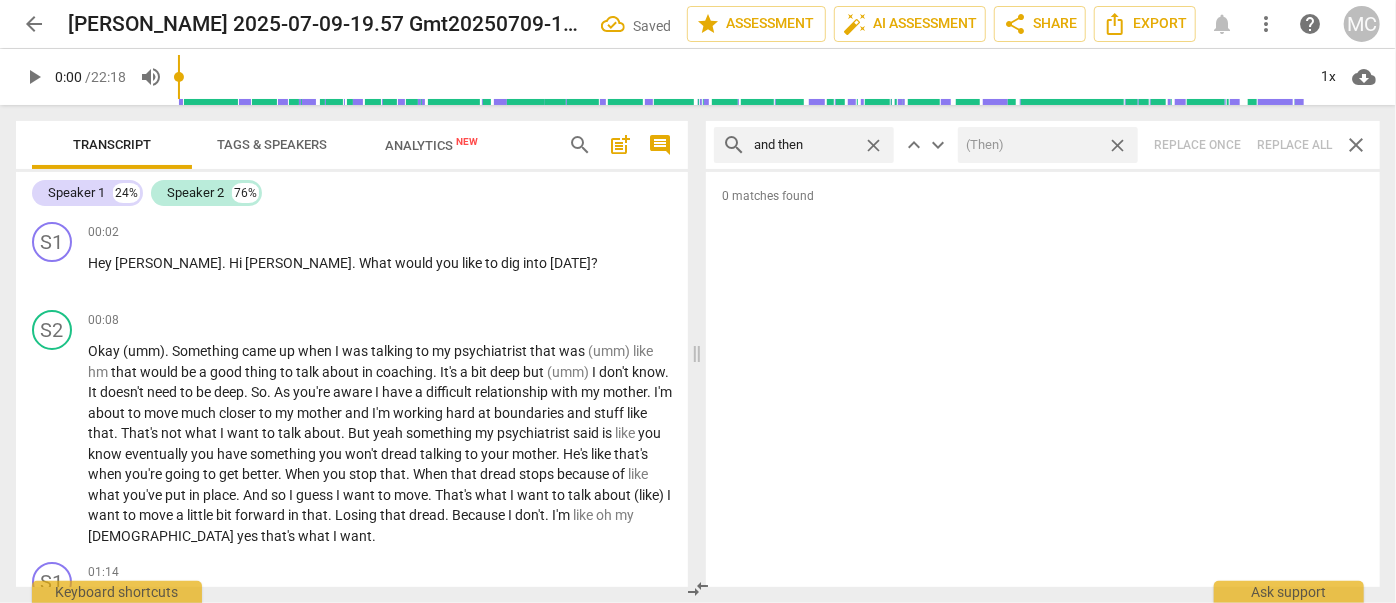 drag, startPoint x: 1117, startPoint y: 144, endPoint x: 997, endPoint y: 134, distance: 120.41595 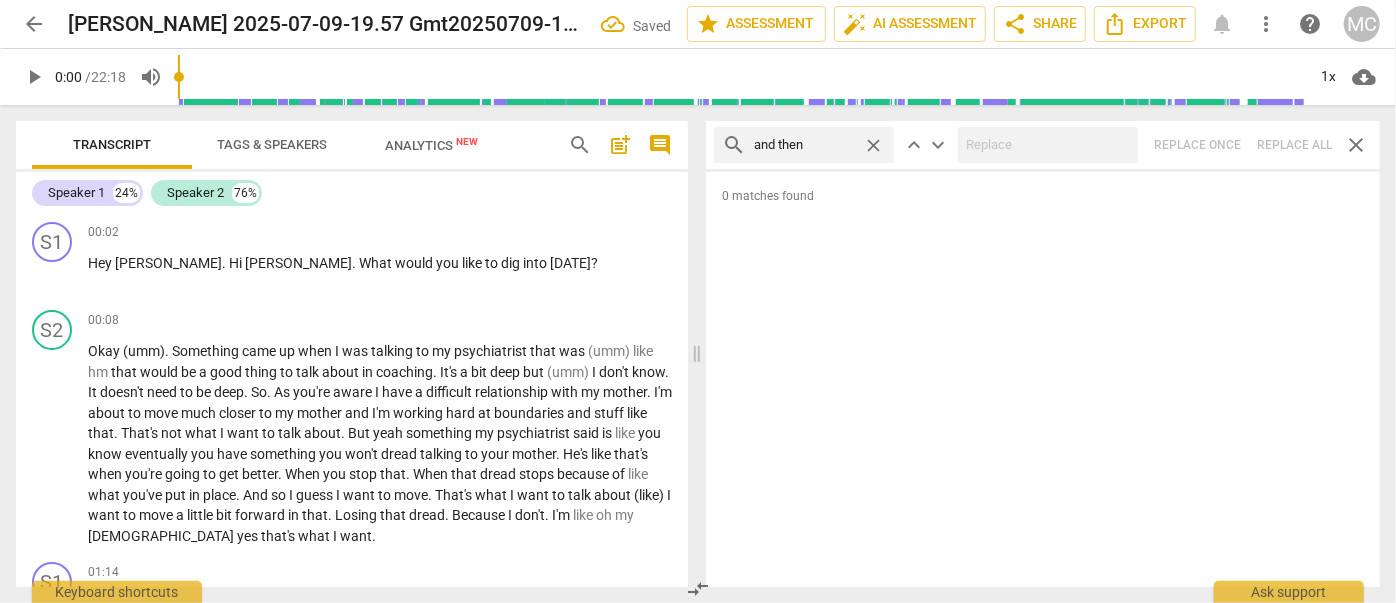 click on "close" at bounding box center [873, 145] 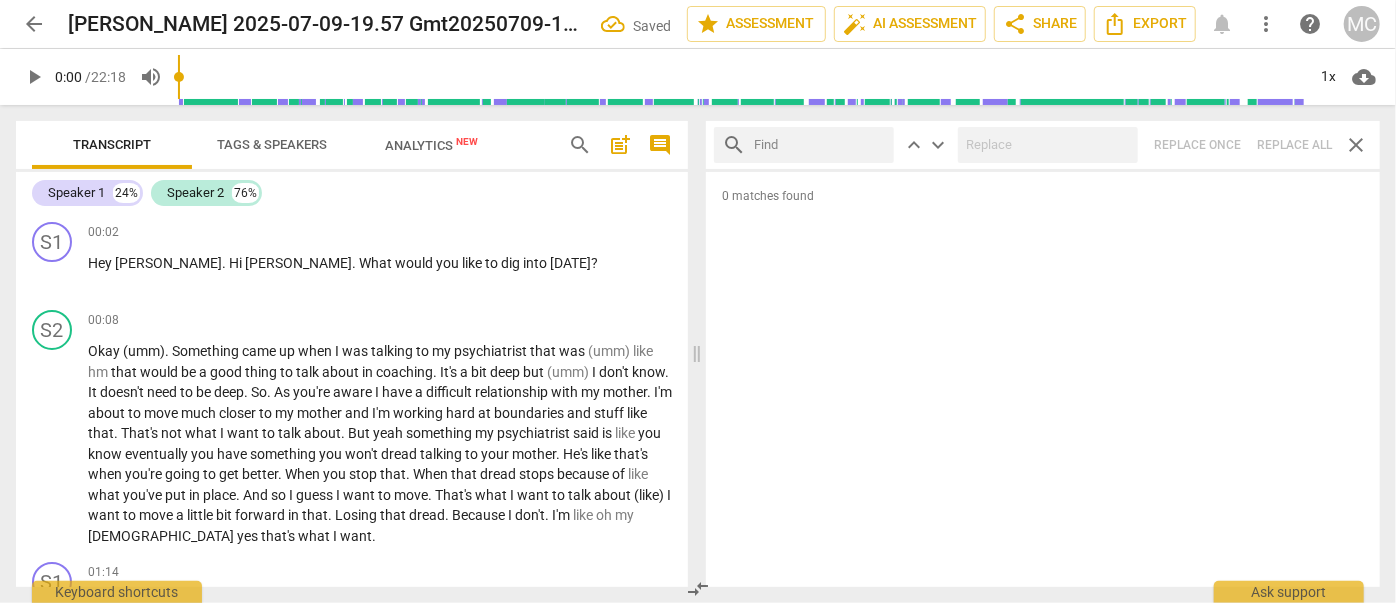 click at bounding box center (820, 145) 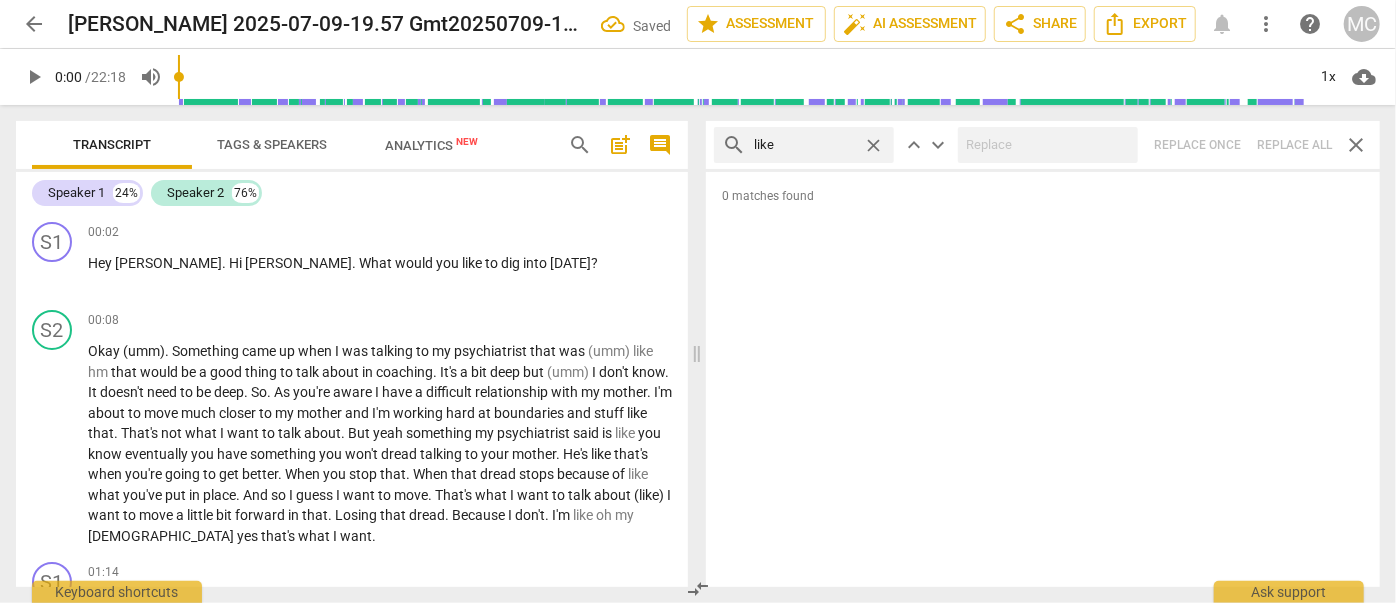 type on "like" 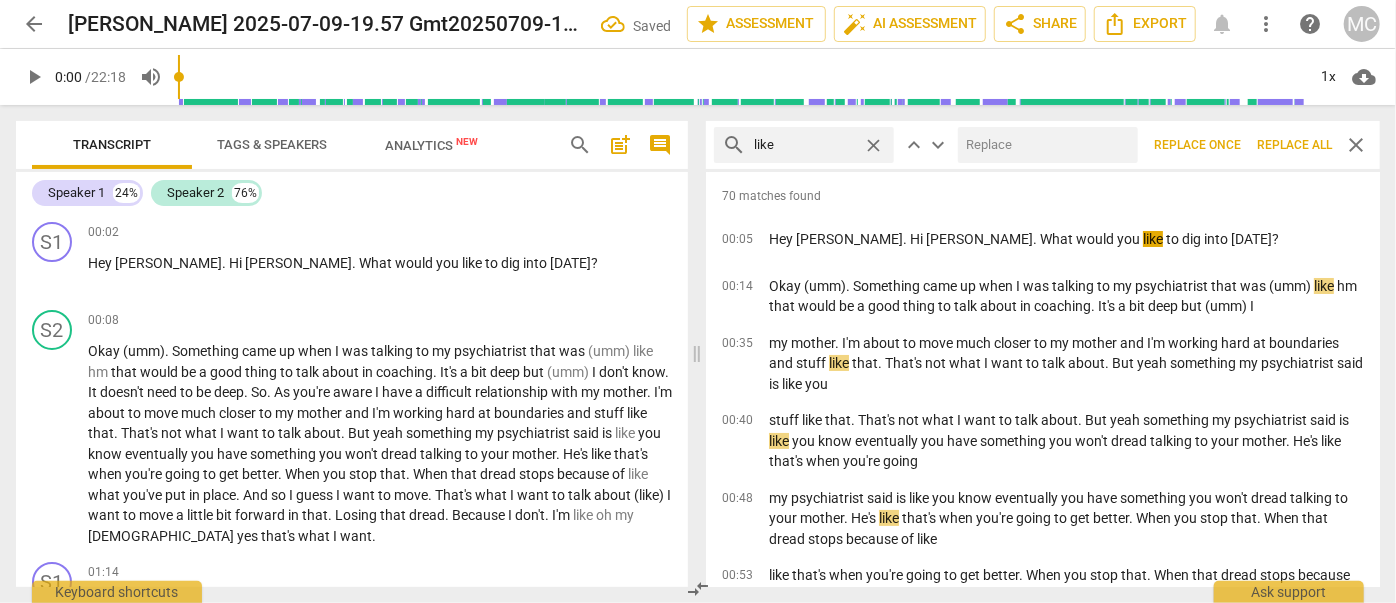 click at bounding box center [1044, 145] 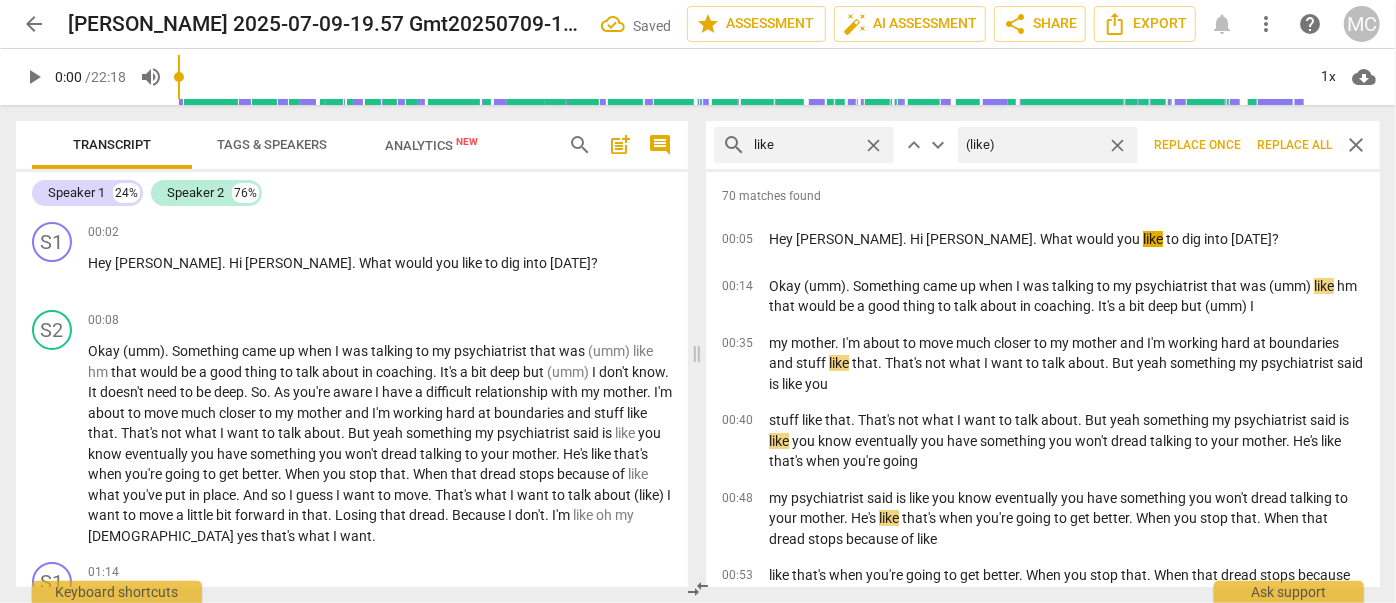type on "(like)" 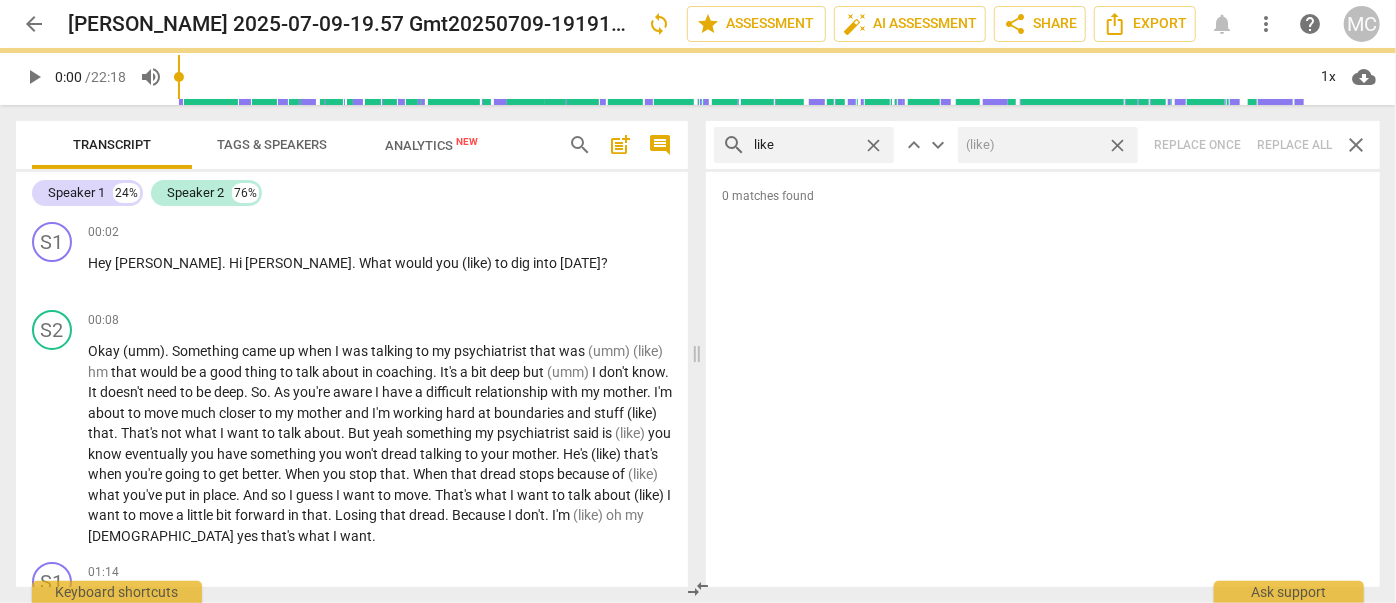 click on "close" at bounding box center [1117, 145] 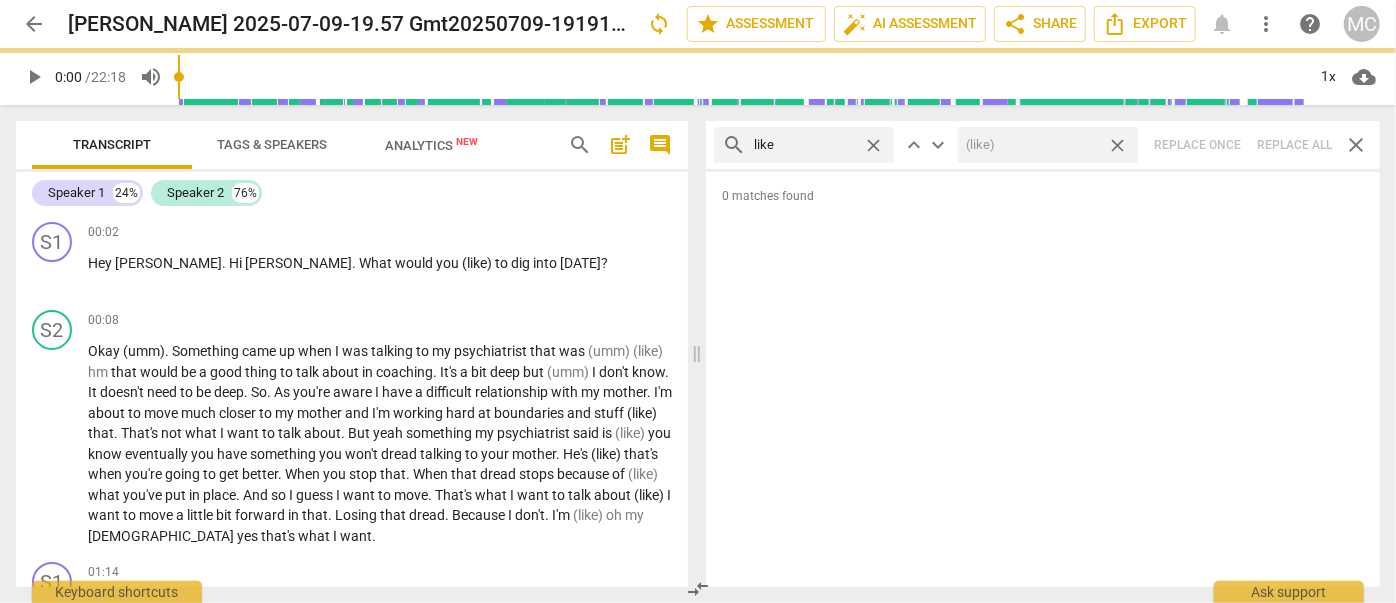 type 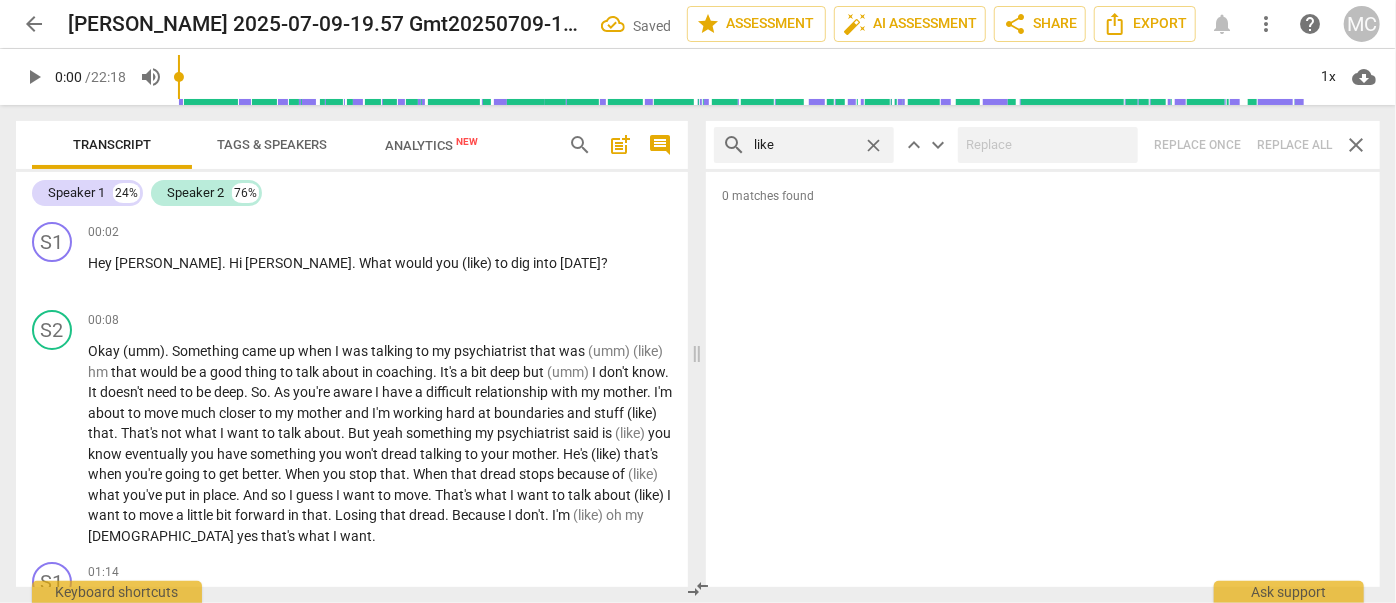 click on "close" at bounding box center (873, 145) 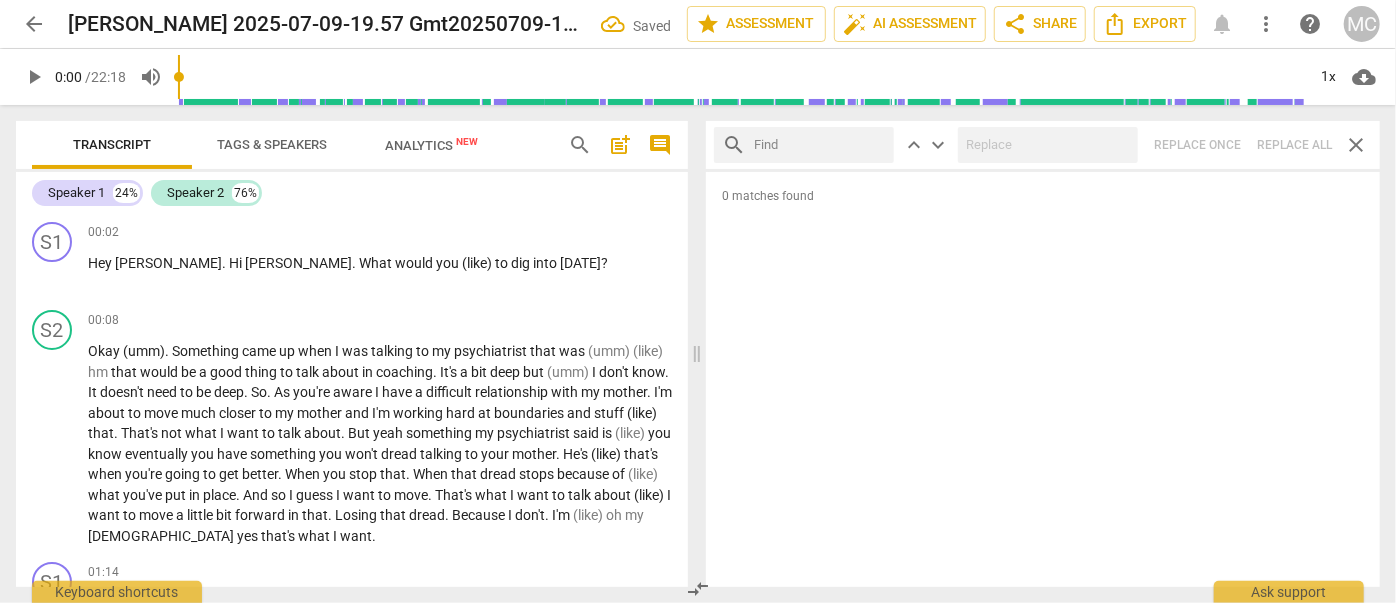 click at bounding box center [820, 145] 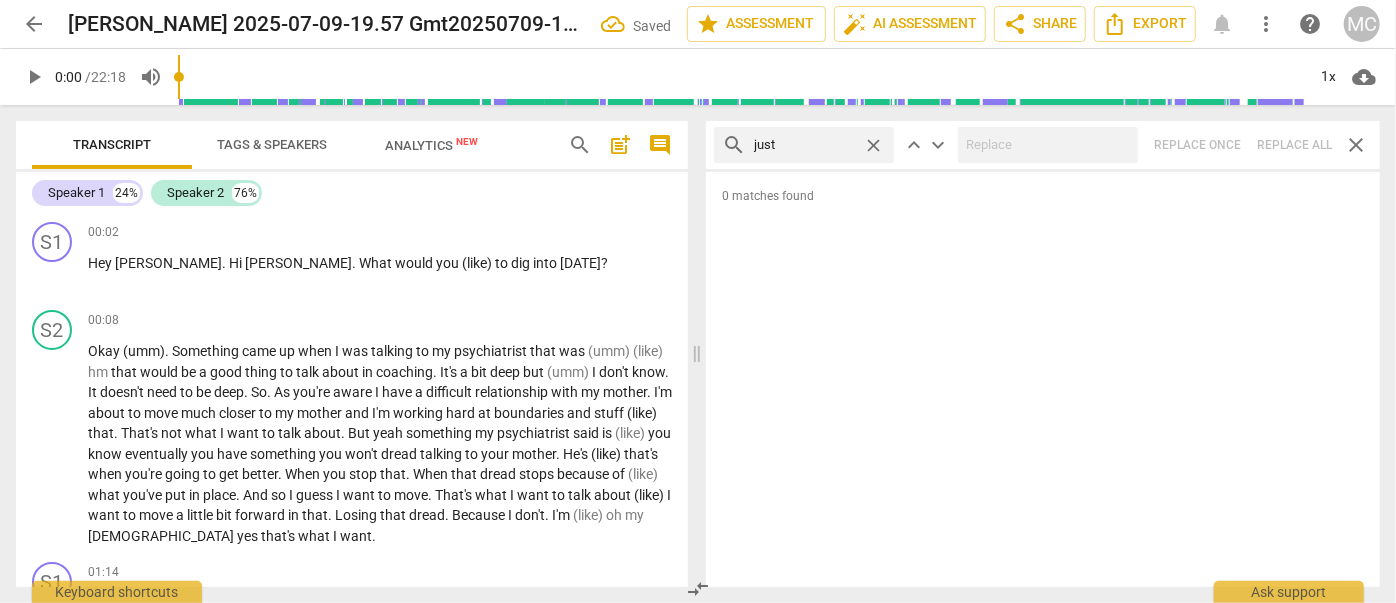 type on "just" 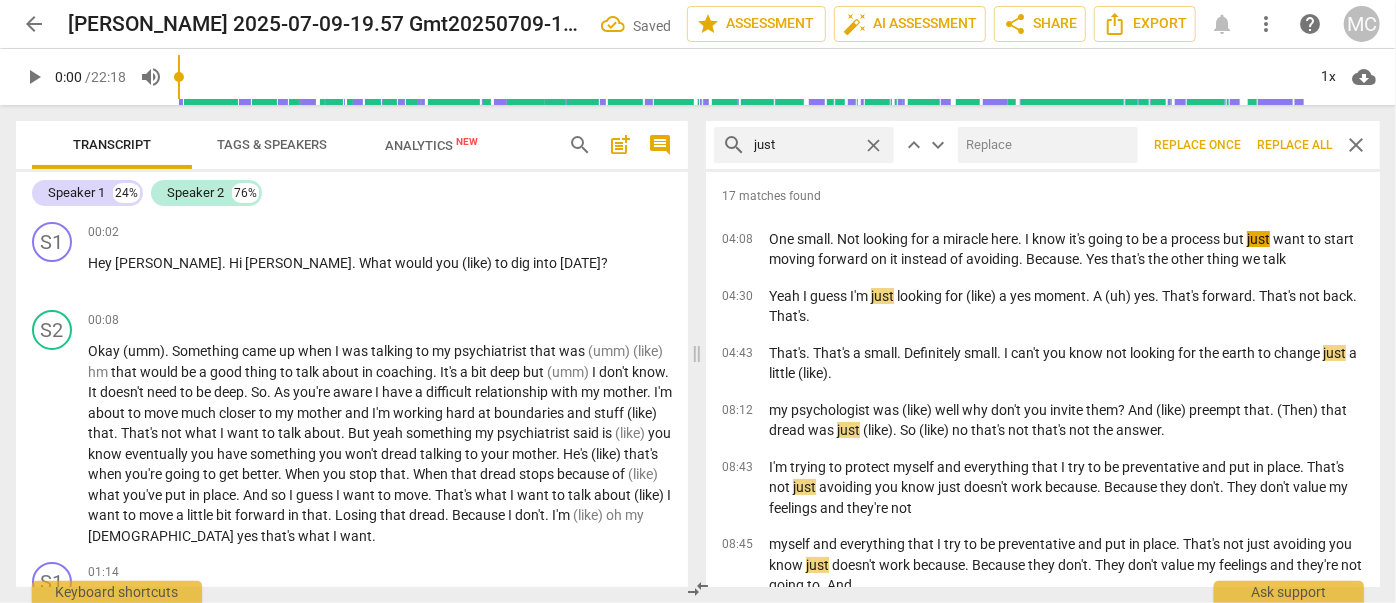 click at bounding box center [1044, 145] 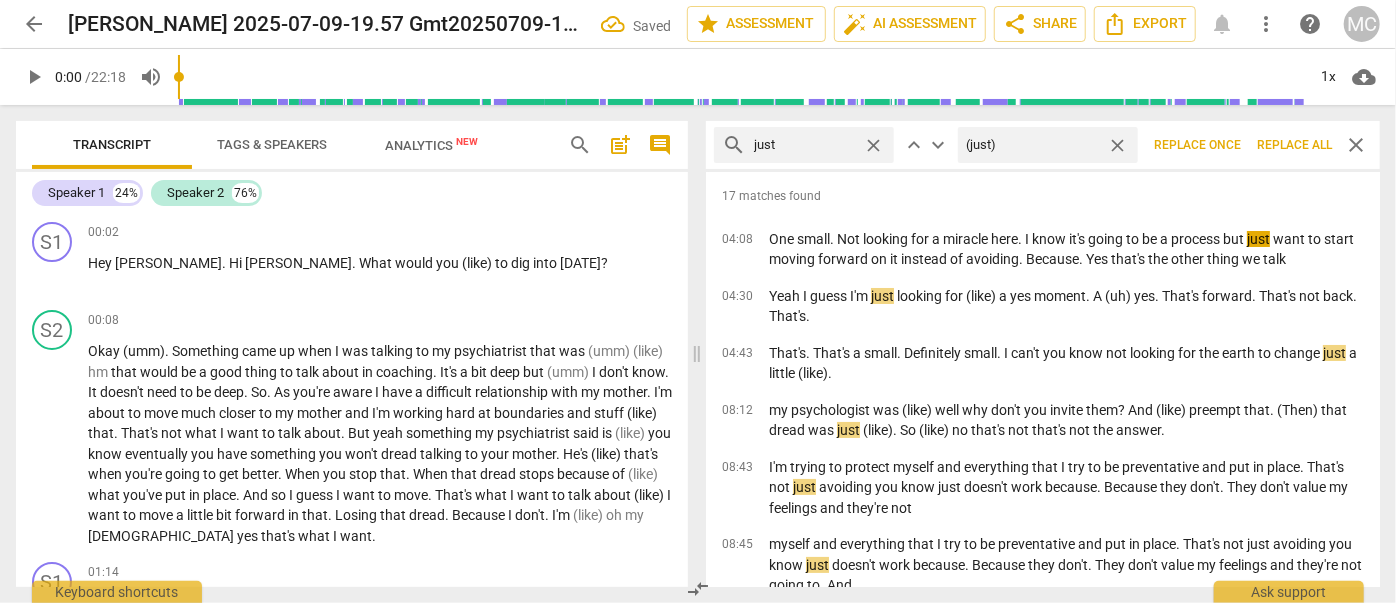 type on "(just)" 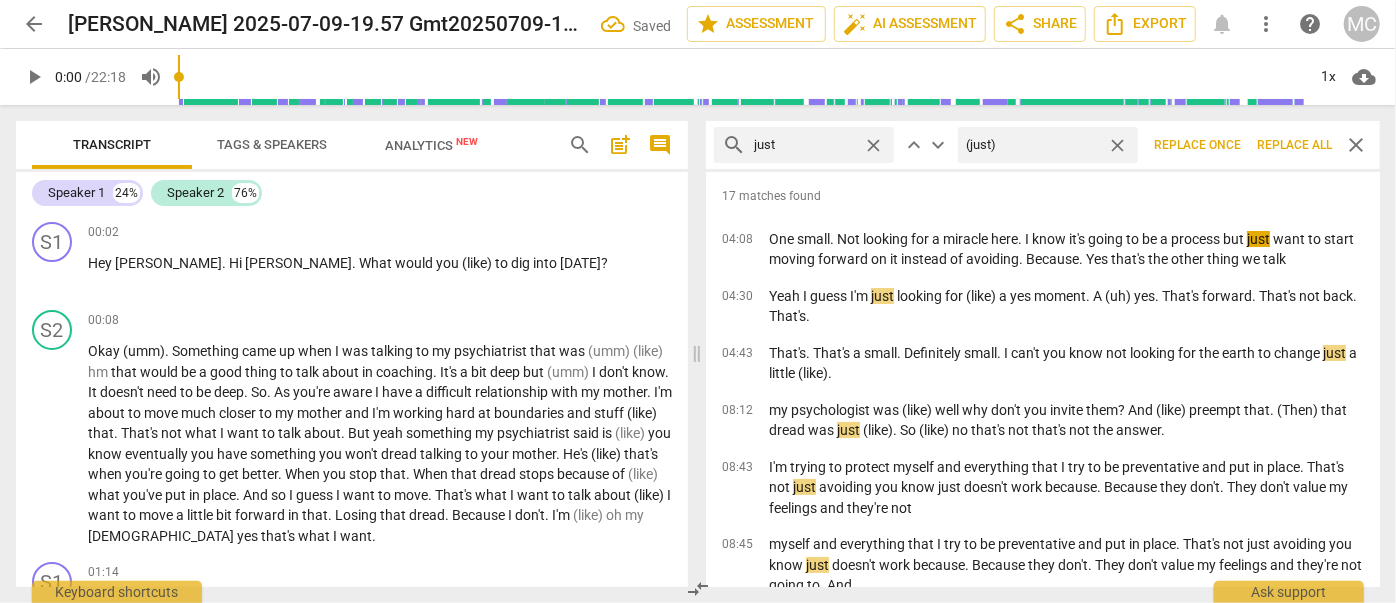 click on "Replace all" at bounding box center [1294, 145] 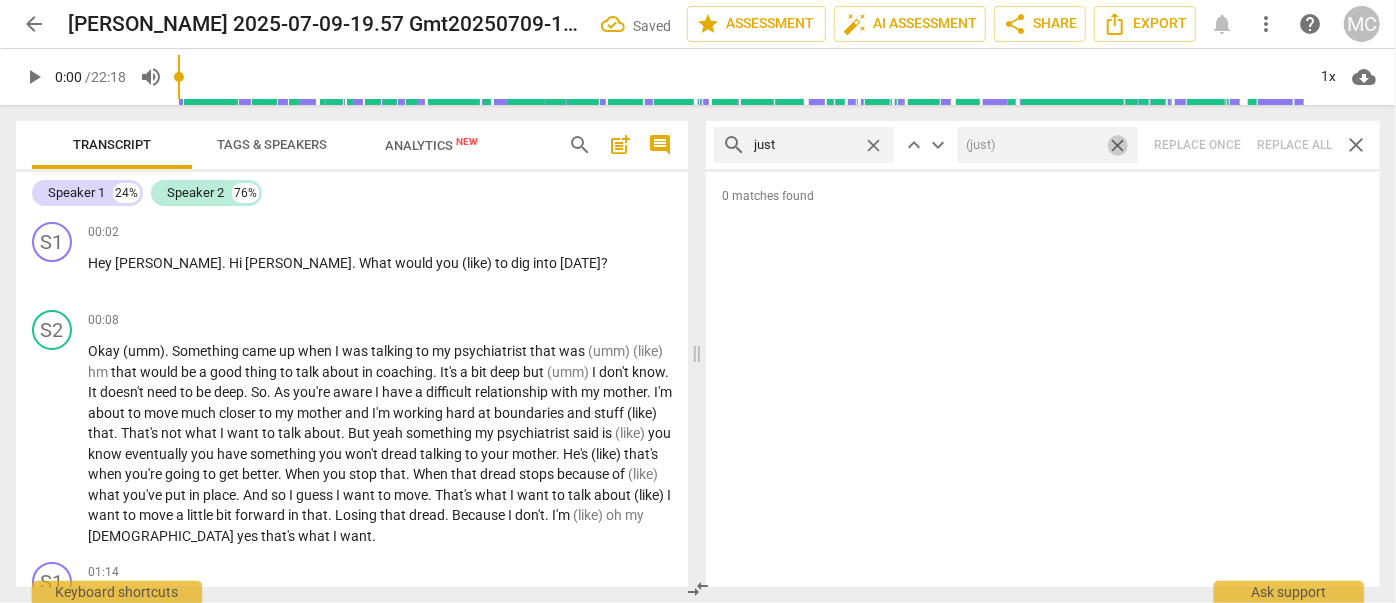 drag, startPoint x: 1120, startPoint y: 143, endPoint x: 1055, endPoint y: 144, distance: 65.00769 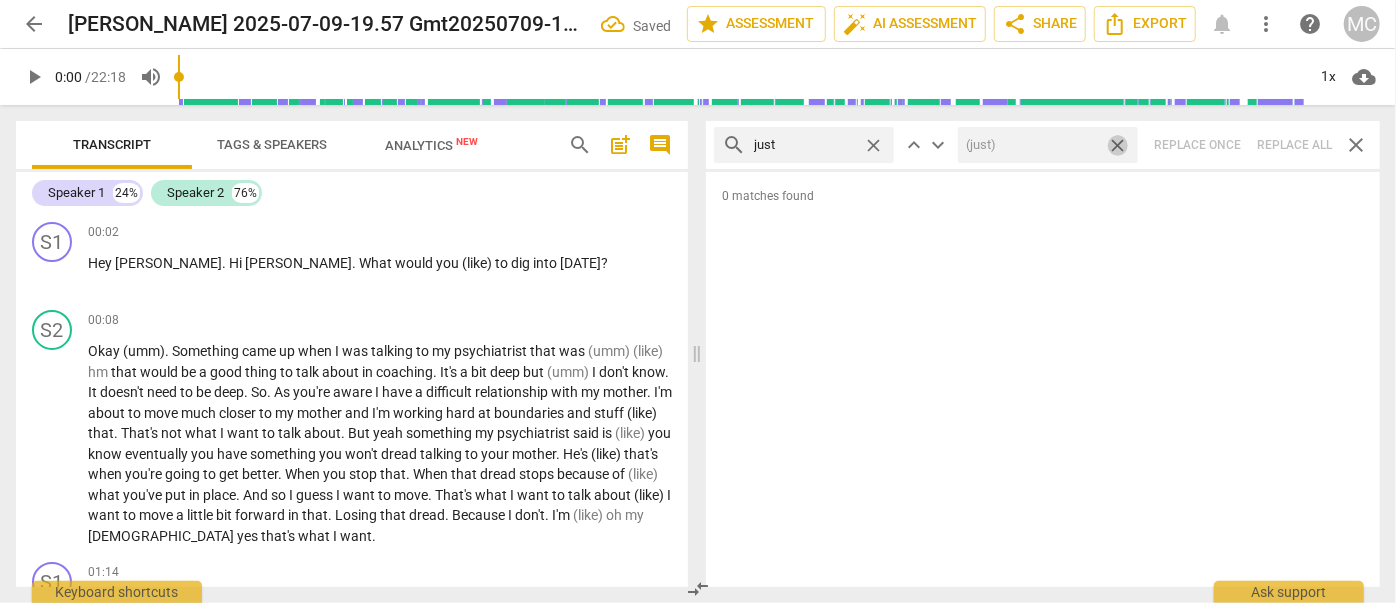click on "close" at bounding box center [1117, 145] 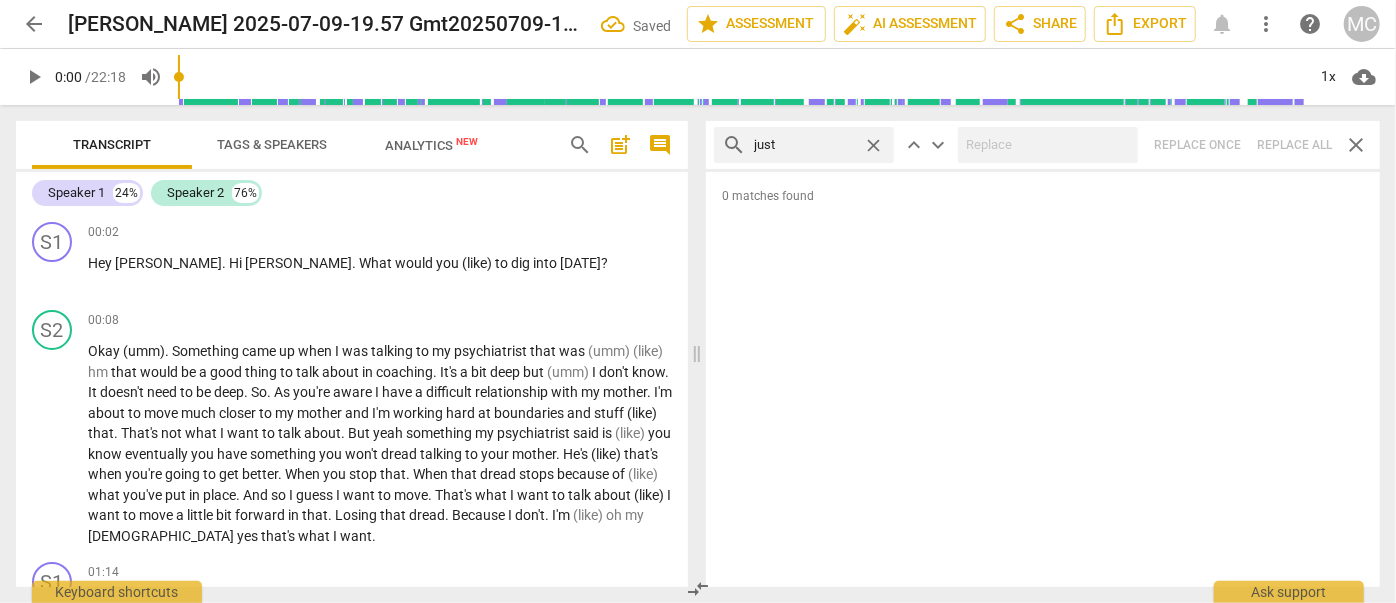 click on "close" at bounding box center (873, 145) 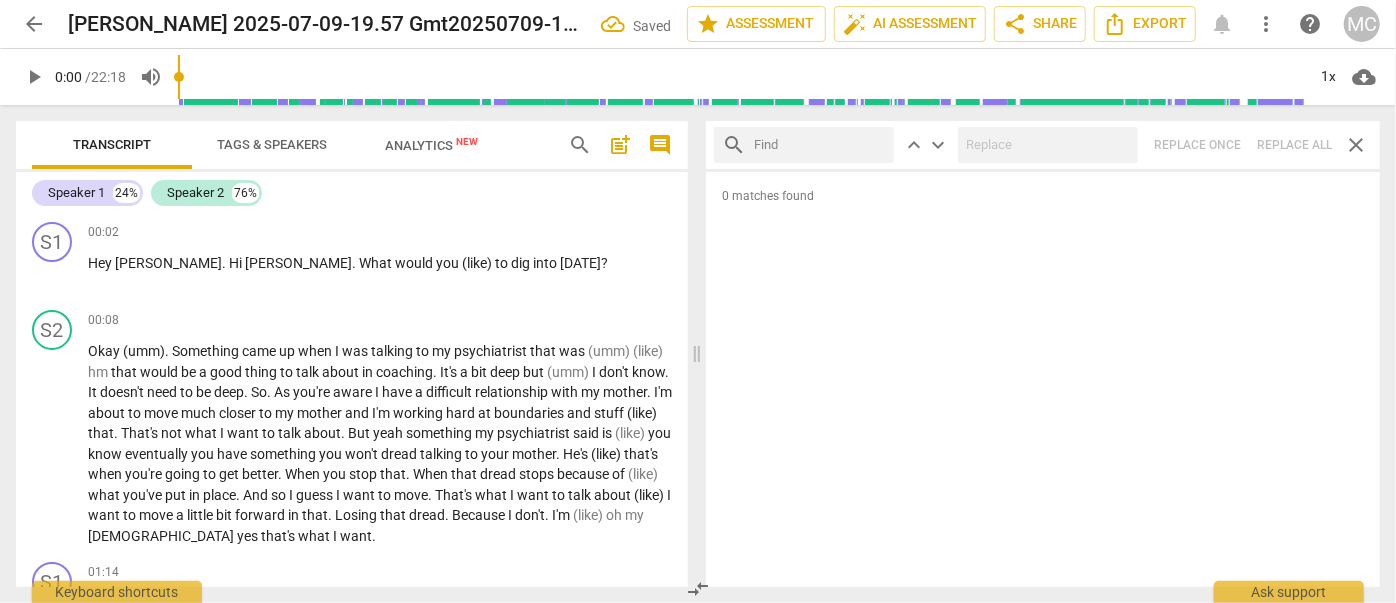 click at bounding box center [820, 145] 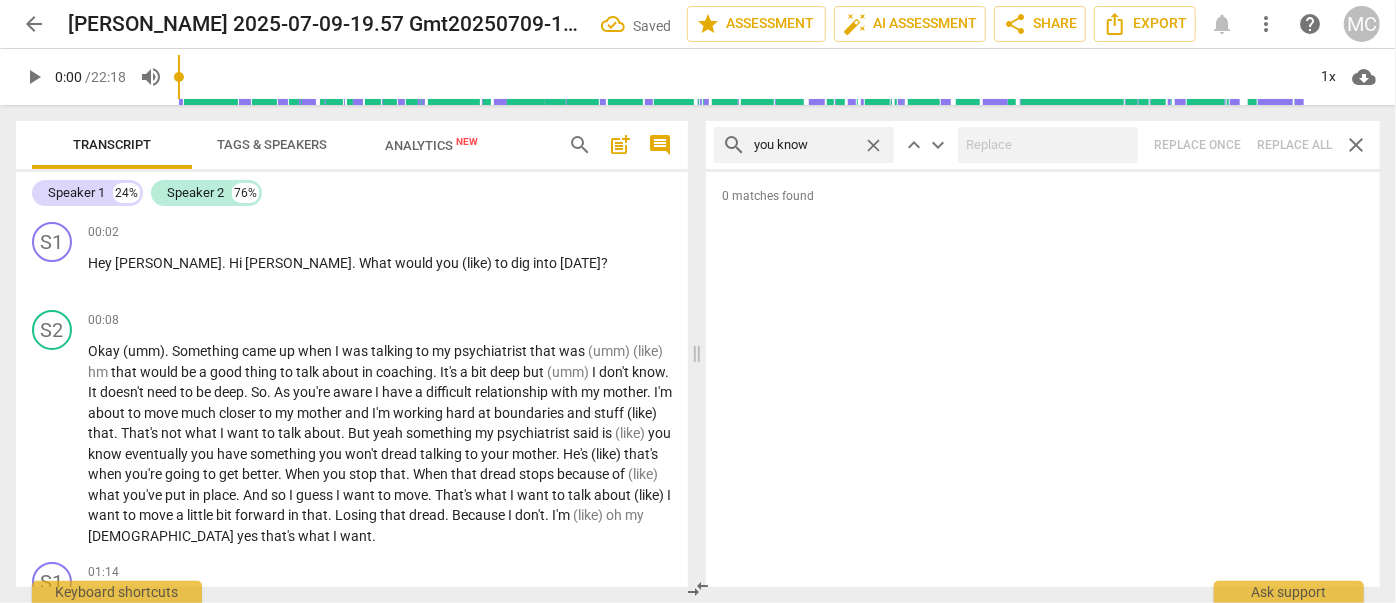 type on "you know" 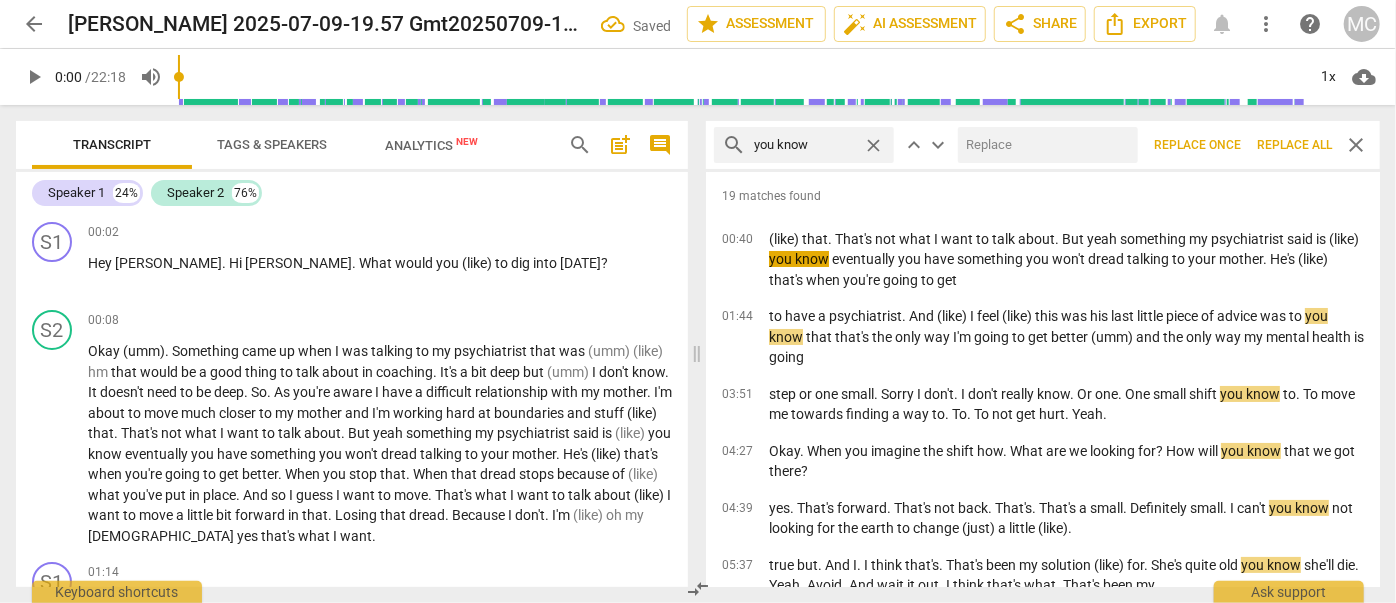 click at bounding box center [1044, 145] 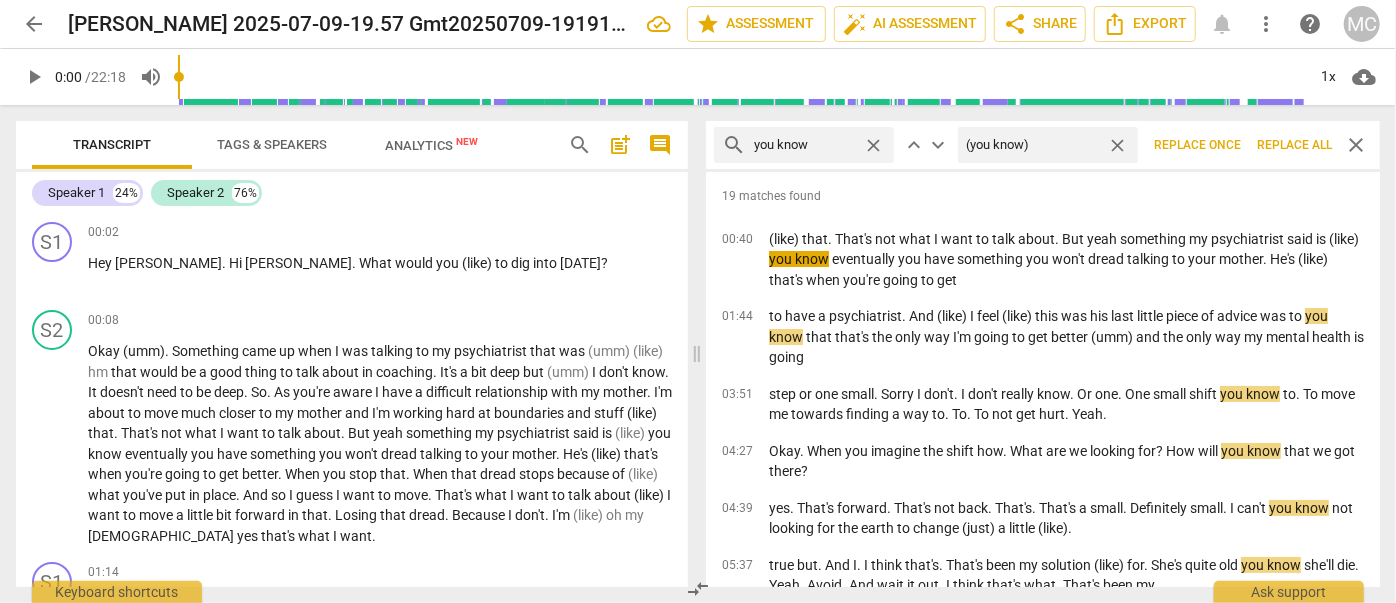type on "(you know)" 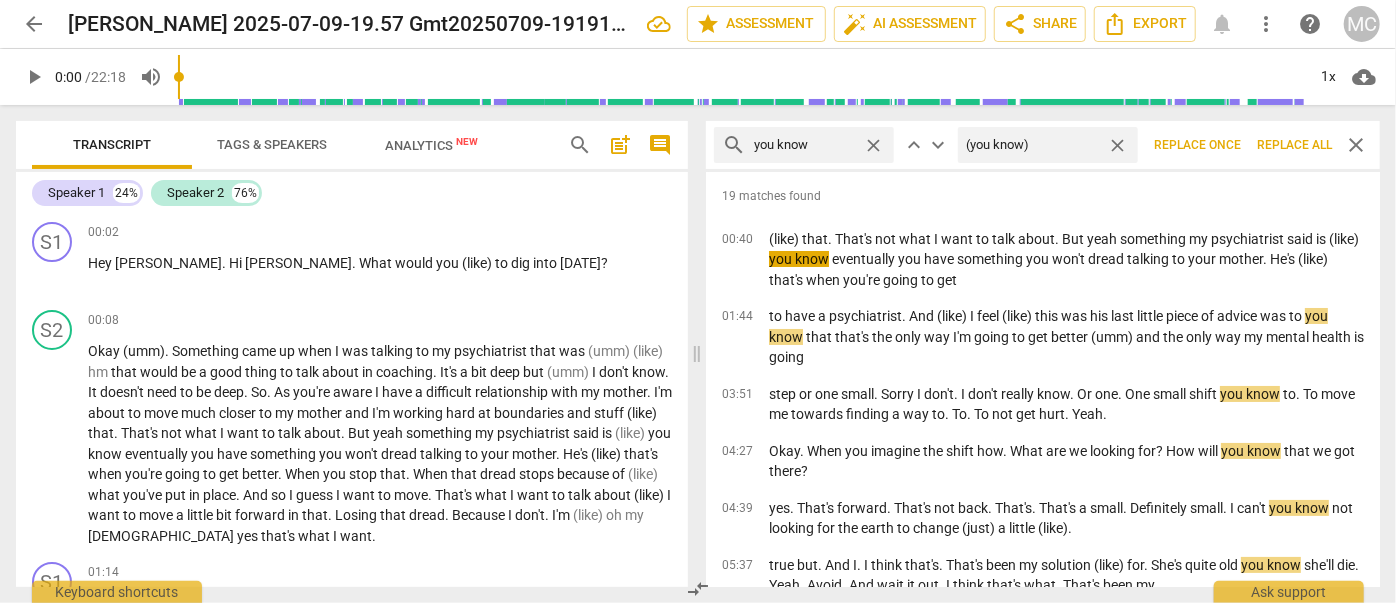 click on "Replace all" at bounding box center (1294, 145) 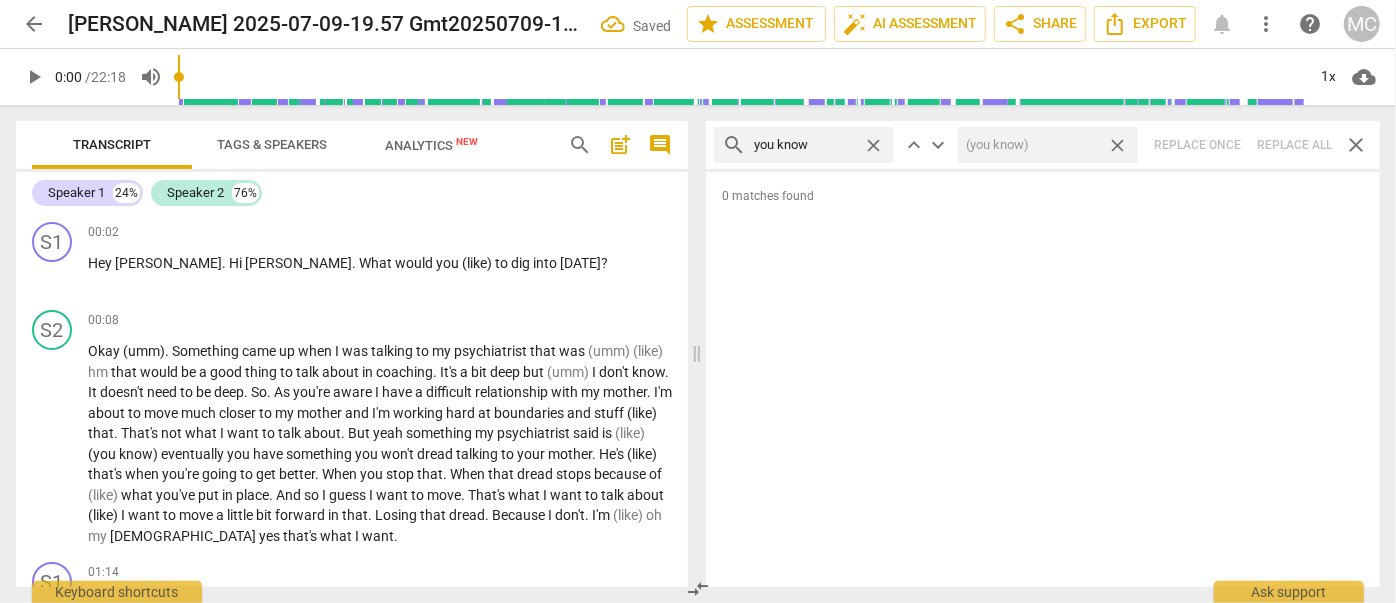 click on "close" at bounding box center [1117, 145] 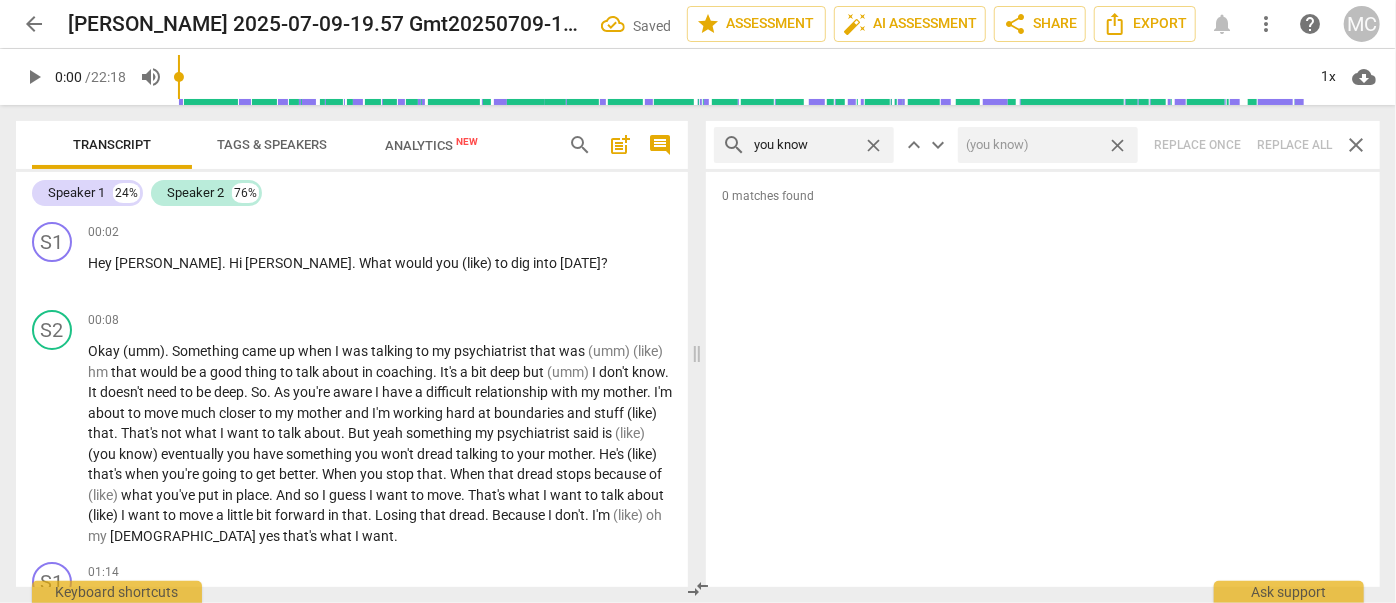 type 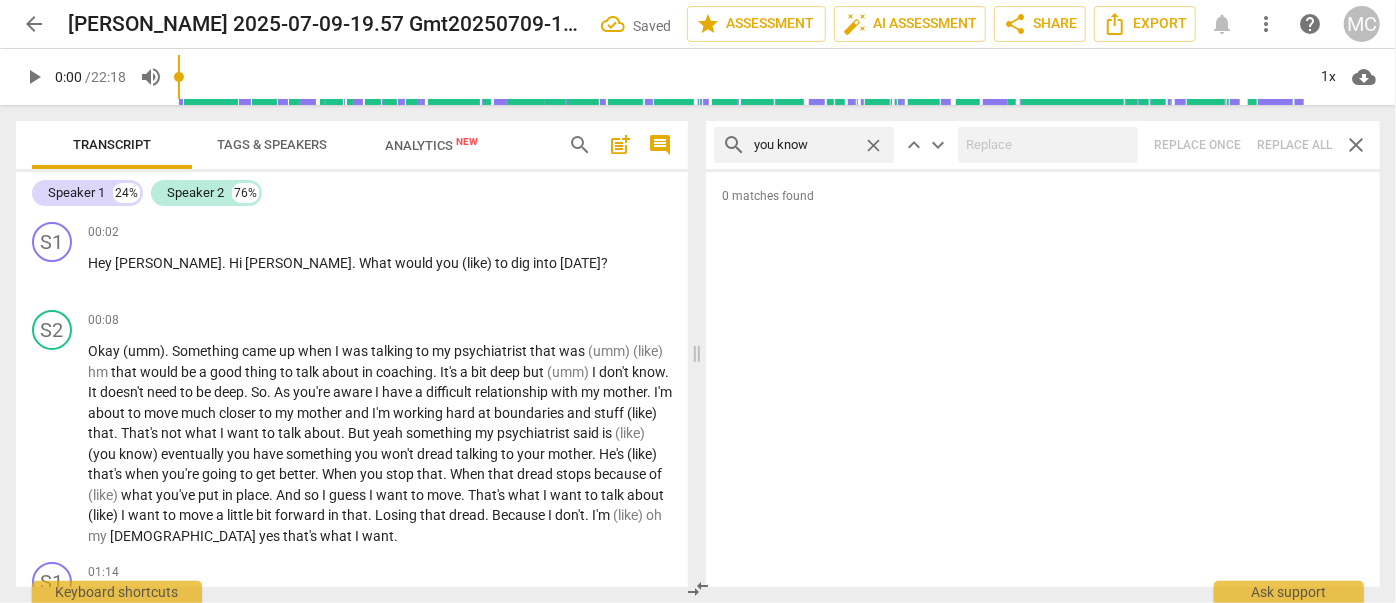 click on "close" at bounding box center (873, 145) 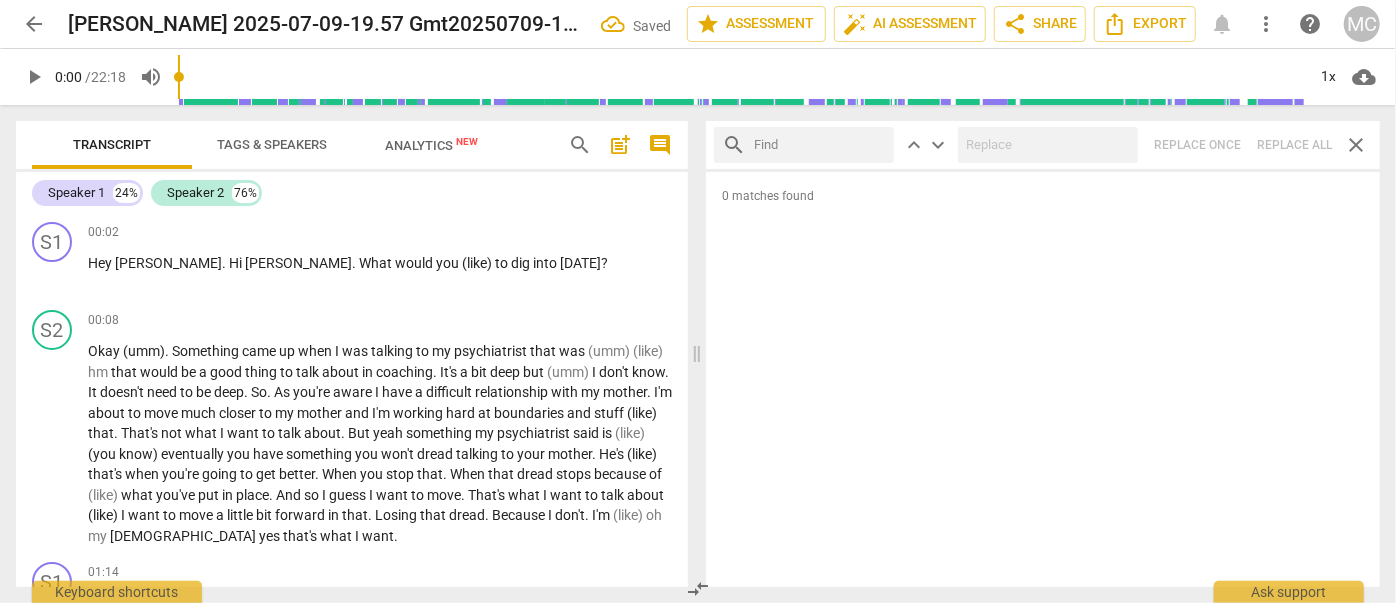 click at bounding box center [820, 145] 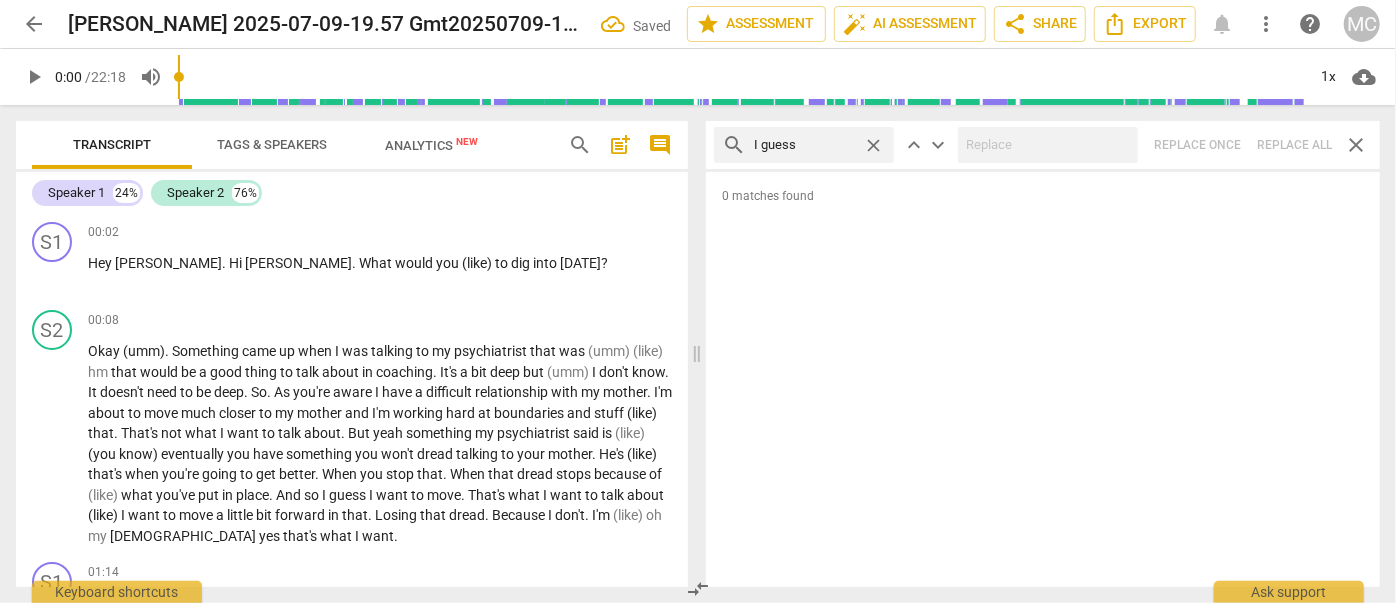 type on "I guess" 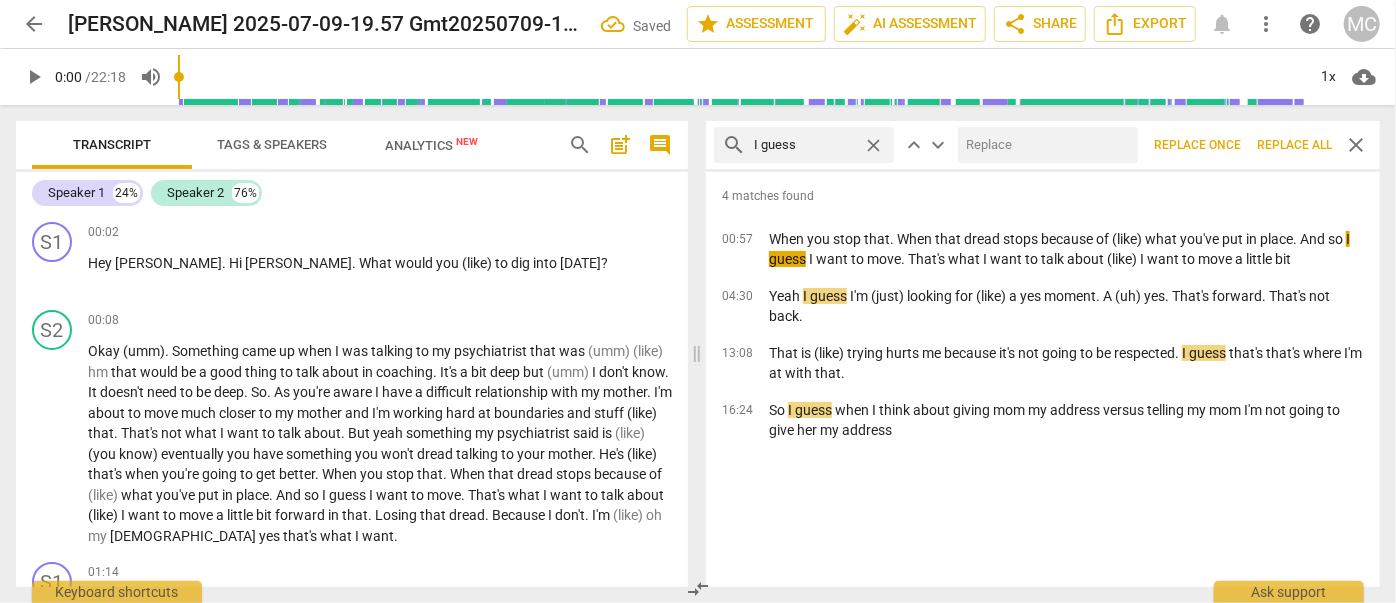 click at bounding box center [1044, 145] 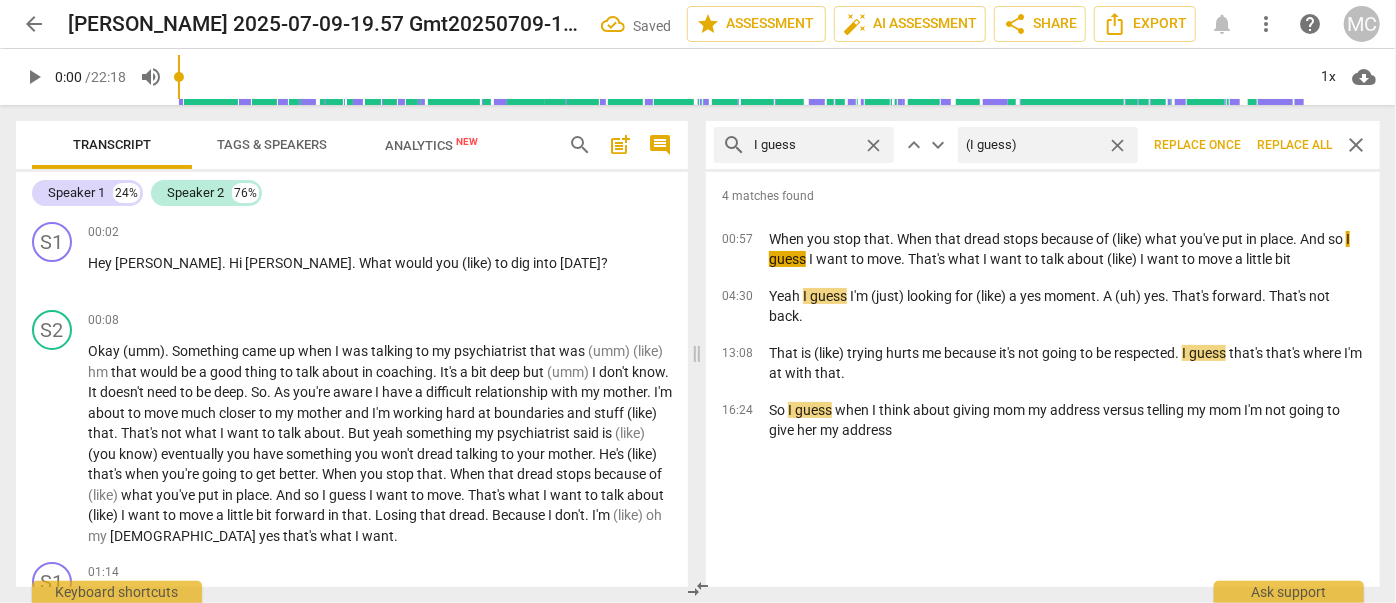 type on "(I guess)" 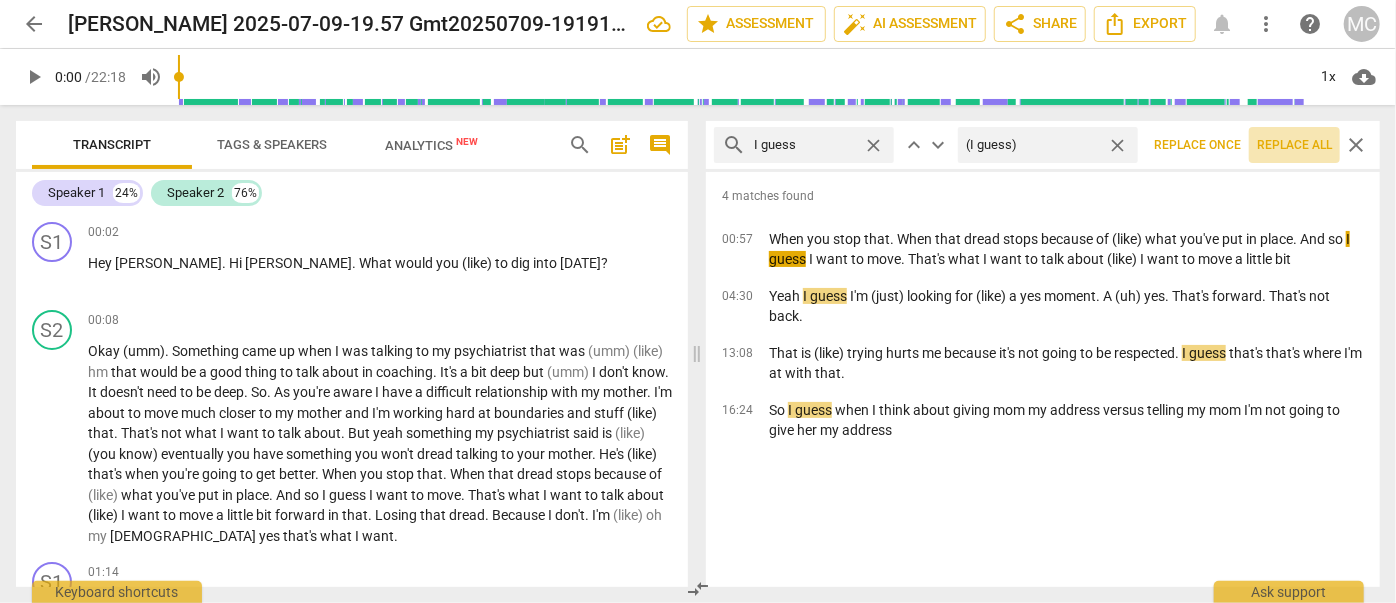 click on "Replace all" at bounding box center (1294, 145) 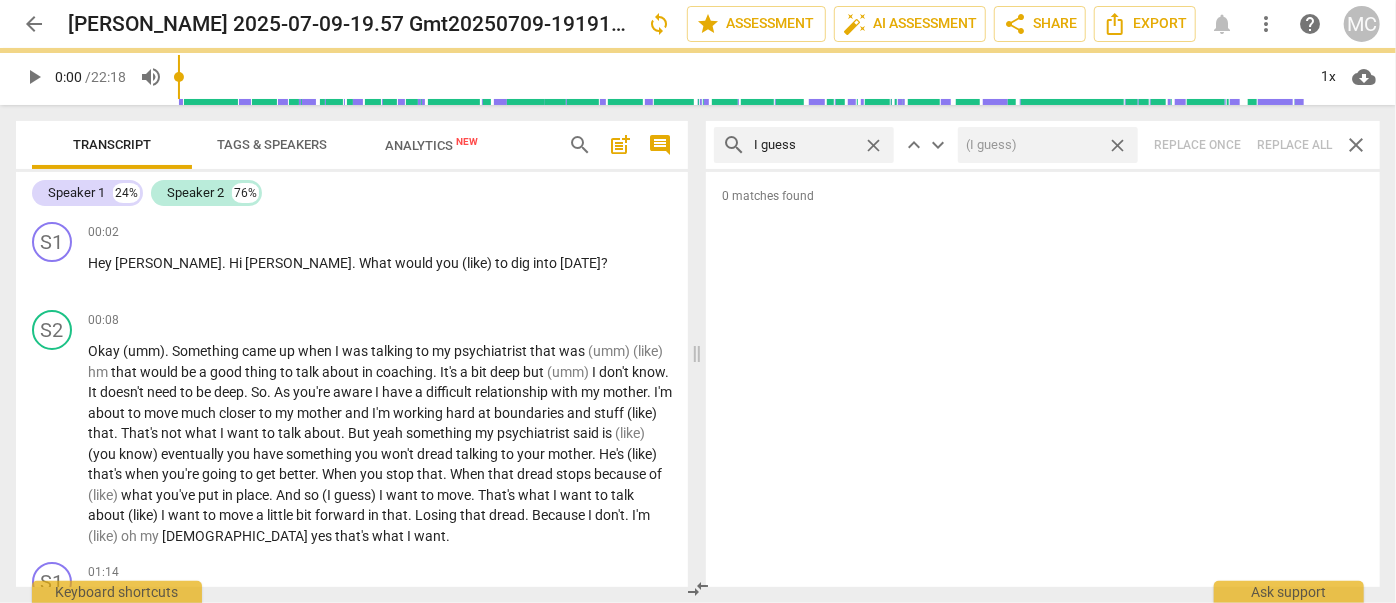 click on "close" at bounding box center [1117, 145] 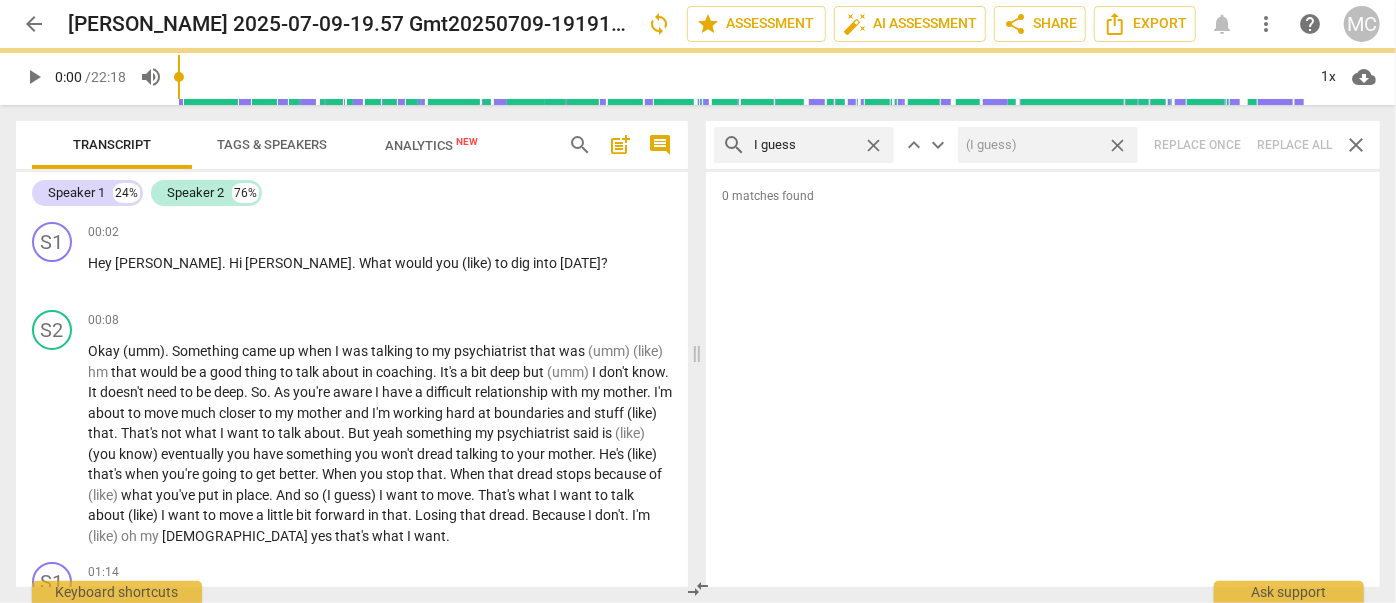 type 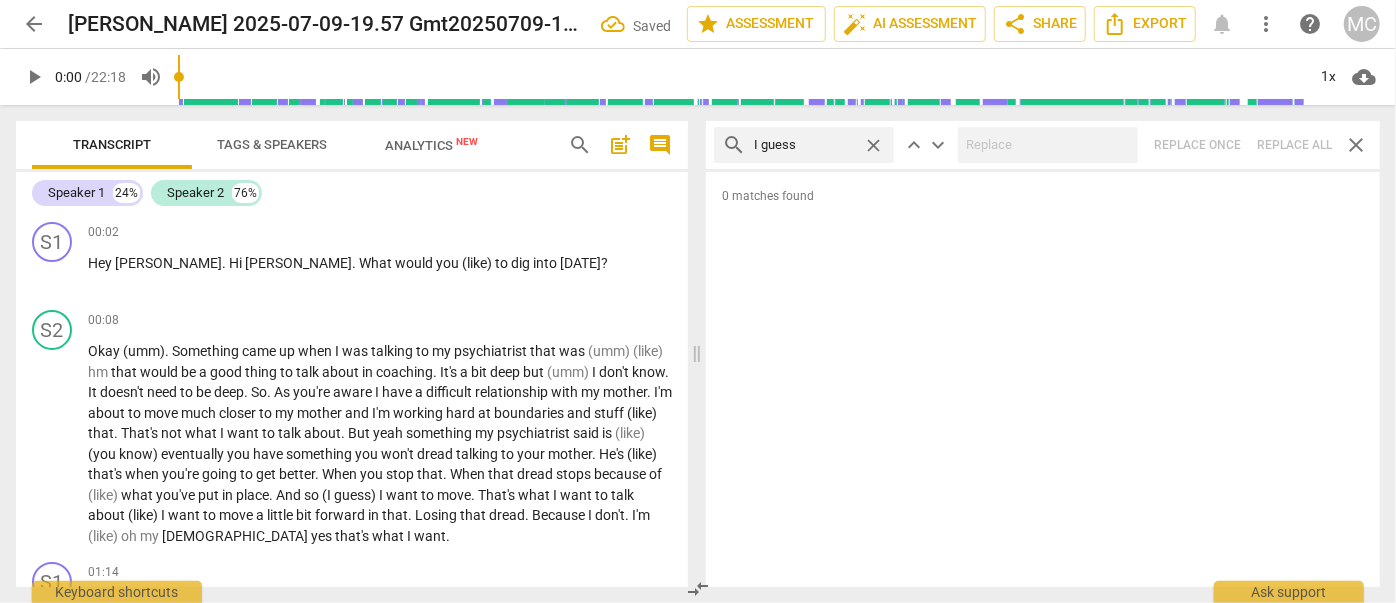 click on "close" at bounding box center (873, 145) 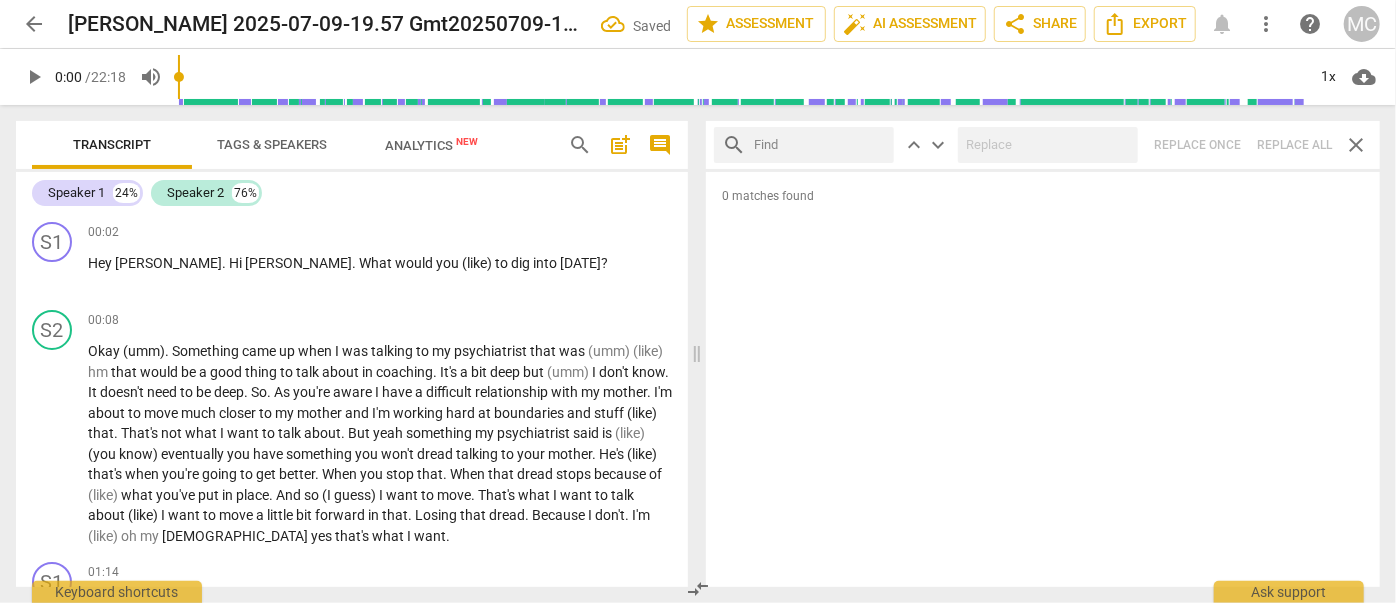 click at bounding box center [820, 145] 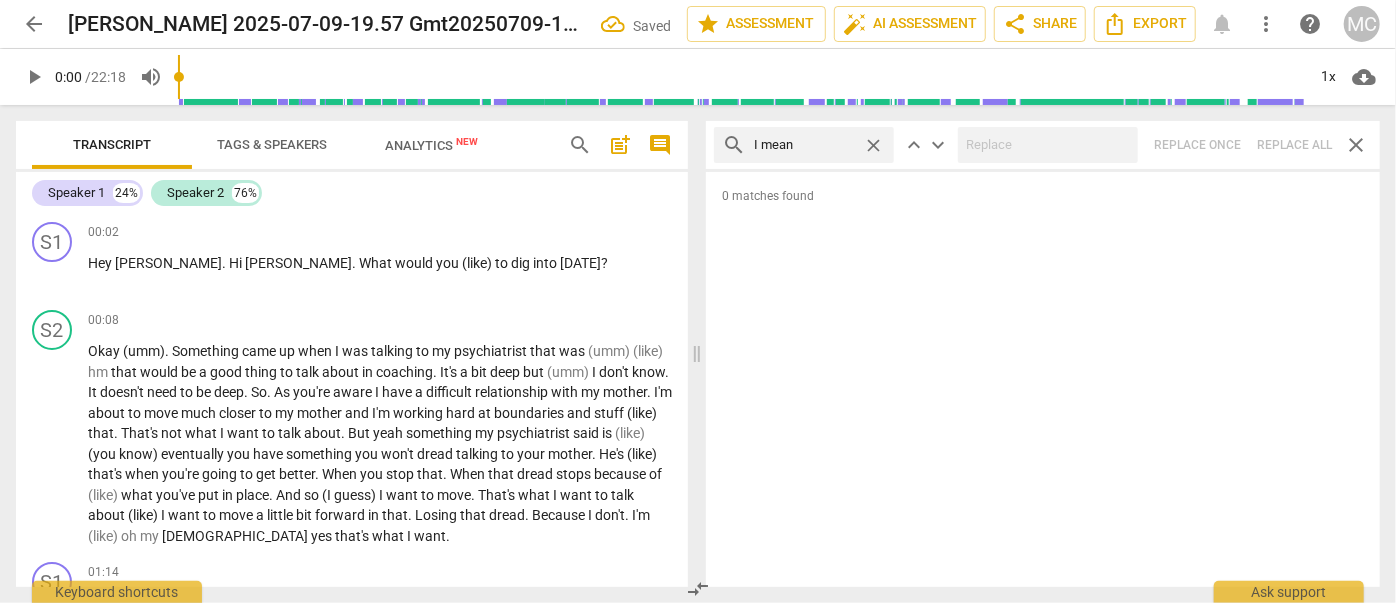 type on "I mean" 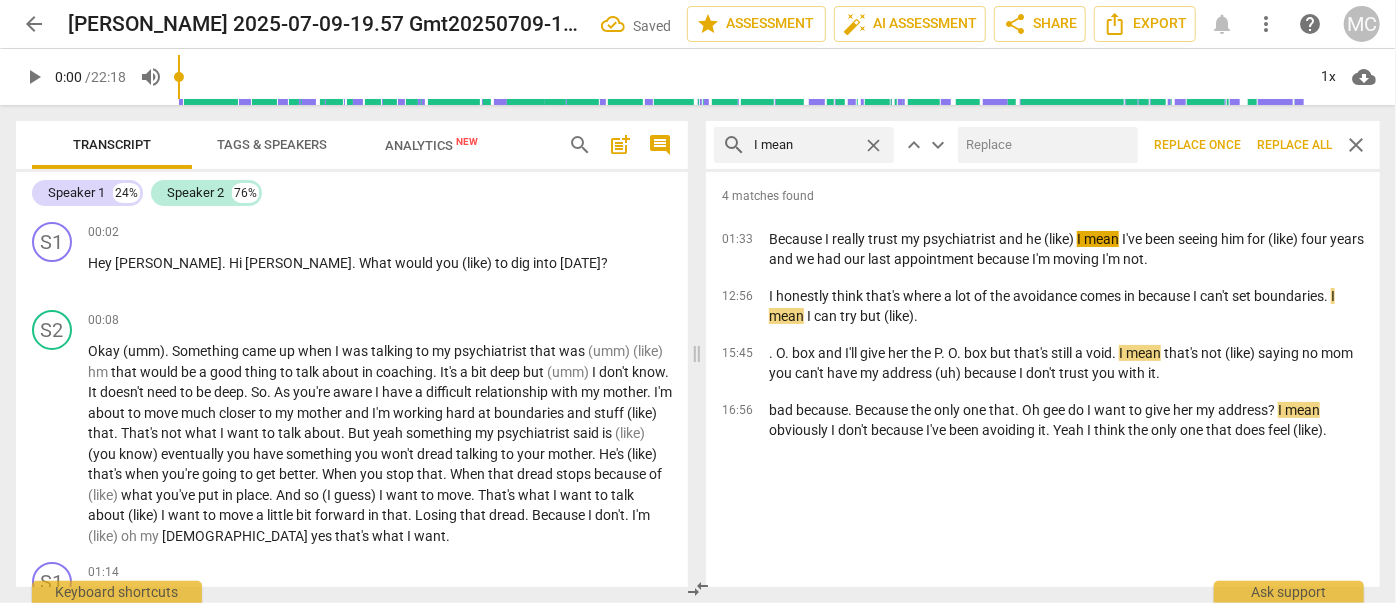 click at bounding box center [1044, 145] 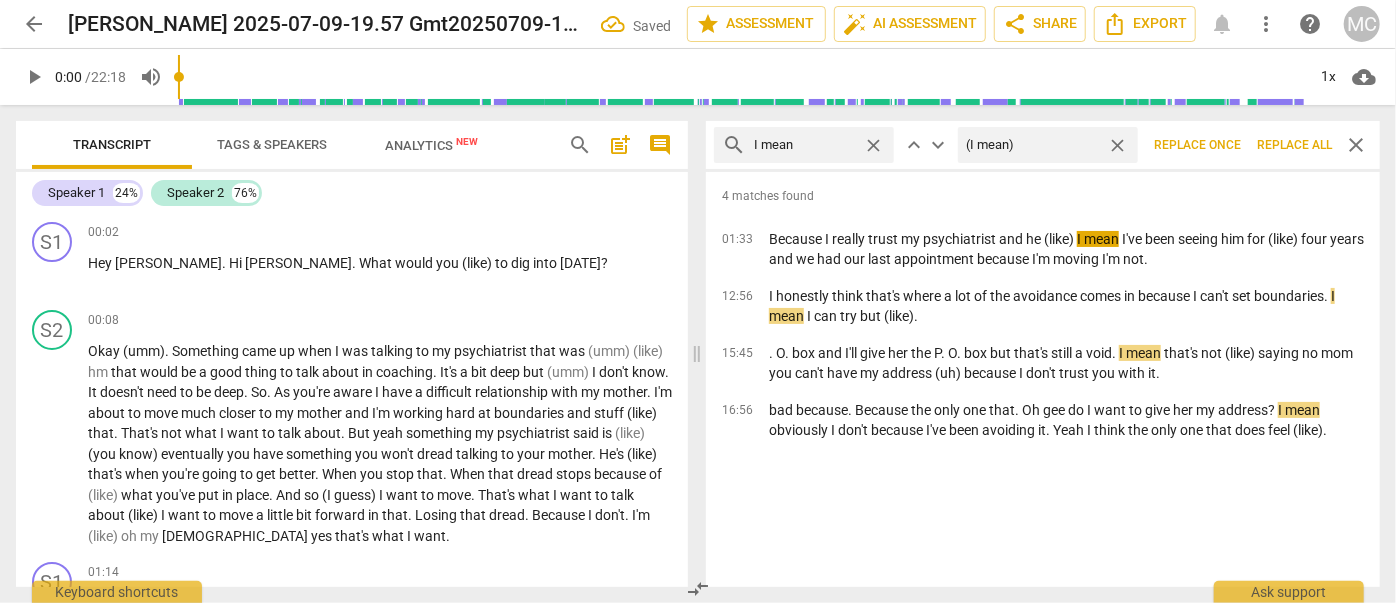 type on "(I mean)" 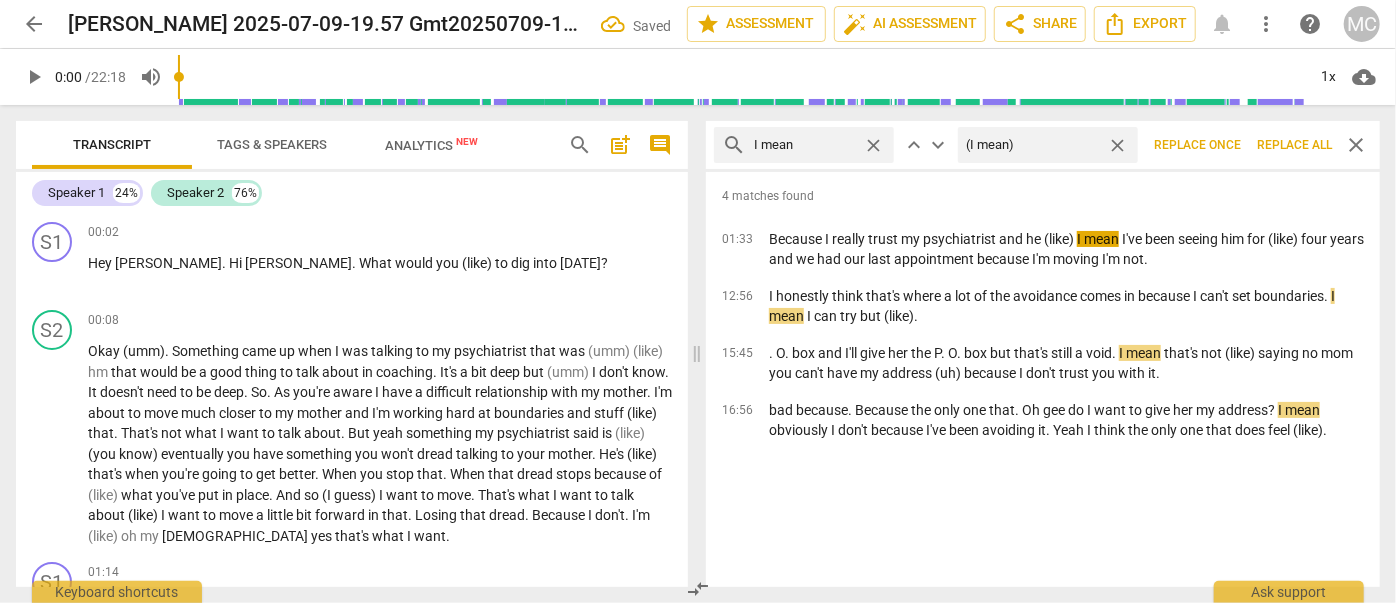 click on "Replace all" at bounding box center (1294, 145) 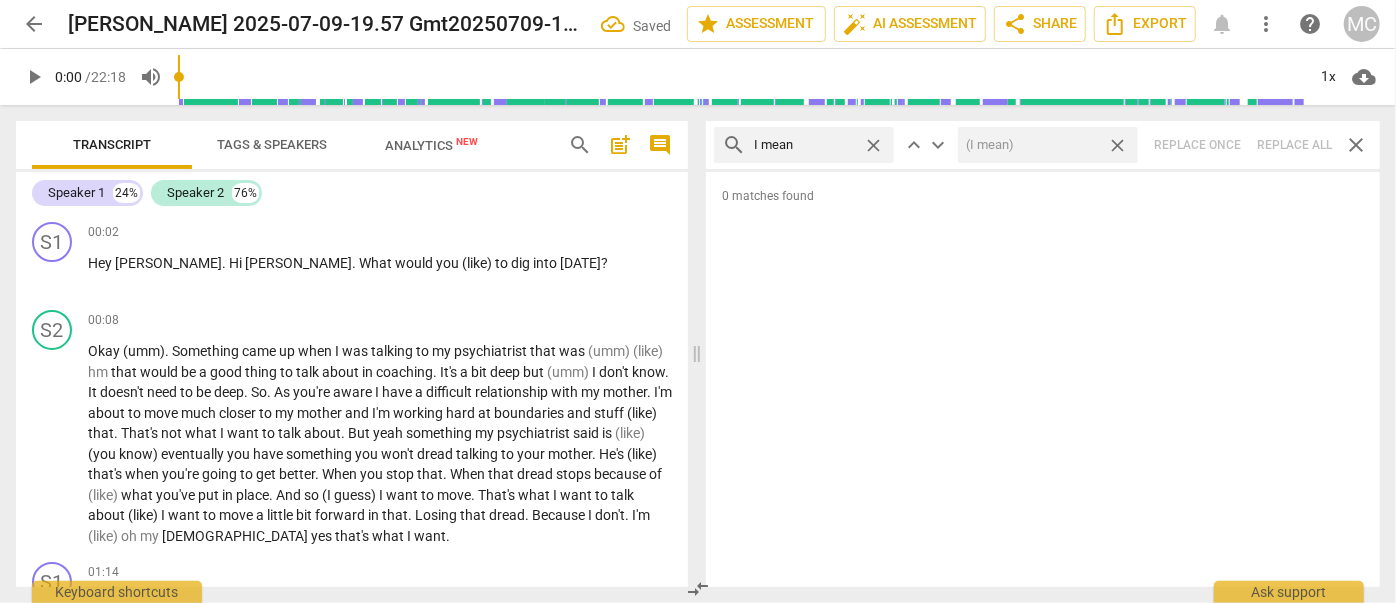 click on "close" at bounding box center [1117, 145] 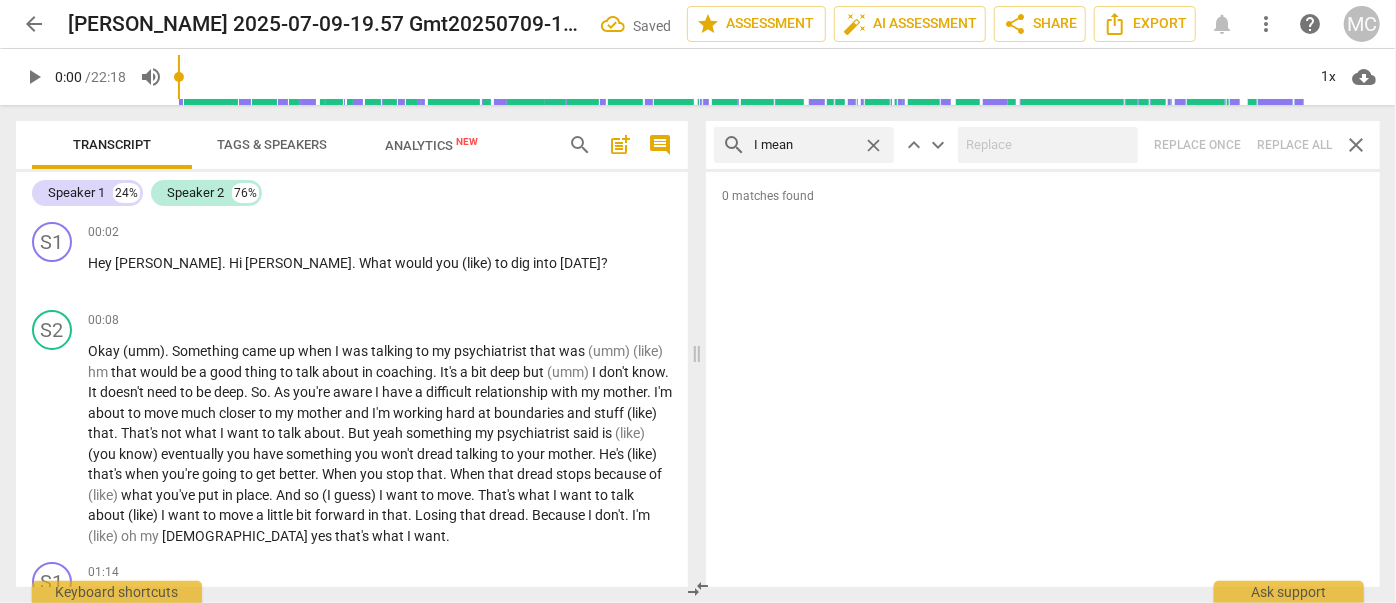 click on "close" at bounding box center (873, 145) 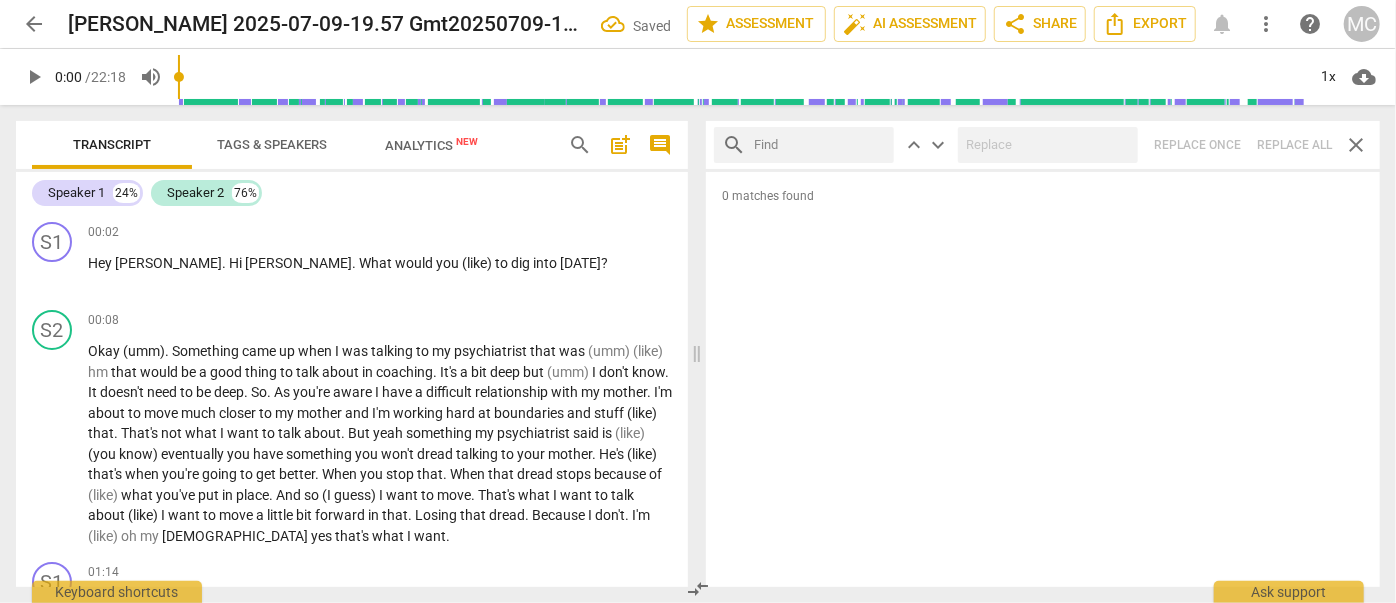 click at bounding box center [820, 145] 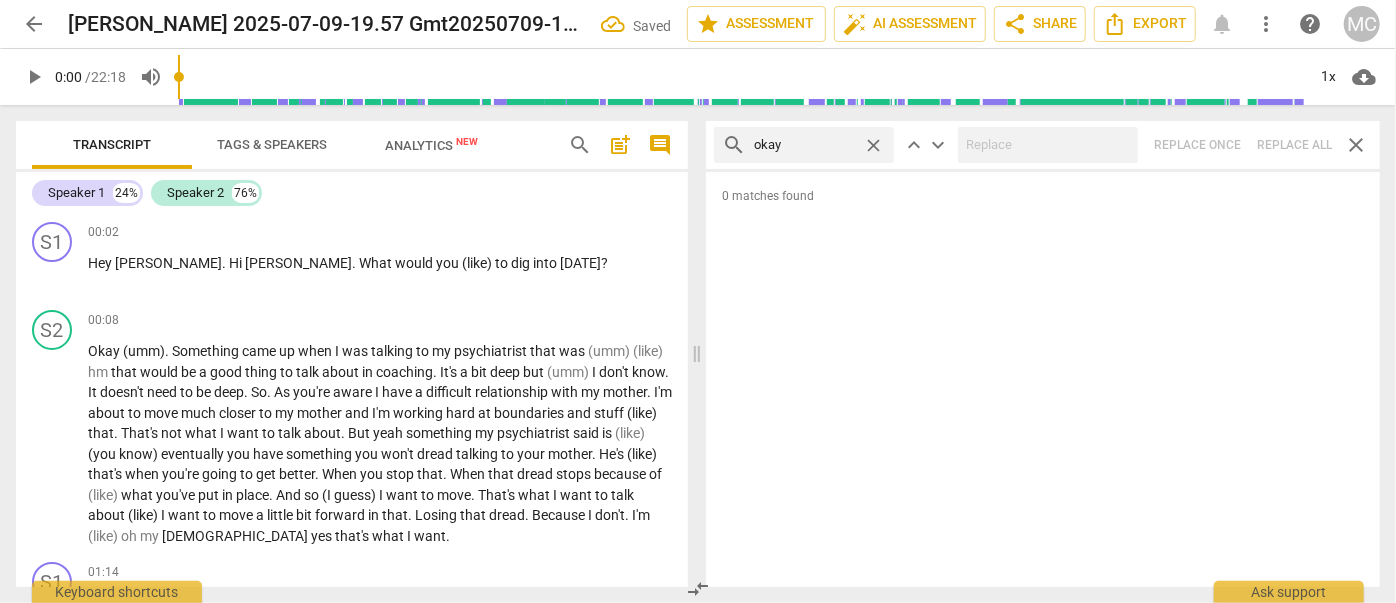 type on "okay" 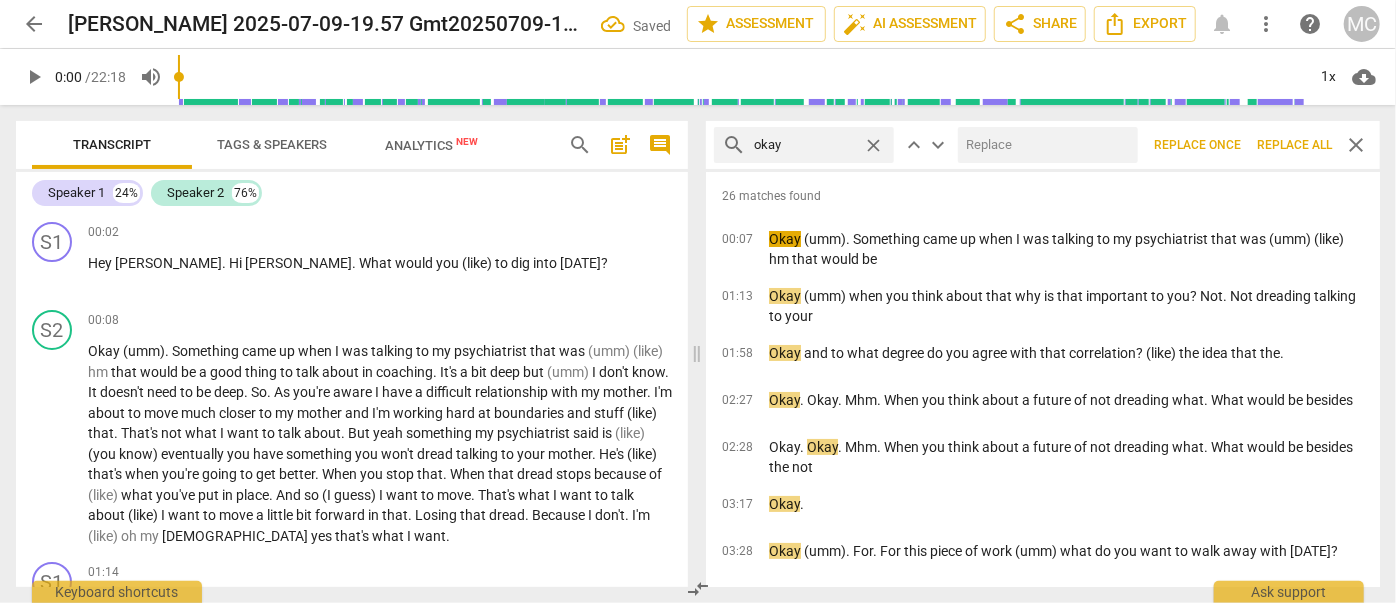 click at bounding box center (1044, 145) 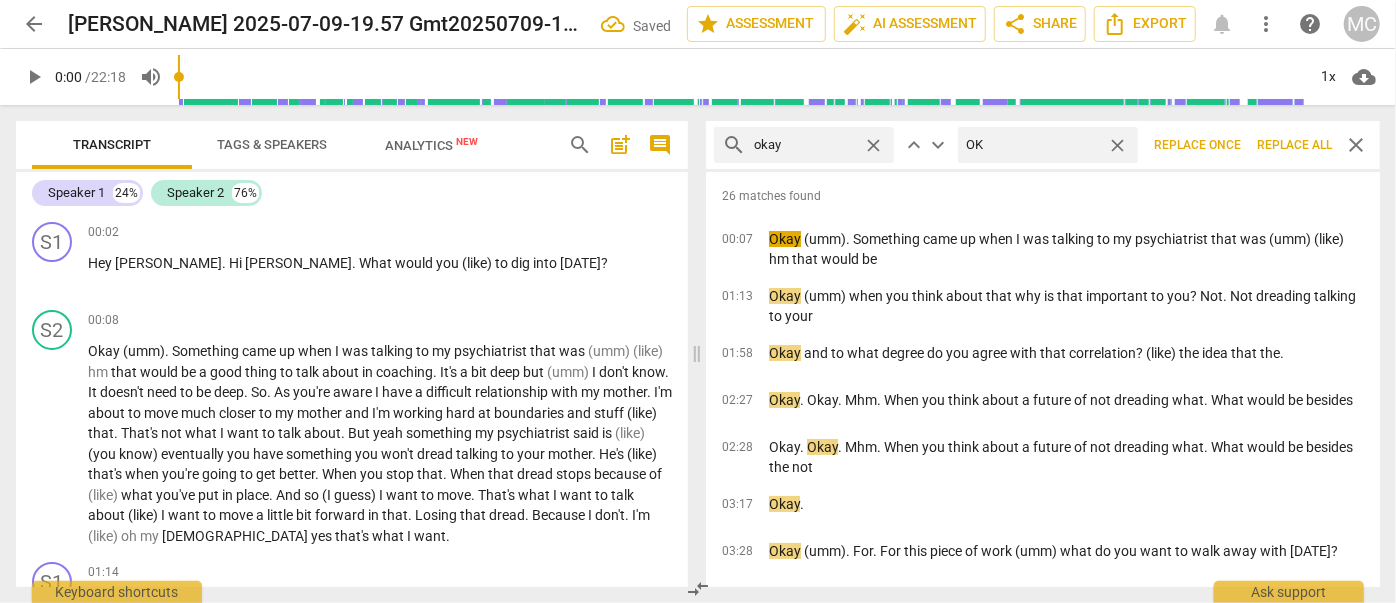 type on "OK" 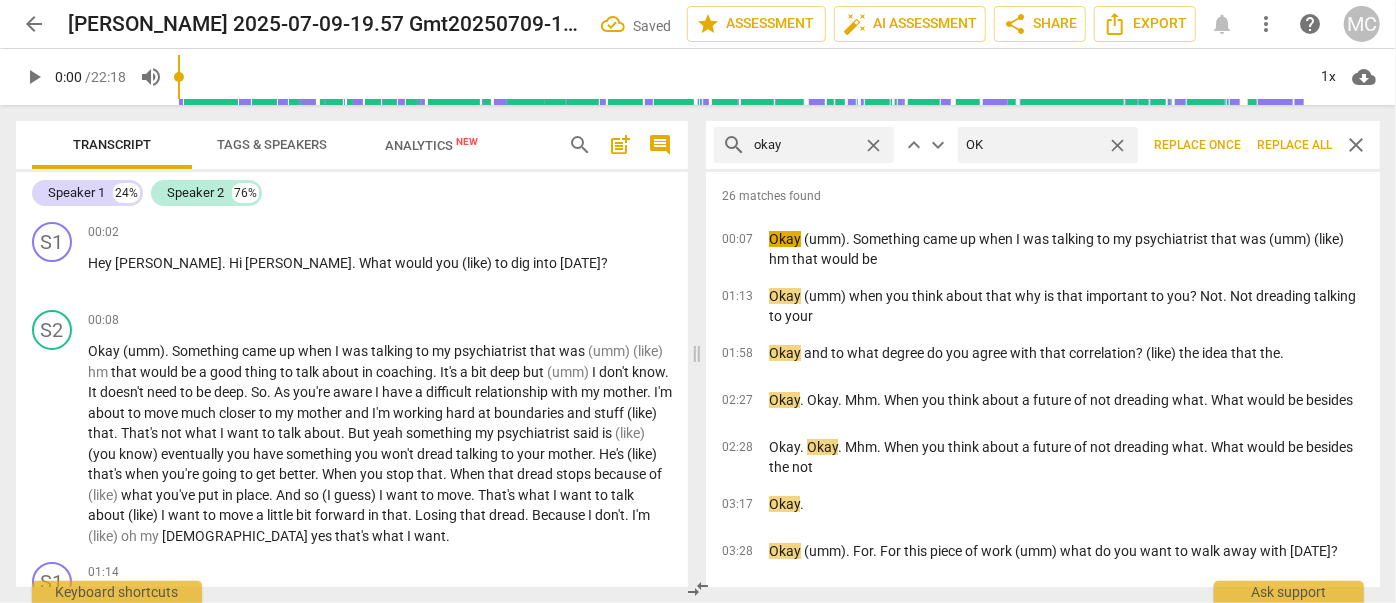 click on "Replace all" at bounding box center (1294, 145) 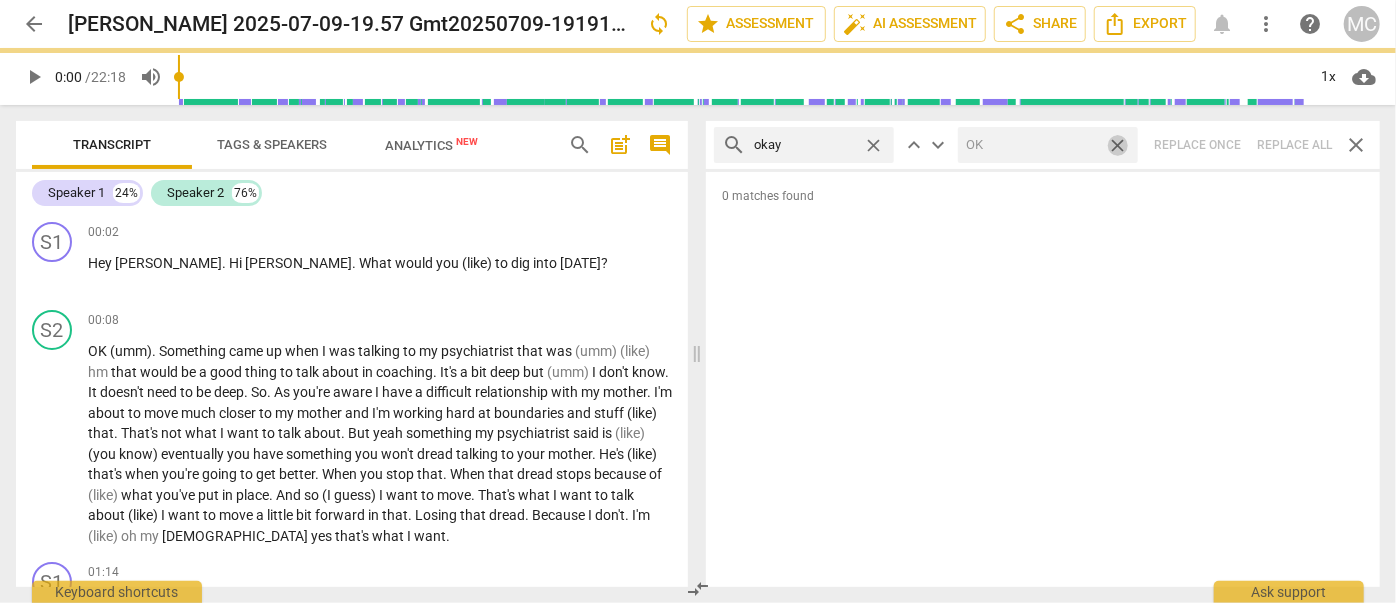click on "close" at bounding box center (1117, 145) 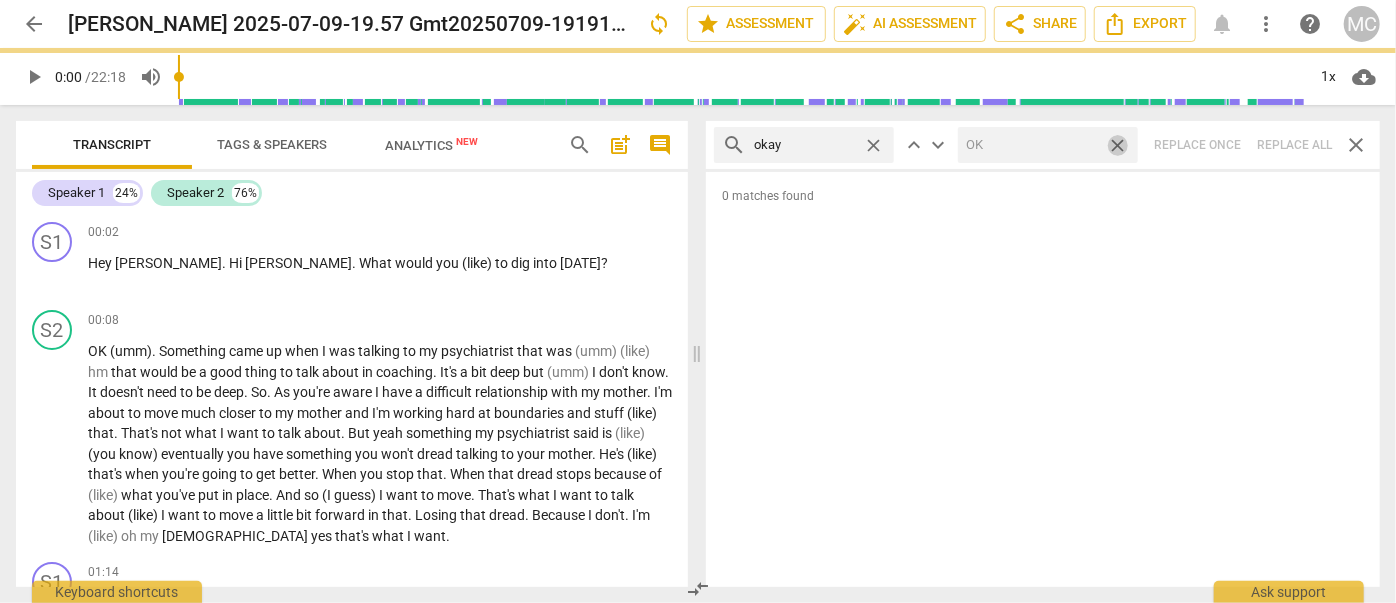 type 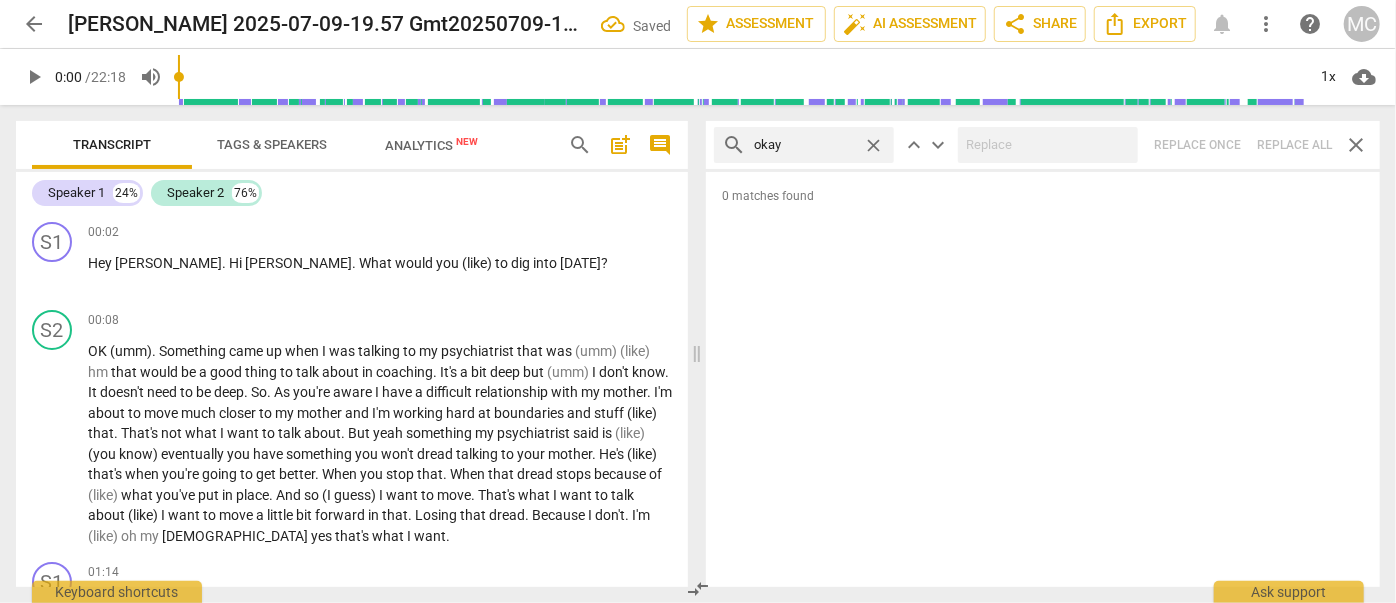 drag, startPoint x: 873, startPoint y: 142, endPoint x: 849, endPoint y: 142, distance: 24 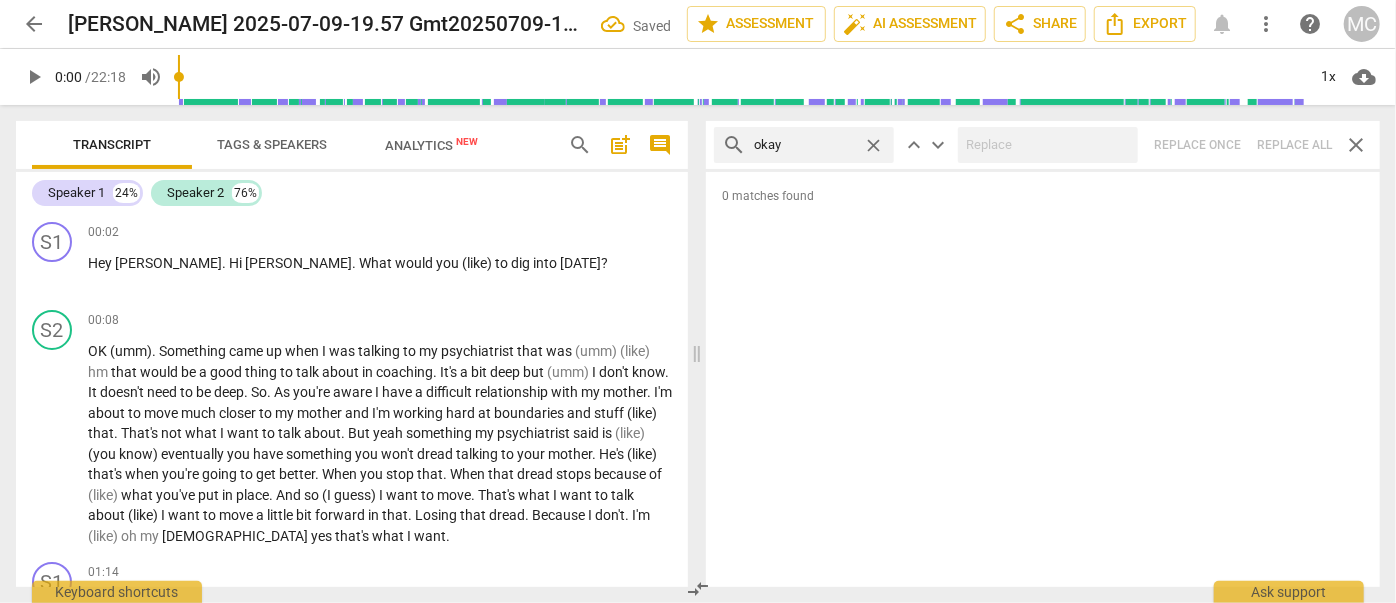 click on "close" at bounding box center (873, 145) 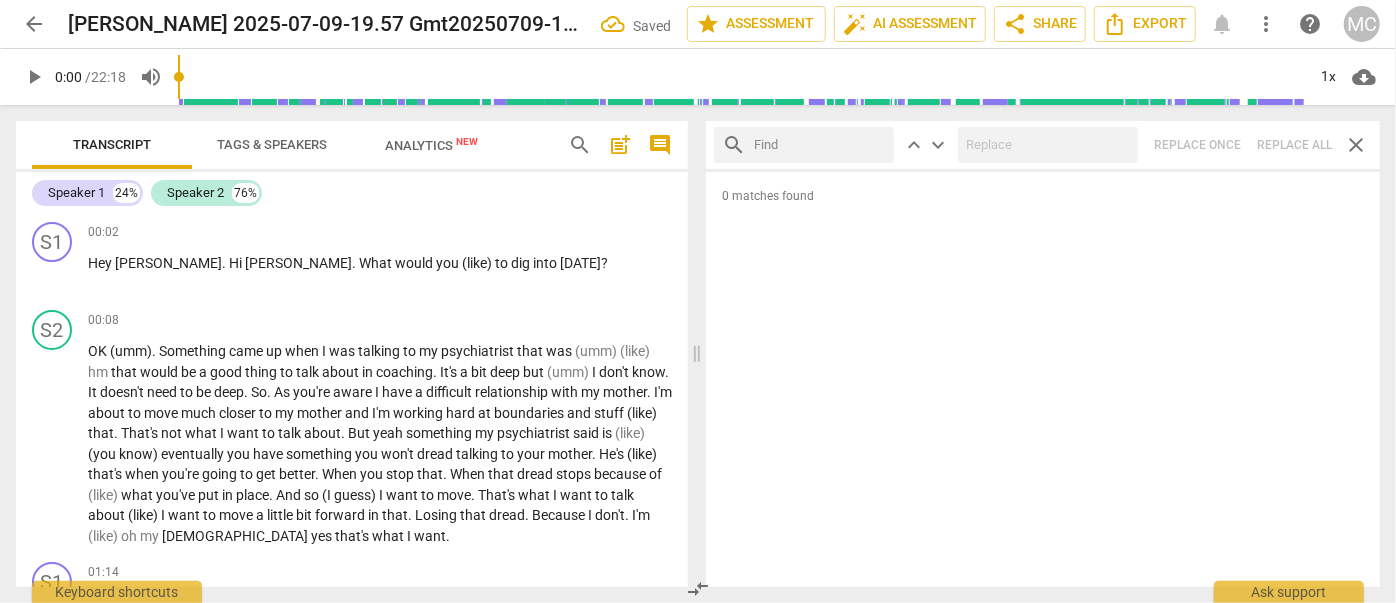 click at bounding box center (820, 145) 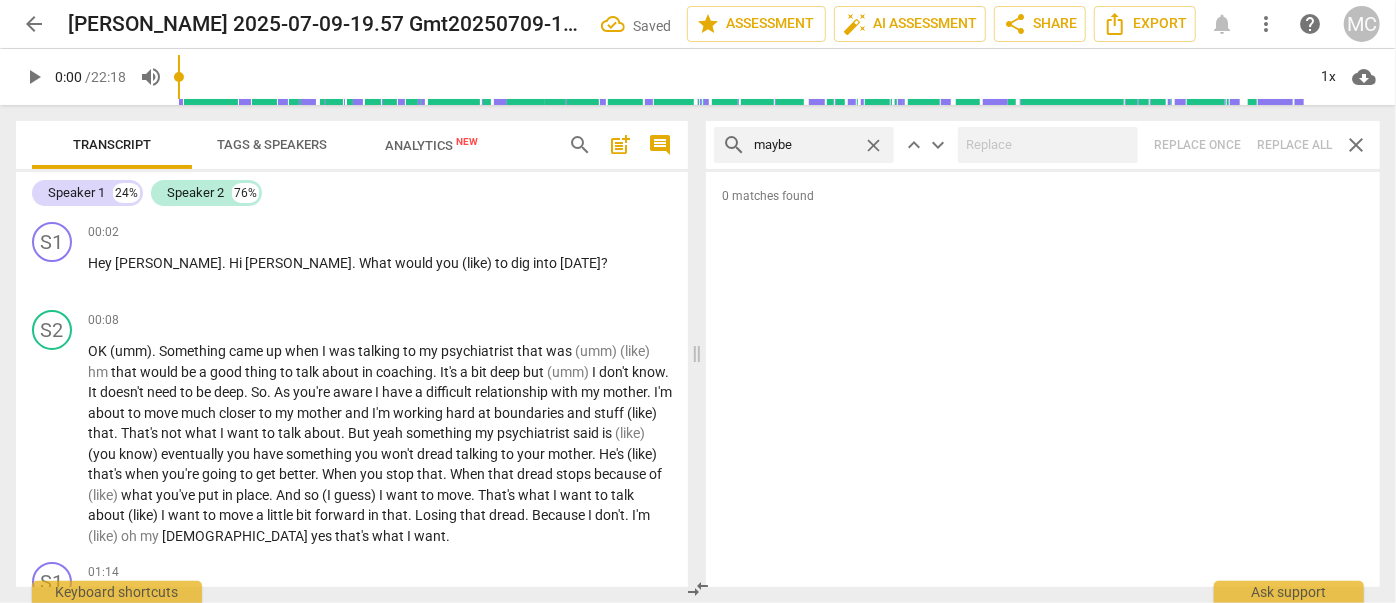 type on "maybe" 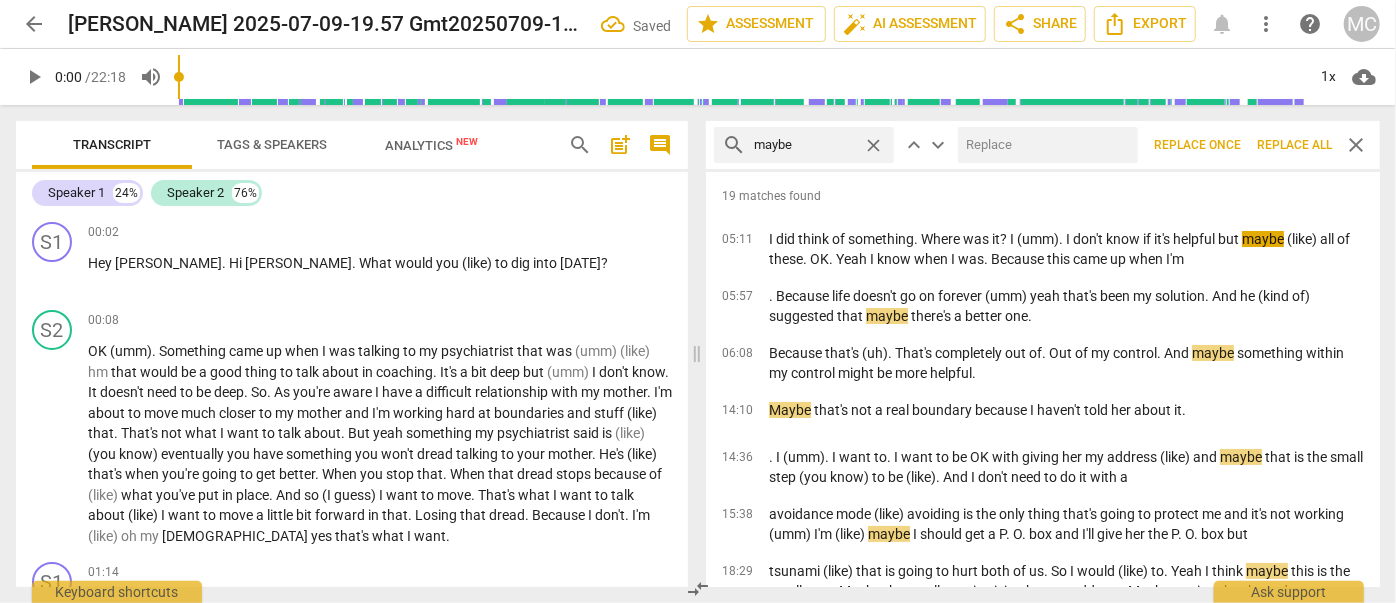 click at bounding box center [1044, 145] 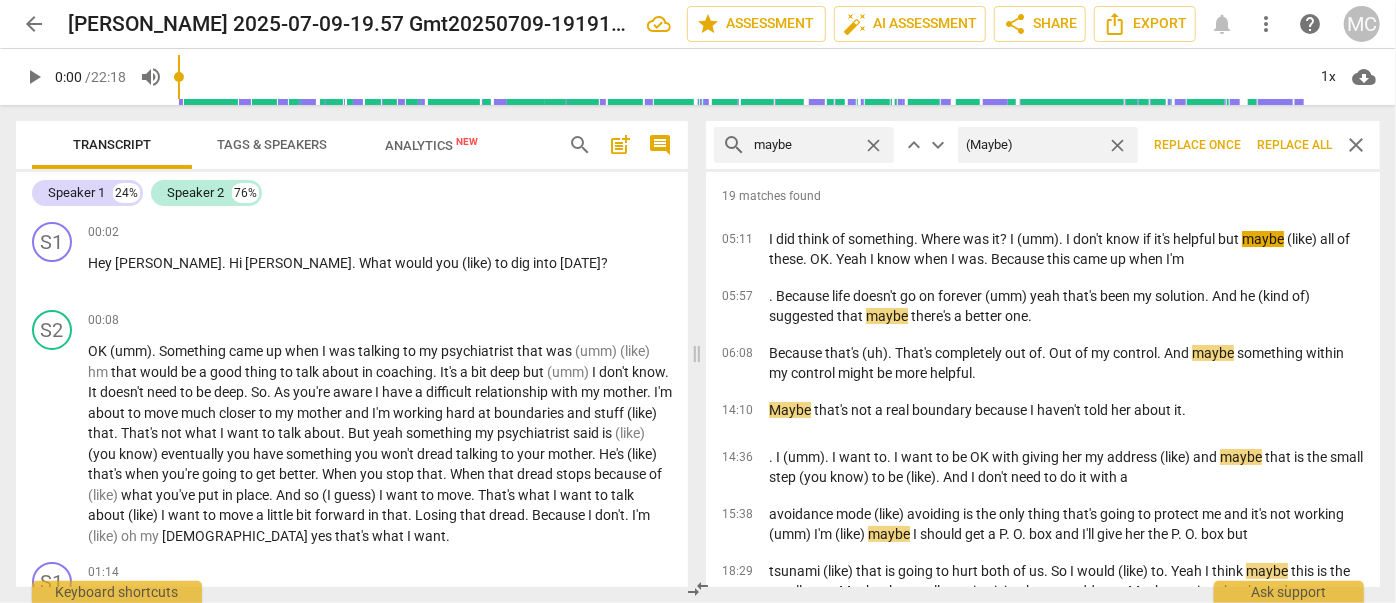 type on "(Maybe)" 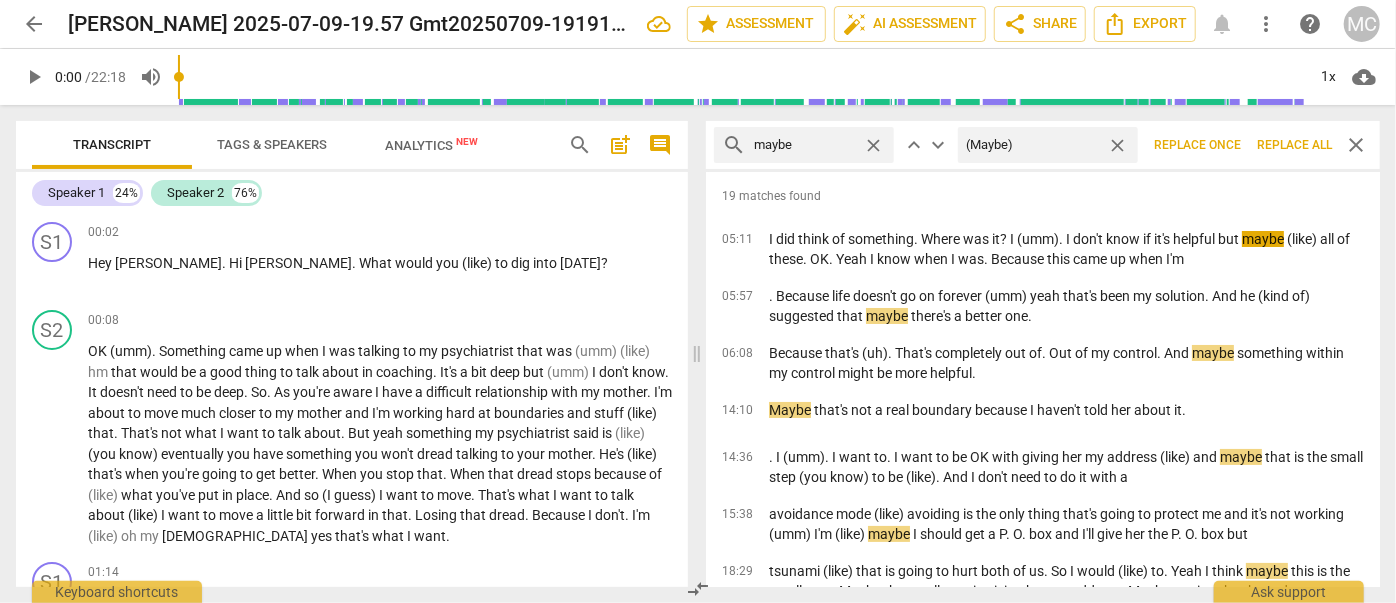 click on "Replace all" at bounding box center (1294, 145) 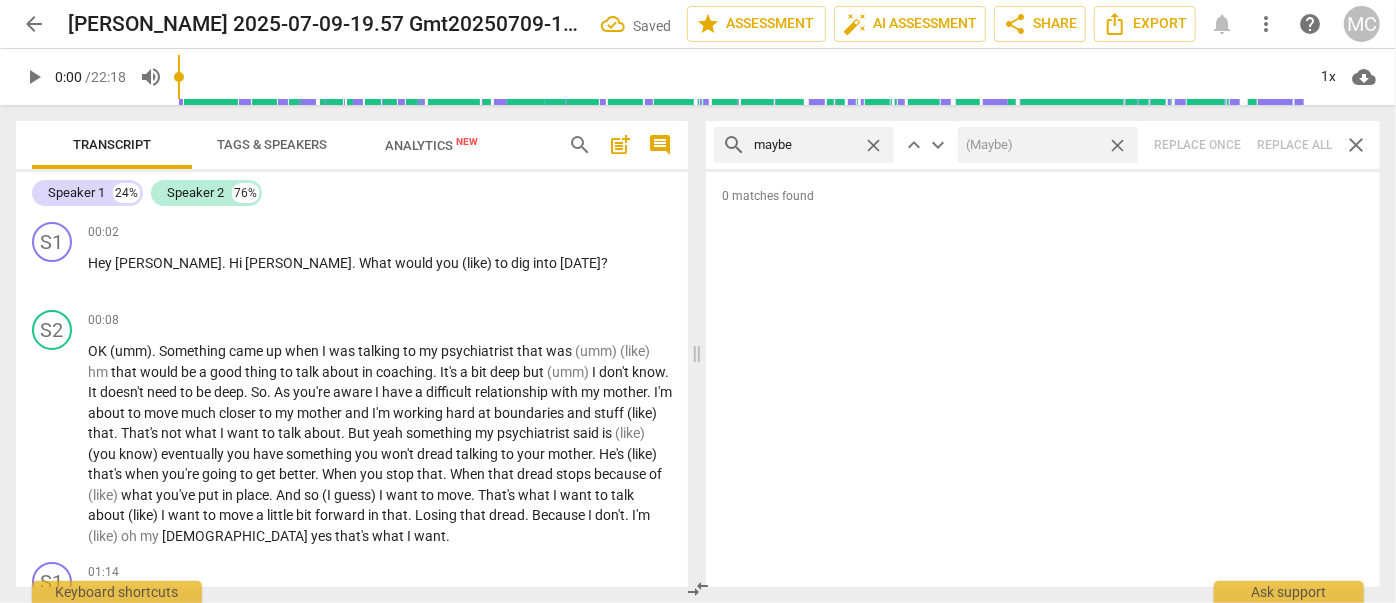drag, startPoint x: 1117, startPoint y: 146, endPoint x: 957, endPoint y: 153, distance: 160.15305 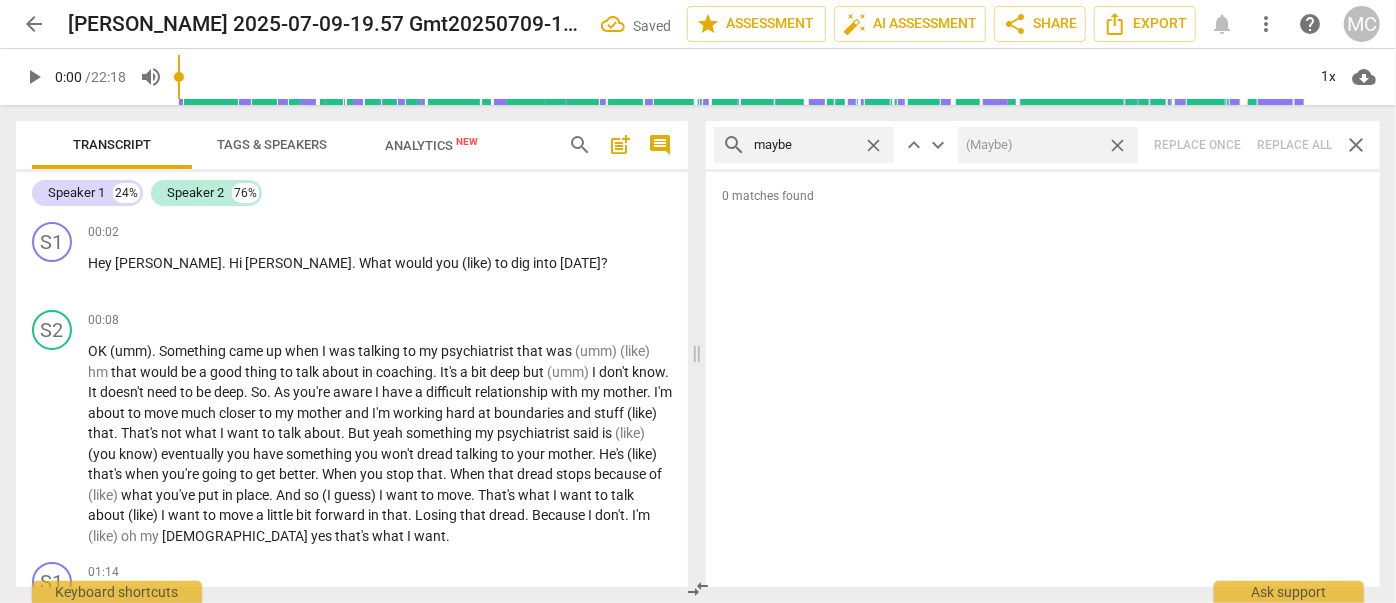 click on "close" at bounding box center [1117, 145] 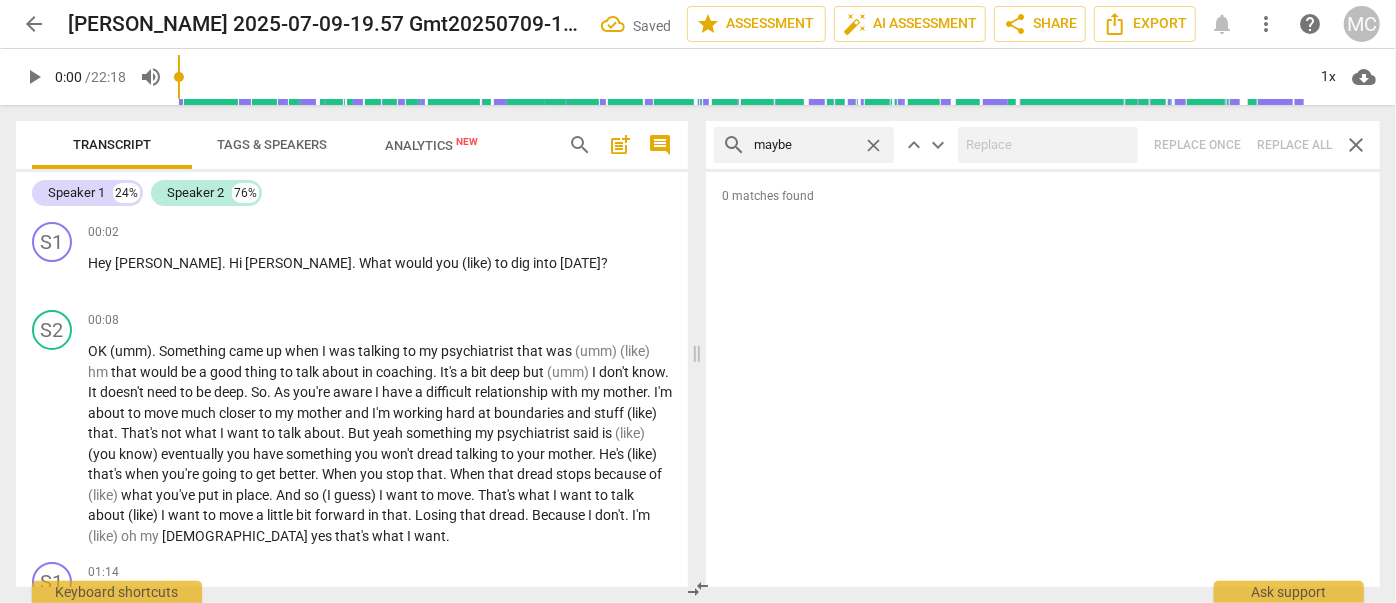 click on "close" at bounding box center [878, 145] 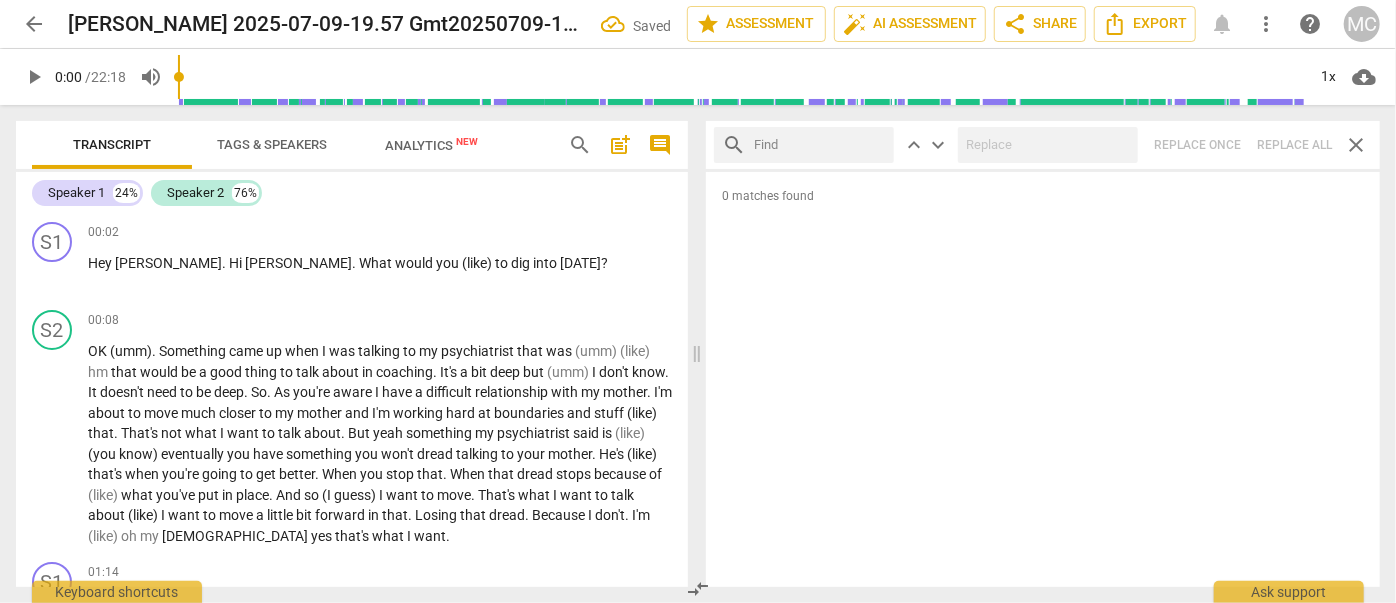 click at bounding box center (820, 145) 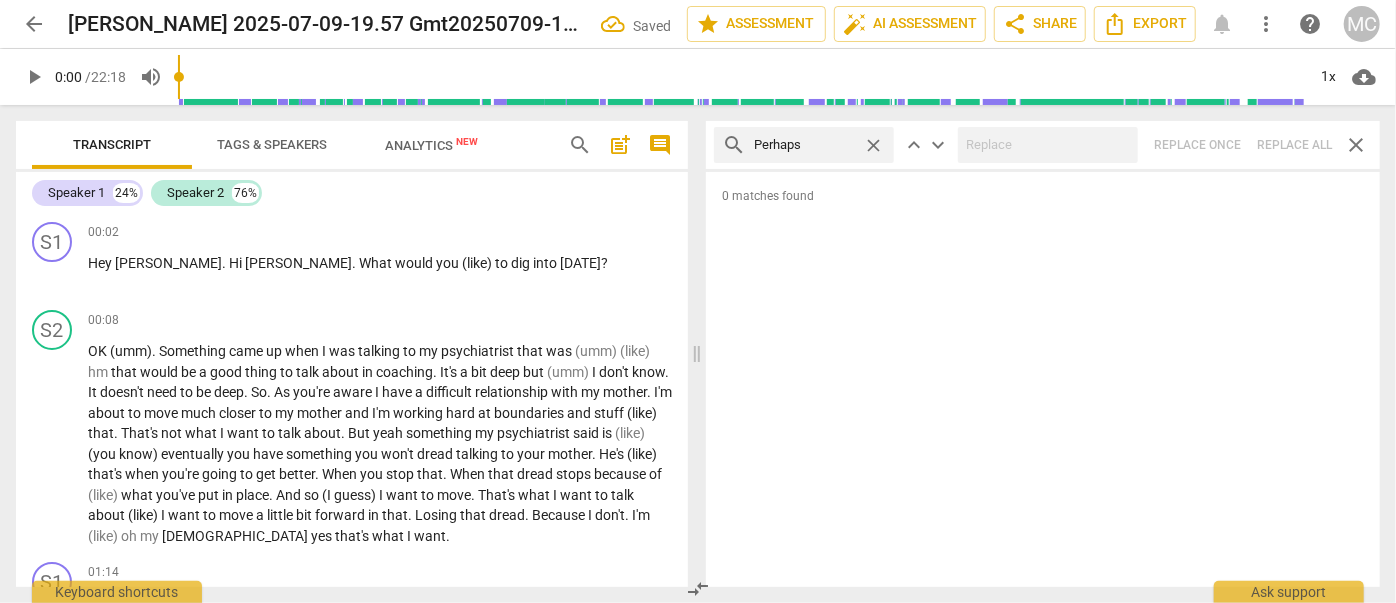 type on "Perhaps" 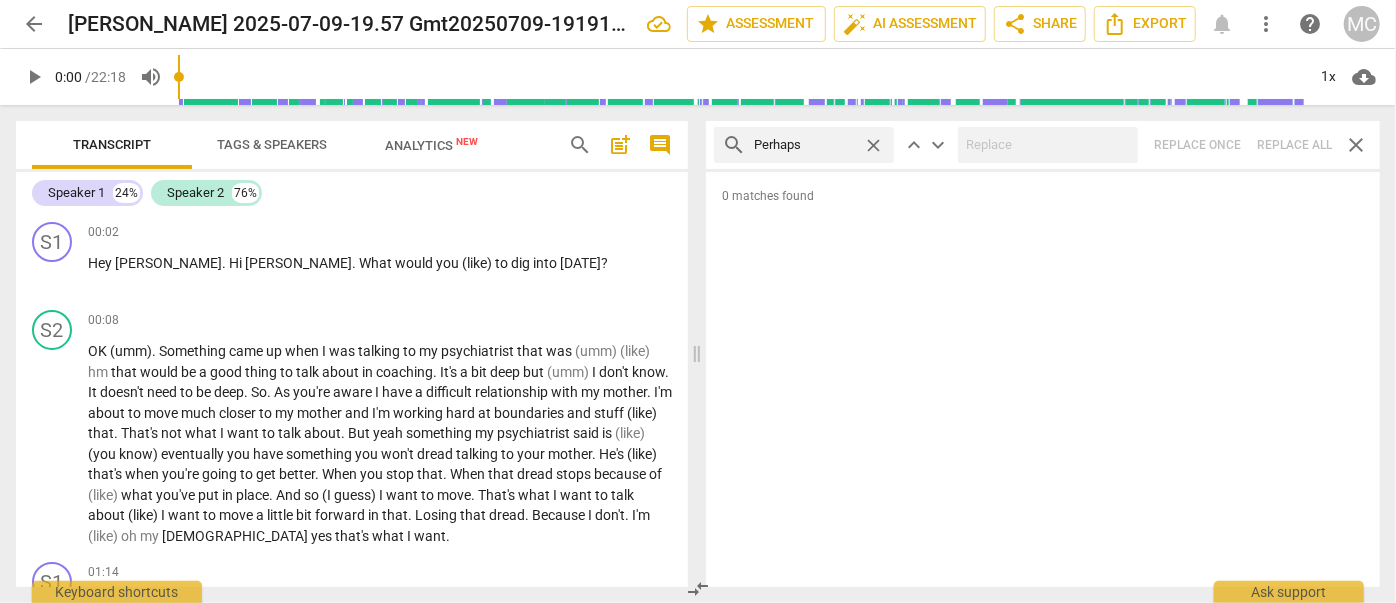 click on "search Perhaps close keyboard_arrow_up keyboard_arrow_down Replace once Replace all close" at bounding box center (1043, 145) 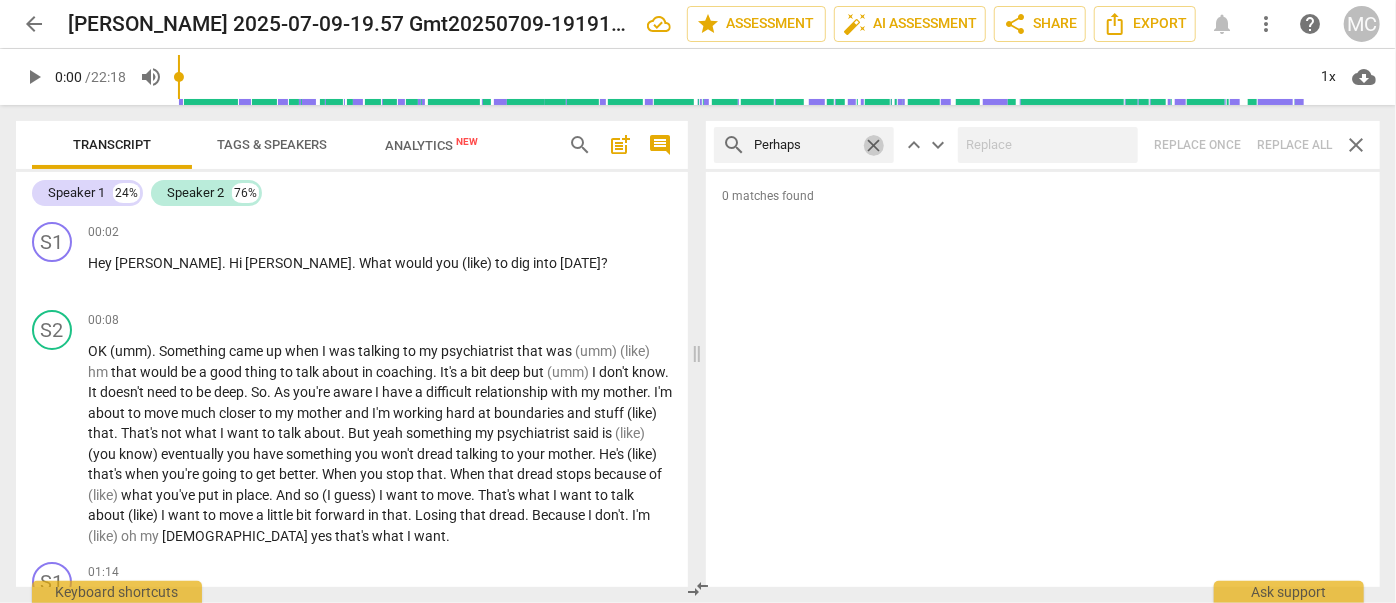 click on "close" at bounding box center [873, 145] 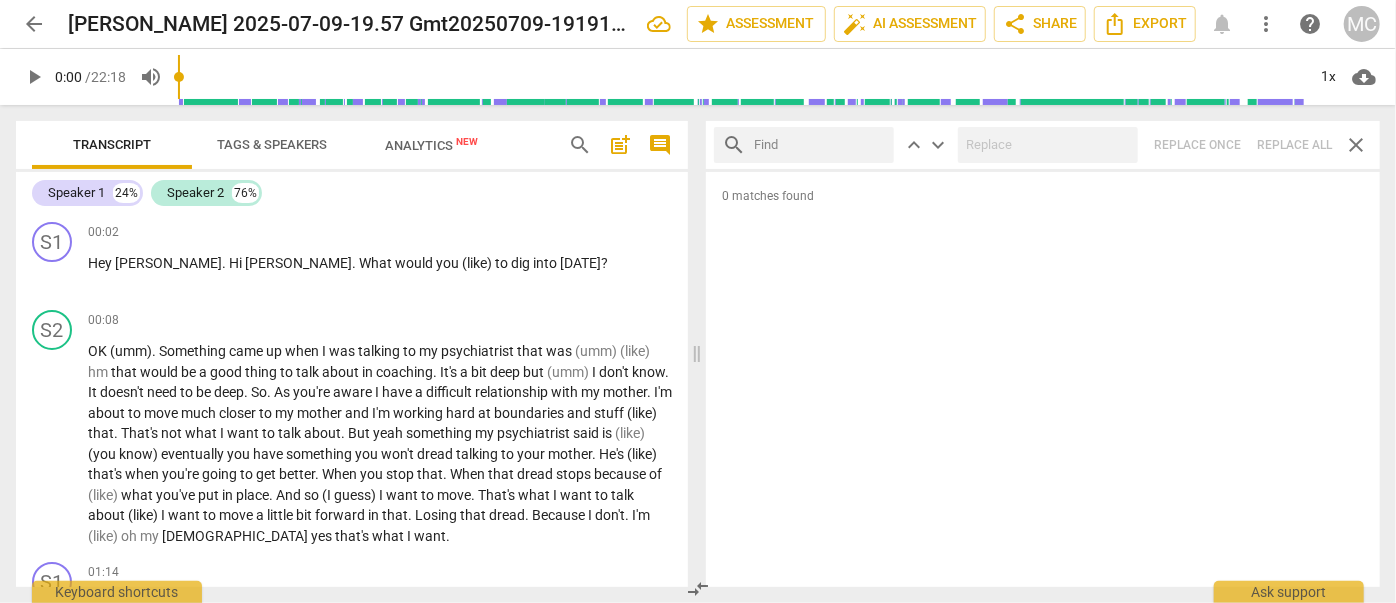 click at bounding box center [820, 145] 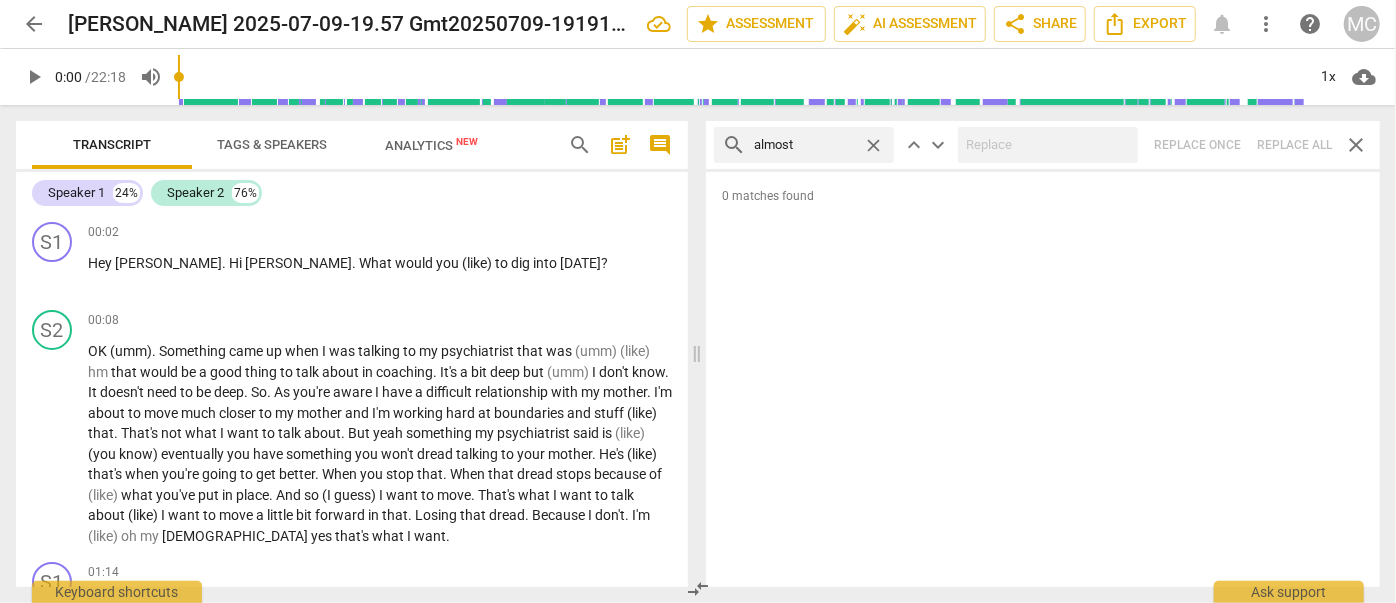 type on "almost" 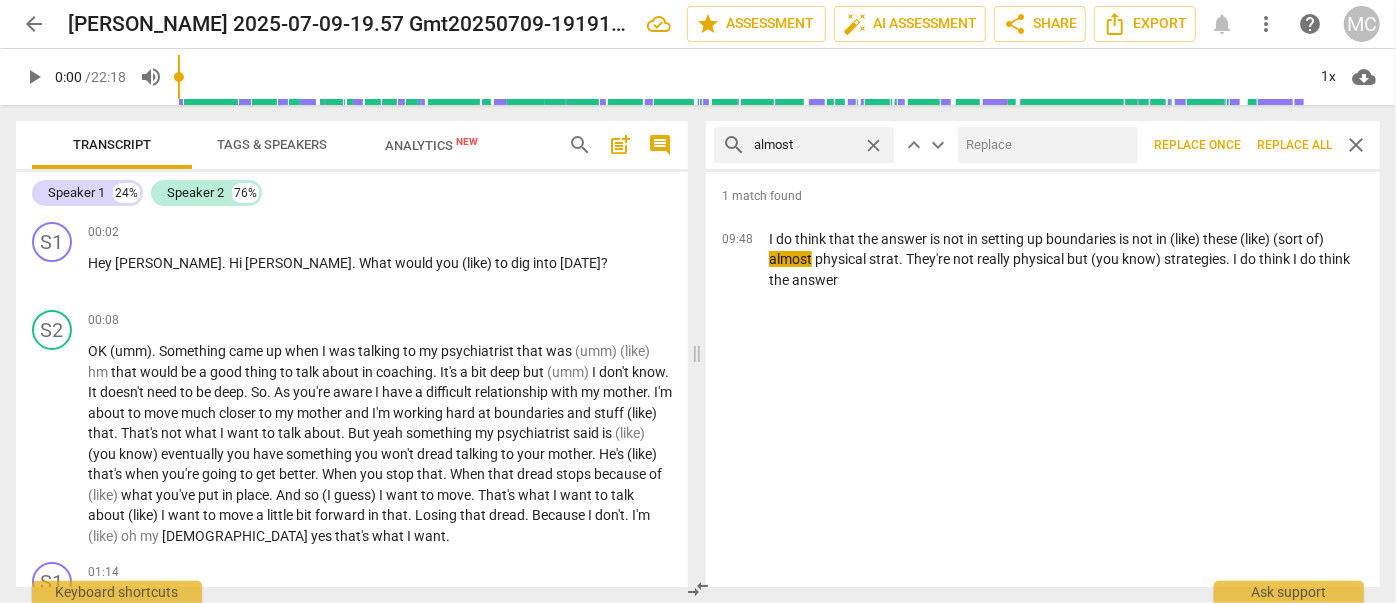 click at bounding box center (1044, 145) 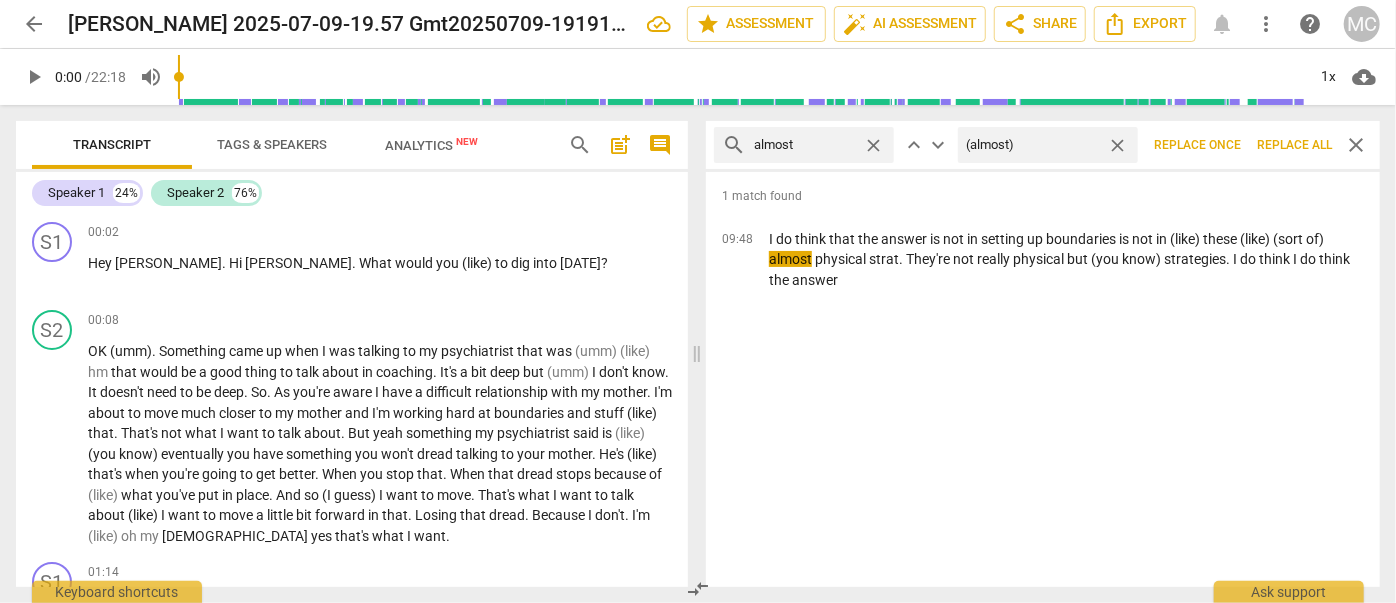 type on "(almost)" 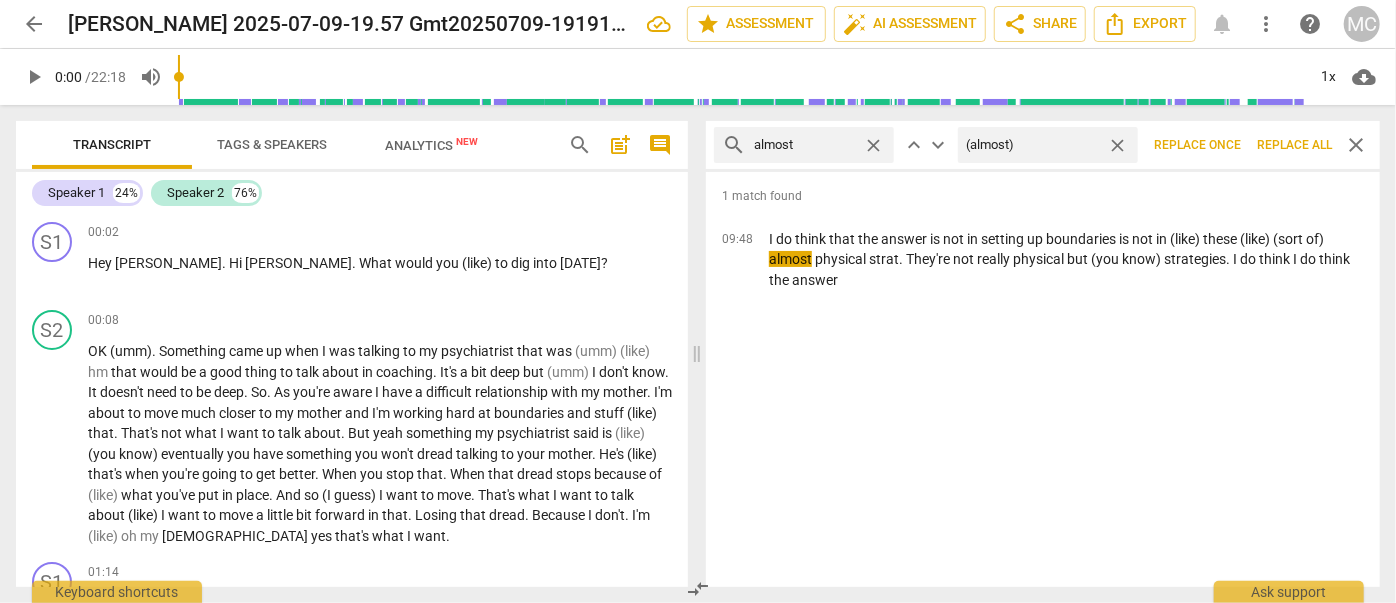 click on "Replace all" at bounding box center [1294, 145] 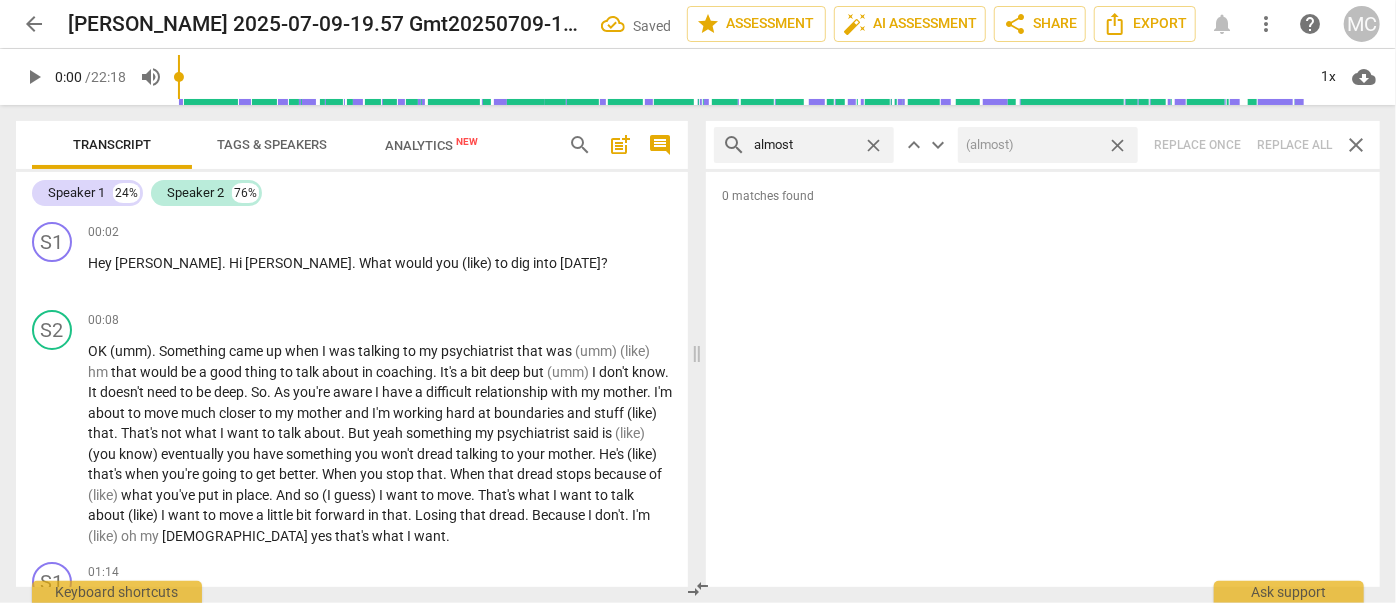 click on "close" at bounding box center [1117, 145] 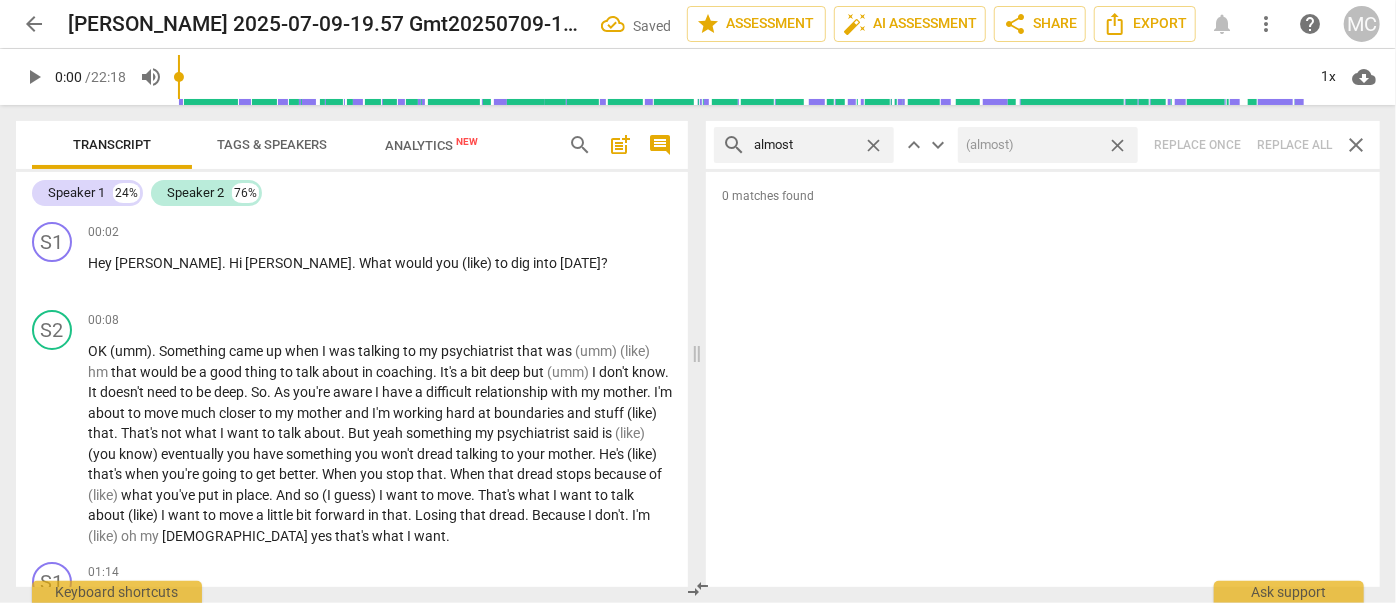type 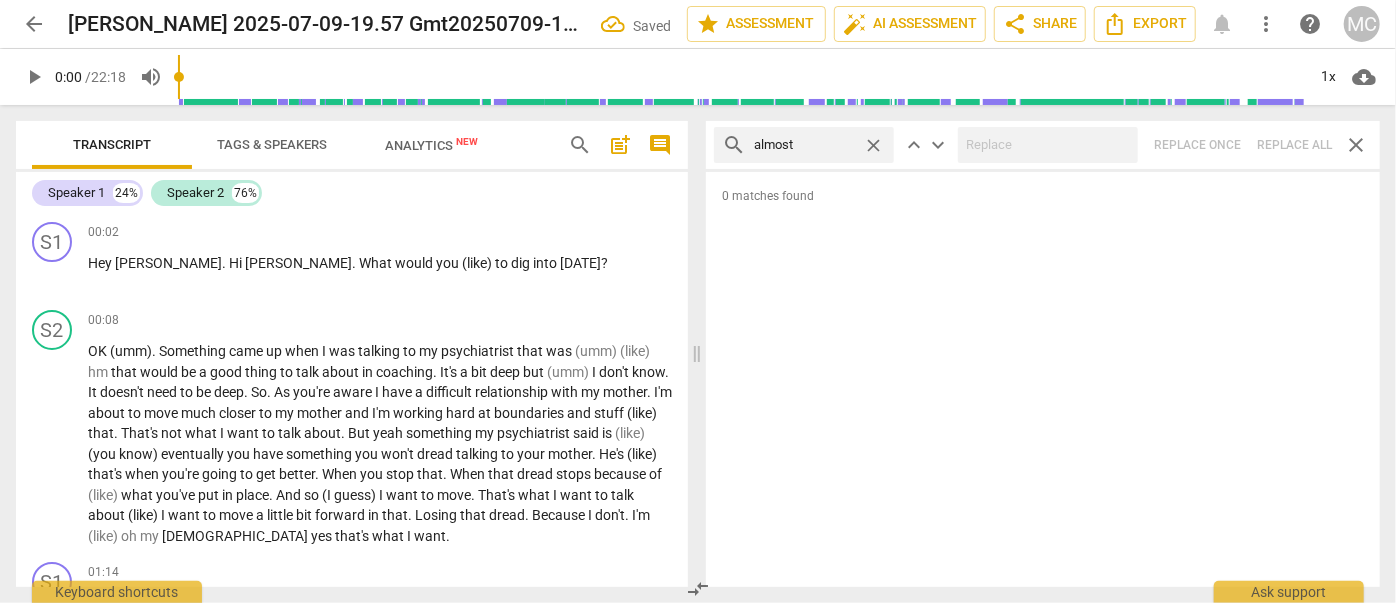 click on "close" at bounding box center [873, 145] 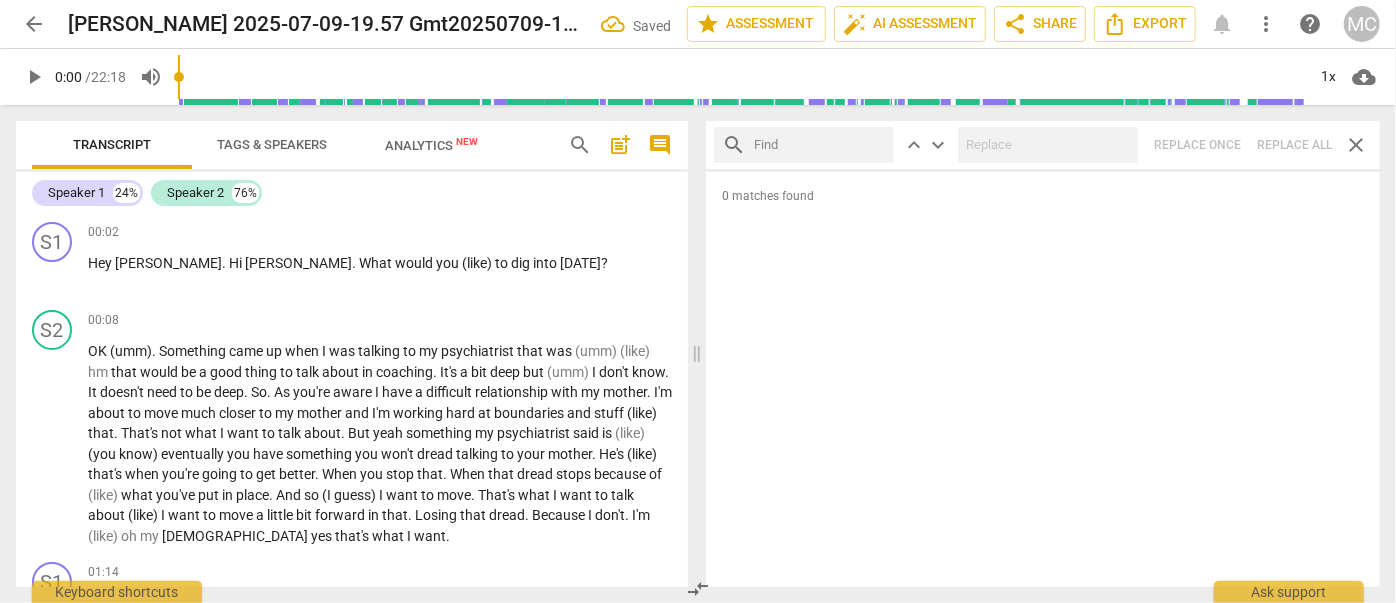click at bounding box center [820, 145] 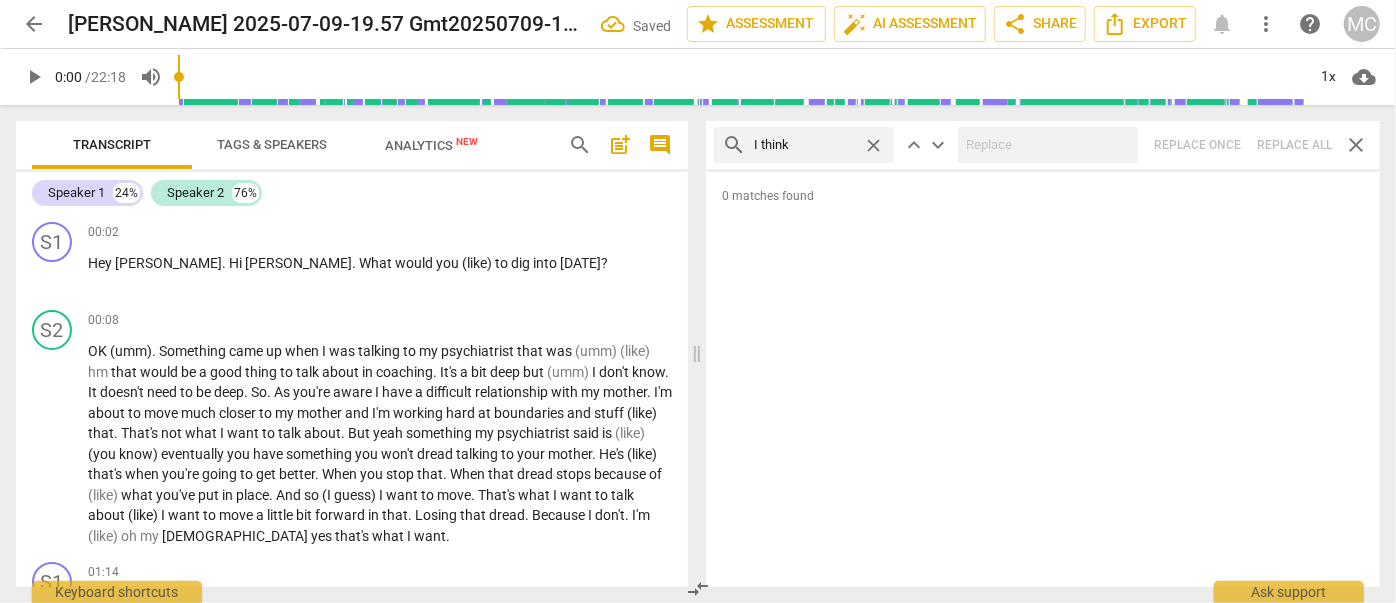 type on "I think" 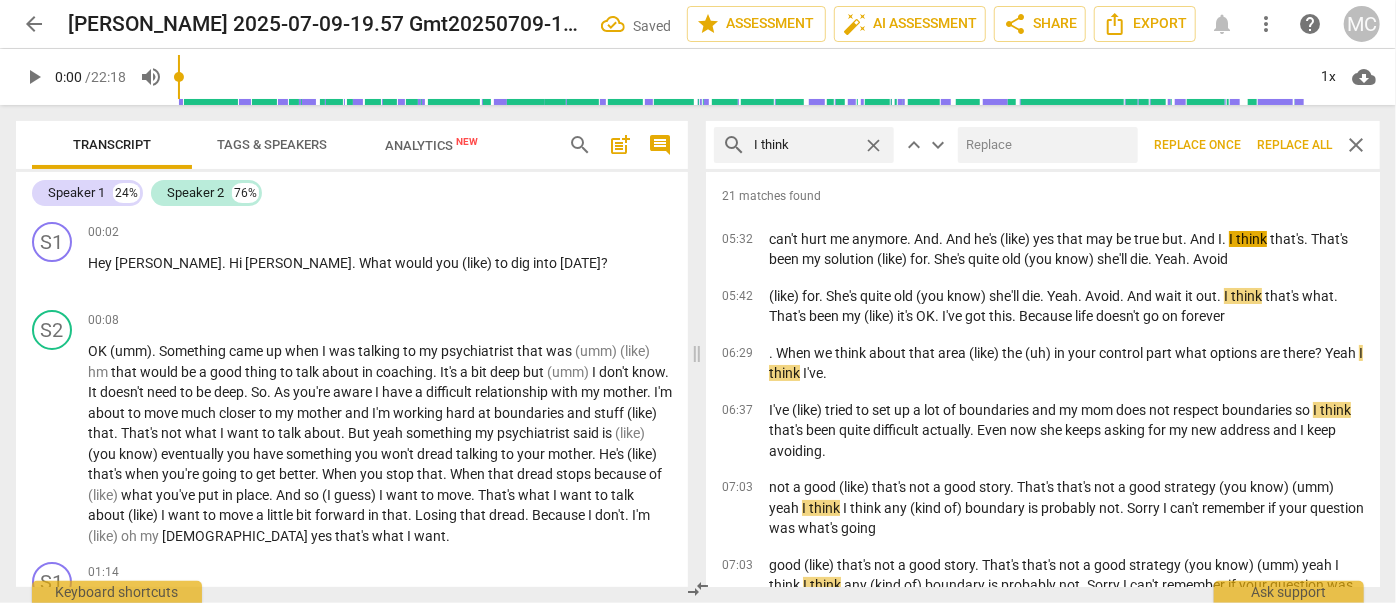 click at bounding box center (1044, 145) 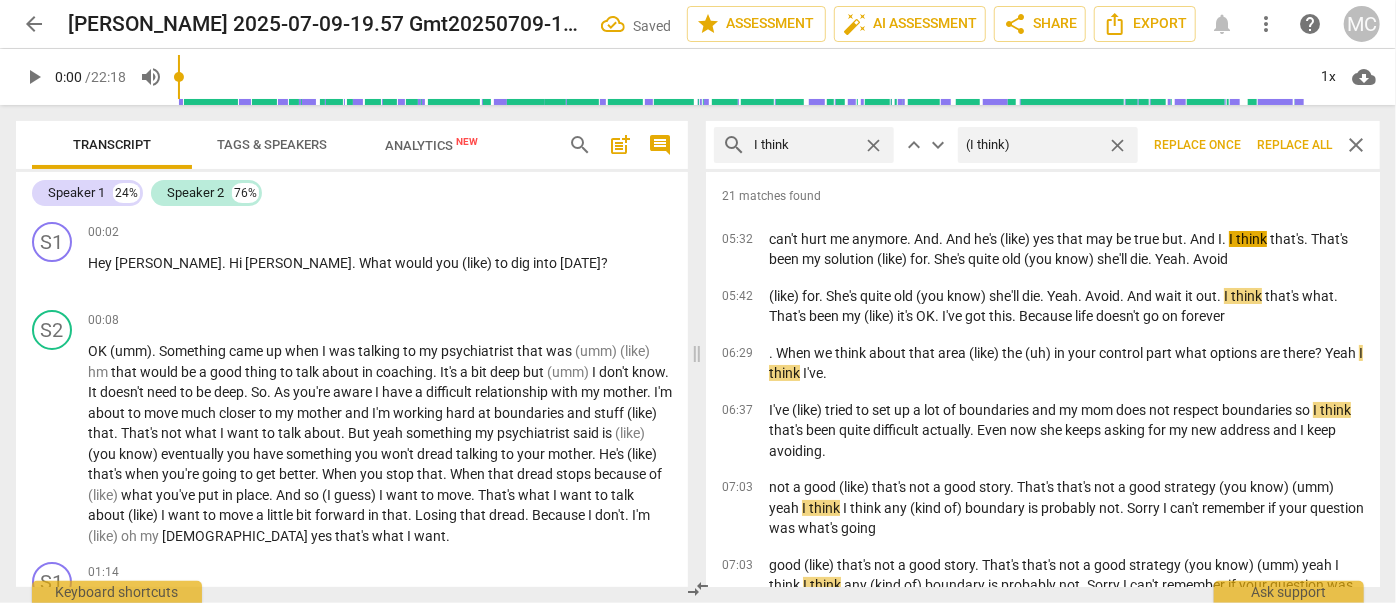 type on "(I think)" 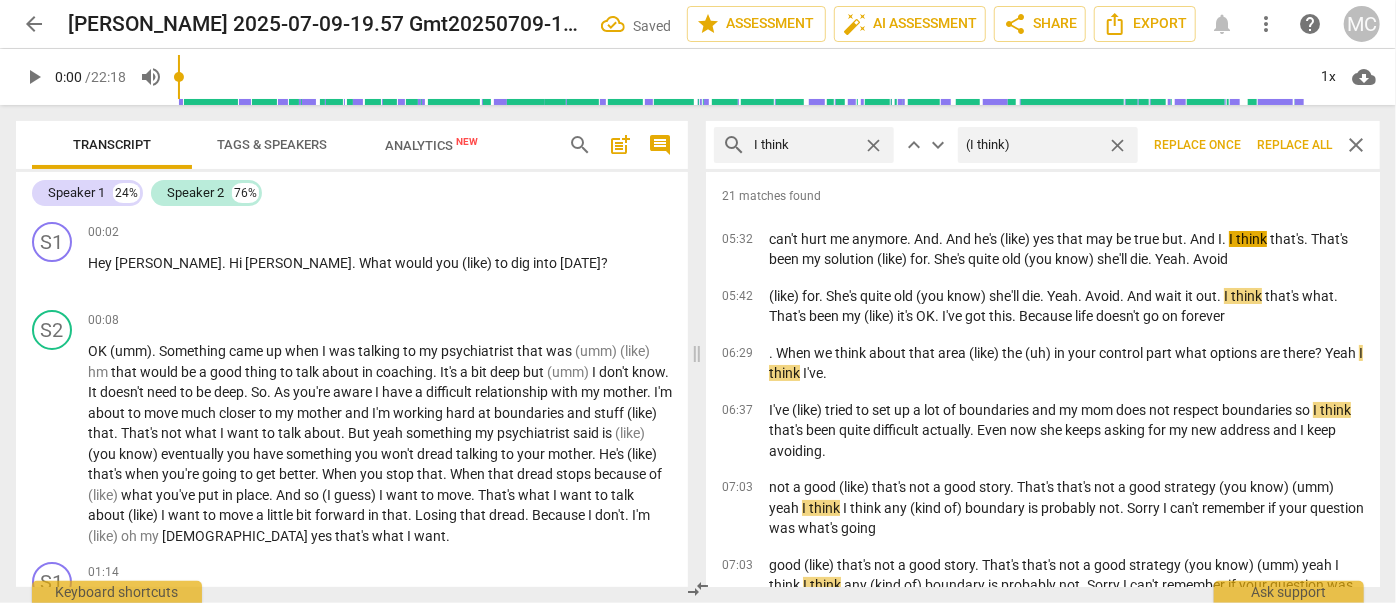 click on "Replace all" at bounding box center [1294, 145] 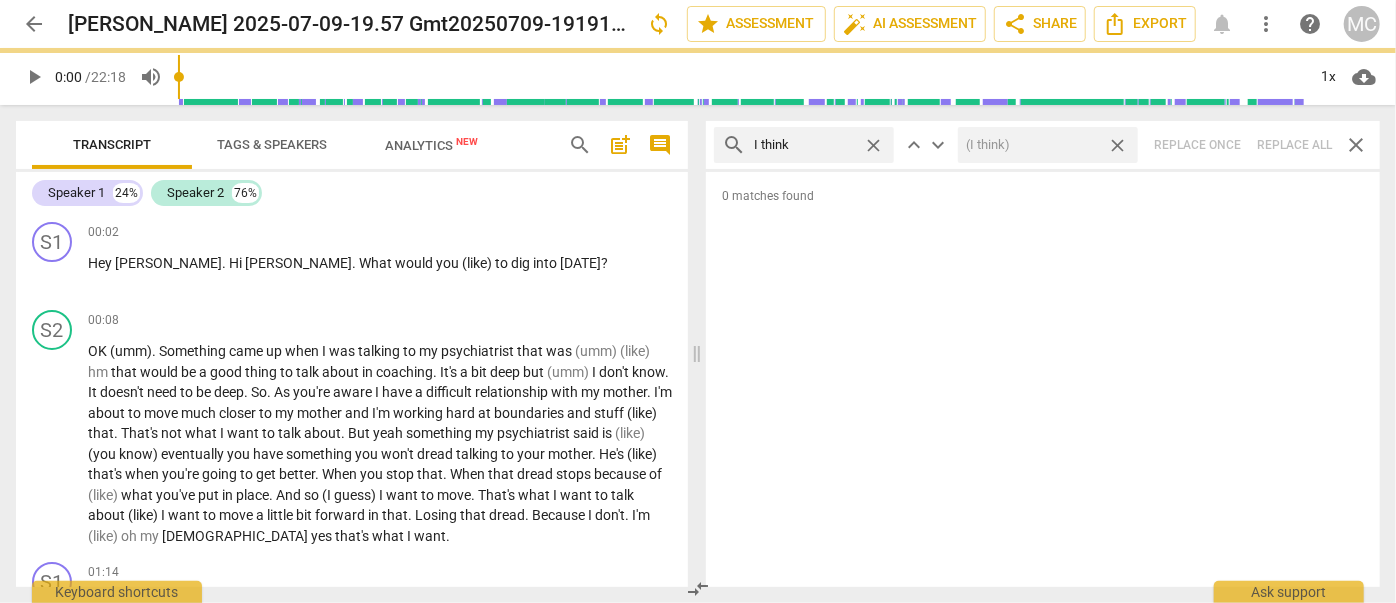 click on "close" at bounding box center [1117, 145] 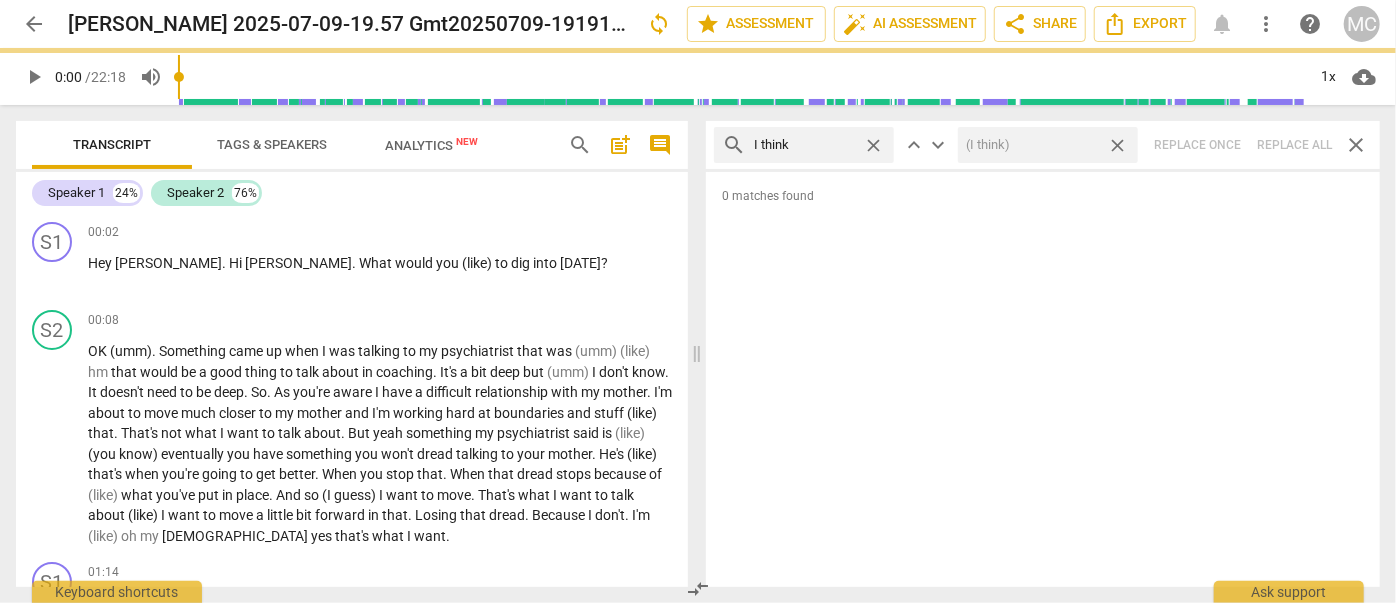 type 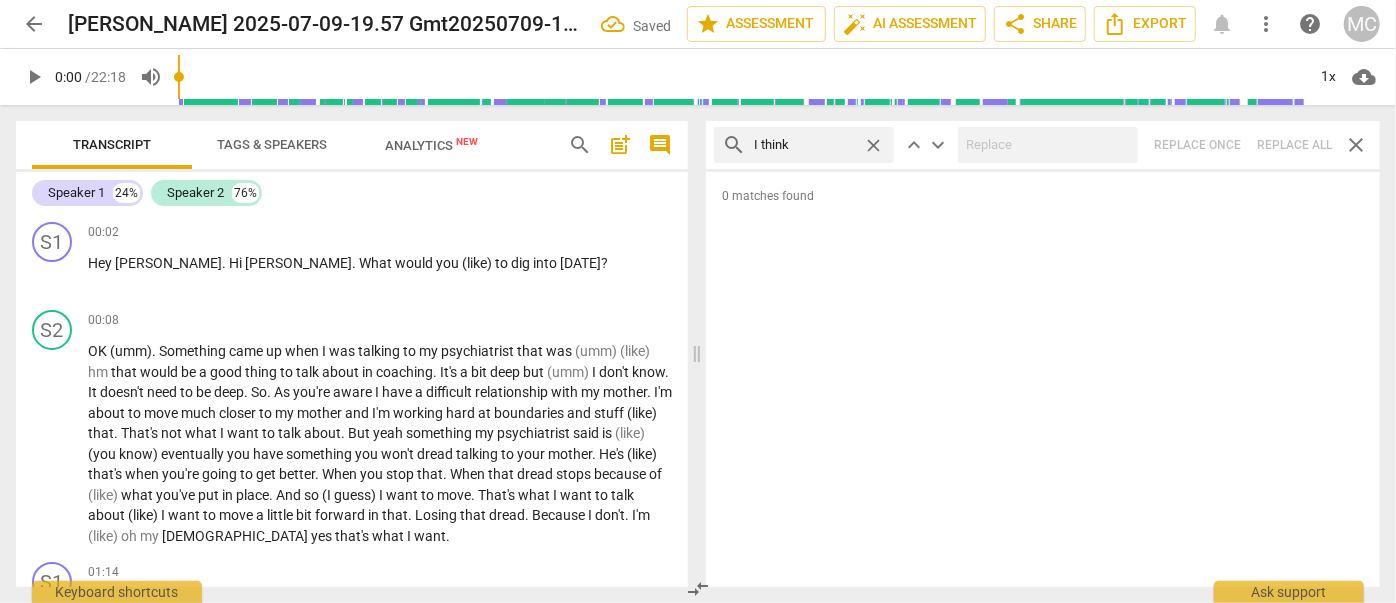 click on "close" at bounding box center [873, 145] 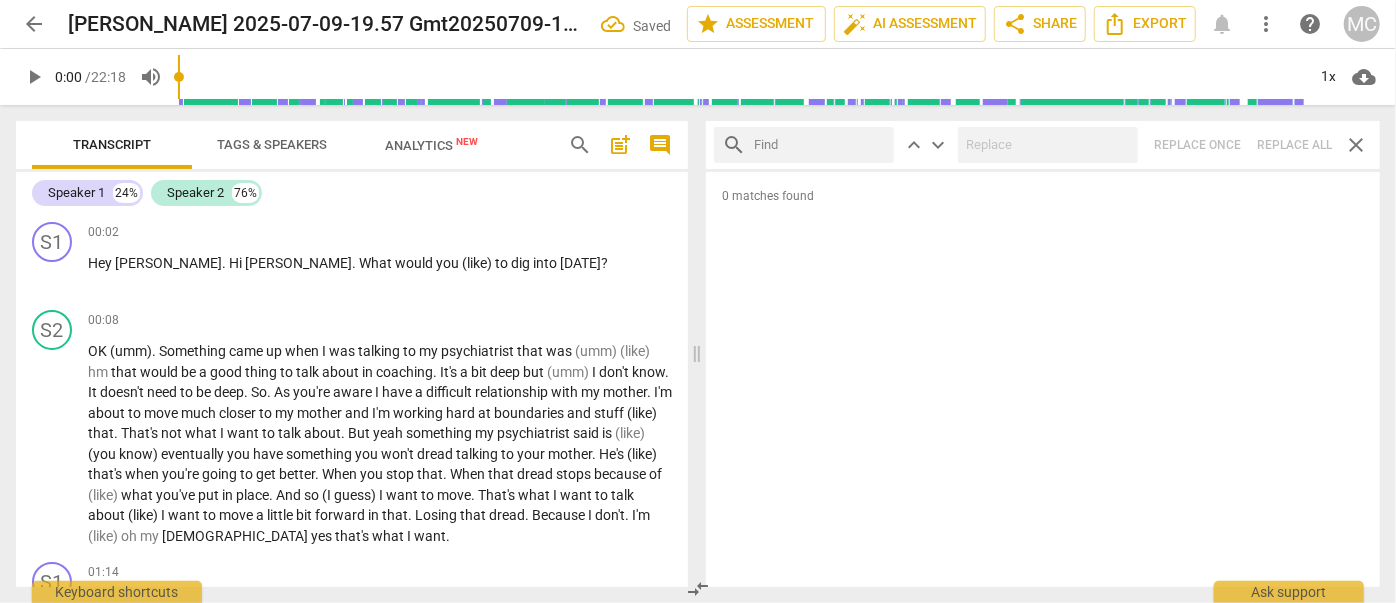 click at bounding box center (820, 145) 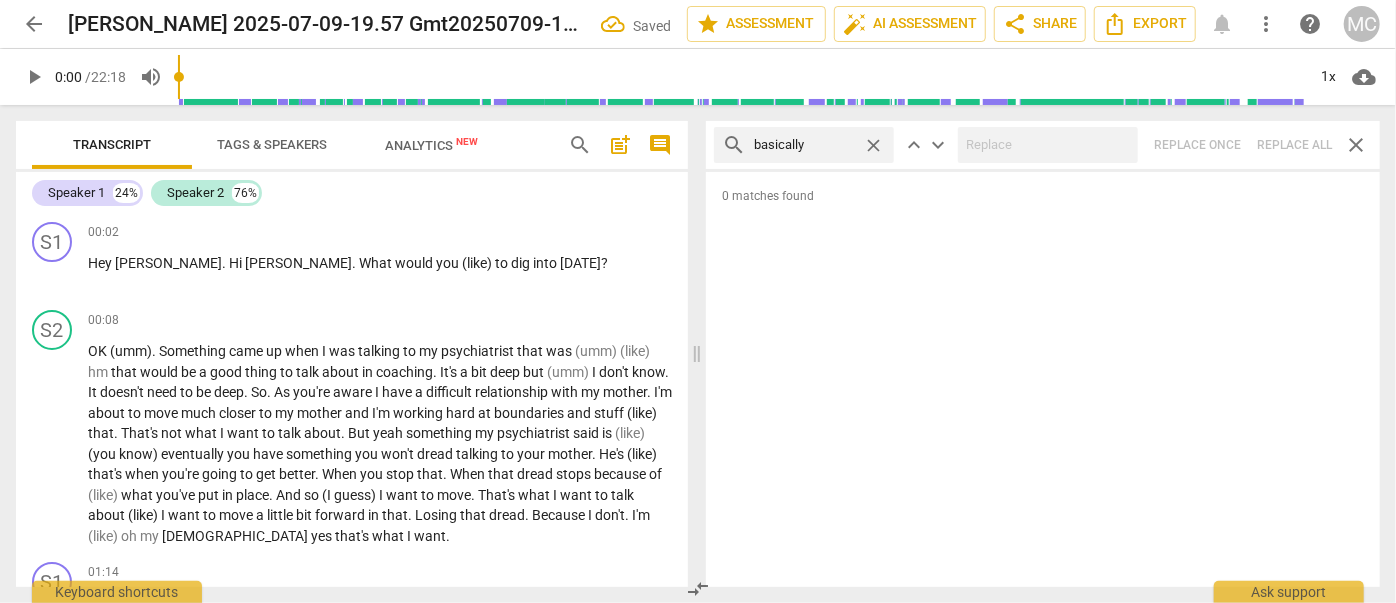 type on "basically" 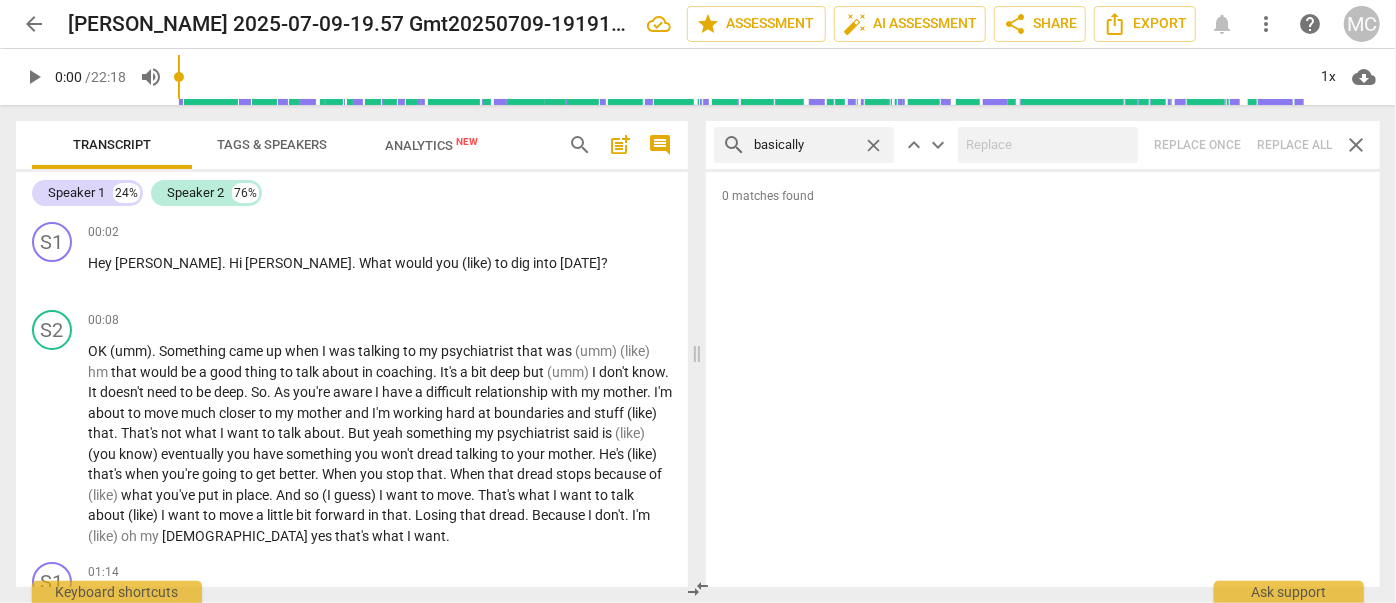 click on "search basically close keyboard_arrow_up keyboard_arrow_down Replace once Replace all close" at bounding box center [1043, 145] 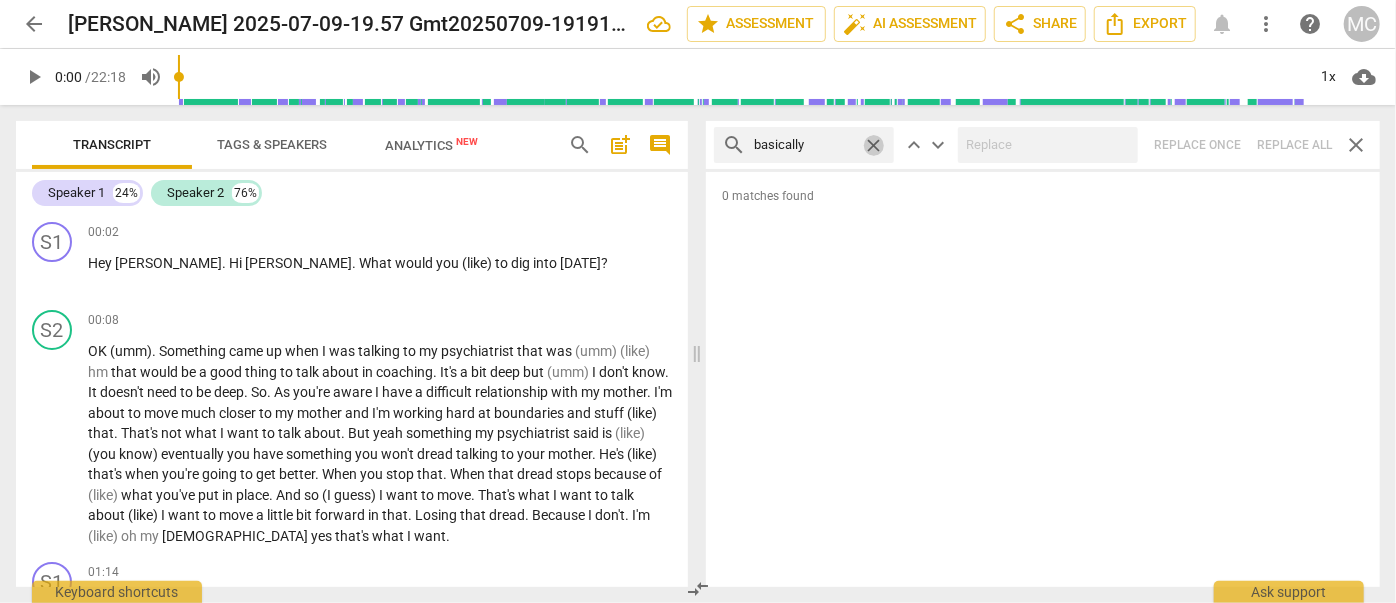 click on "close" at bounding box center (873, 145) 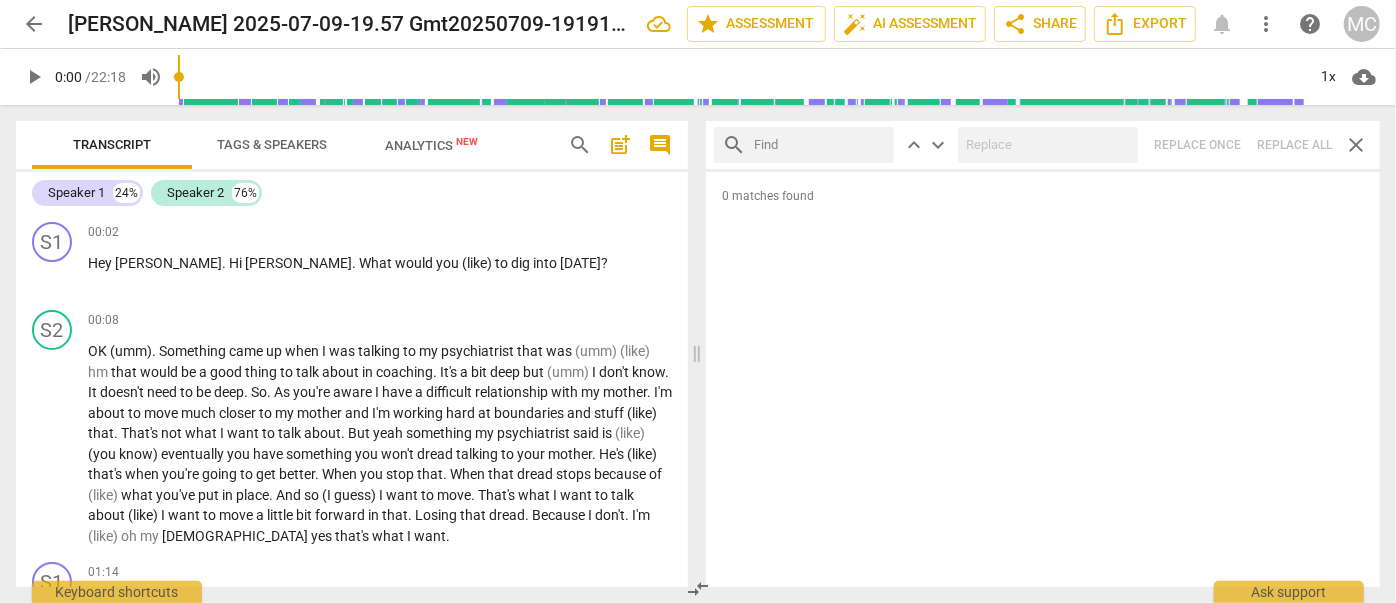 click at bounding box center [820, 145] 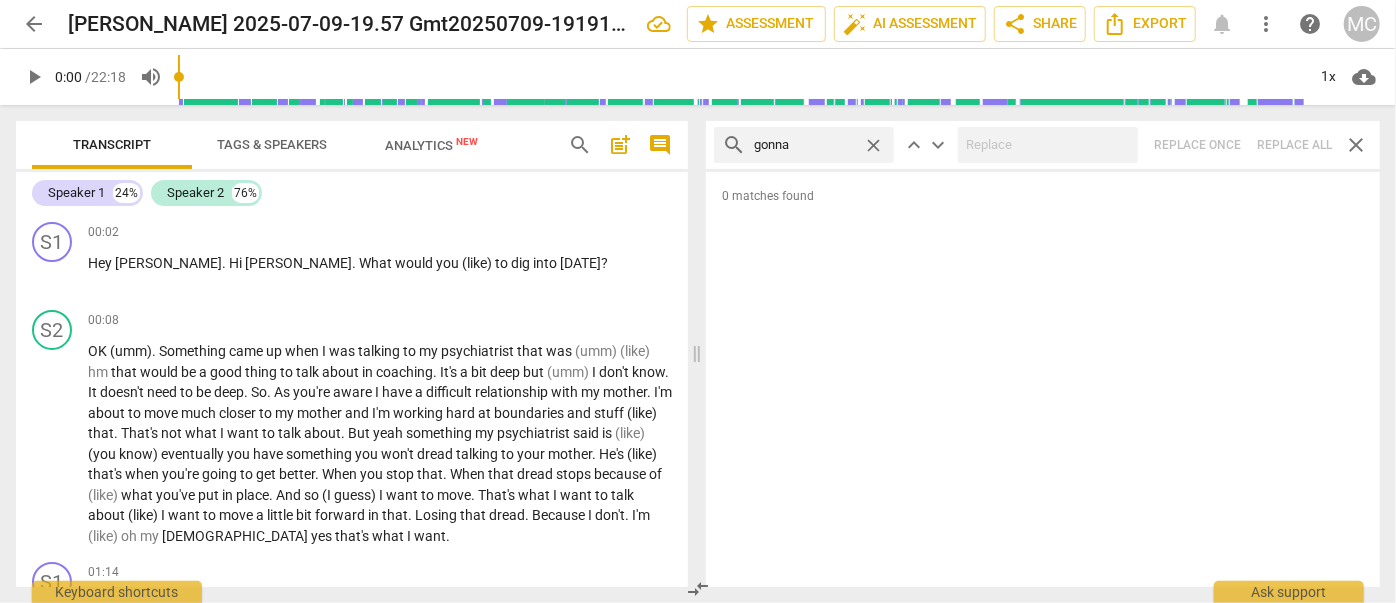 type on "gonna" 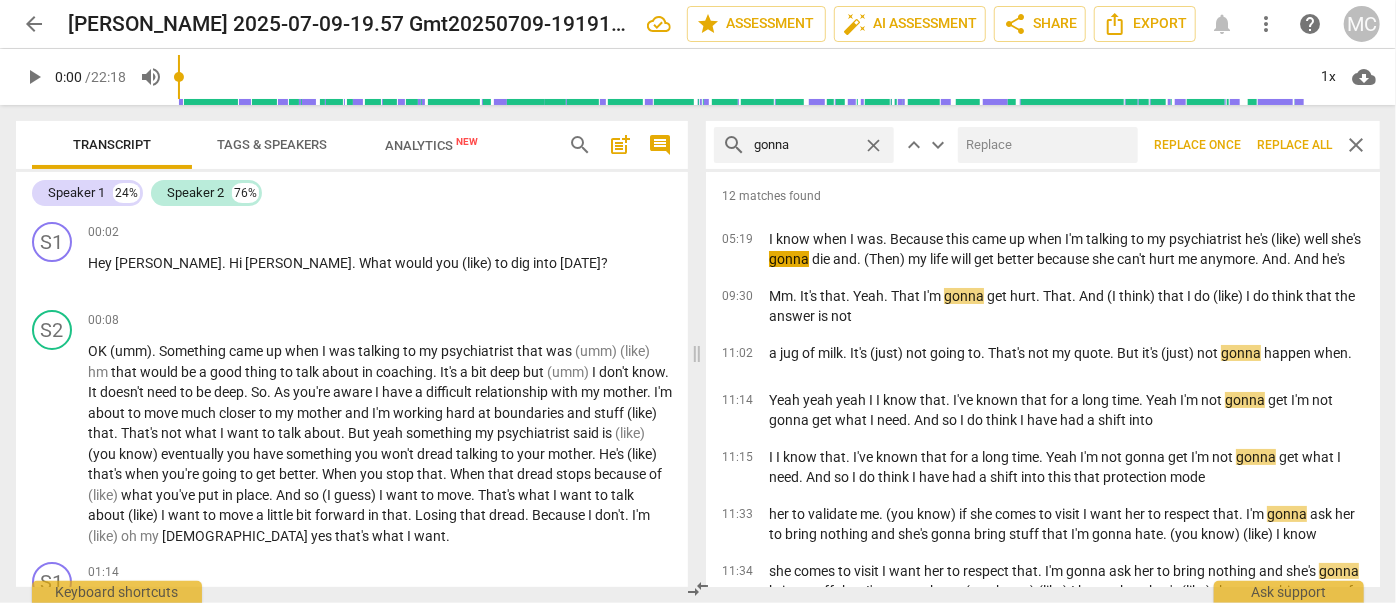 click at bounding box center [1044, 145] 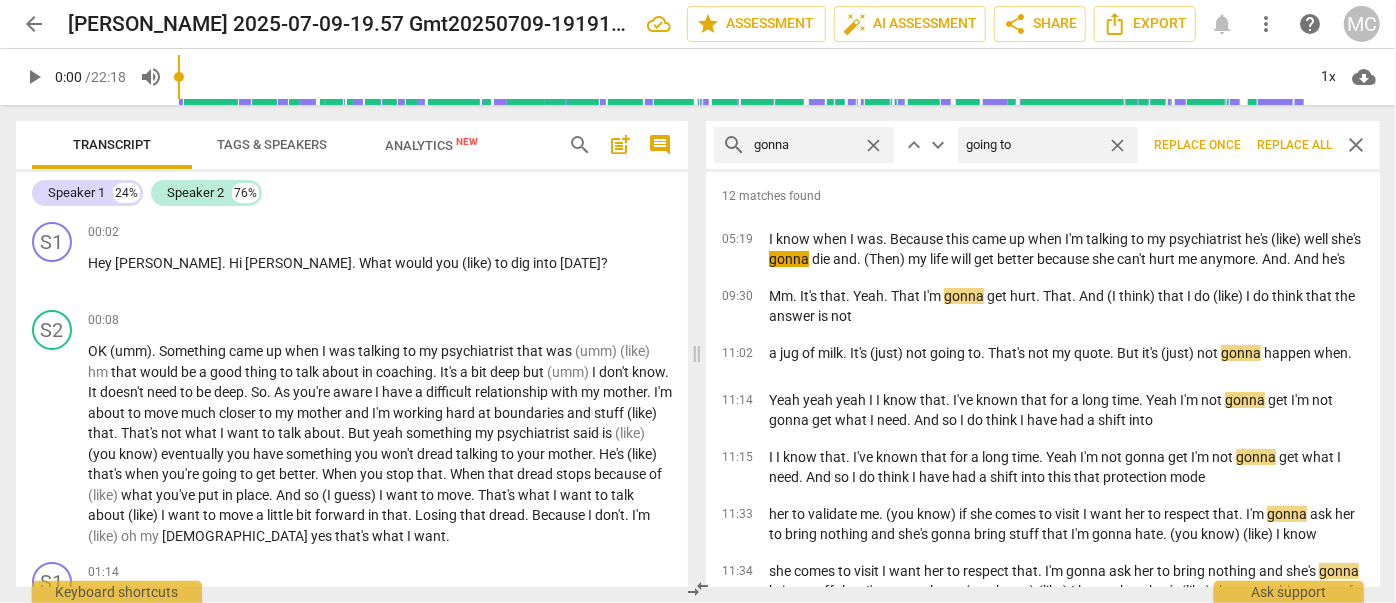 type on "going to" 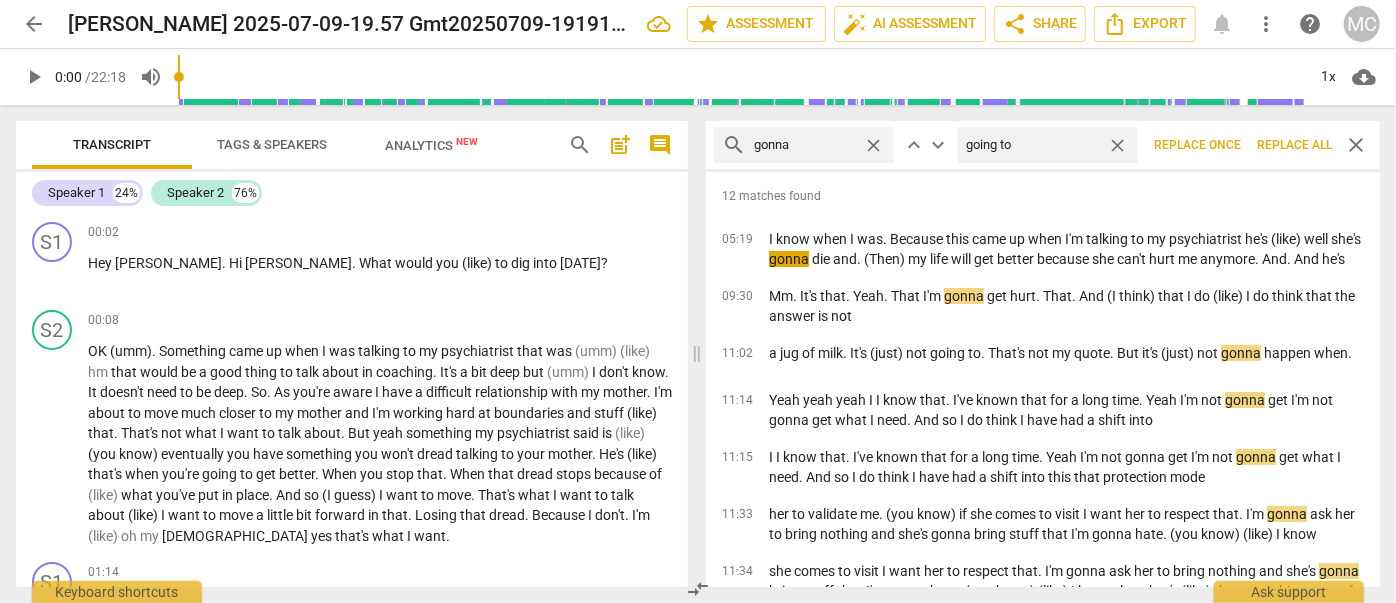 click on "Replace all" at bounding box center (1294, 145) 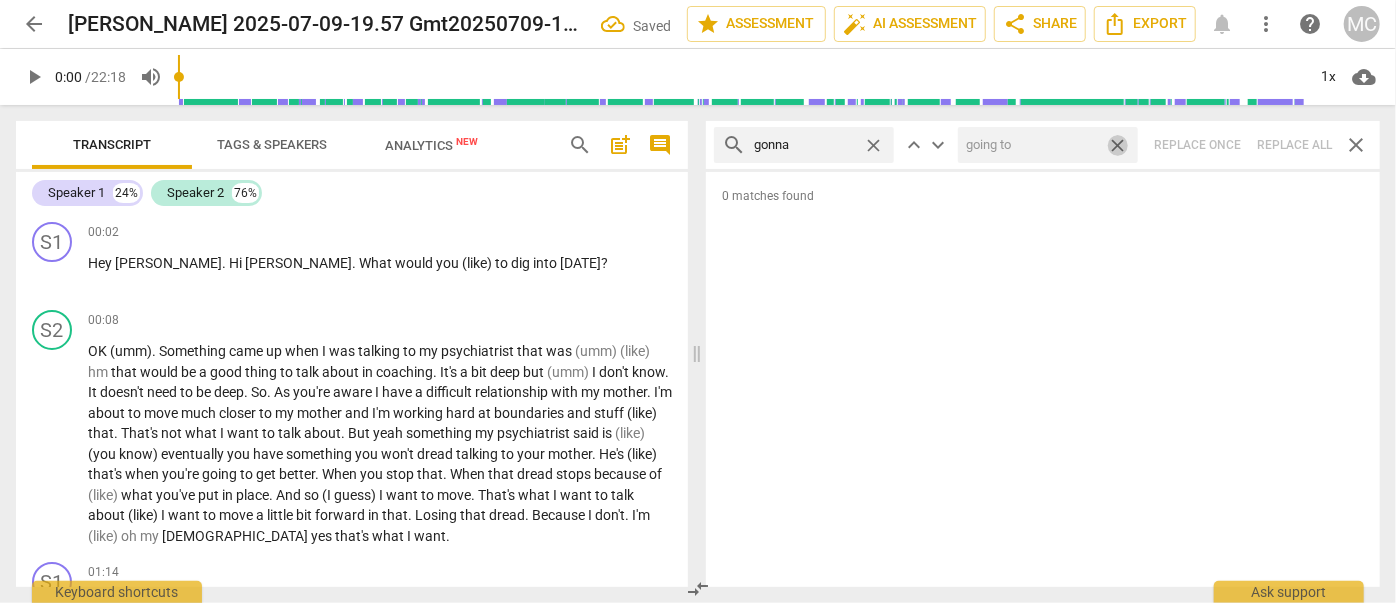 click on "close" at bounding box center (1117, 145) 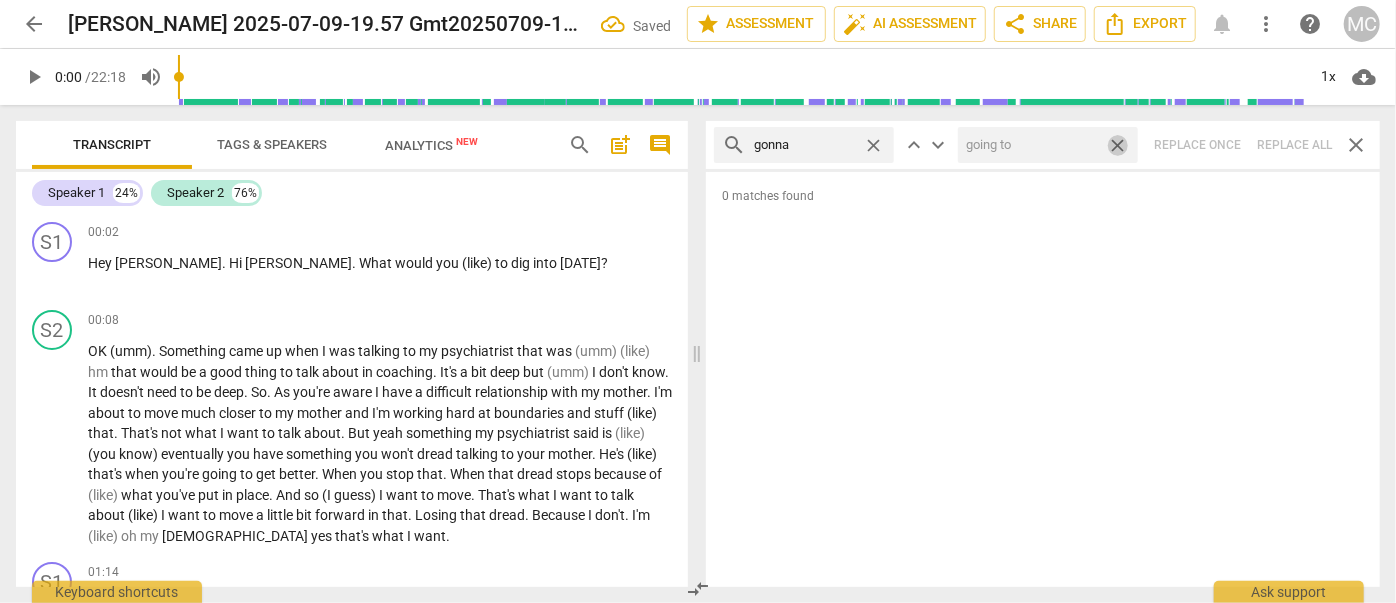 type 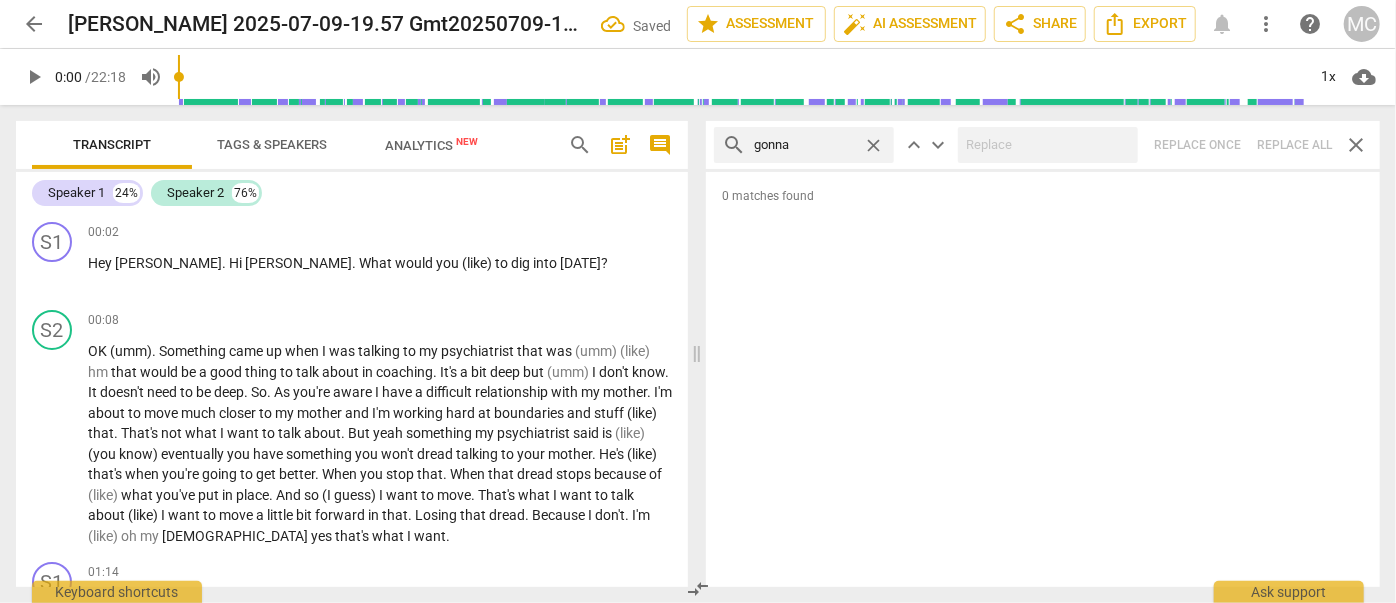 click on "close" at bounding box center (873, 145) 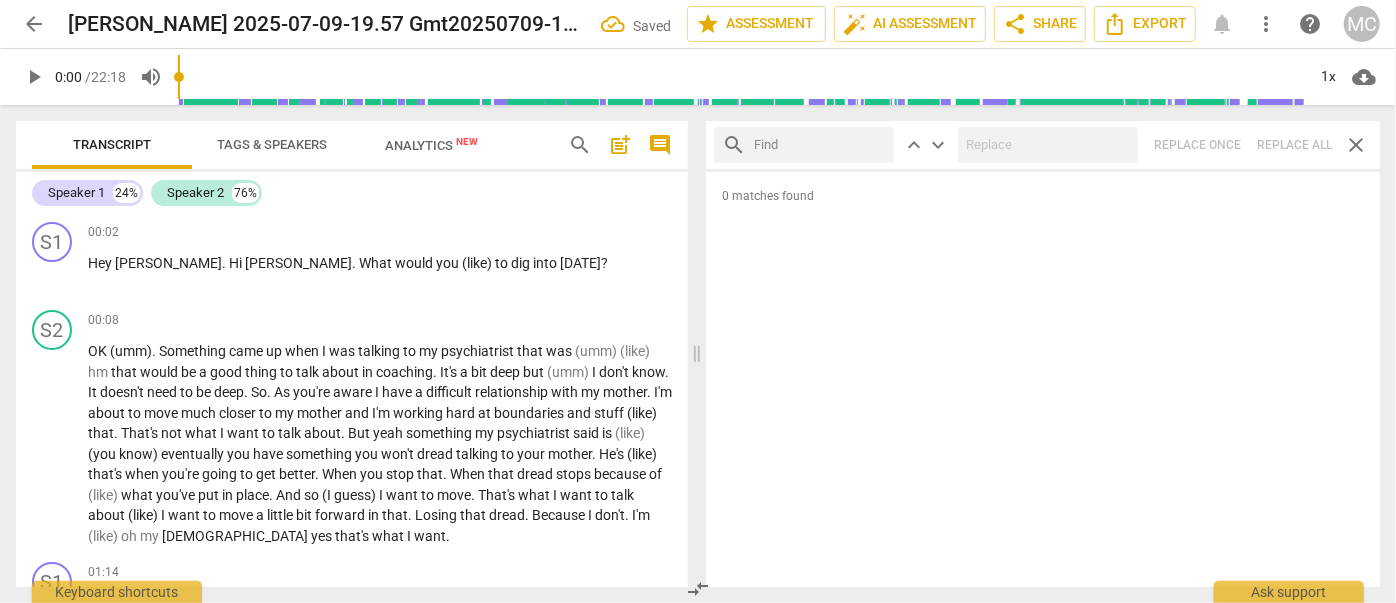 click at bounding box center [820, 145] 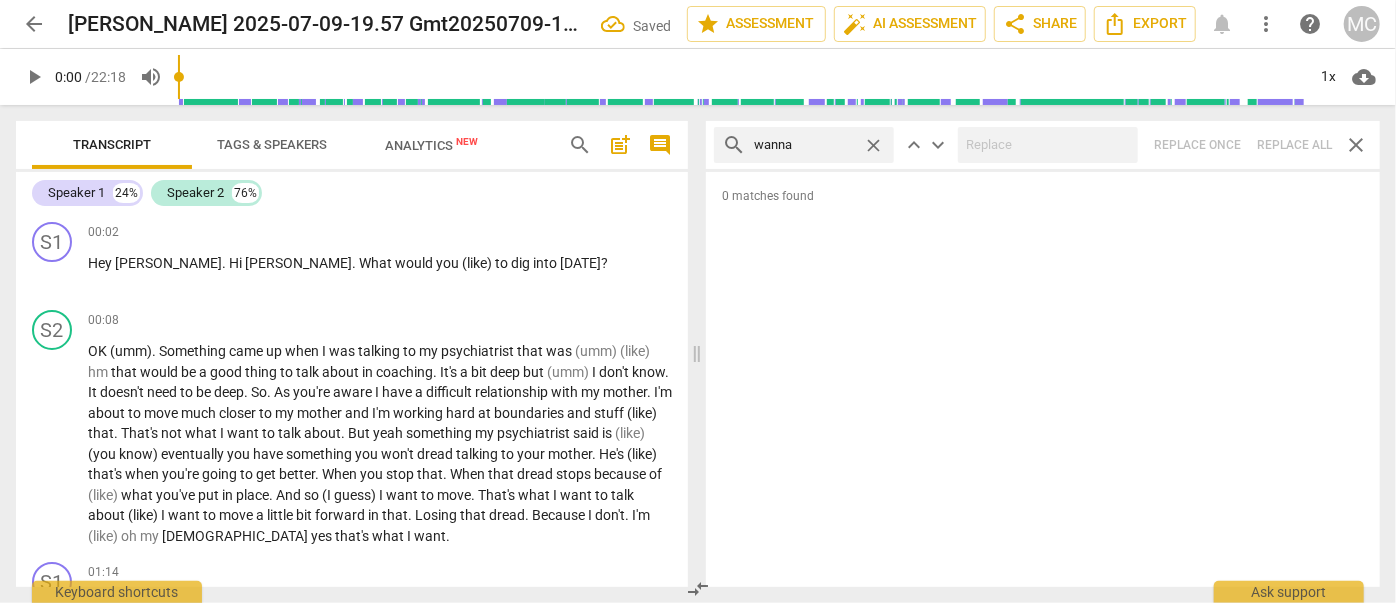 type on "wanna" 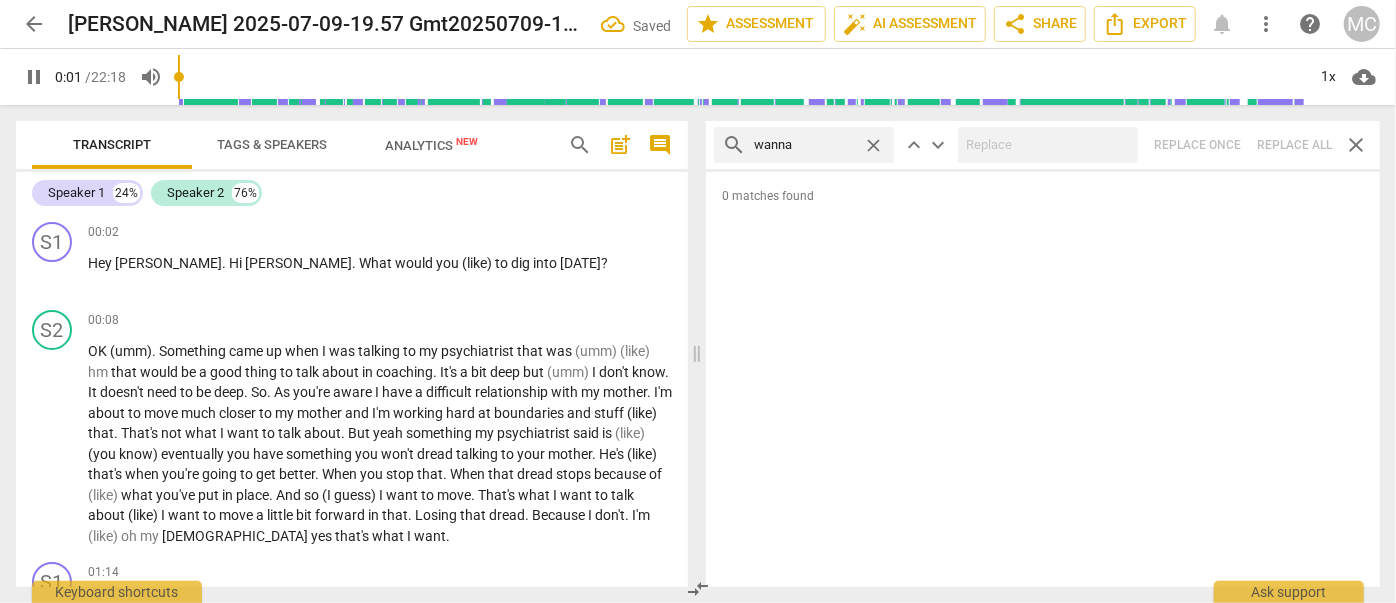 click on "search wanna close keyboard_arrow_up keyboard_arrow_down Replace once Replace all close" at bounding box center (1043, 145) 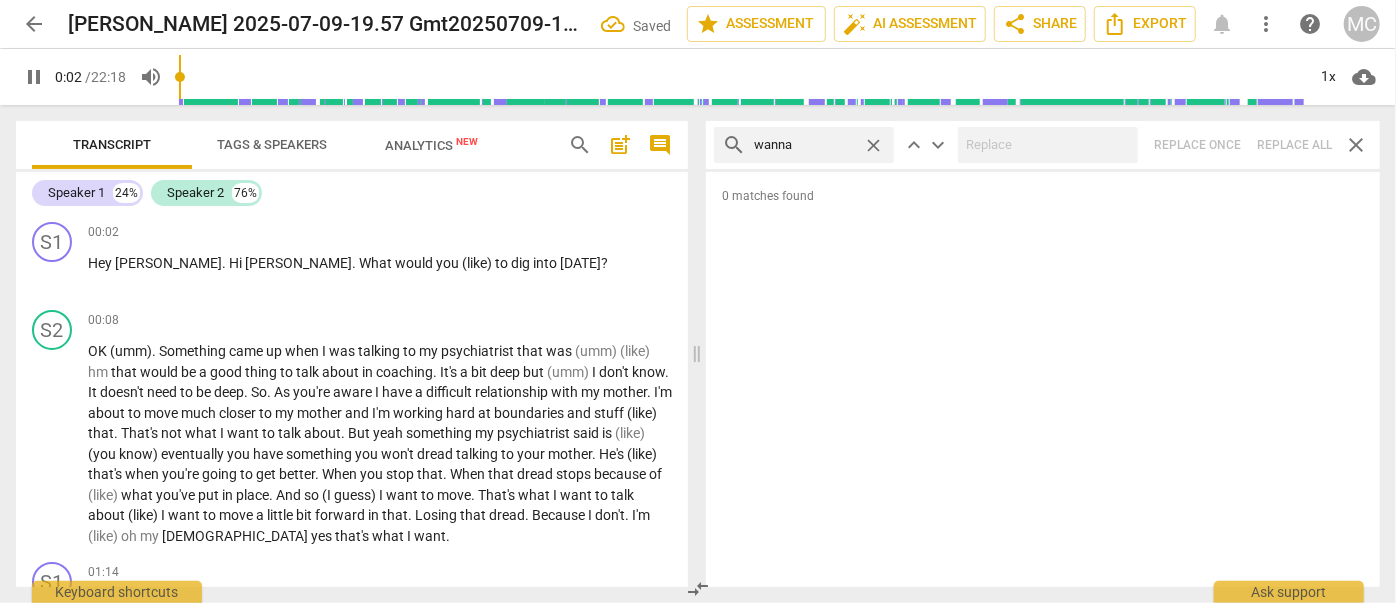 type on "3" 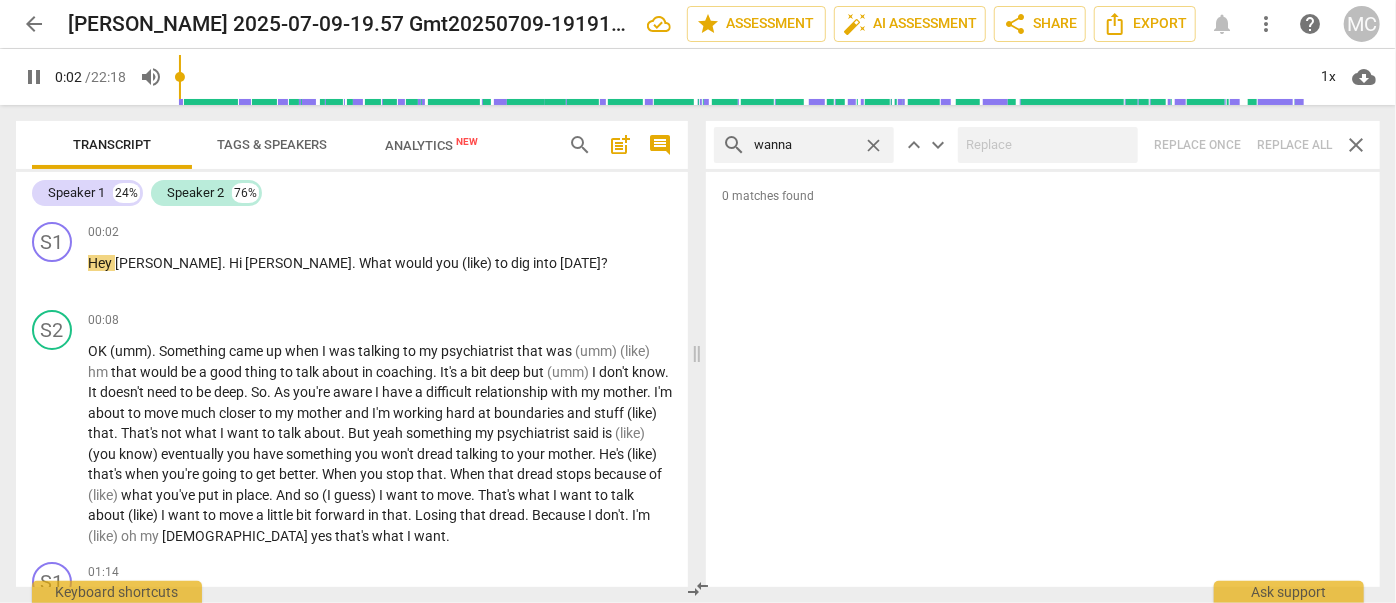 click on "close" at bounding box center (873, 145) 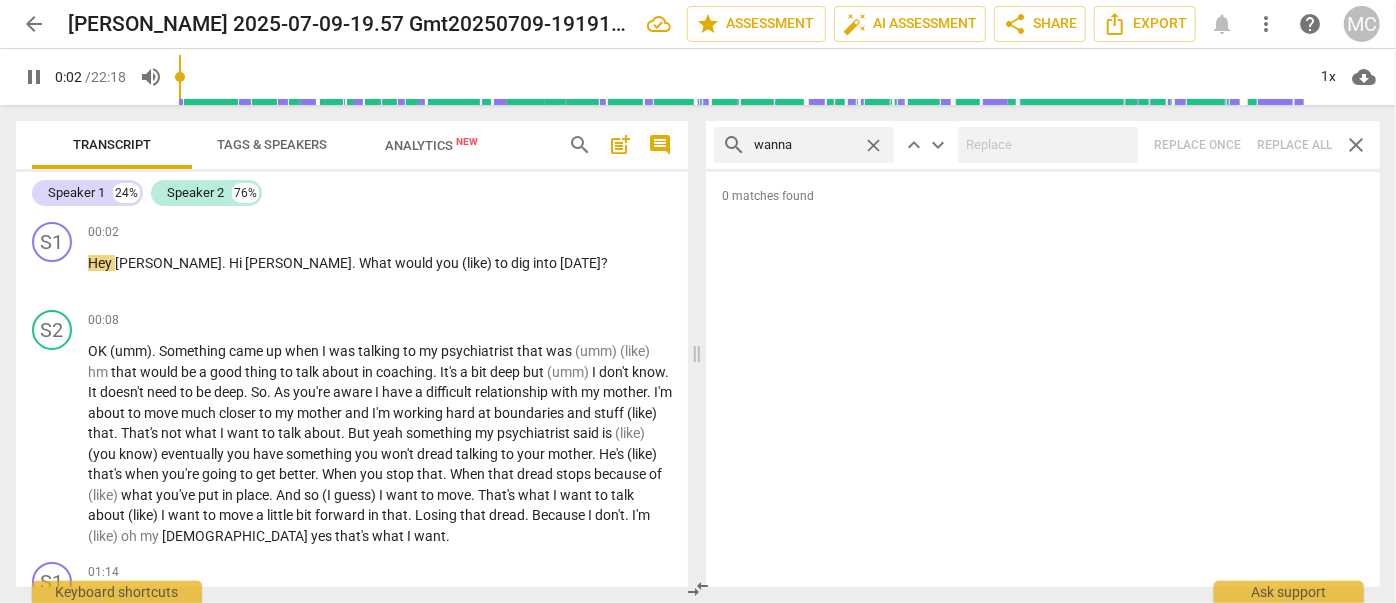 type 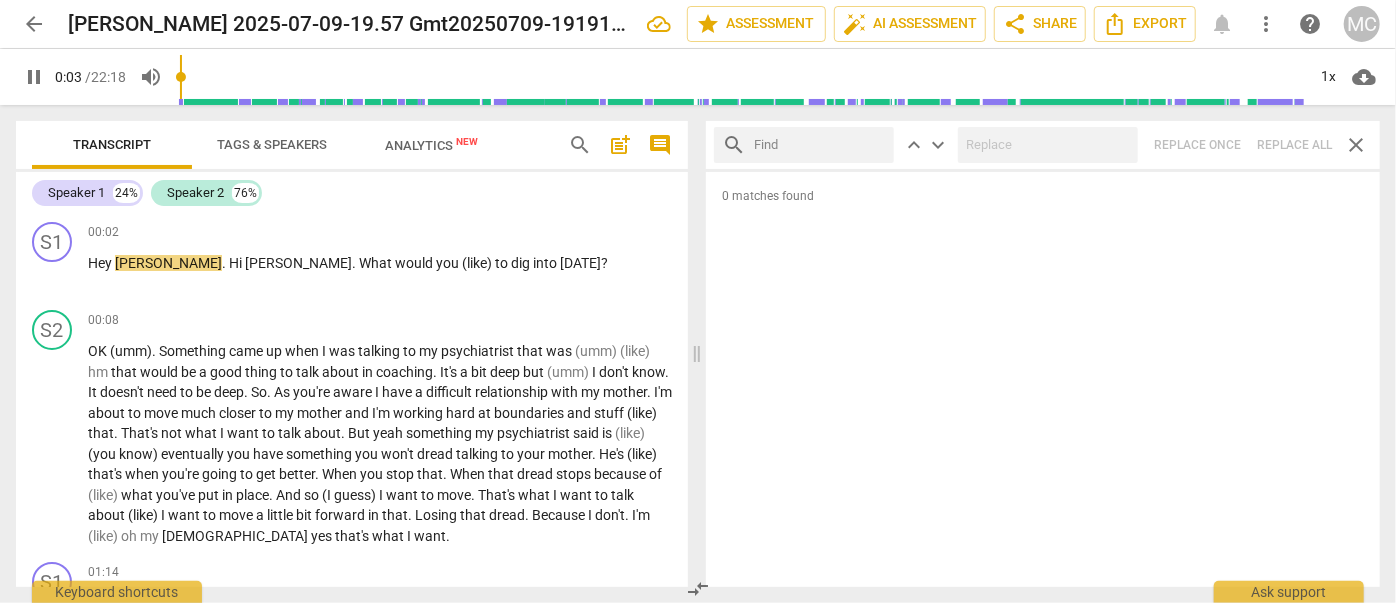 click at bounding box center [820, 145] 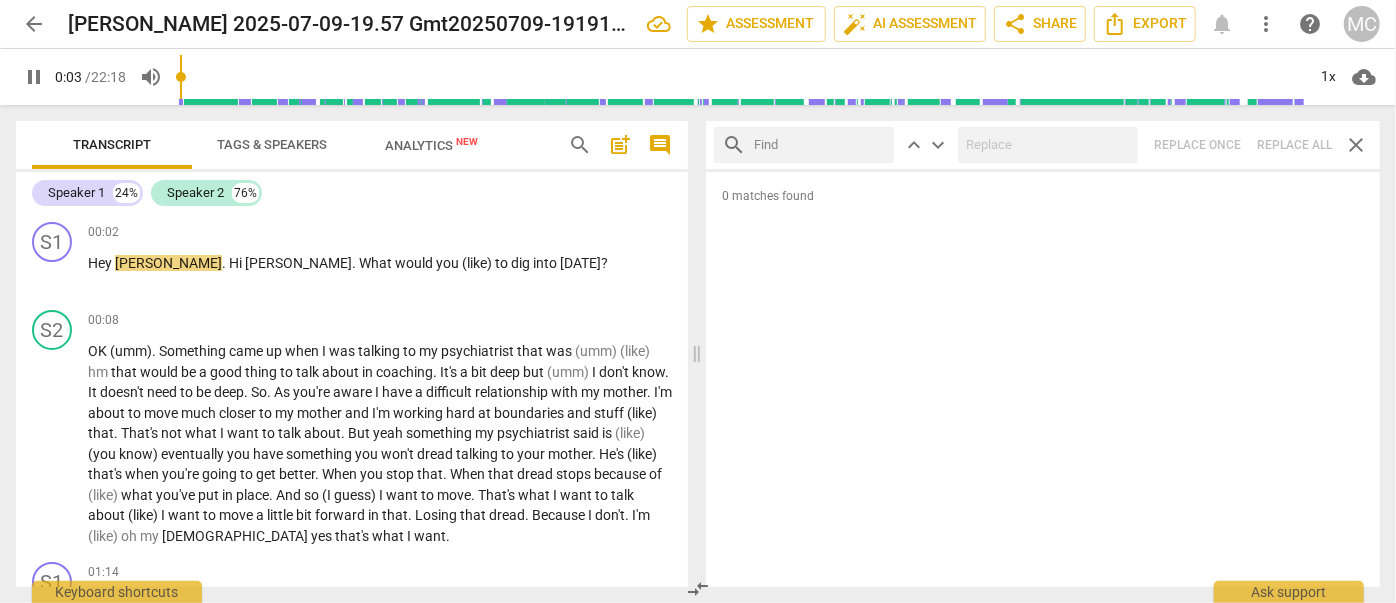 type on "4" 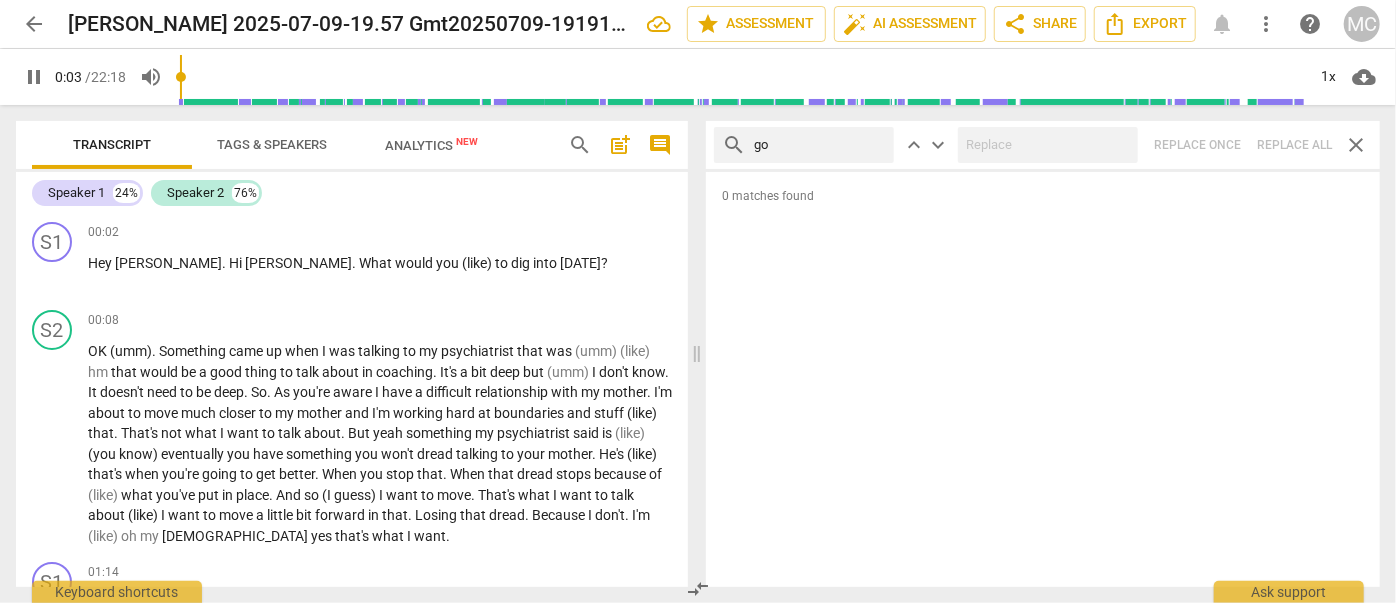 type on "got" 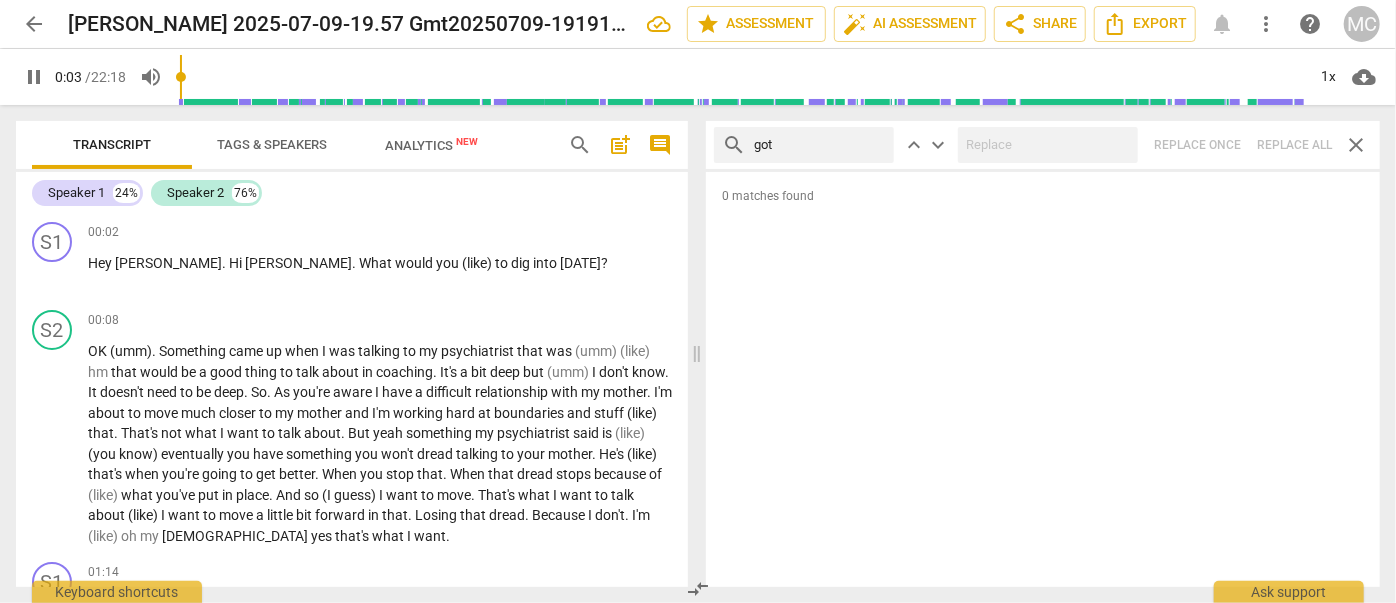 type on "4" 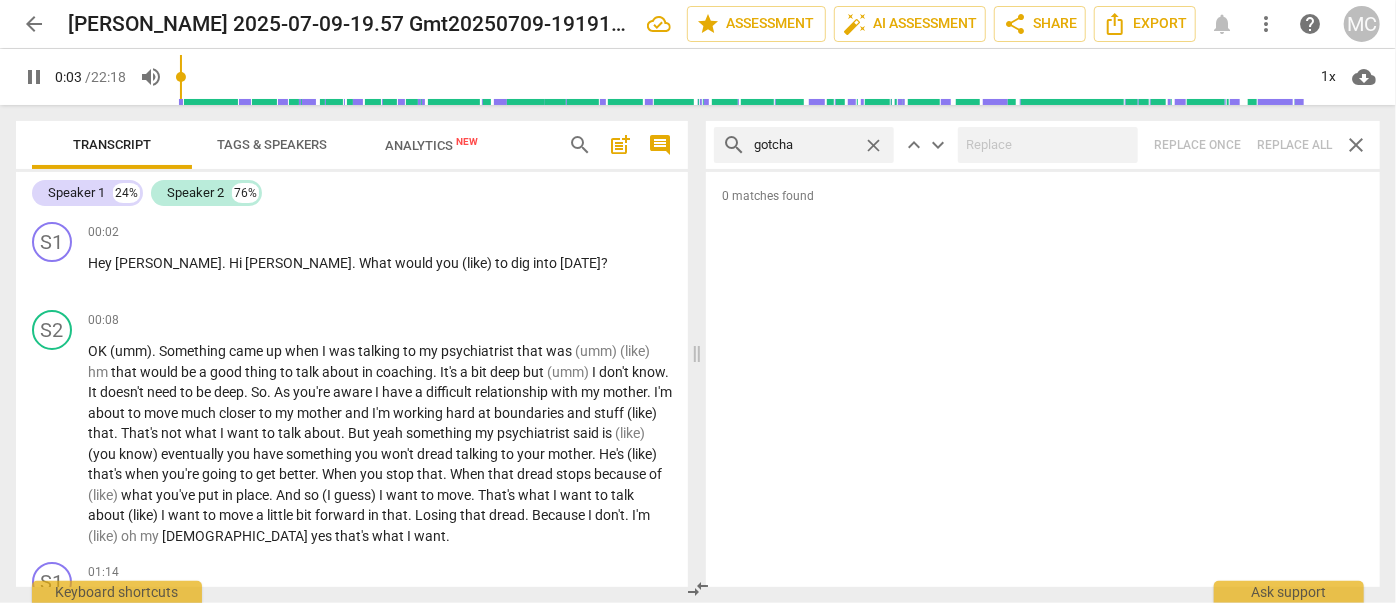 type on "gotcha" 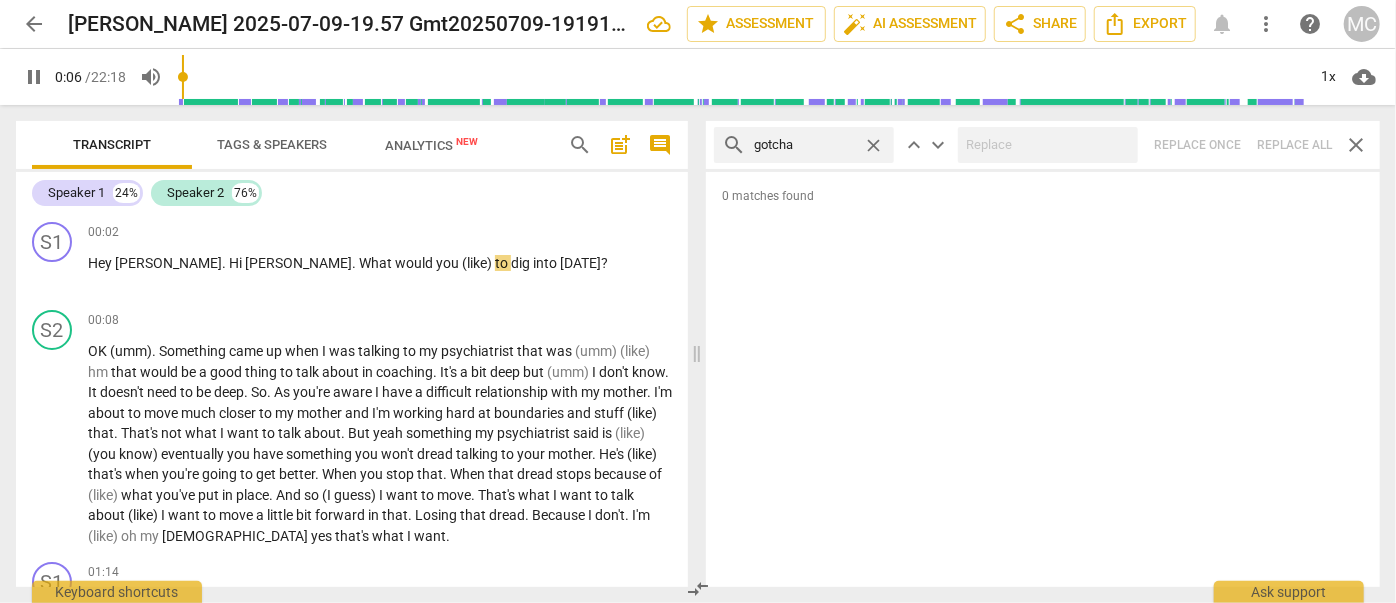 click on "search gotcha close keyboard_arrow_up keyboard_arrow_down Replace once Replace all close" at bounding box center [1043, 145] 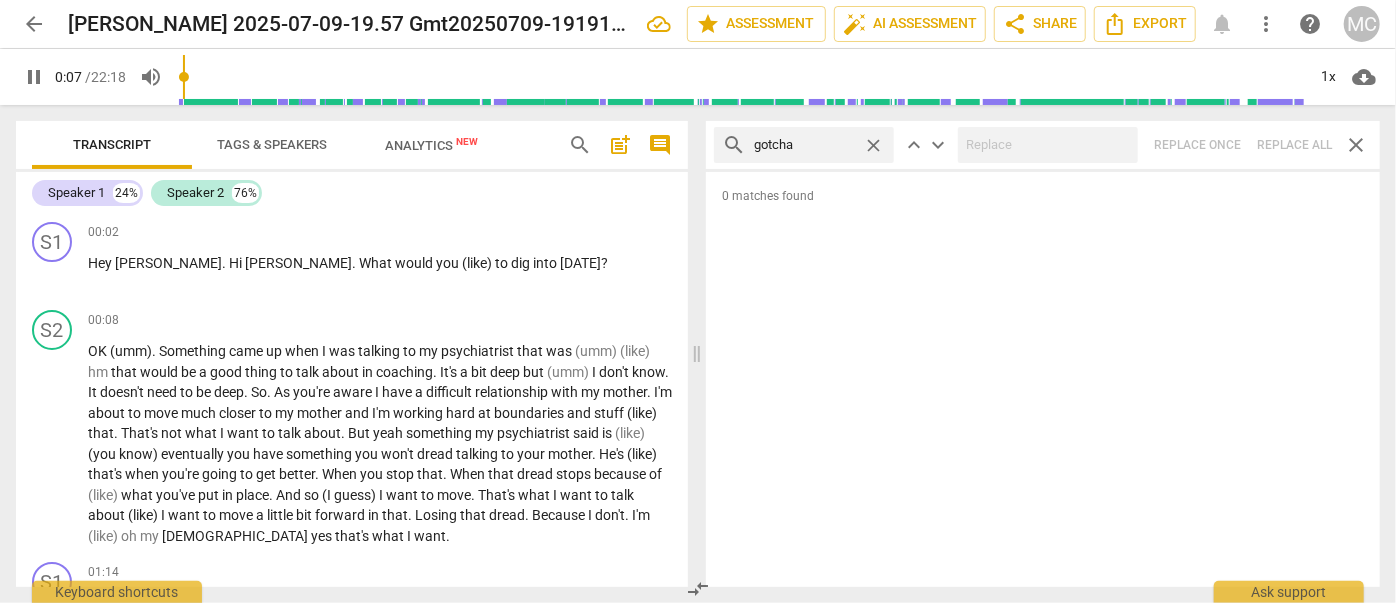 type on "8" 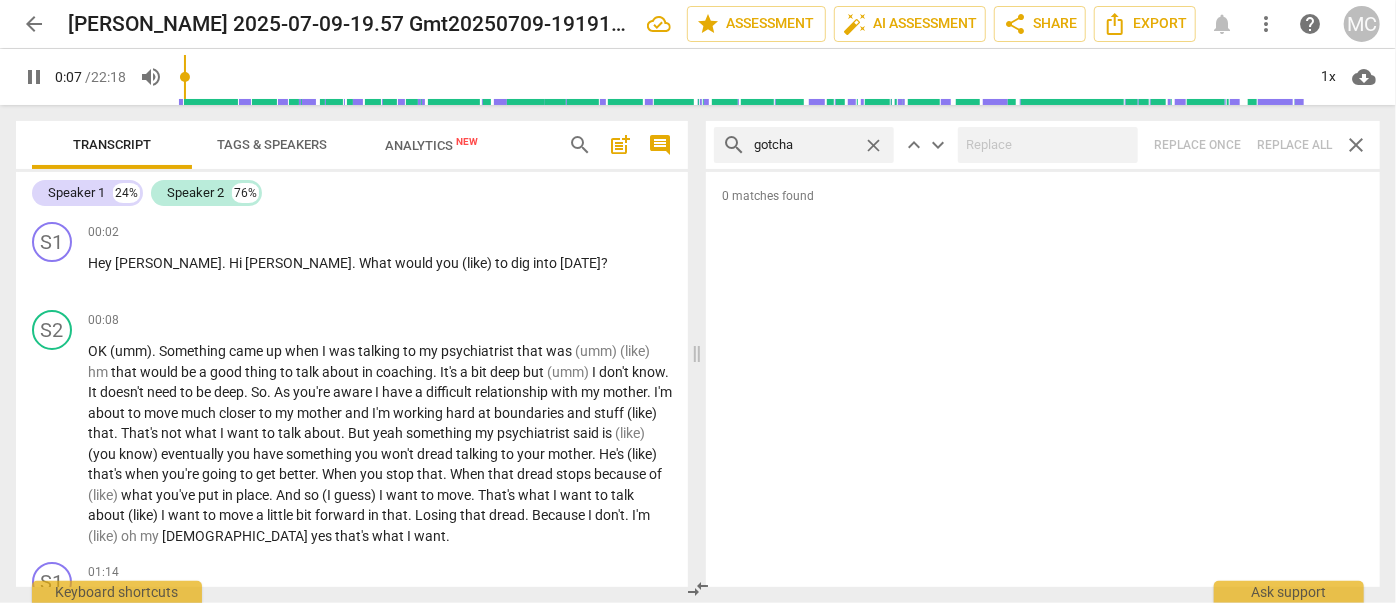 click on "close" at bounding box center (873, 145) 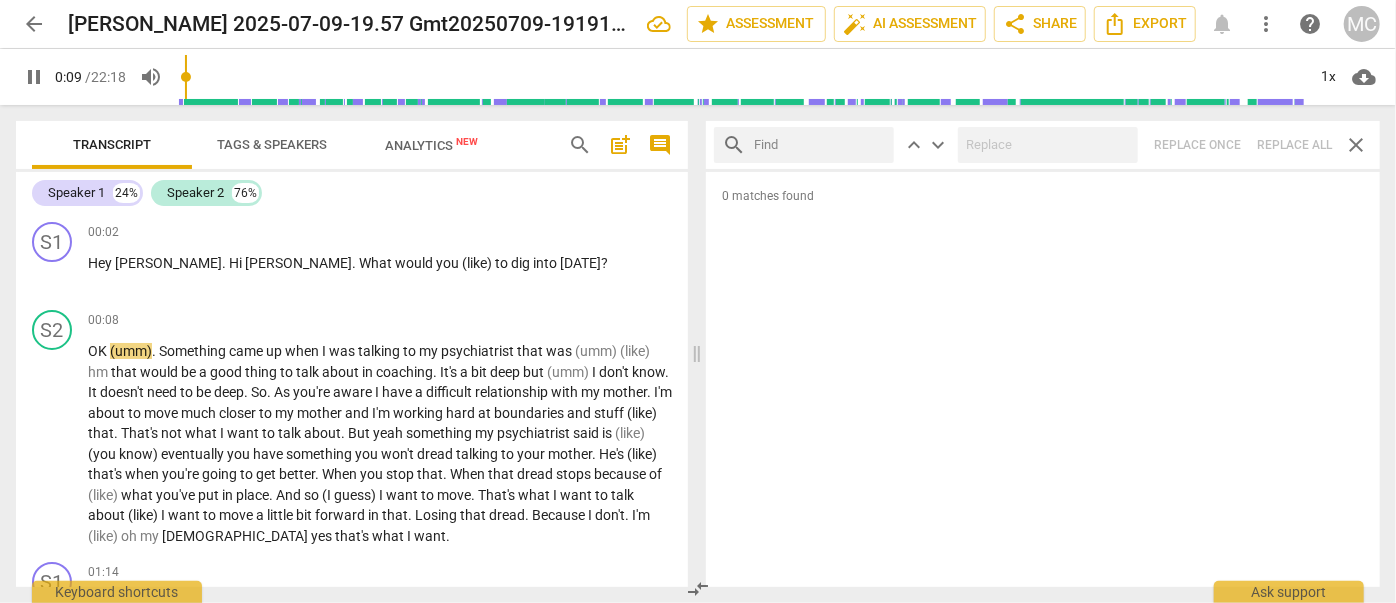 drag, startPoint x: 851, startPoint y: 144, endPoint x: 849, endPoint y: 159, distance: 15.132746 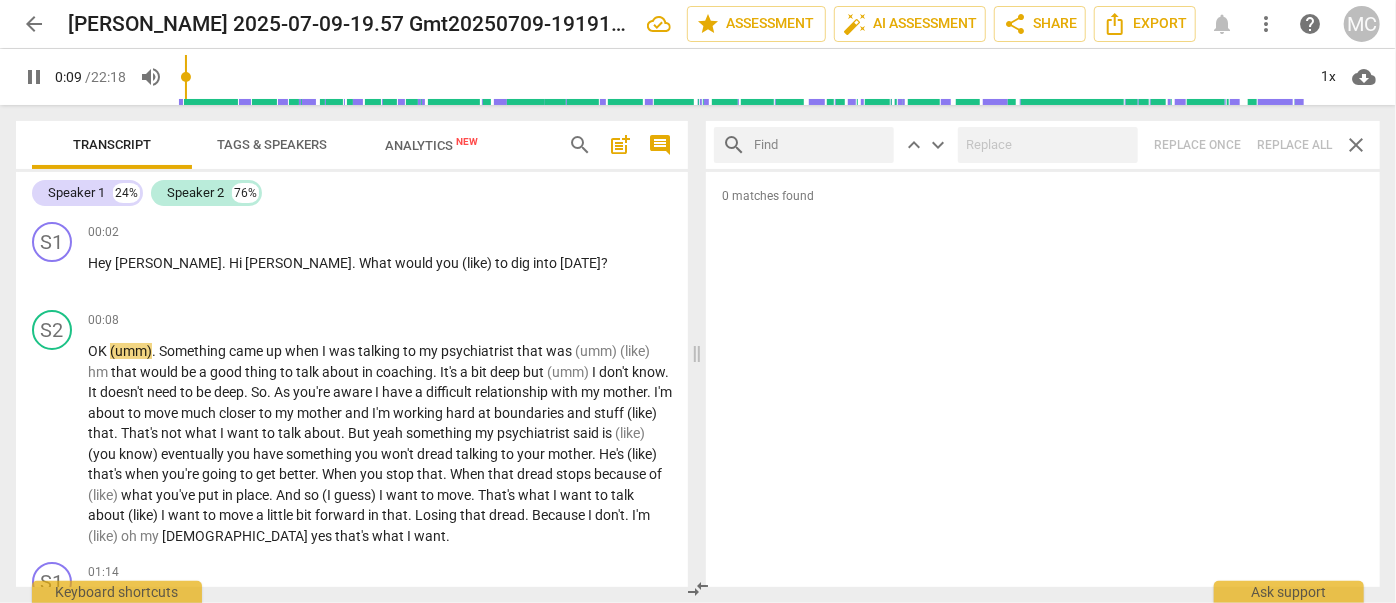 click at bounding box center (820, 145) 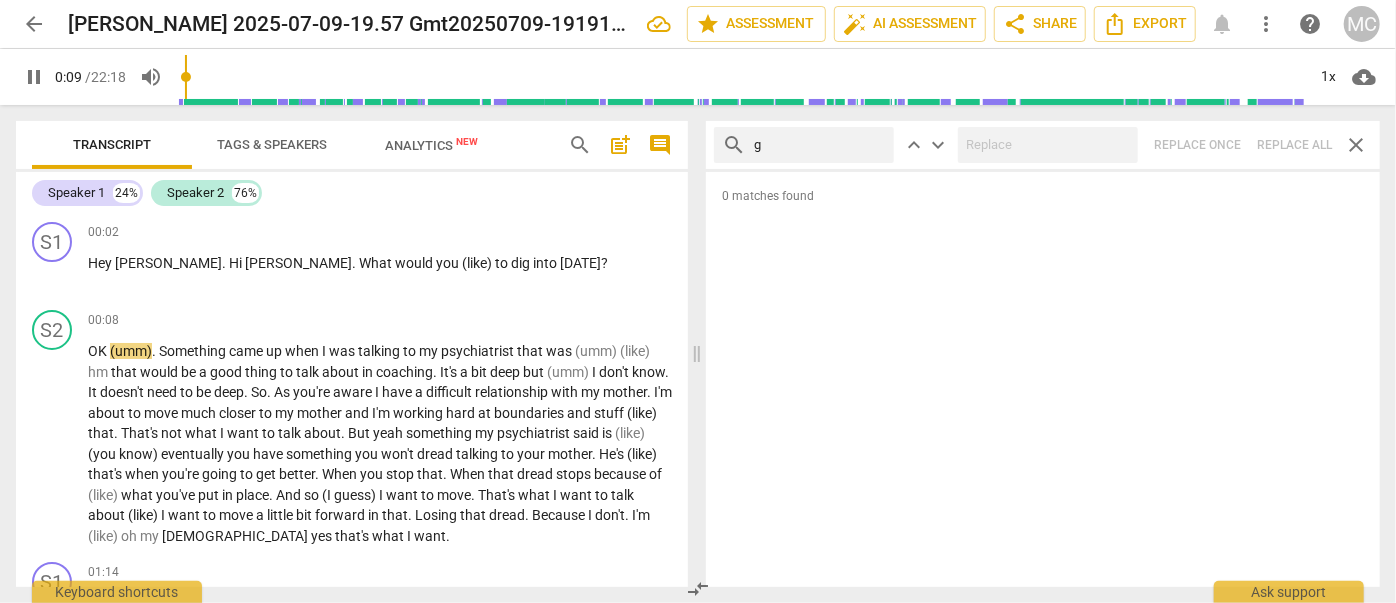 type on "go" 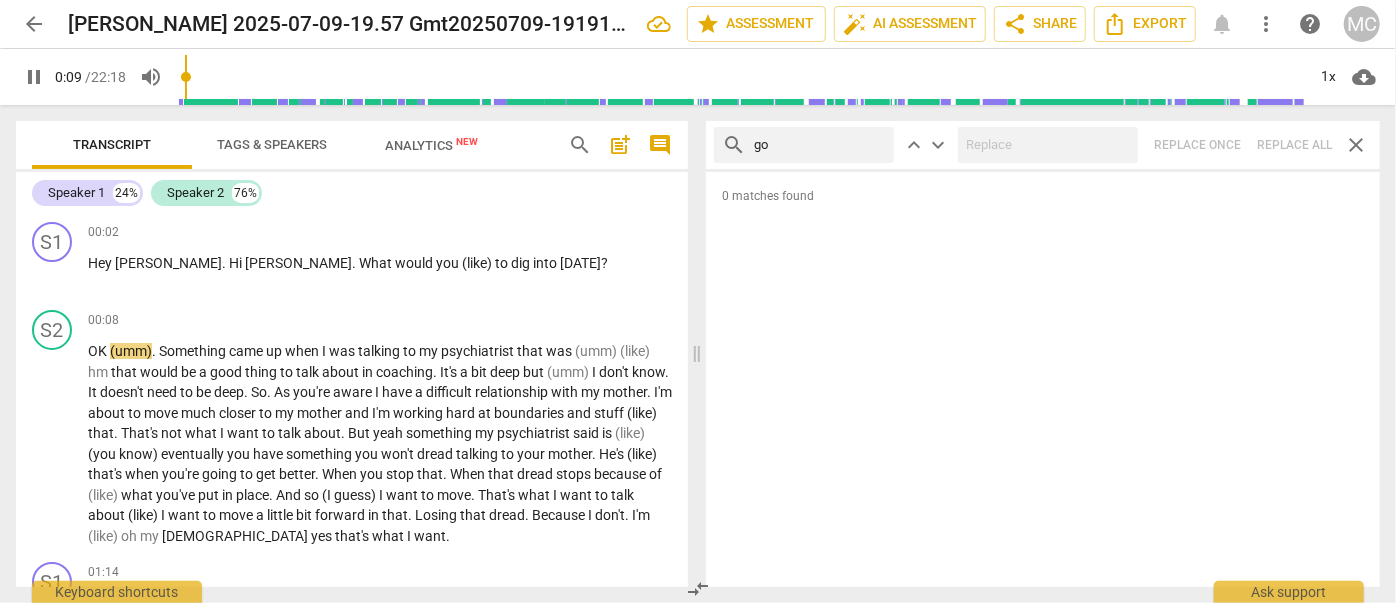 type on "10" 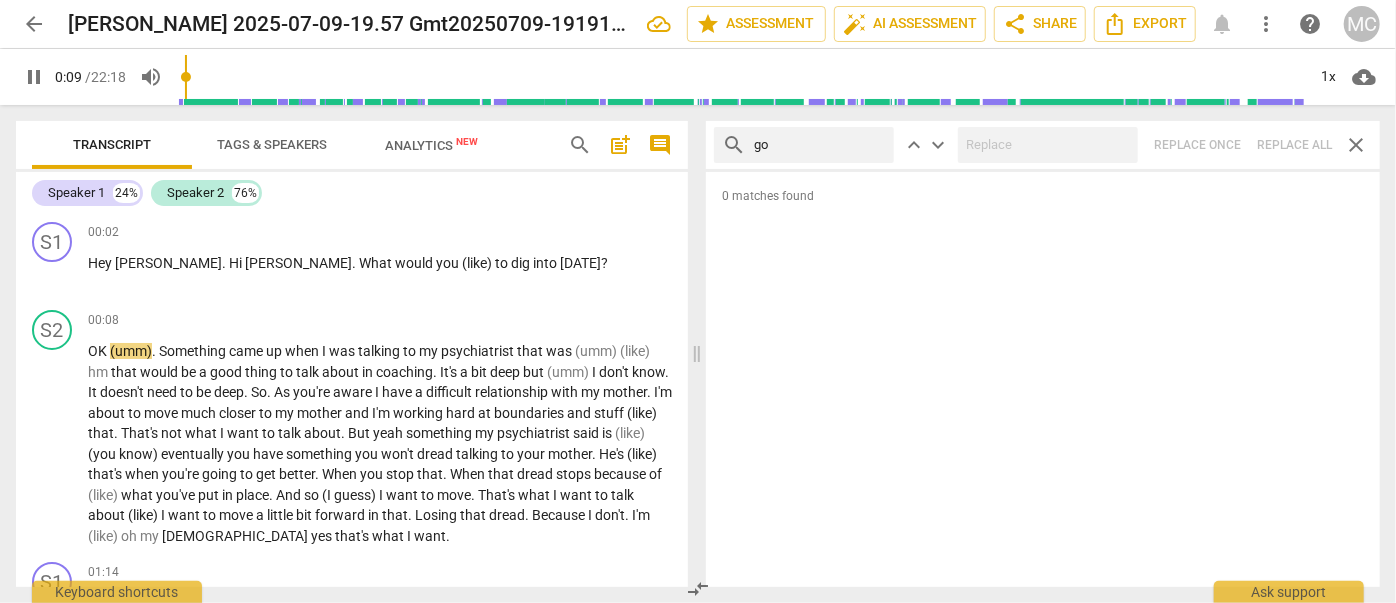 type on "got" 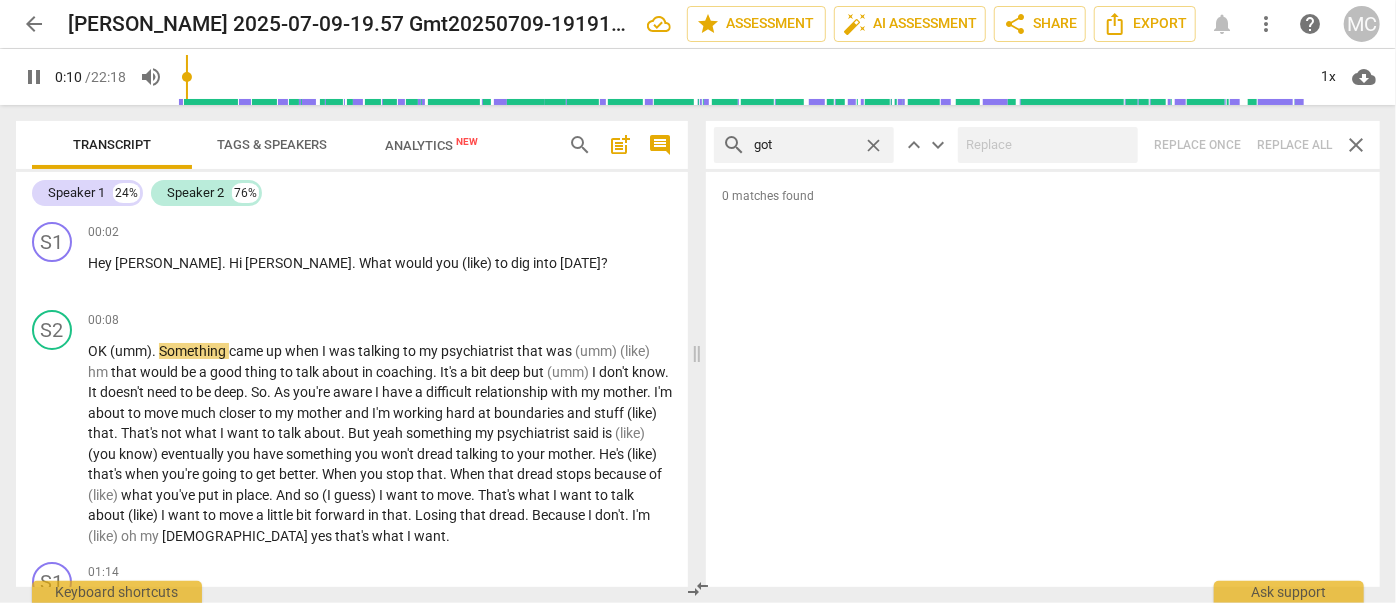 type on "10" 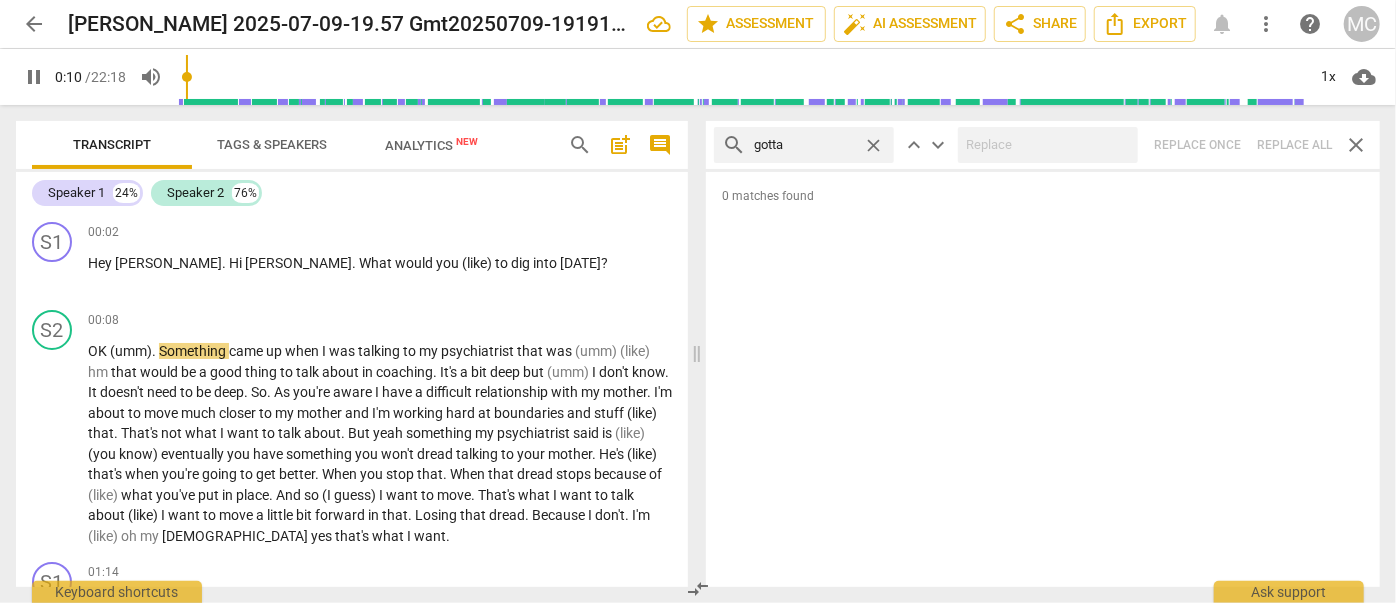 type on "gotta" 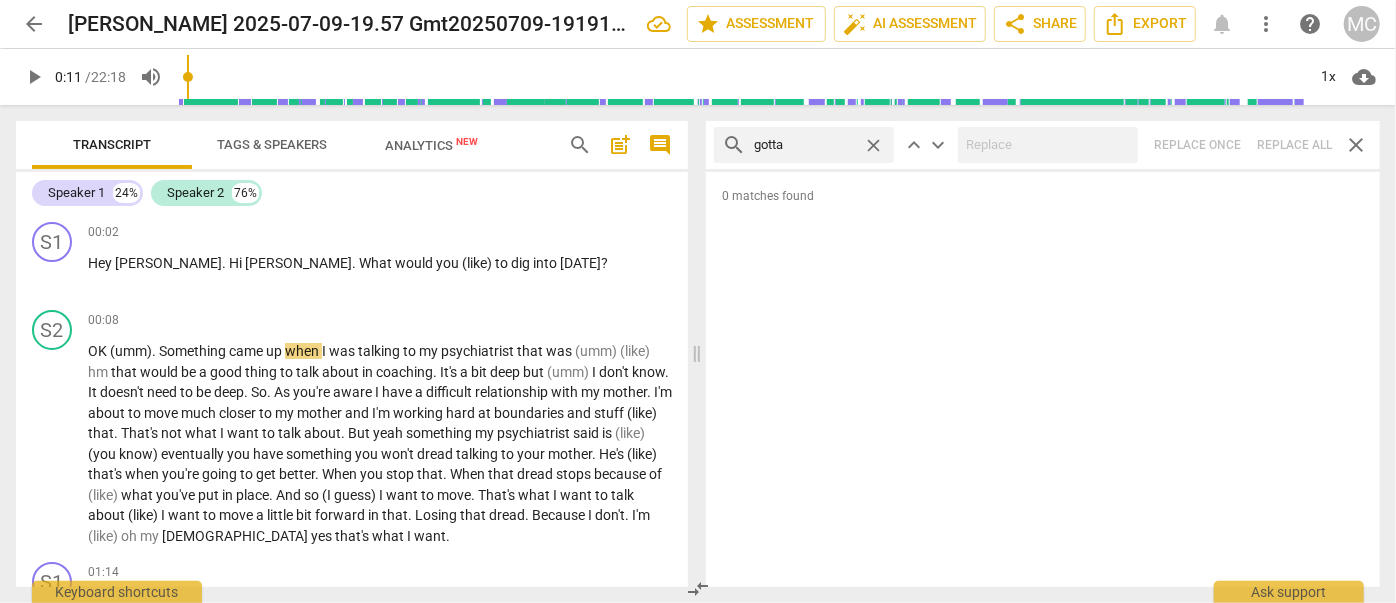 type on "12" 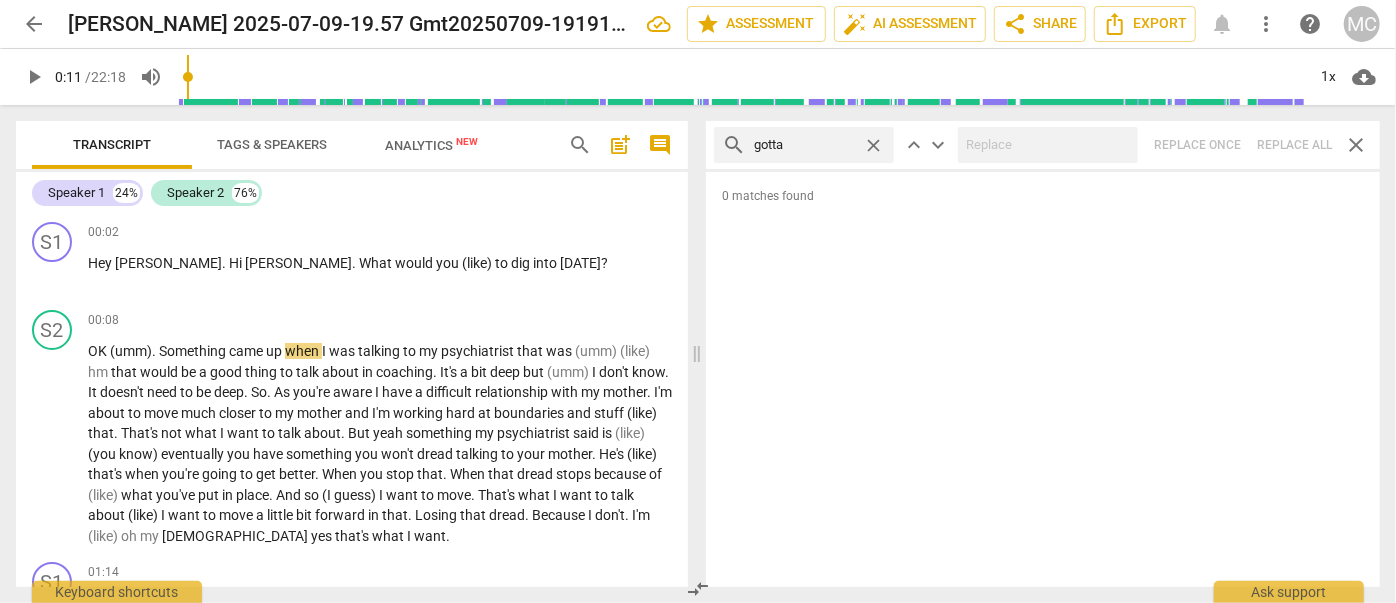 click on "search gotta close keyboard_arrow_up keyboard_arrow_down Replace once Replace all close" at bounding box center [1043, 145] 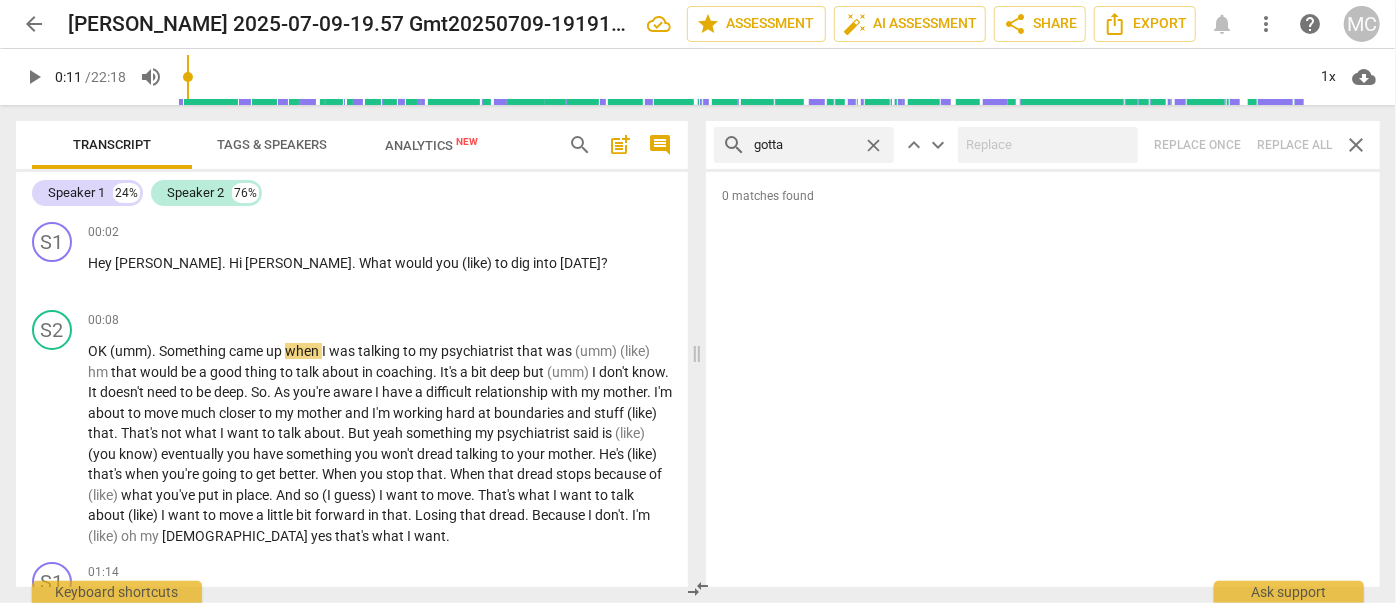 click on "close" at bounding box center [873, 145] 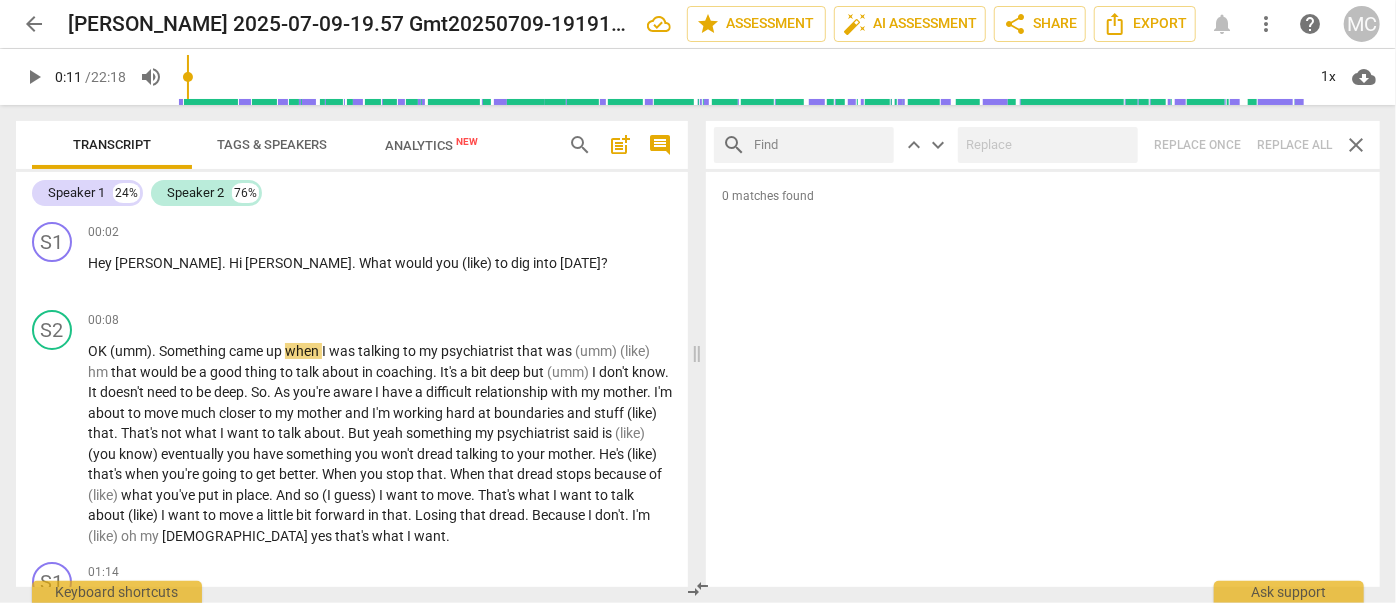 click at bounding box center (820, 145) 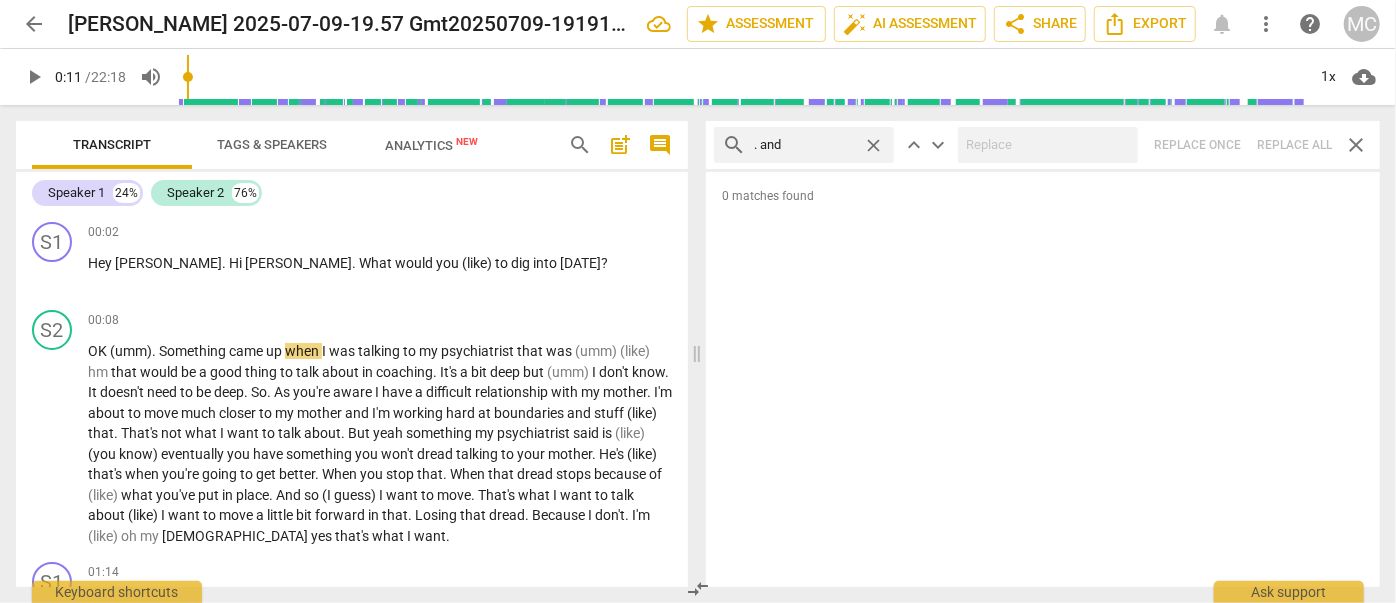 type on ". and" 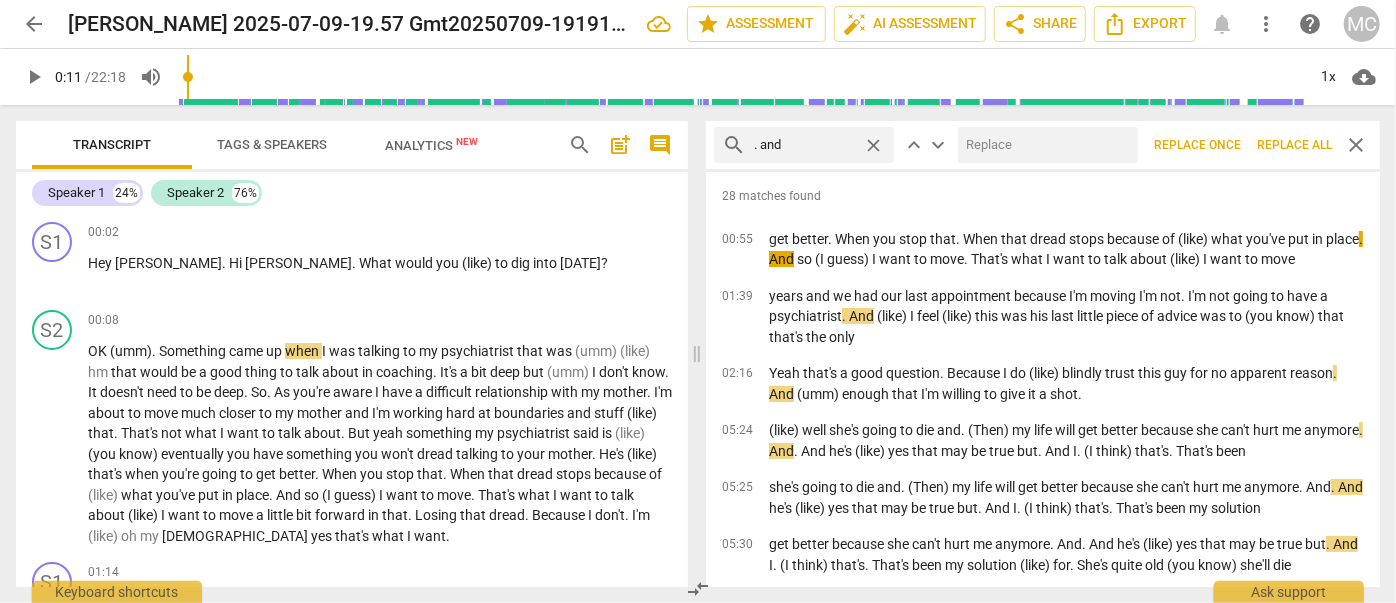 click at bounding box center [1044, 145] 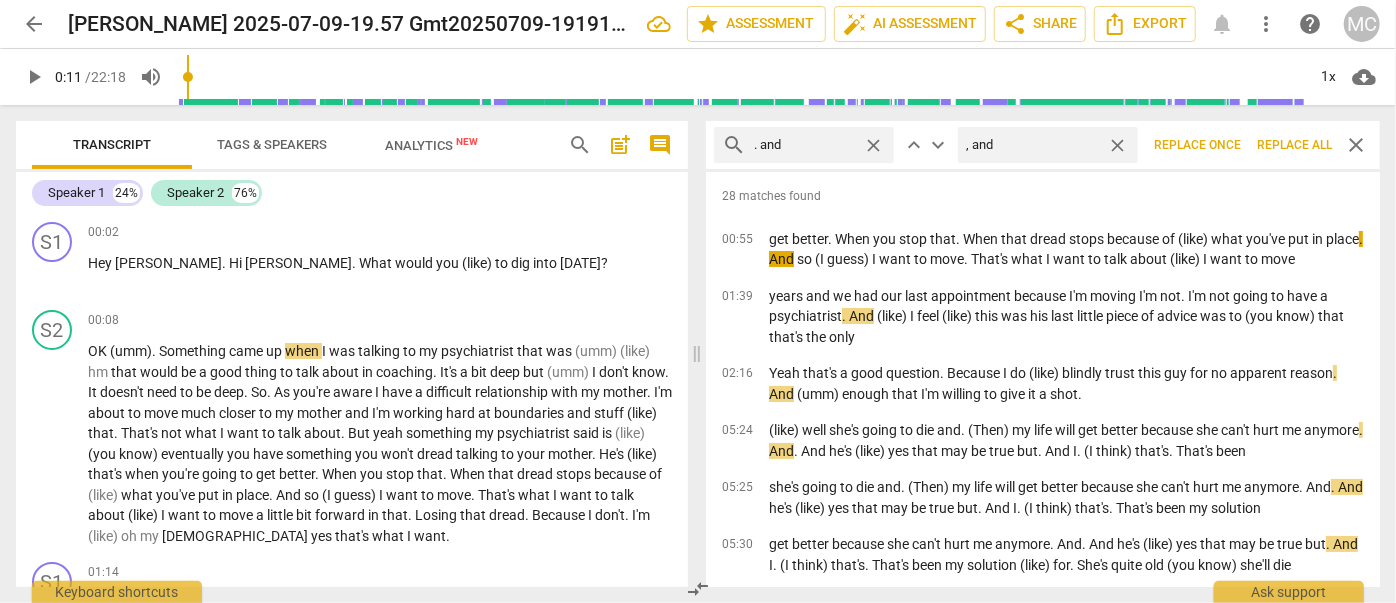 type on ", and" 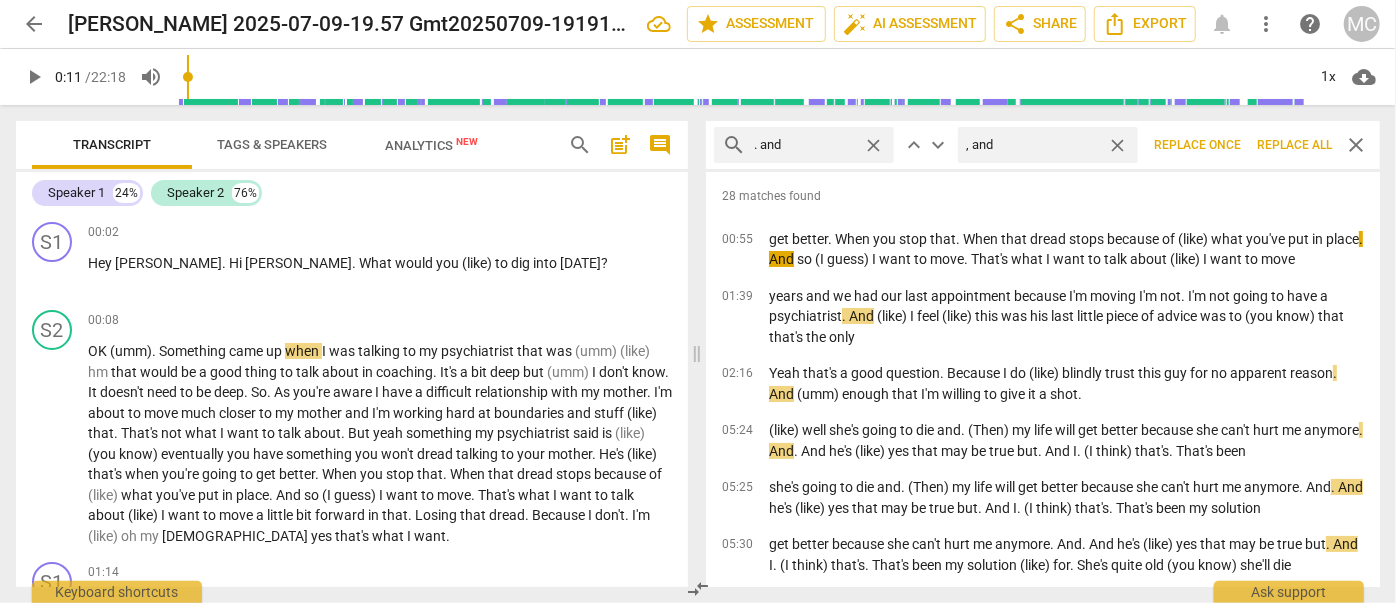 click on "Replace all" at bounding box center [1294, 145] 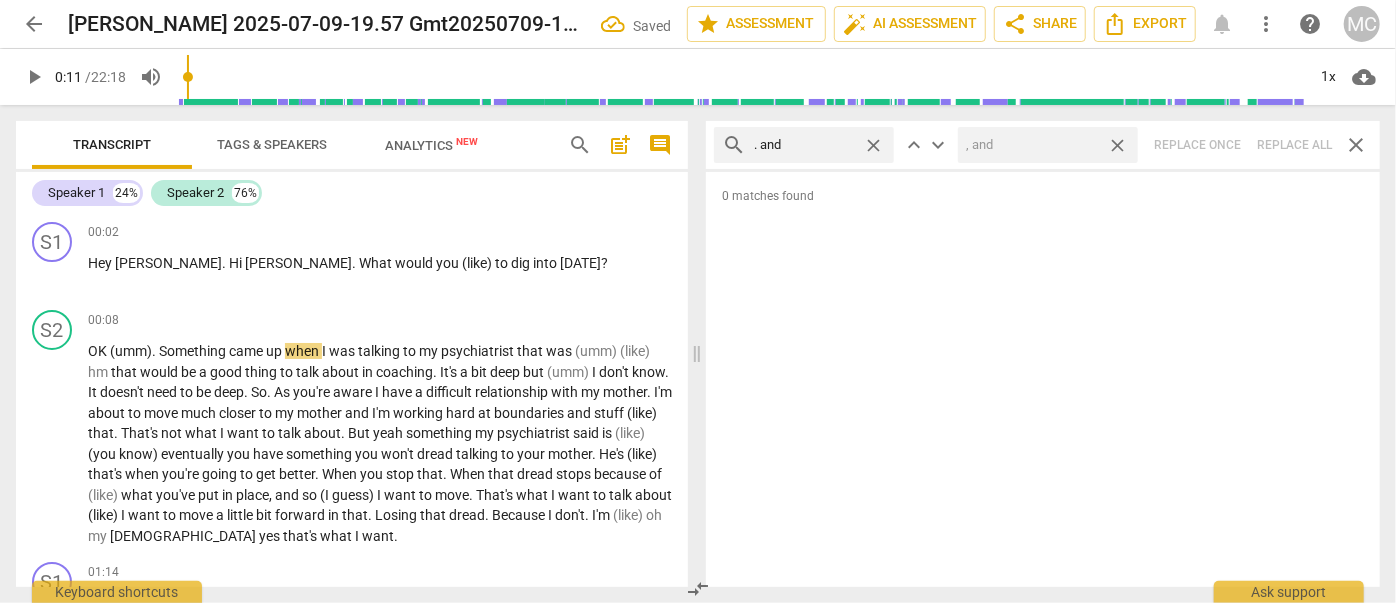 click on "close" at bounding box center [1117, 145] 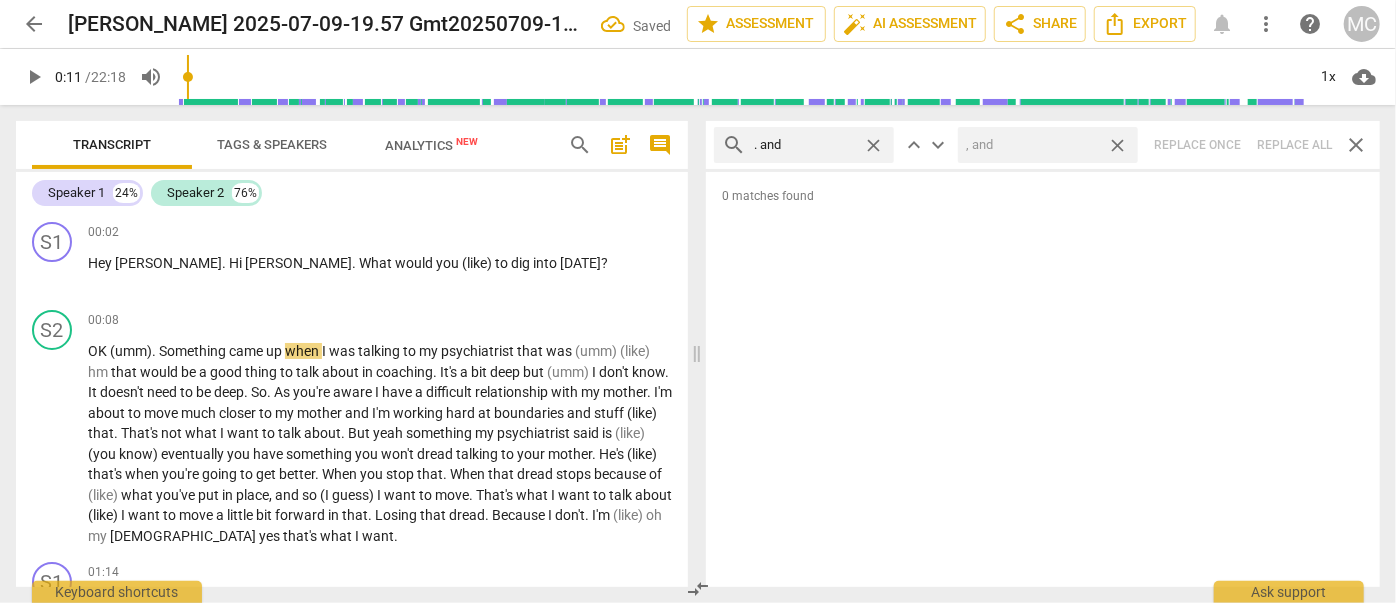 type 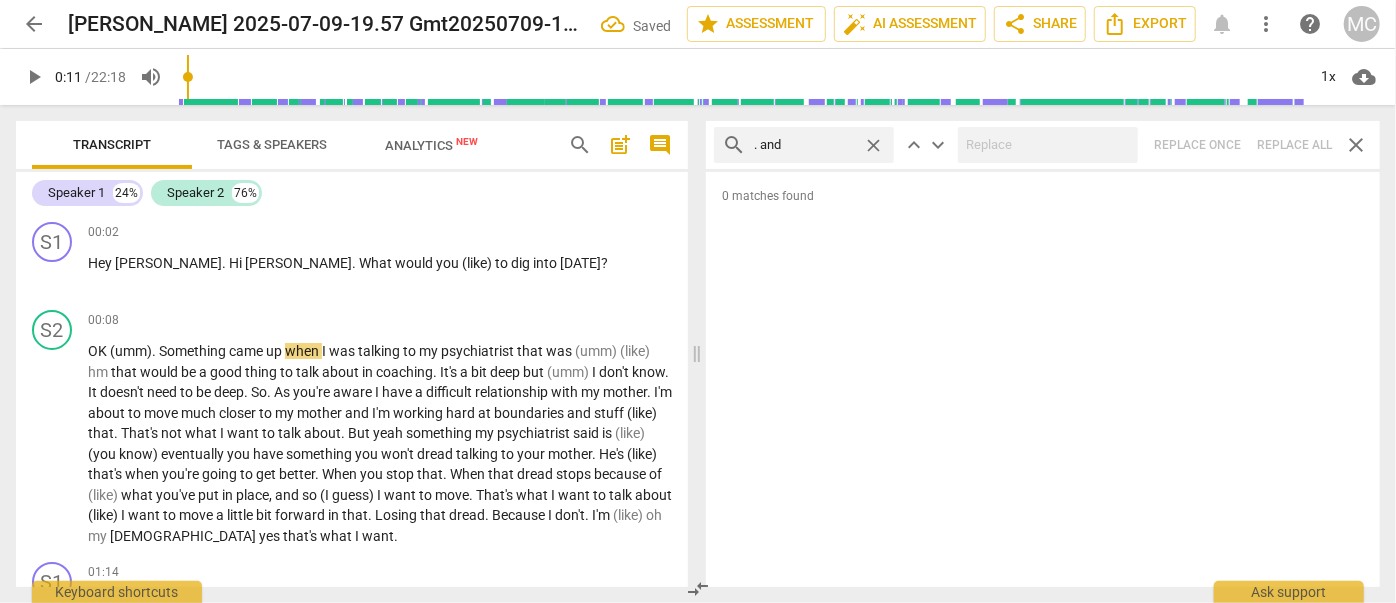 click on "close" at bounding box center [873, 145] 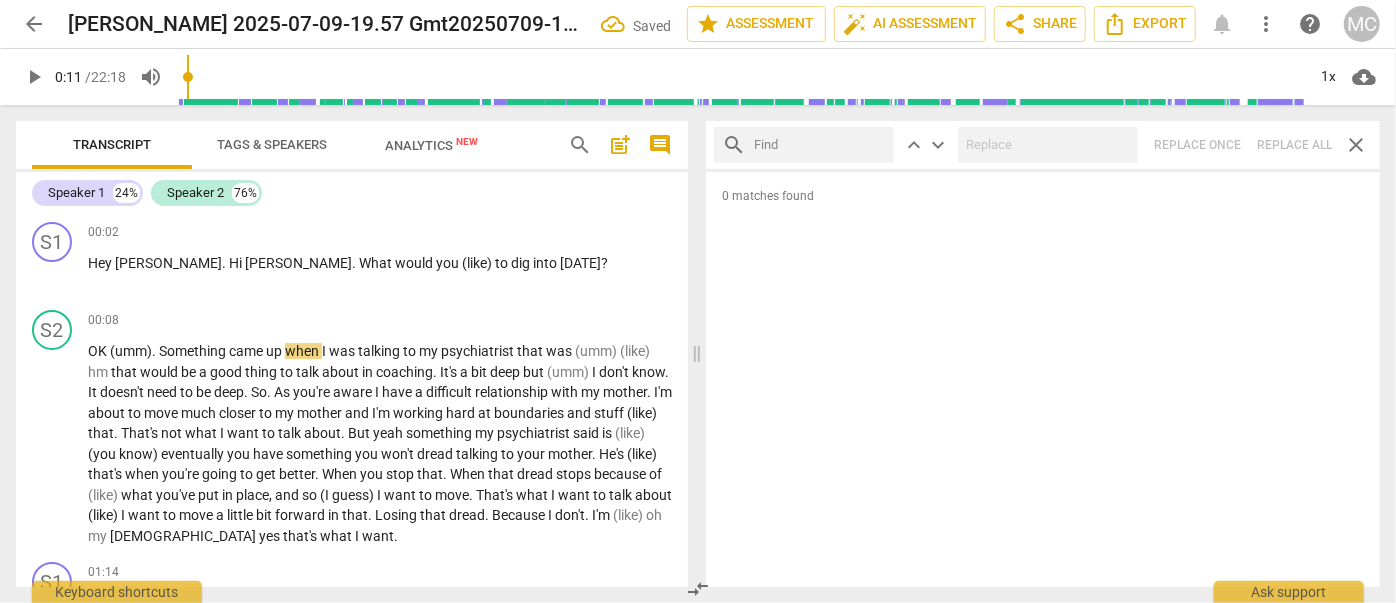 click at bounding box center [820, 145] 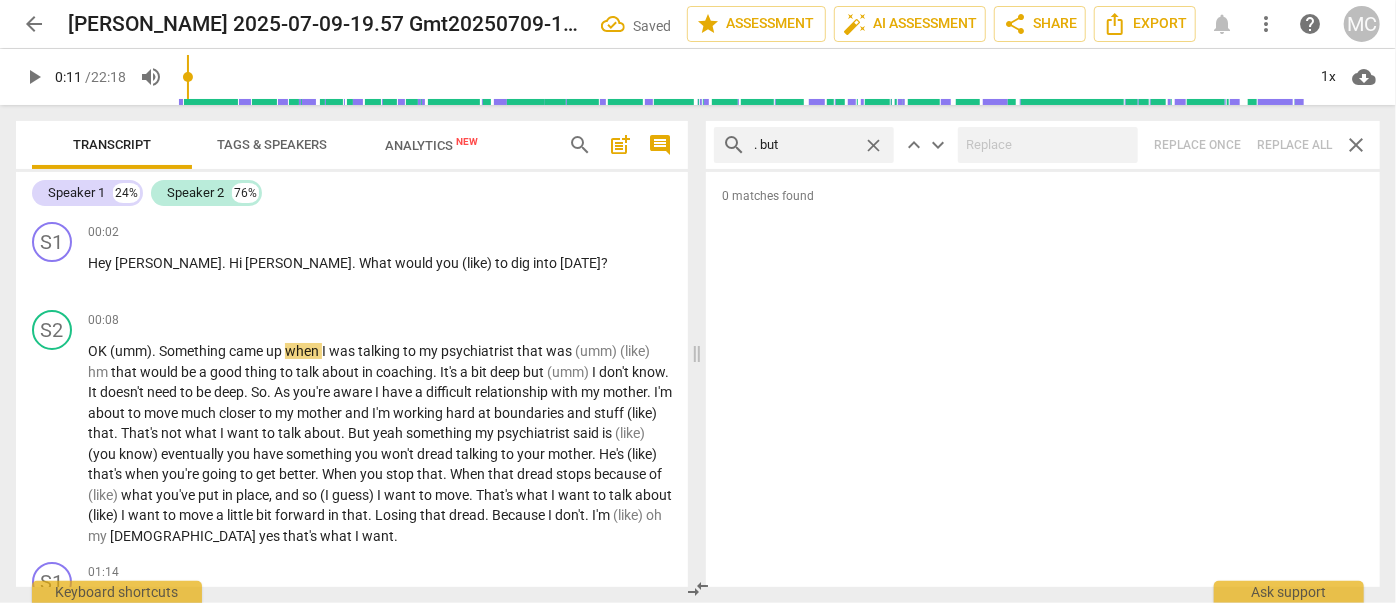 type on ". but" 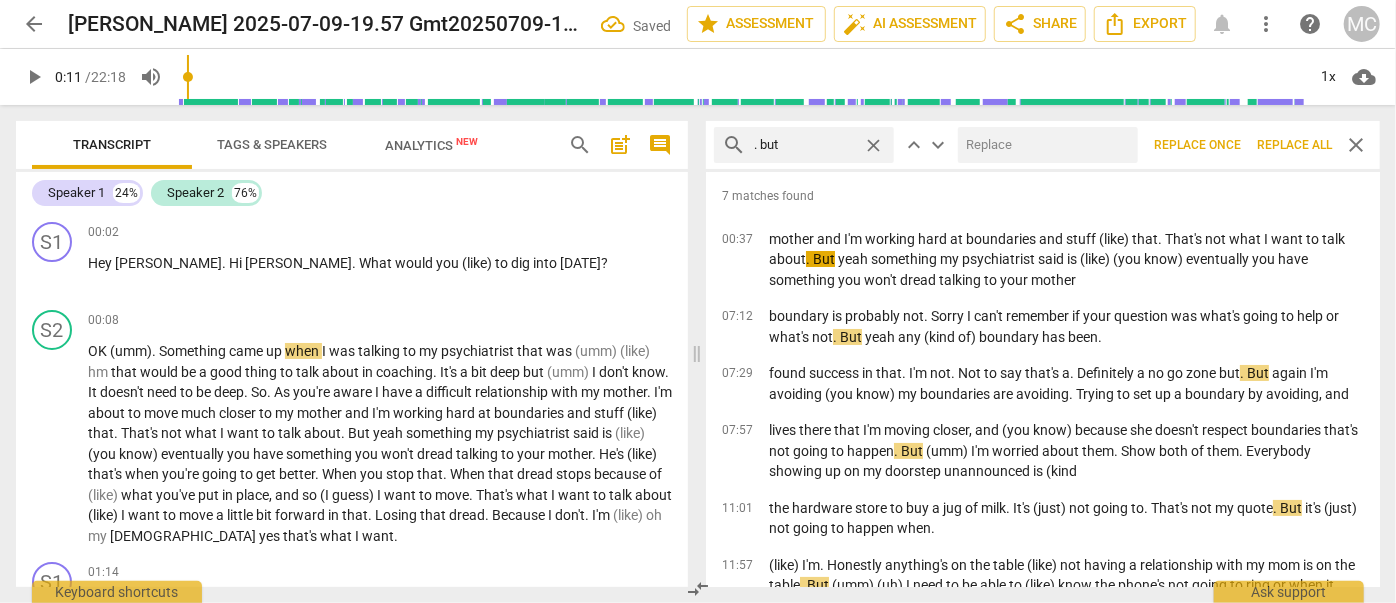 click at bounding box center (1044, 145) 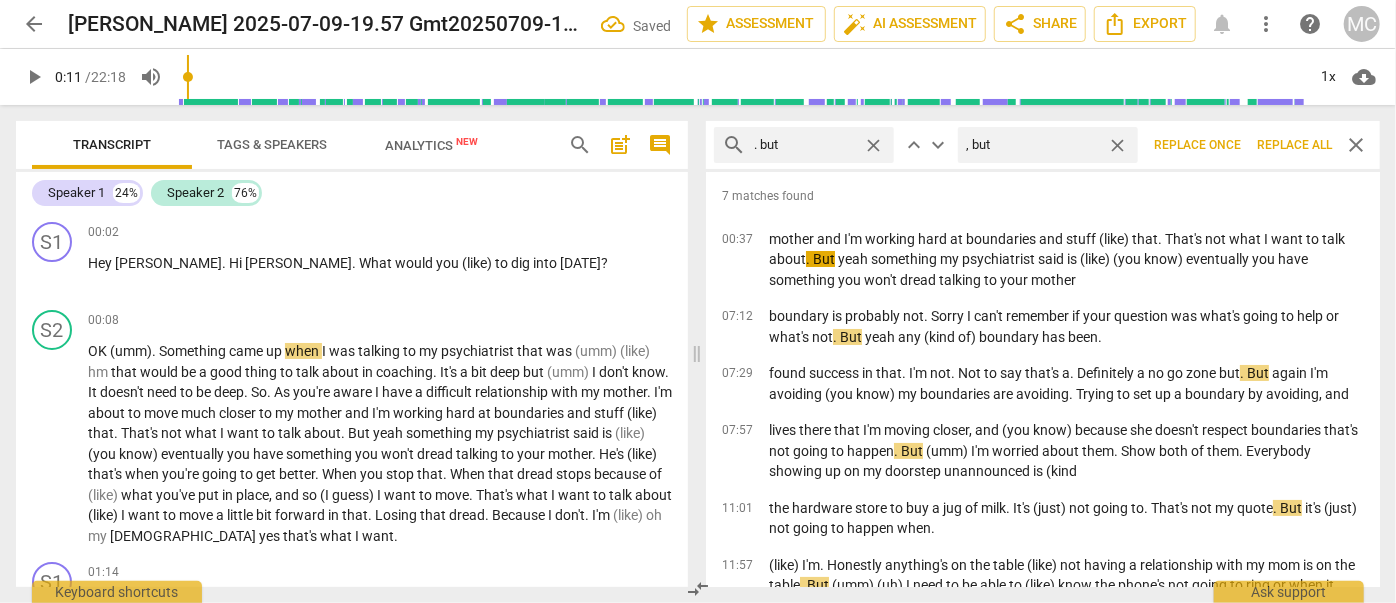 type on ", but" 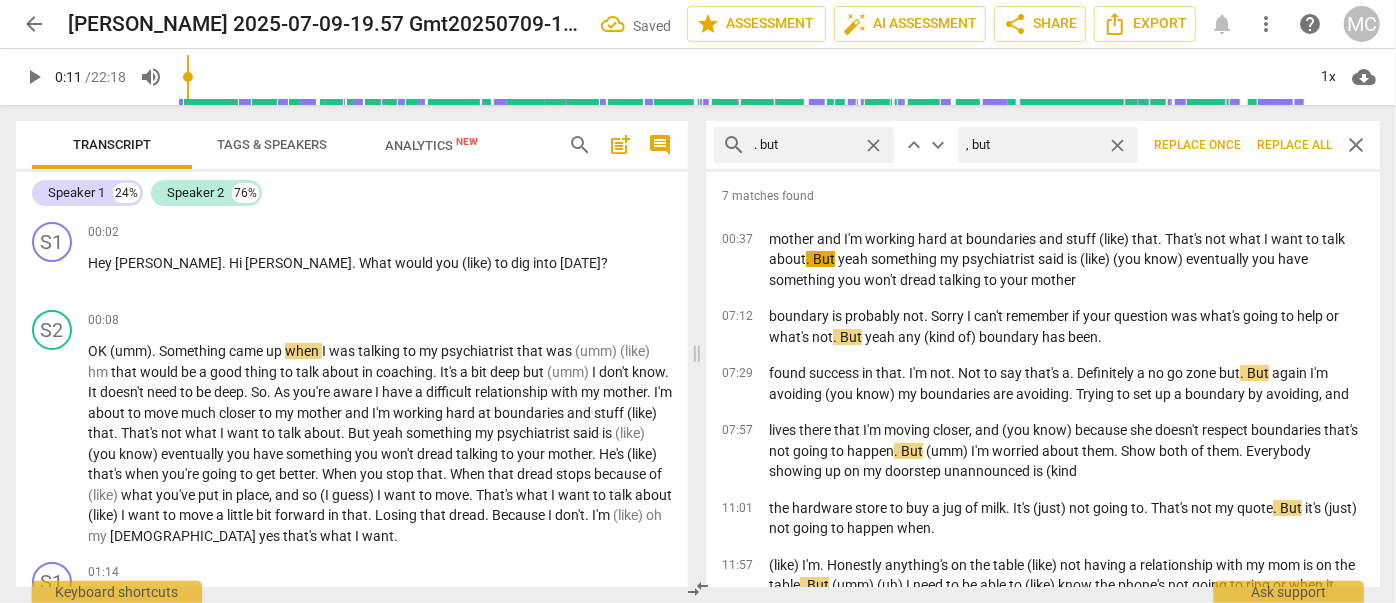 click on "Replace all" at bounding box center [1294, 145] 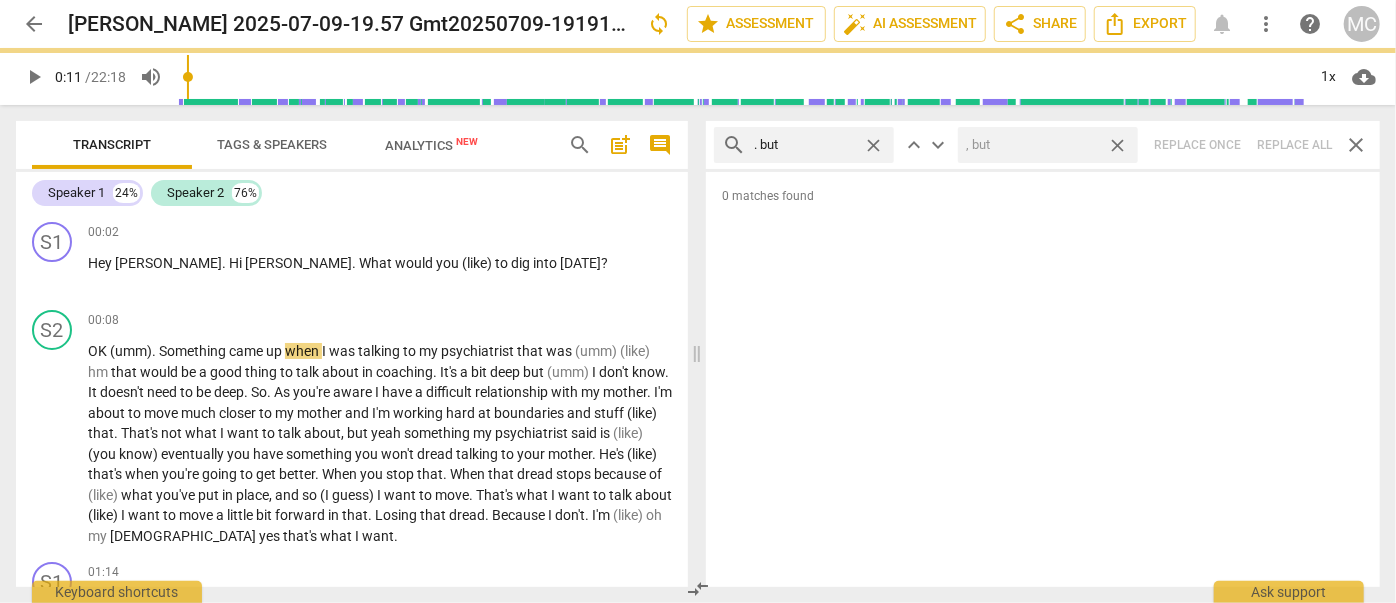 drag, startPoint x: 1116, startPoint y: 143, endPoint x: 872, endPoint y: 136, distance: 244.10039 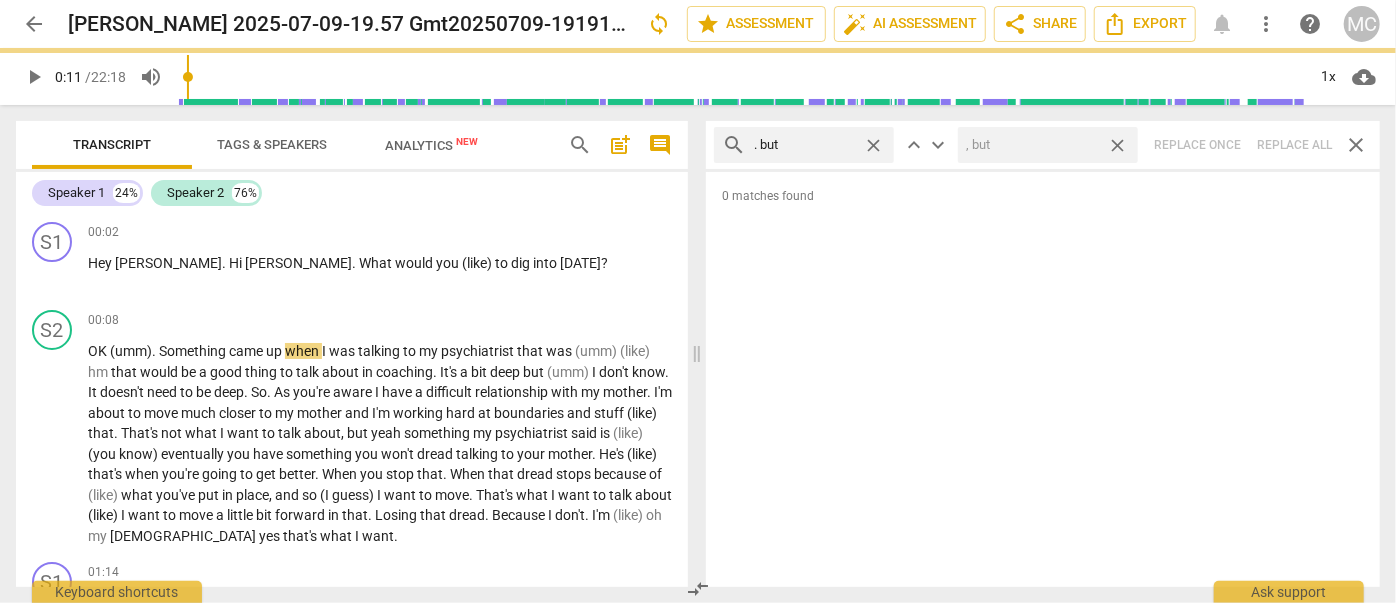 click on "close" at bounding box center (1117, 145) 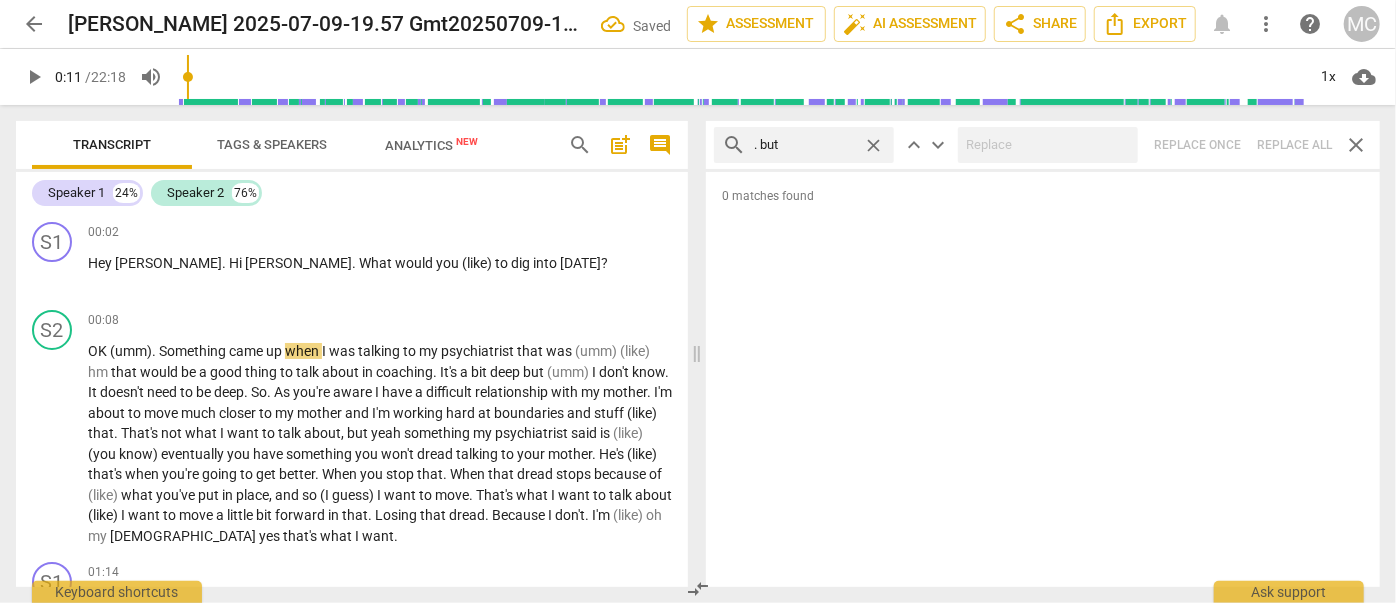 click on "close" at bounding box center (873, 145) 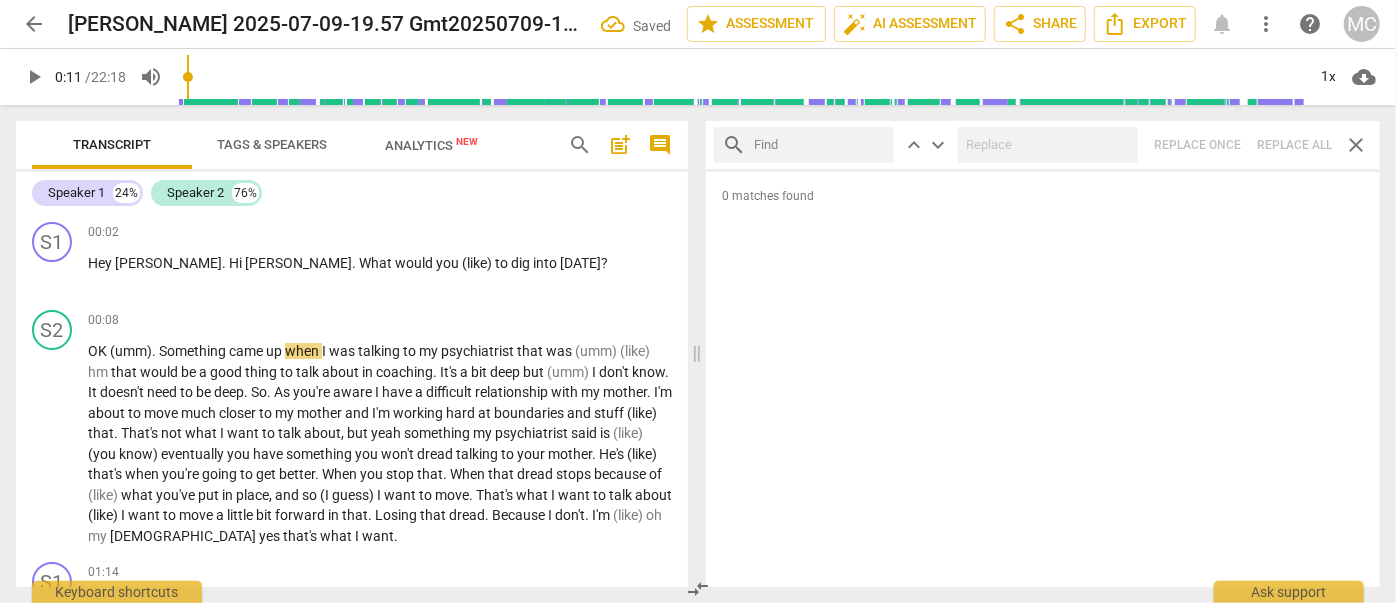 click at bounding box center (820, 145) 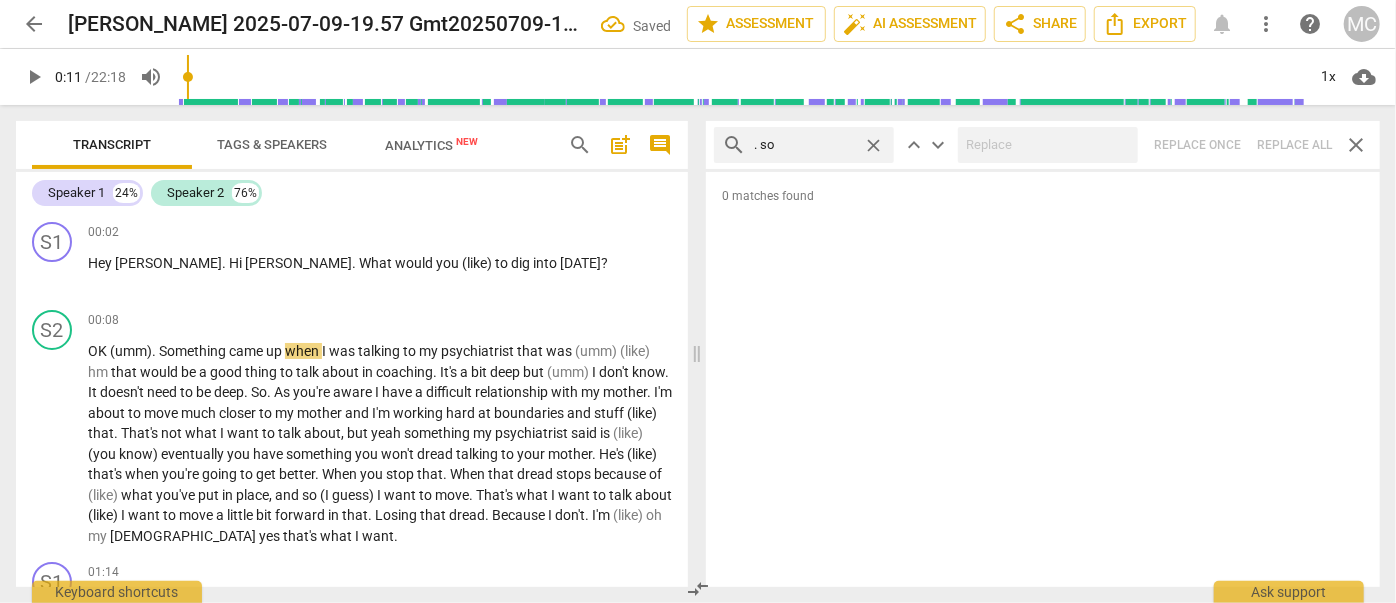 type on ". so" 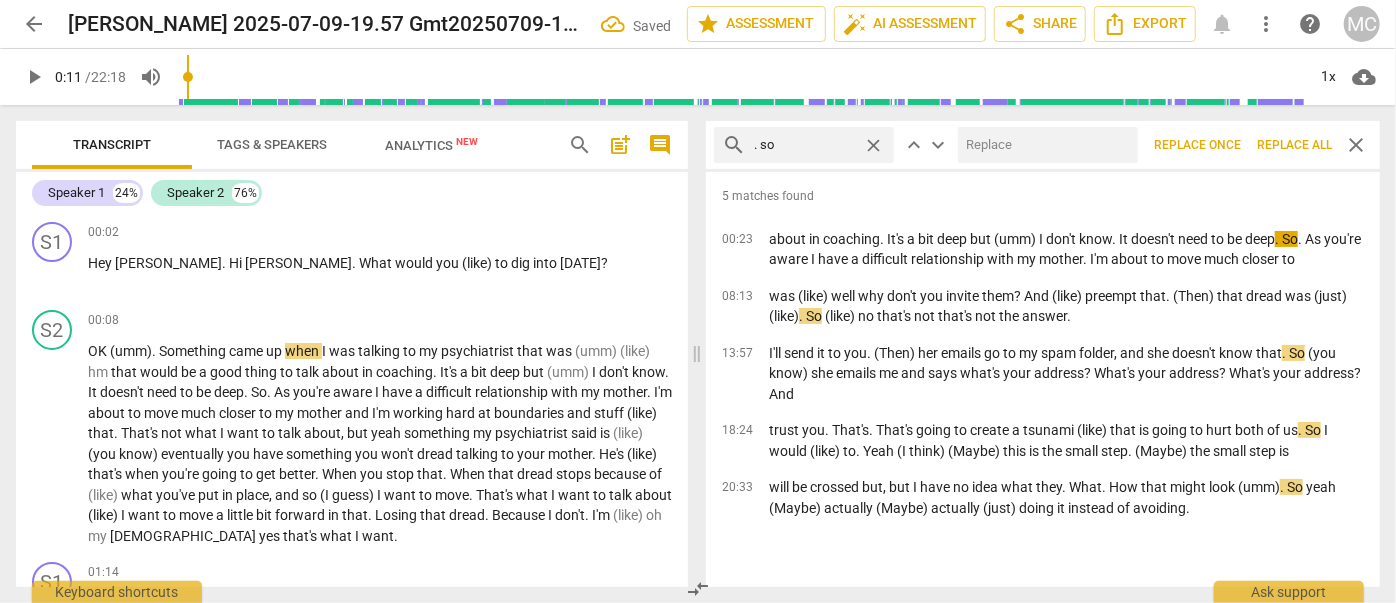 click at bounding box center (1044, 145) 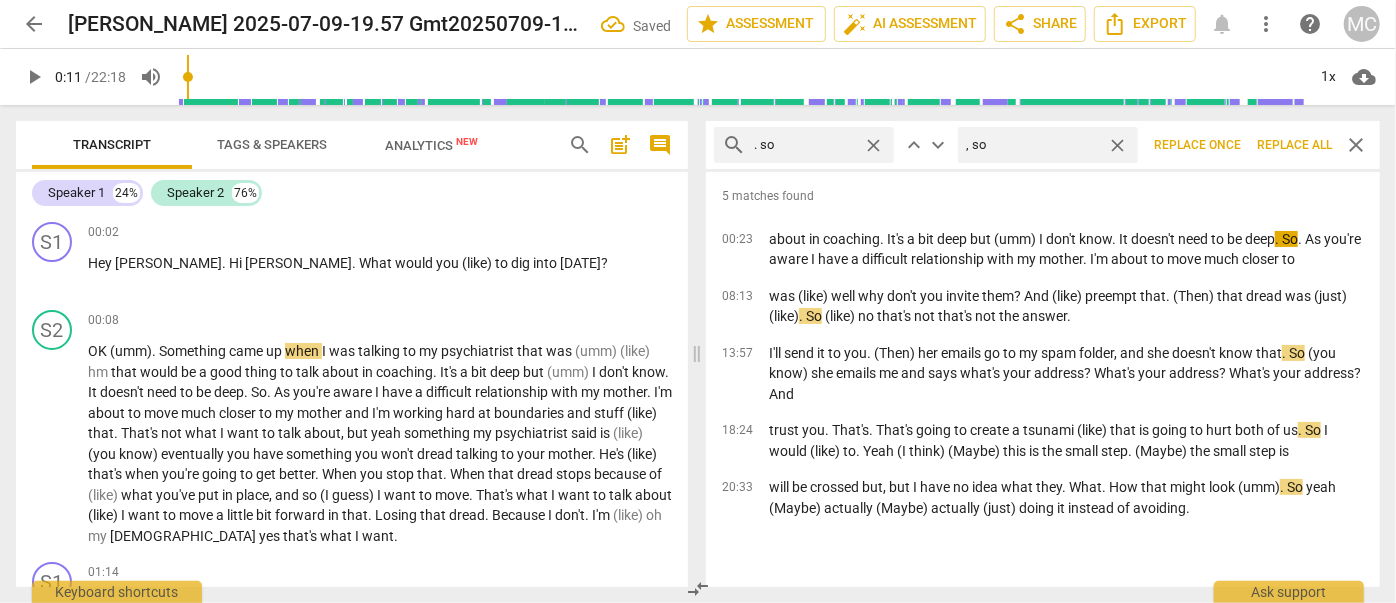 type on ", so" 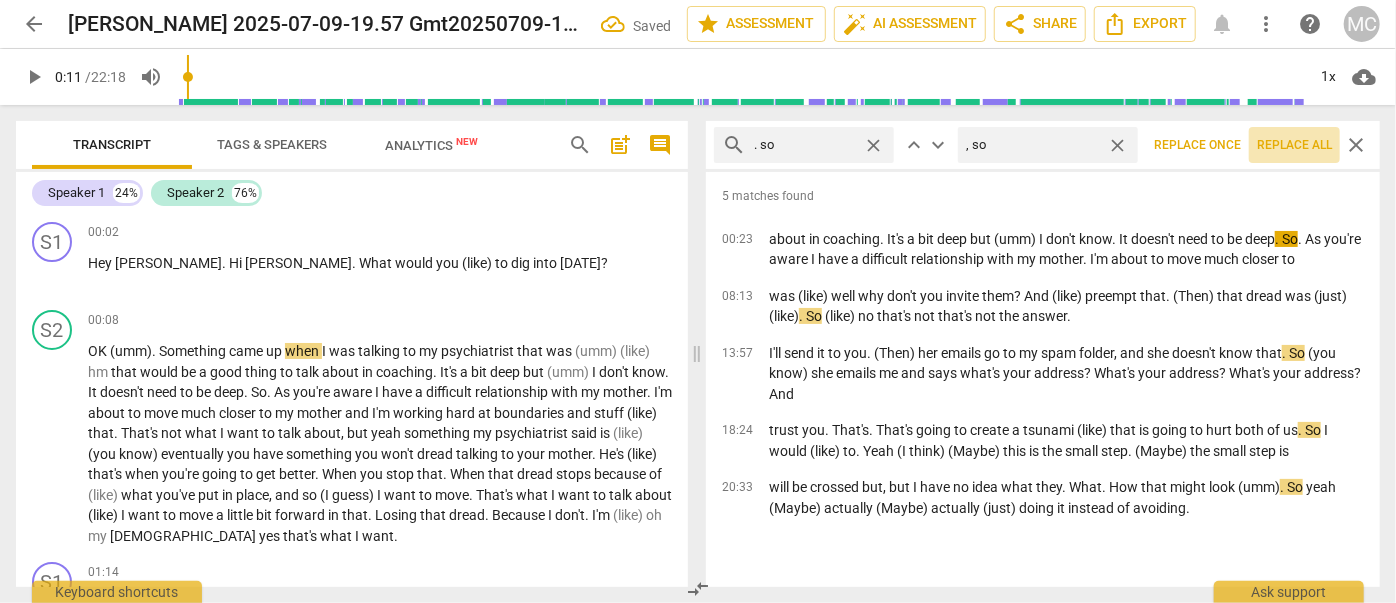 click on "Replace all" at bounding box center [1294, 145] 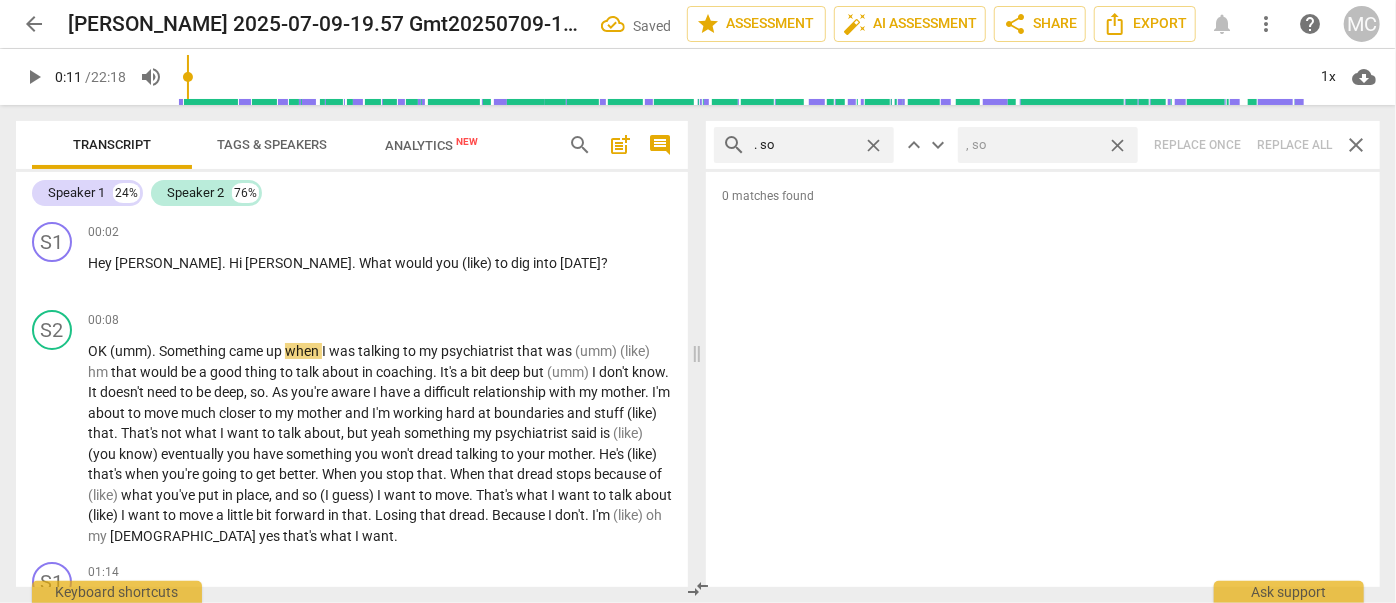 click on "close" at bounding box center (1117, 145) 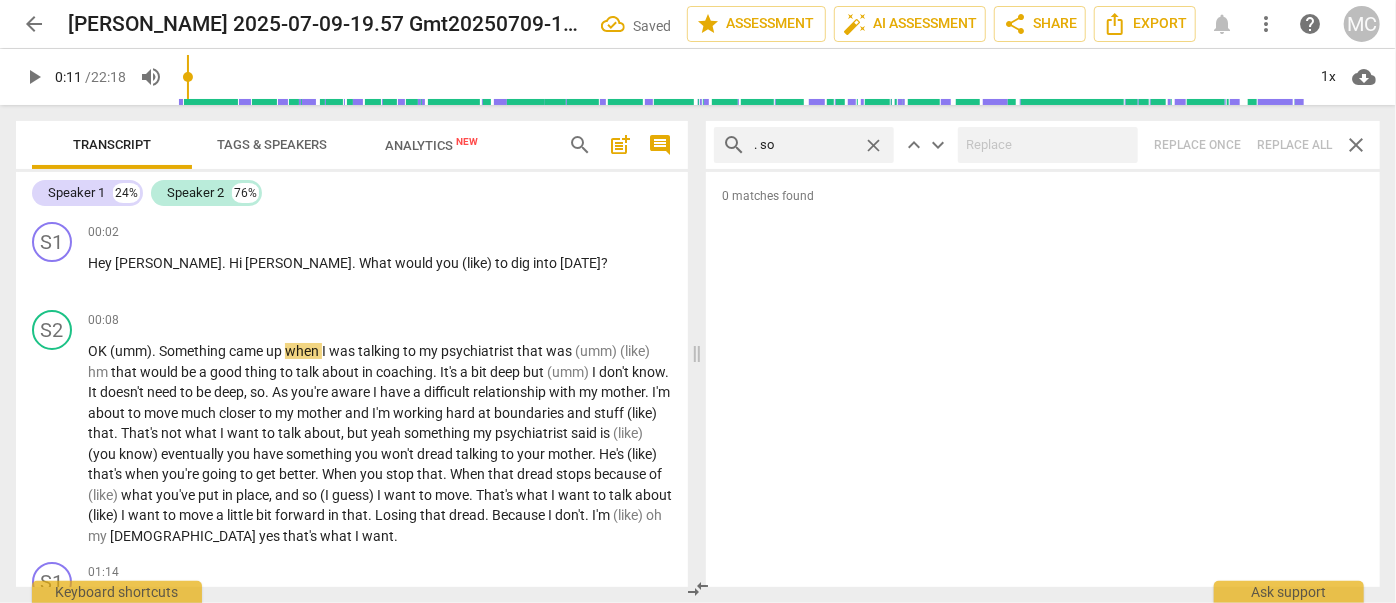 click on "close" at bounding box center [873, 145] 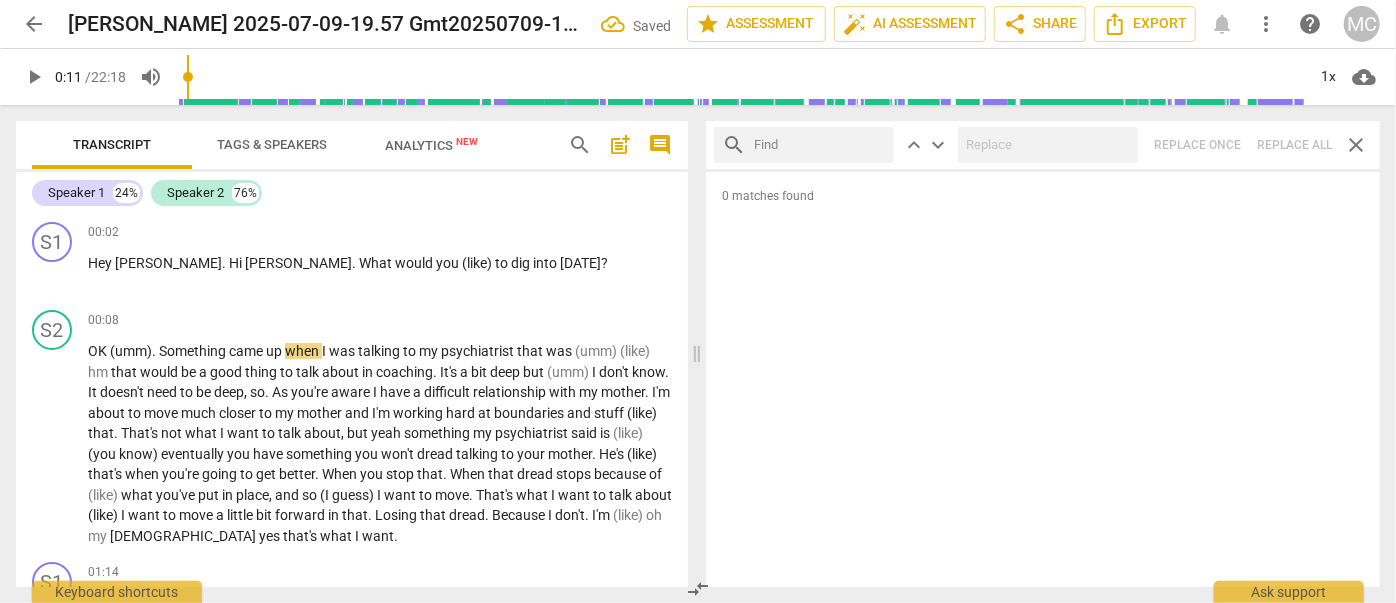 click at bounding box center [820, 145] 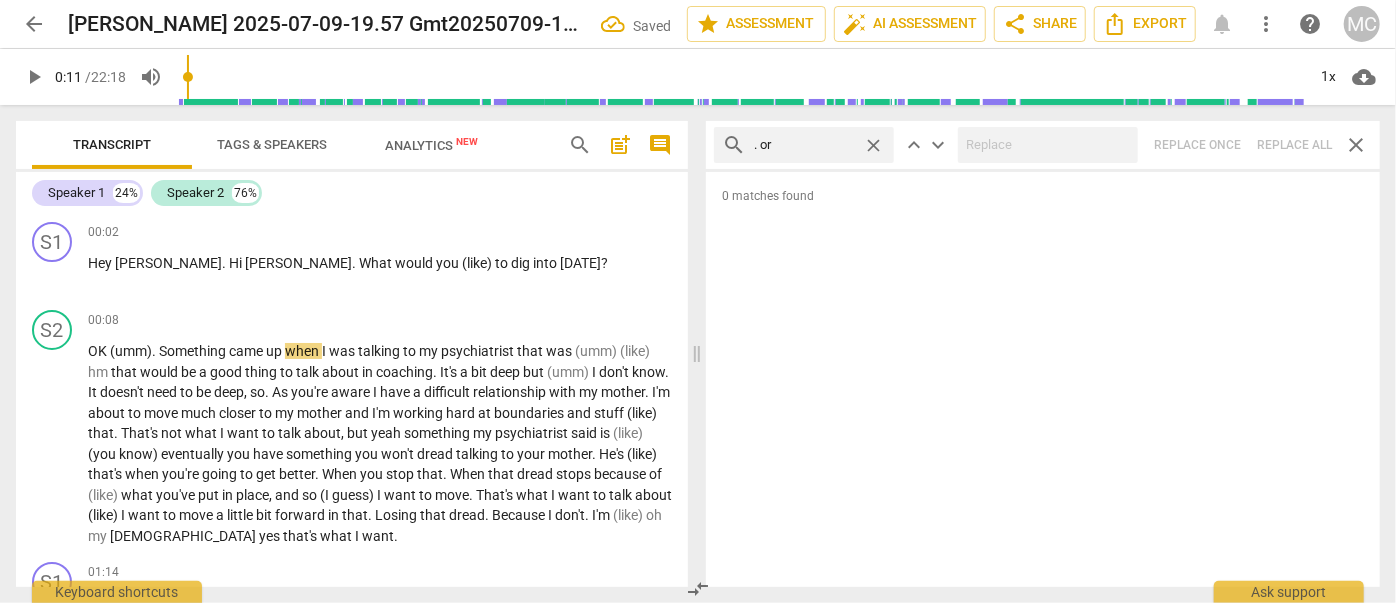type on ". or" 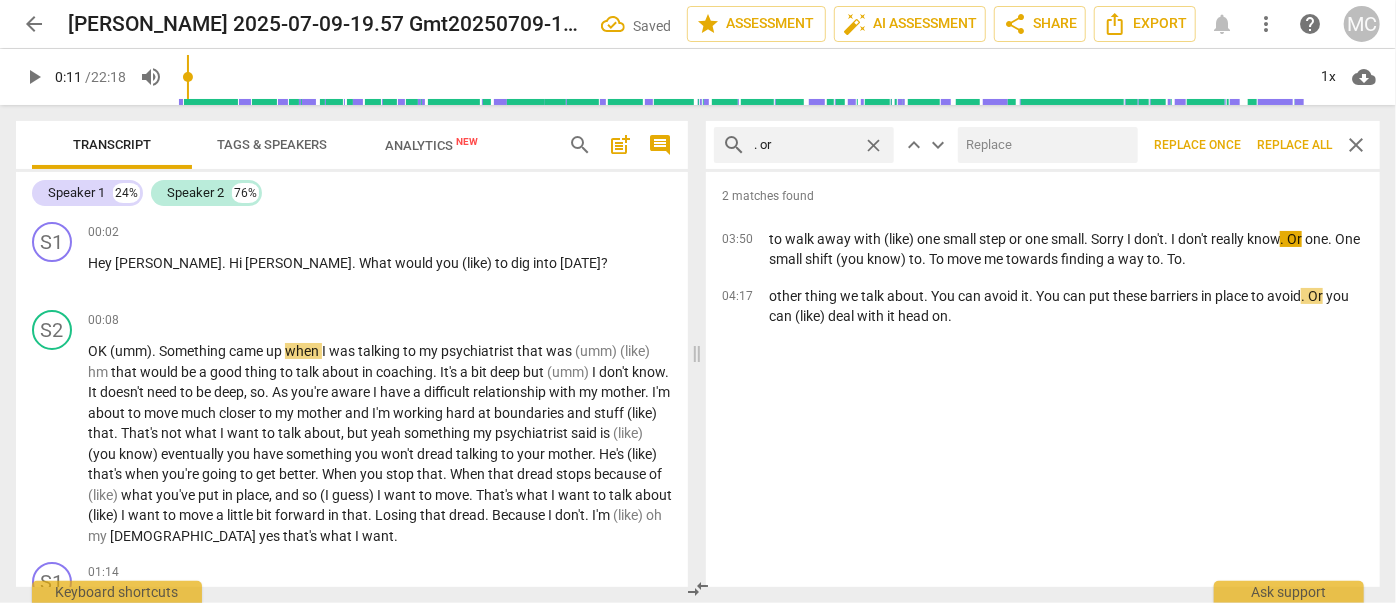 click at bounding box center [1044, 145] 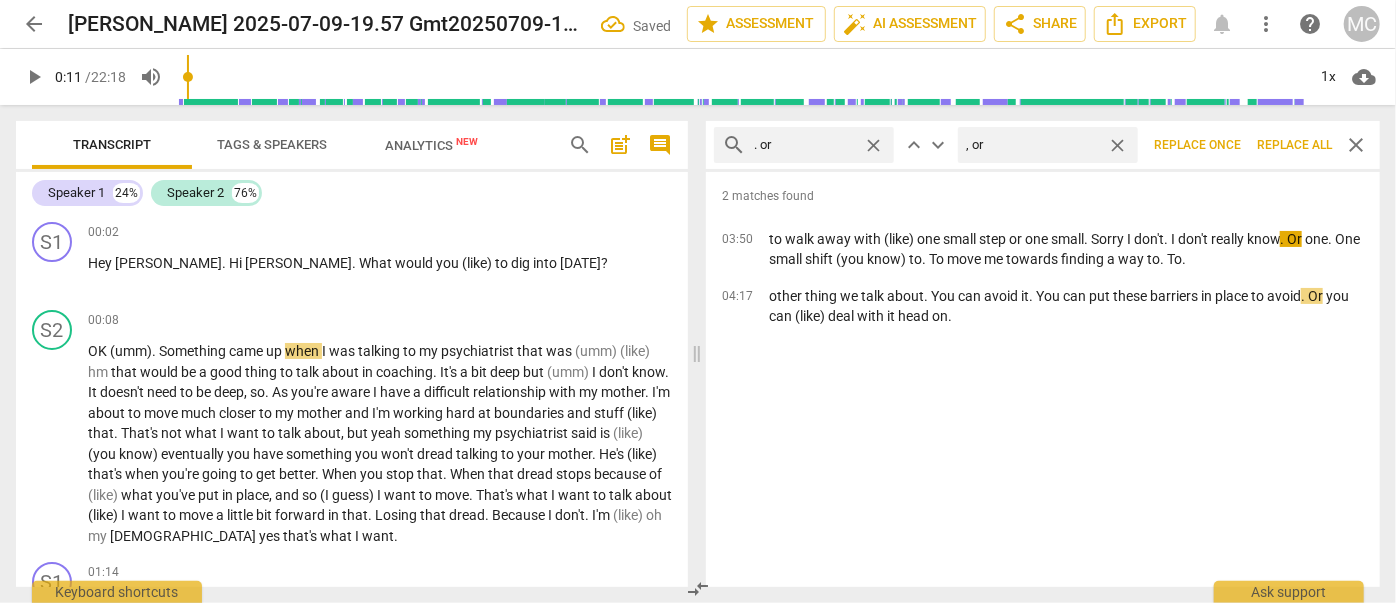 type on ", or" 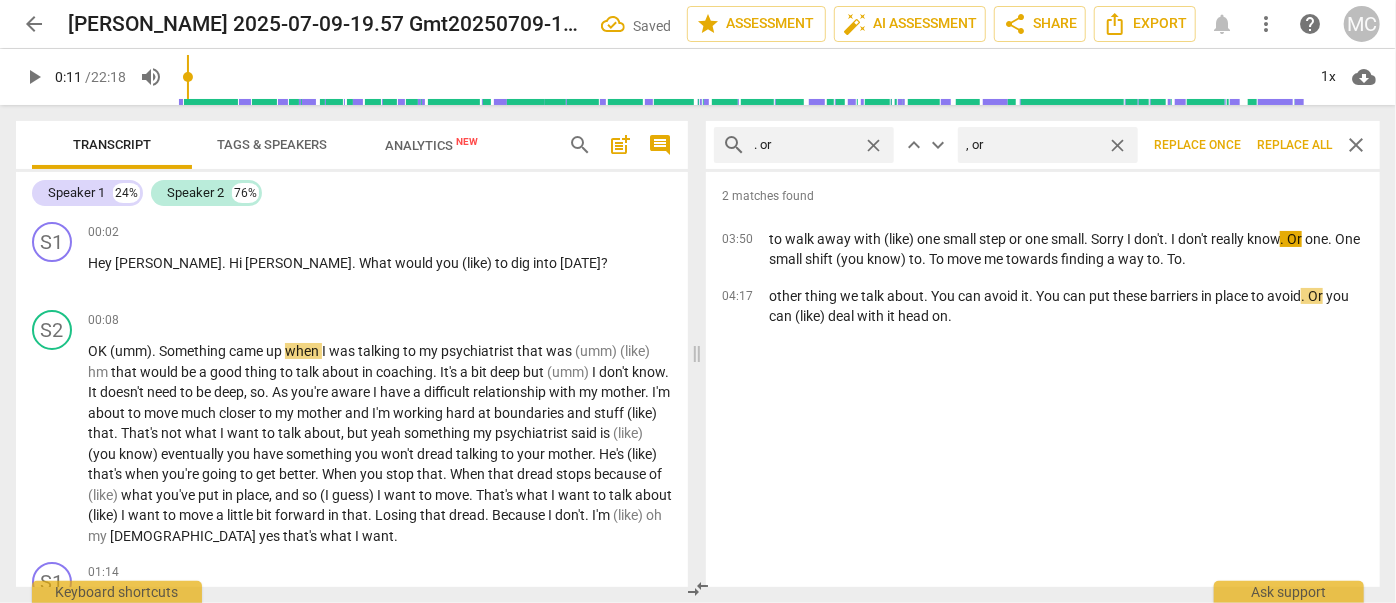 click on "Replace all" at bounding box center (1294, 145) 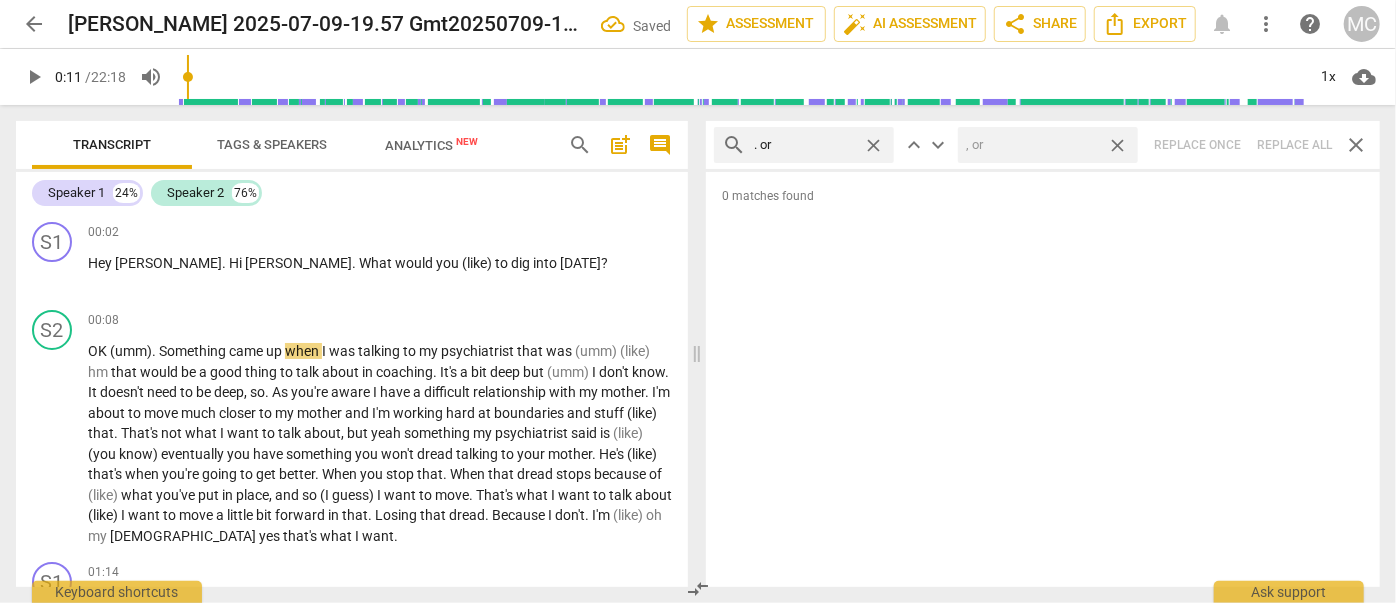 drag, startPoint x: 1119, startPoint y: 142, endPoint x: 983, endPoint y: 139, distance: 136.03308 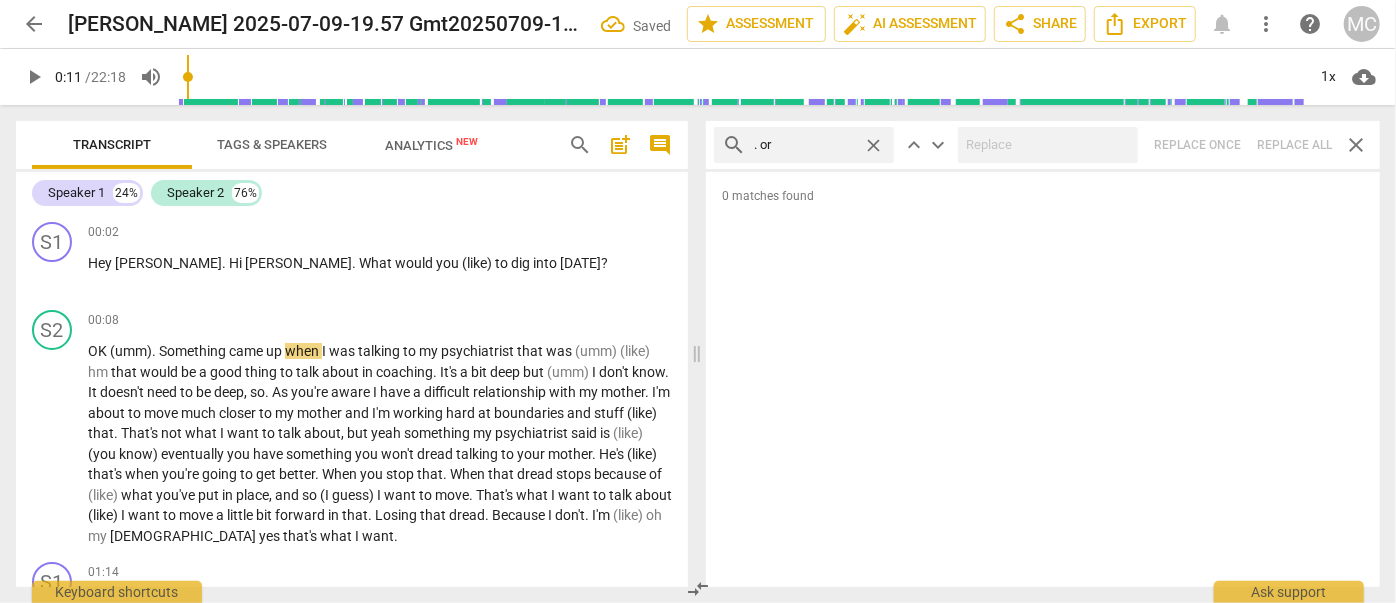 click on "close" at bounding box center (873, 145) 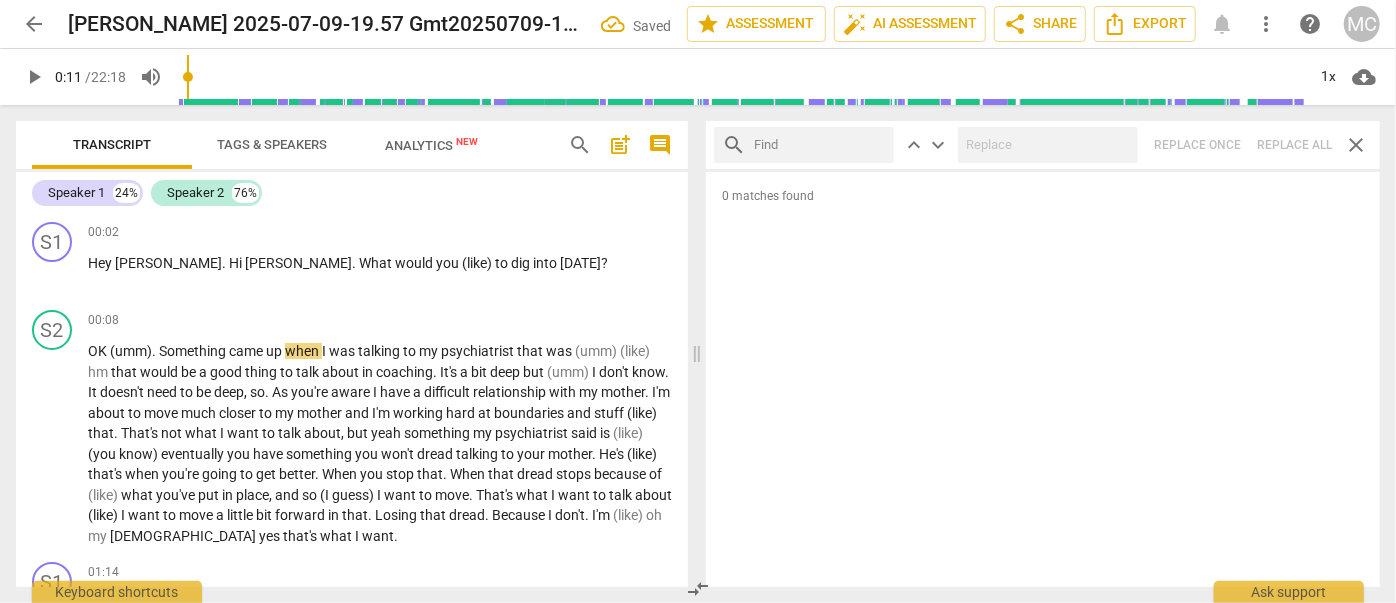 click at bounding box center [820, 145] 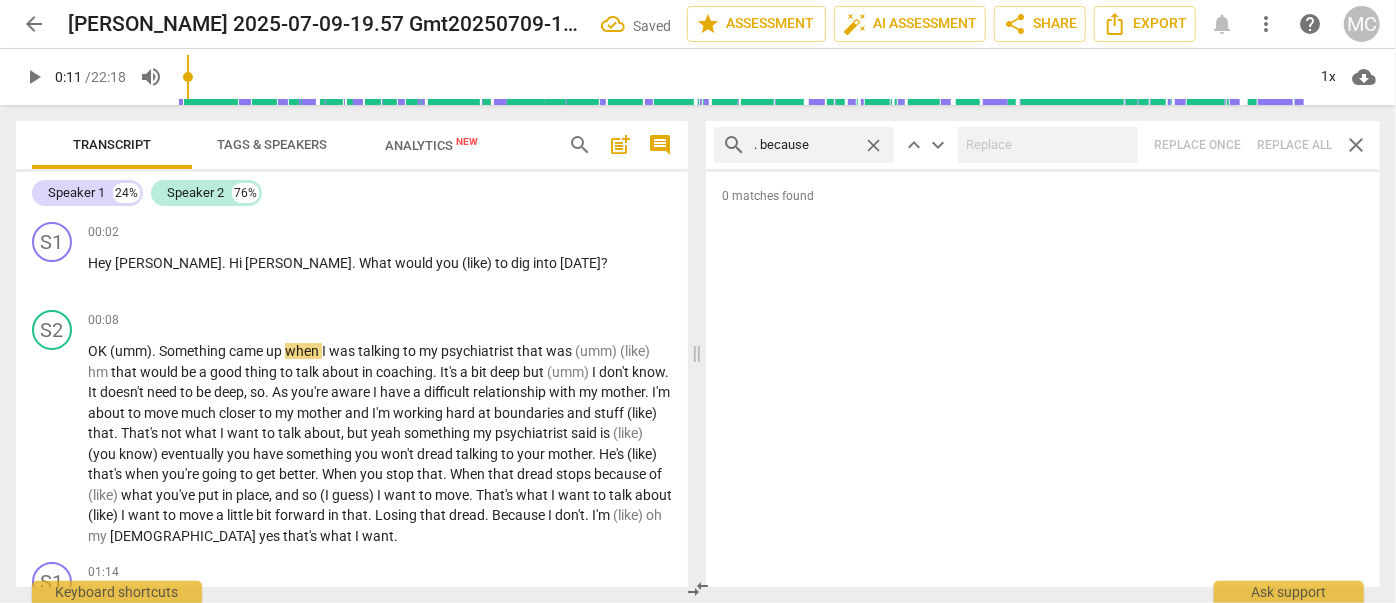 type on ". because" 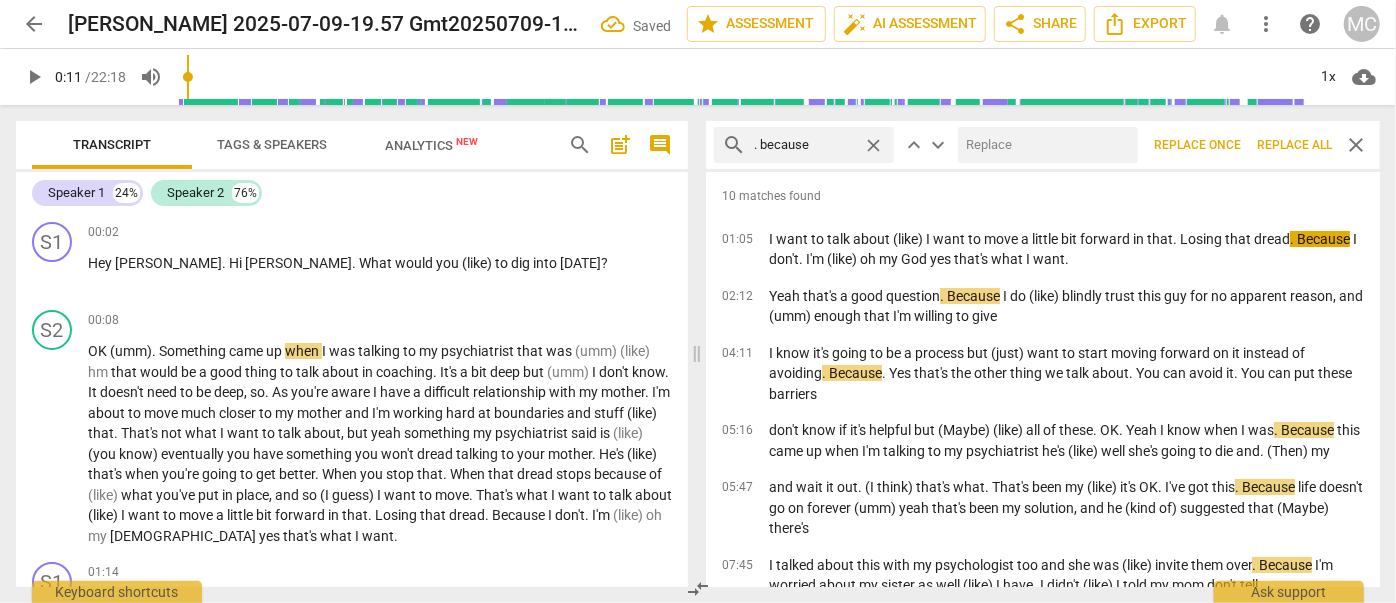 click at bounding box center (1044, 145) 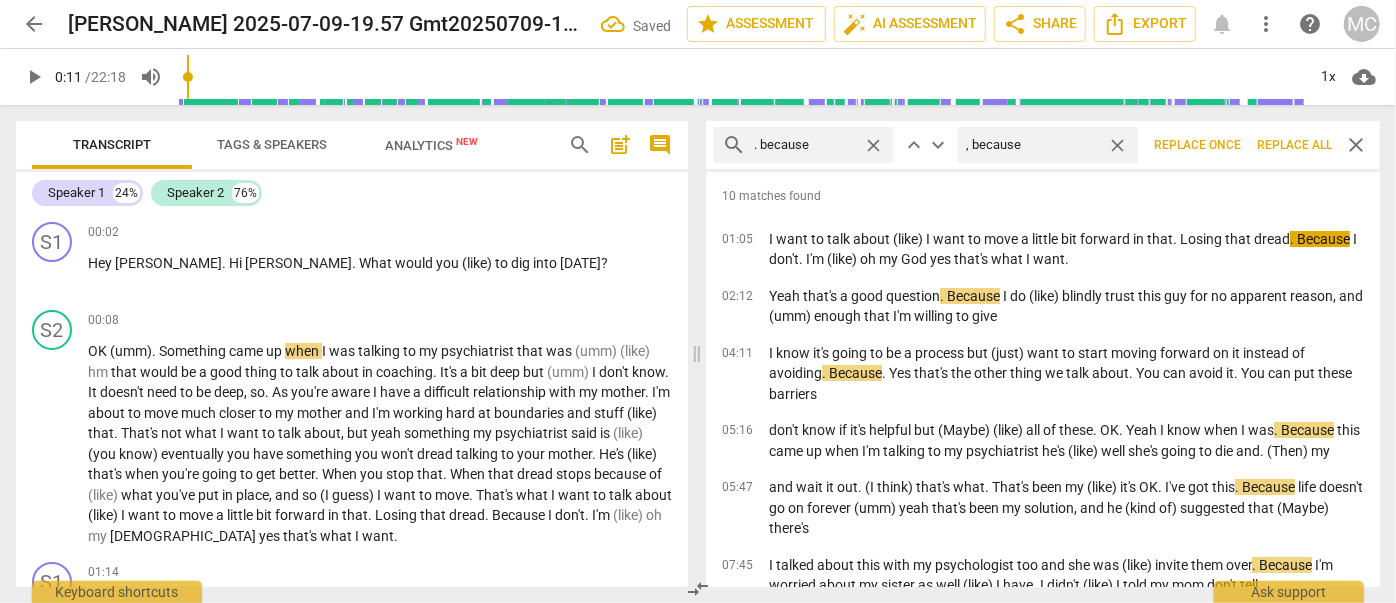 type on ", because" 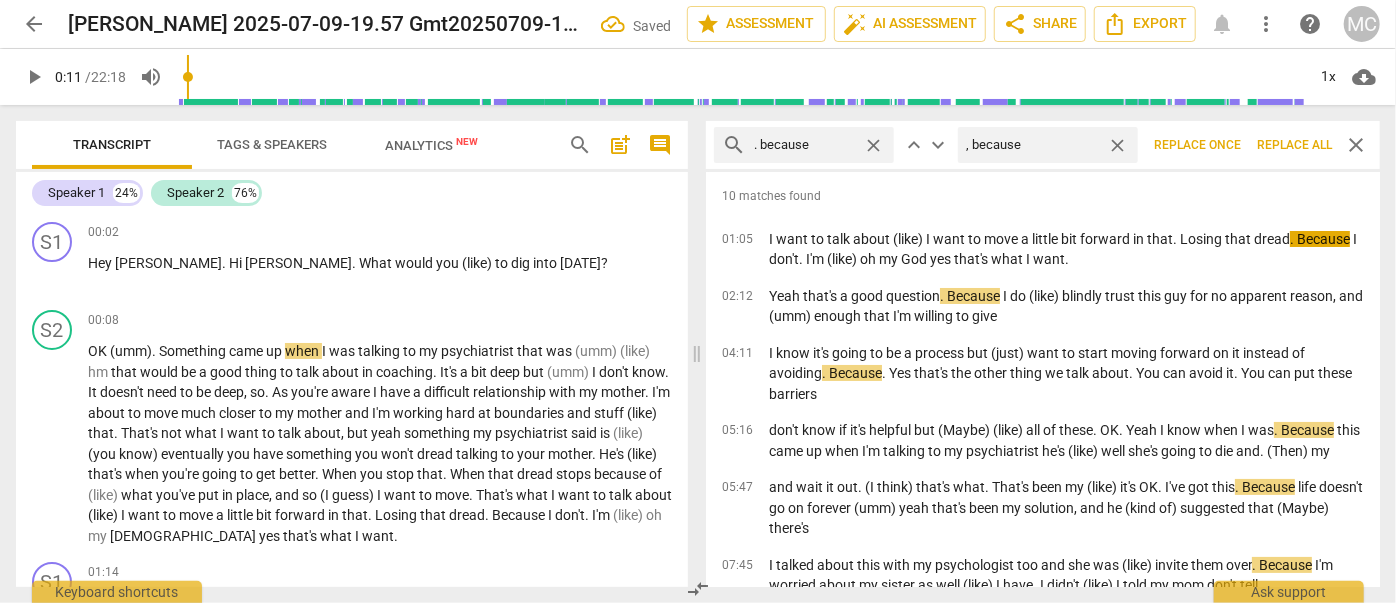 click on "Replace all" at bounding box center [1294, 145] 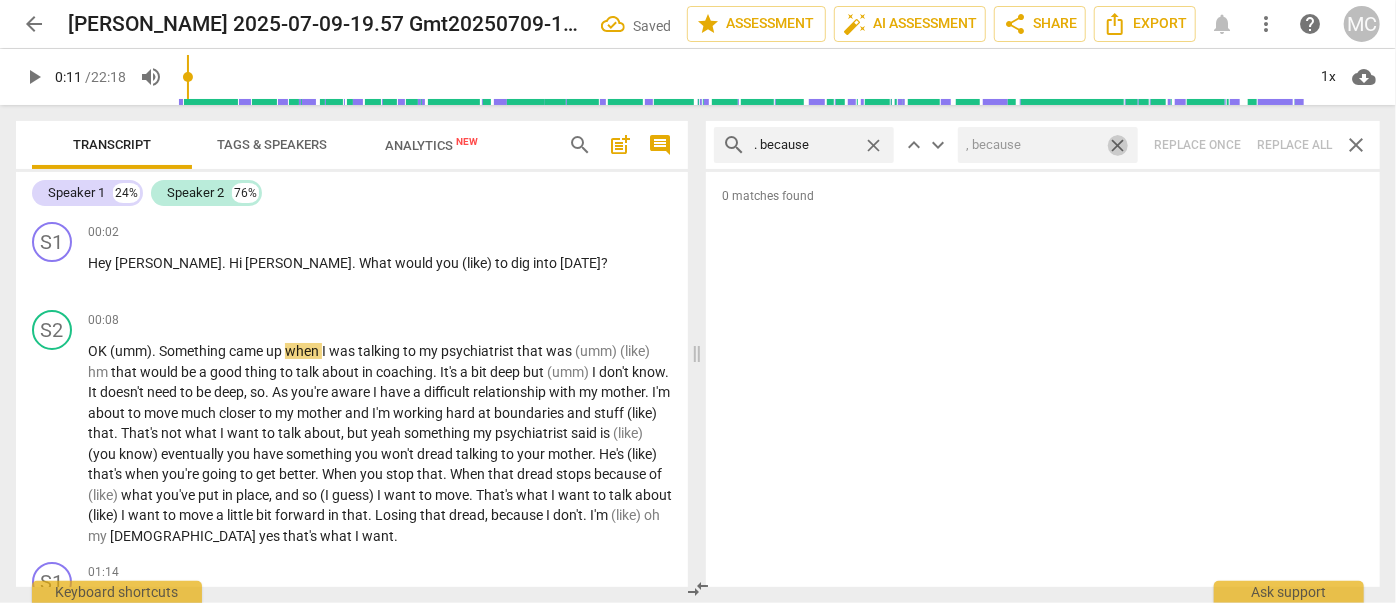 drag, startPoint x: 1126, startPoint y: 146, endPoint x: 1012, endPoint y: 158, distance: 114.62984 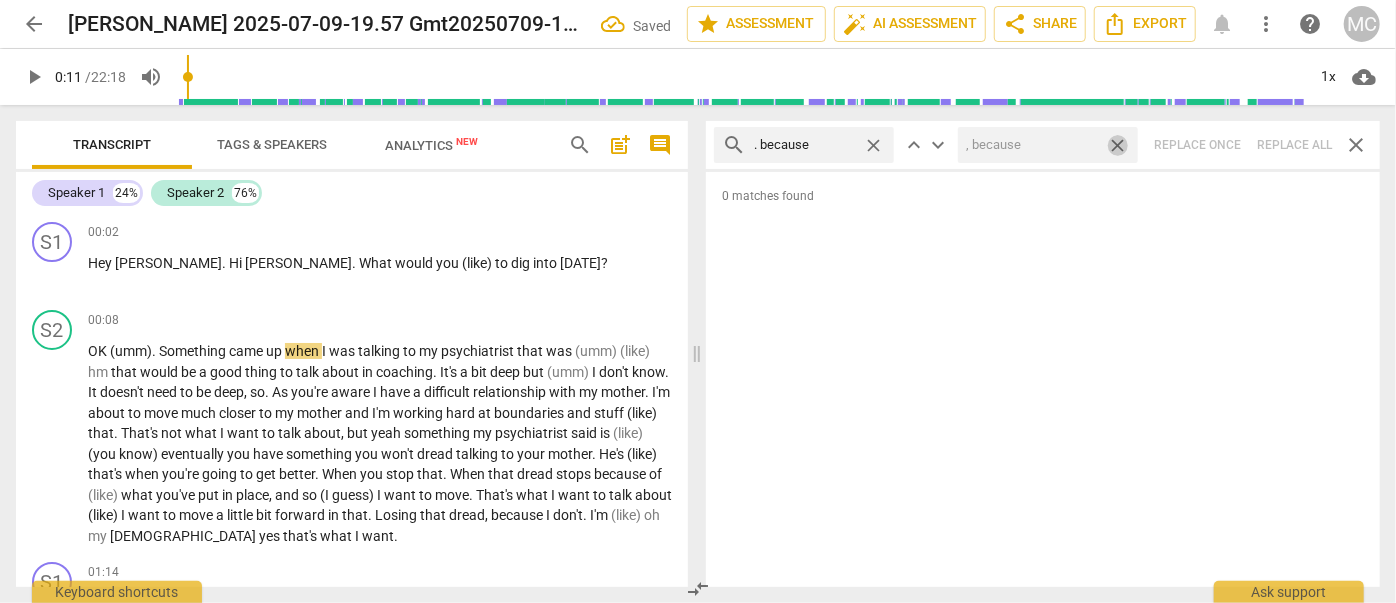 click on "close" at bounding box center [1117, 145] 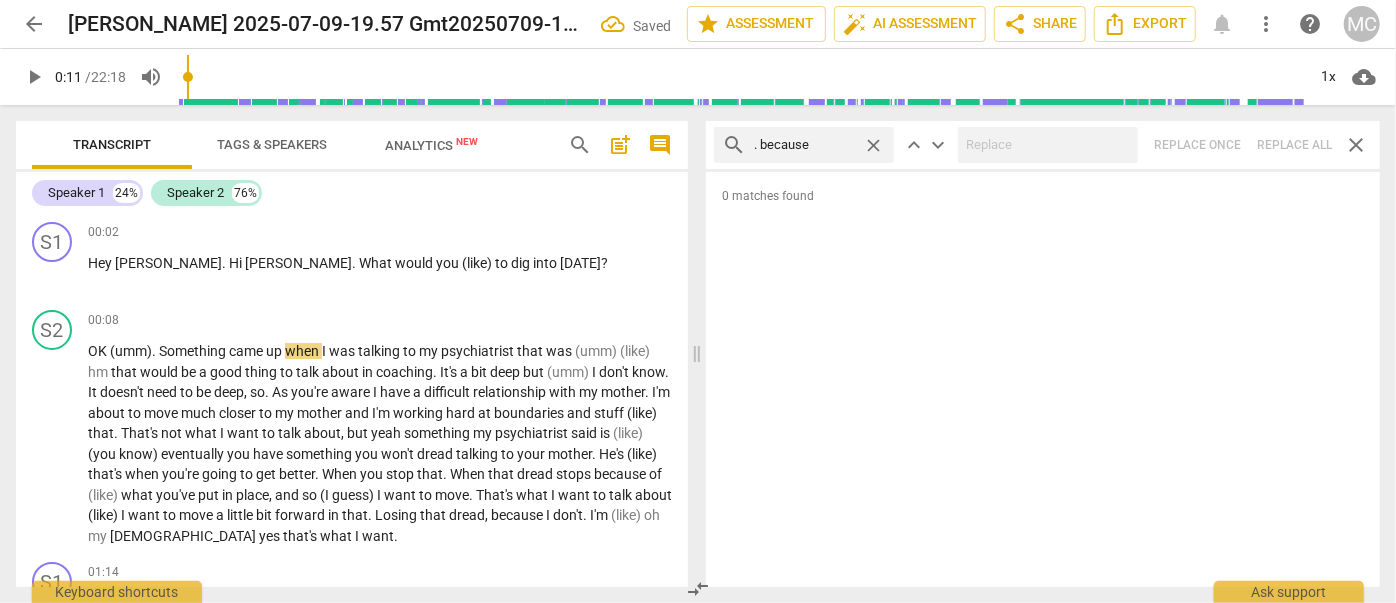 click on "close" at bounding box center (873, 145) 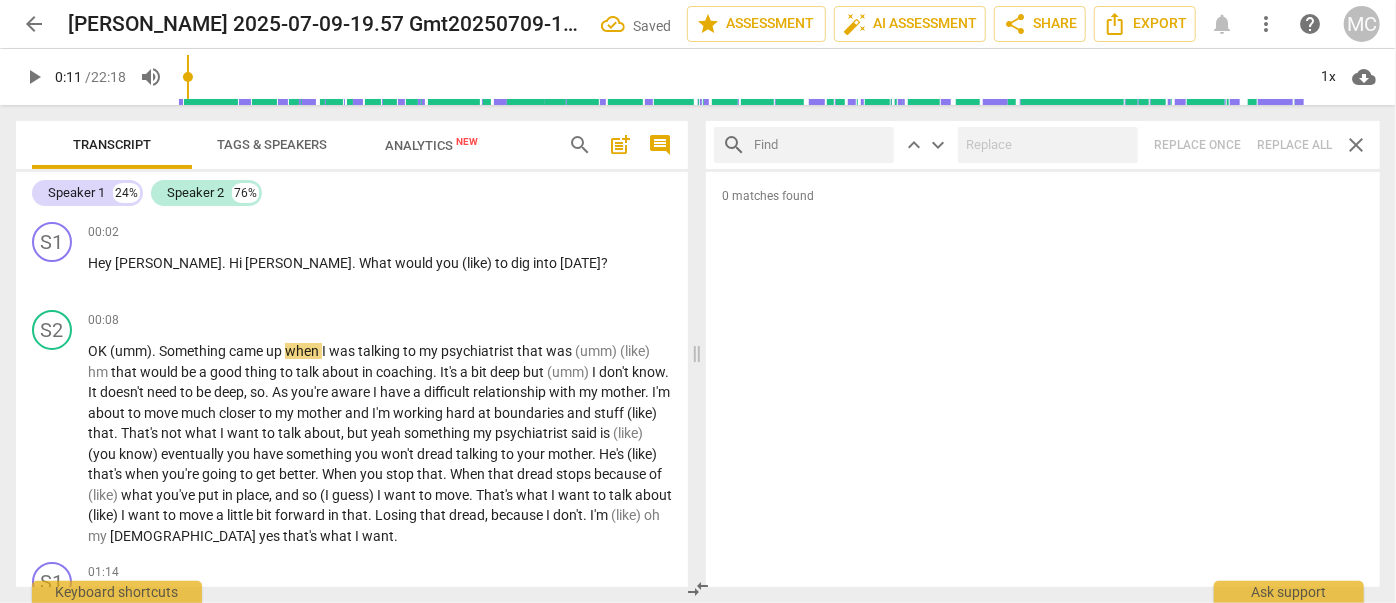 click at bounding box center [820, 145] 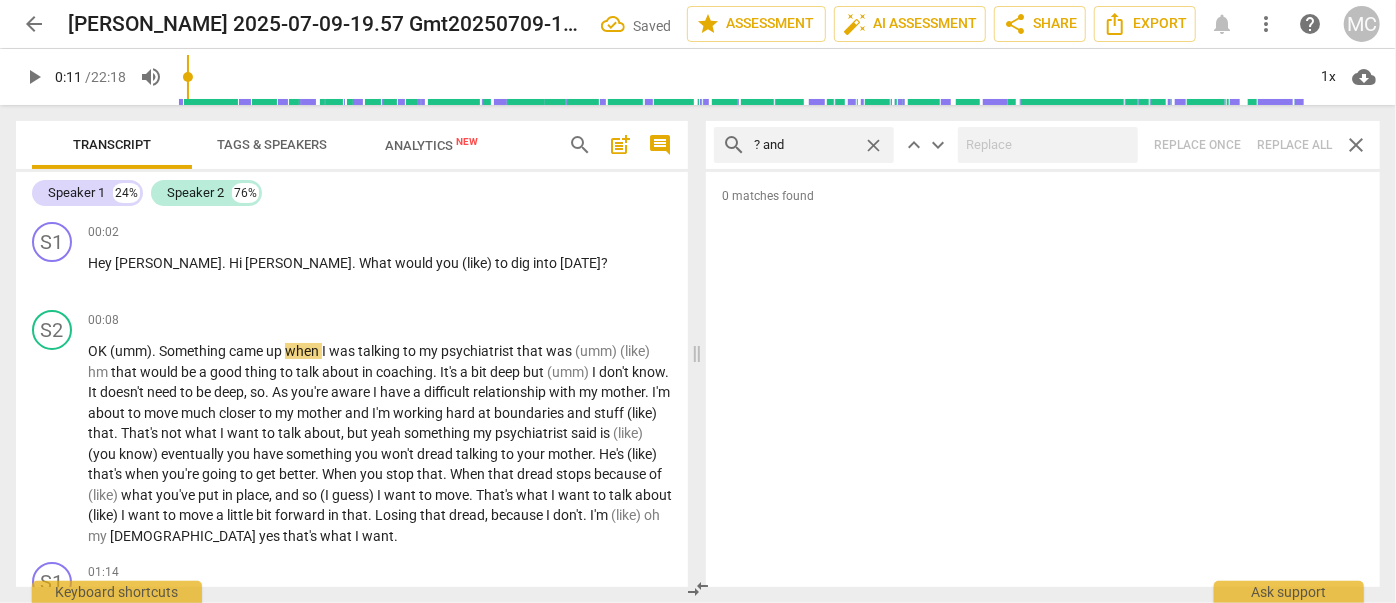 type on "? and" 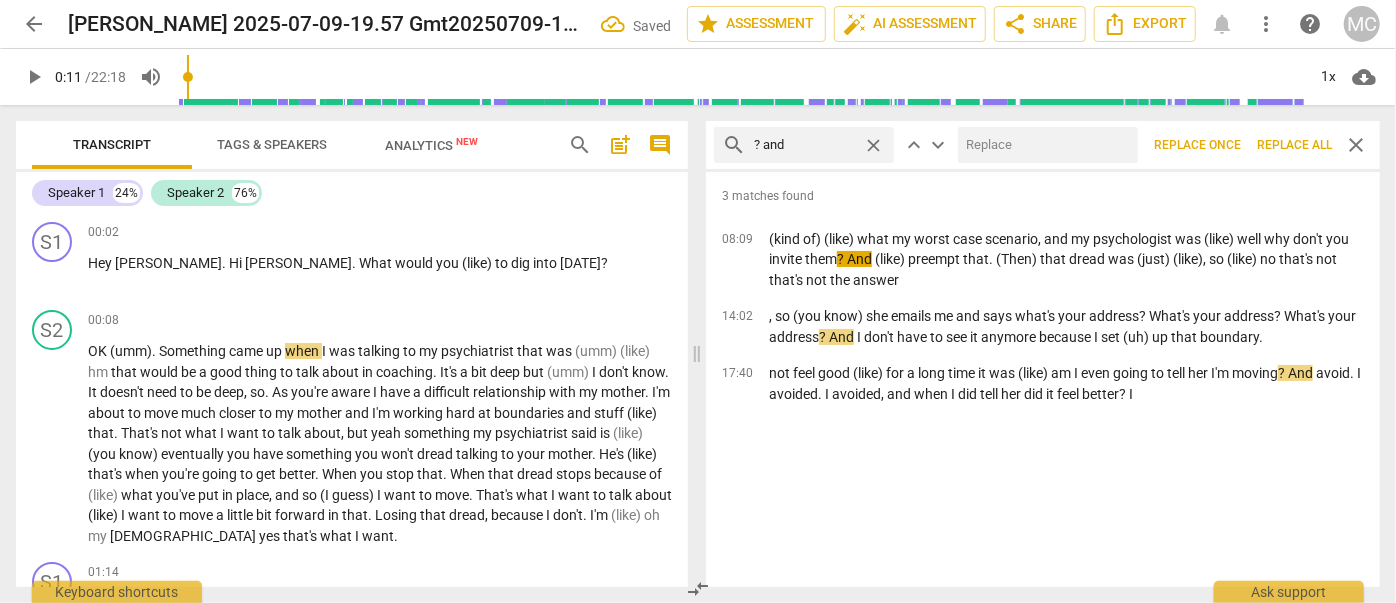 click at bounding box center [1044, 145] 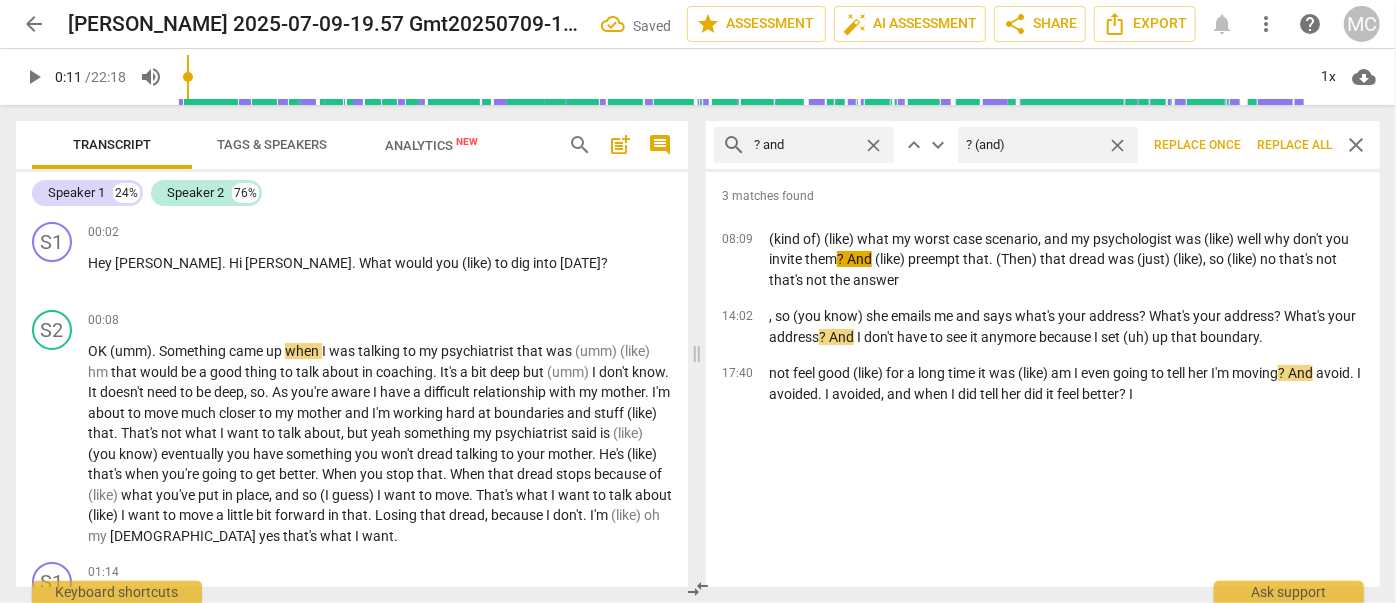 type on "? (and)" 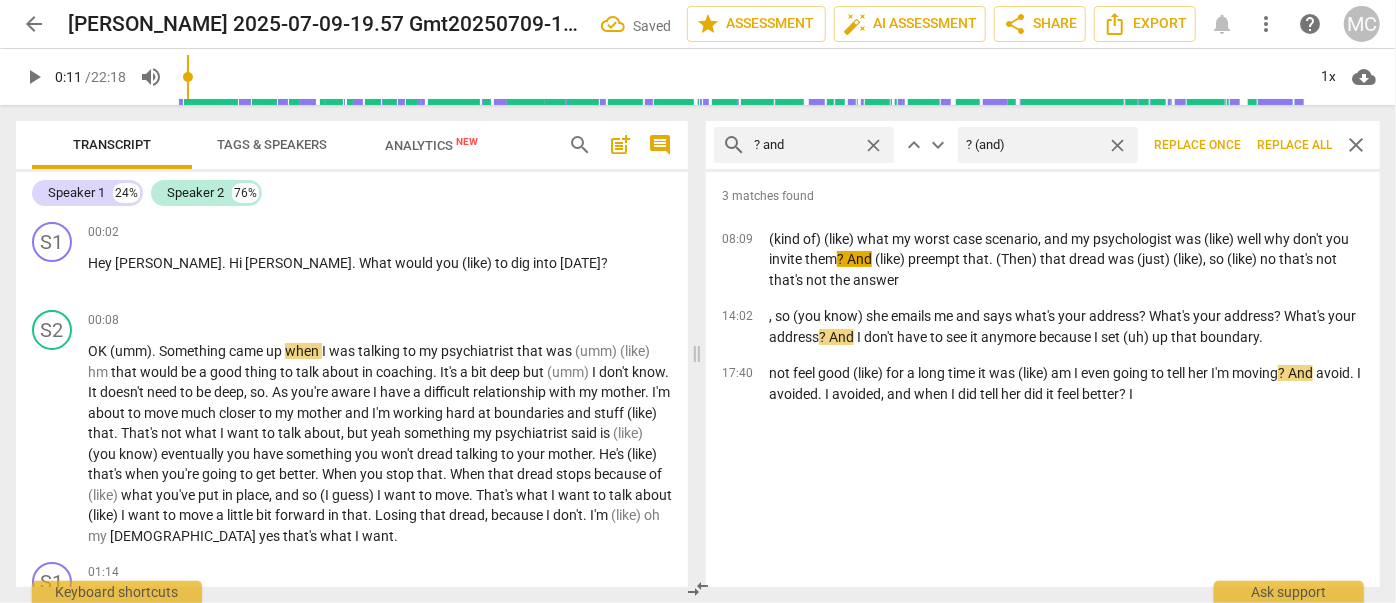click on "Replace all" at bounding box center (1294, 145) 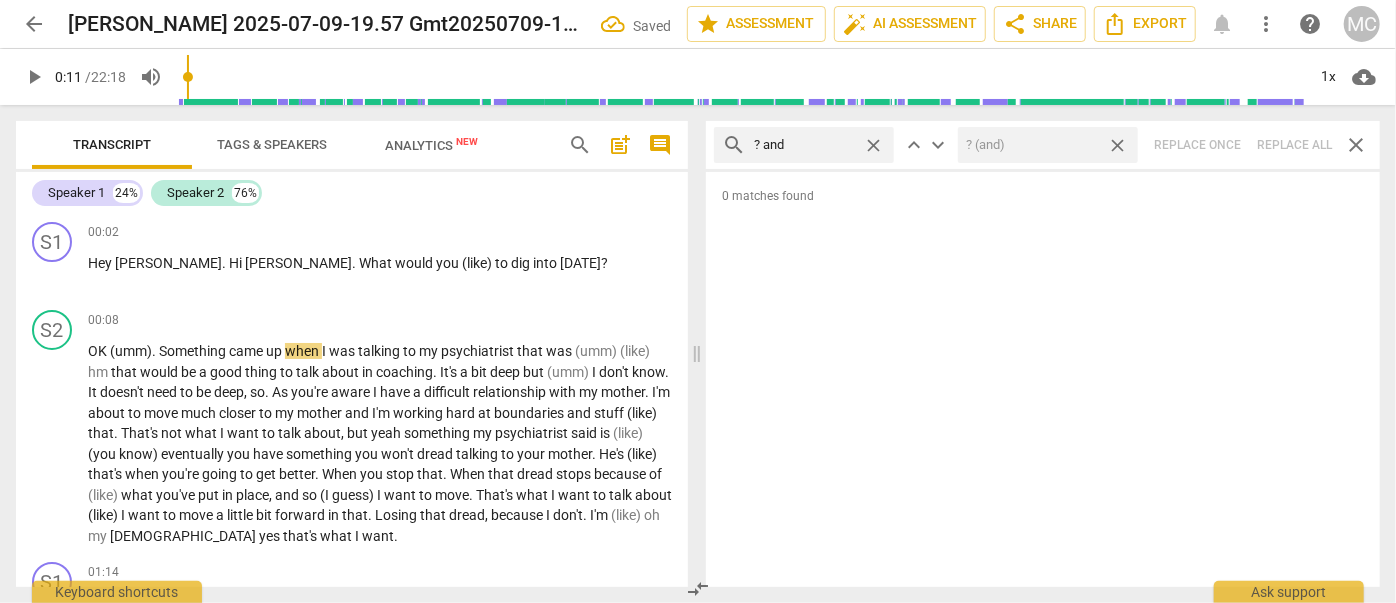 click on "close" at bounding box center [1117, 145] 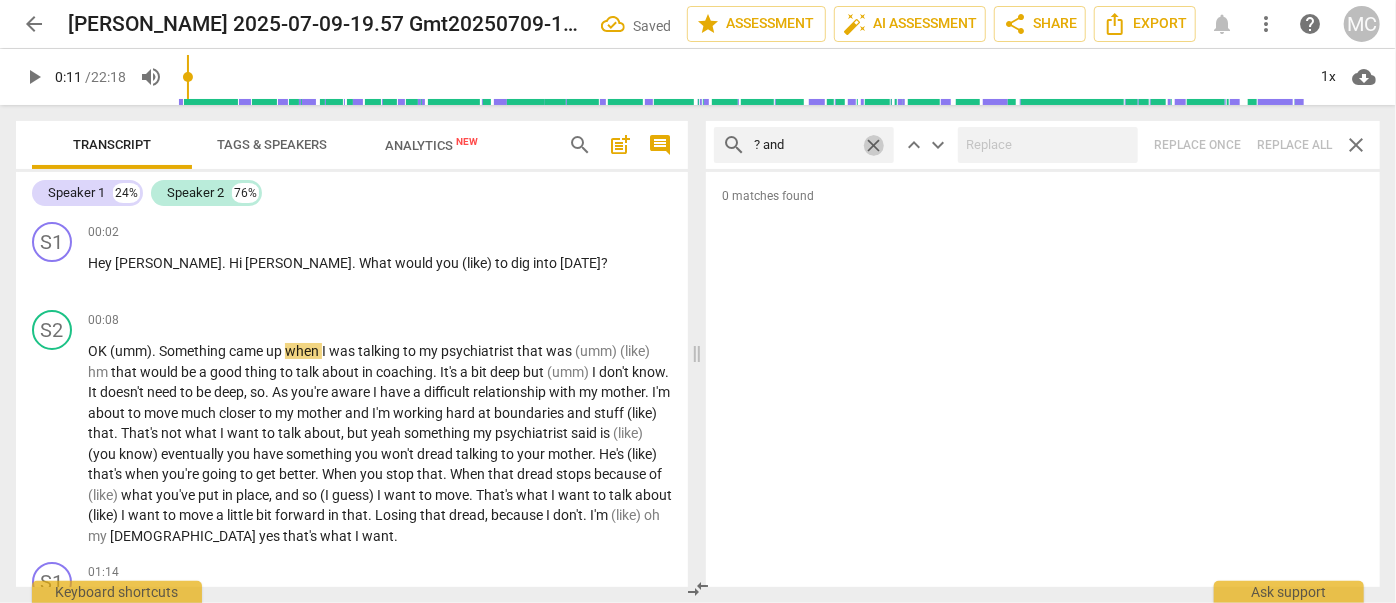 click on "close" at bounding box center [873, 145] 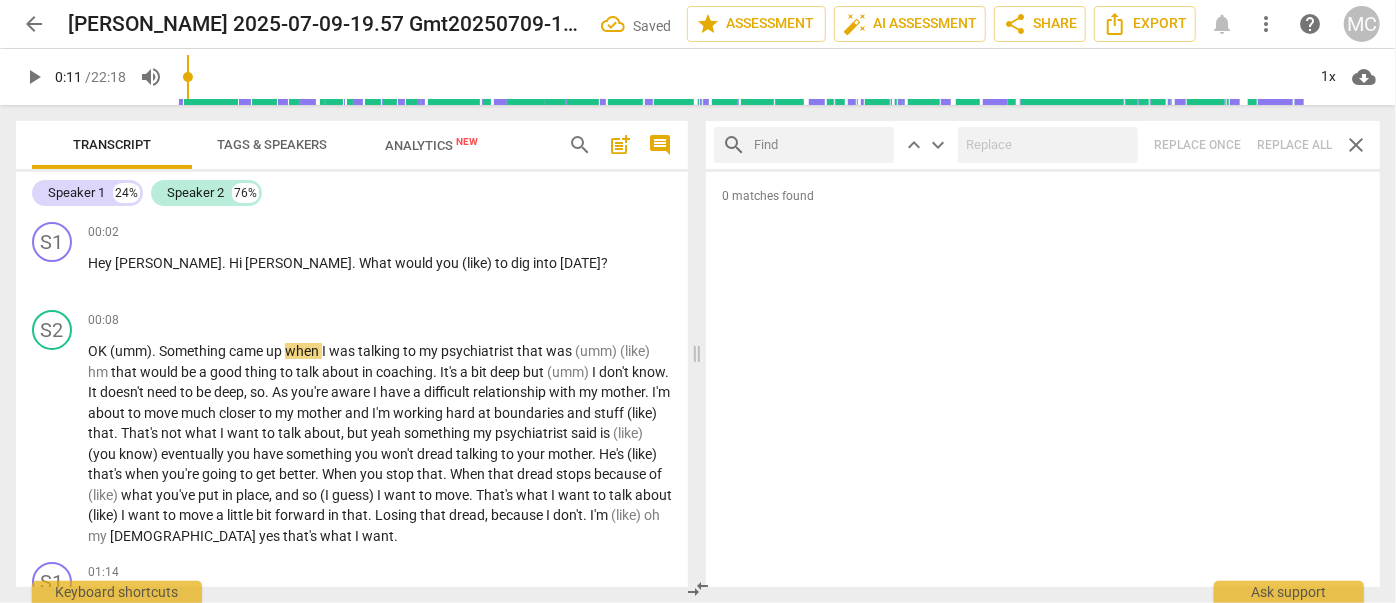 click at bounding box center (820, 145) 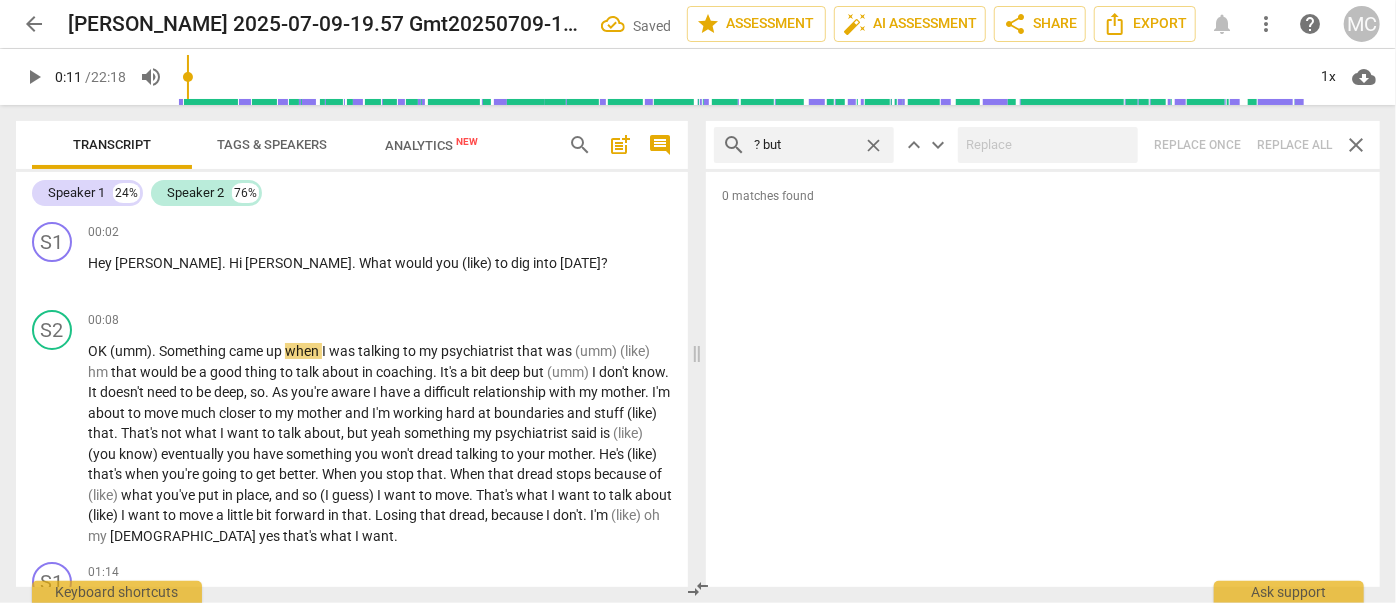 type on "? but" 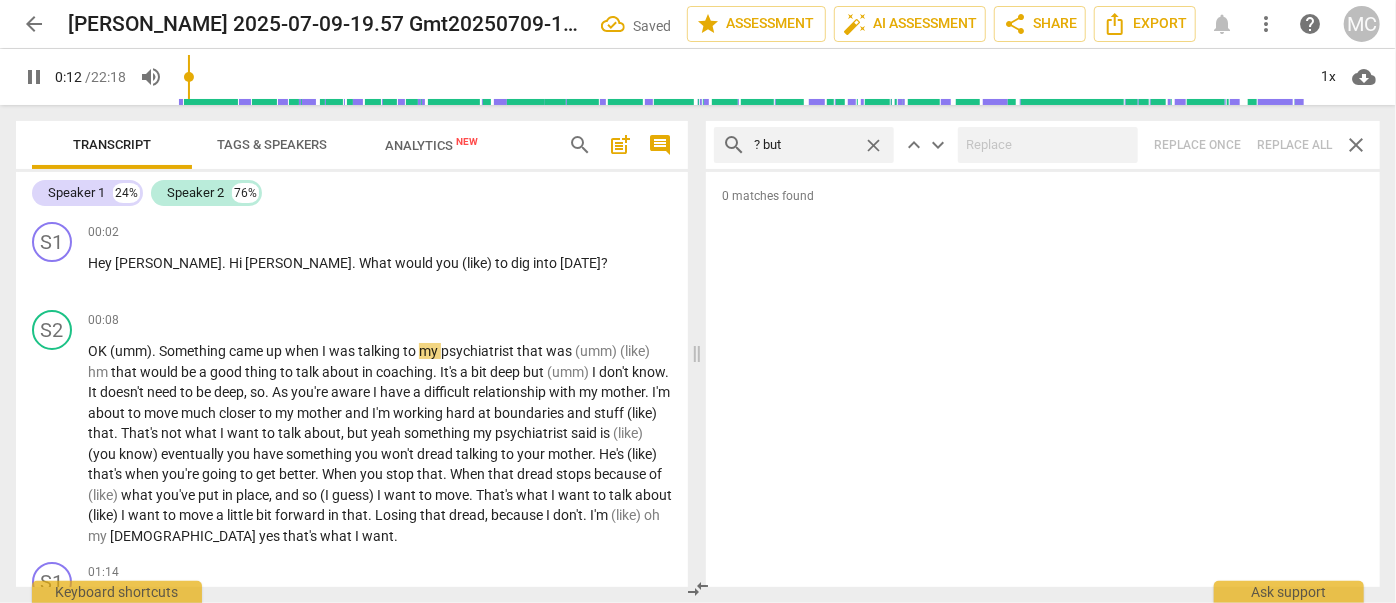 click on "search ? but close keyboard_arrow_up keyboard_arrow_down Replace once Replace all close" at bounding box center [1043, 145] 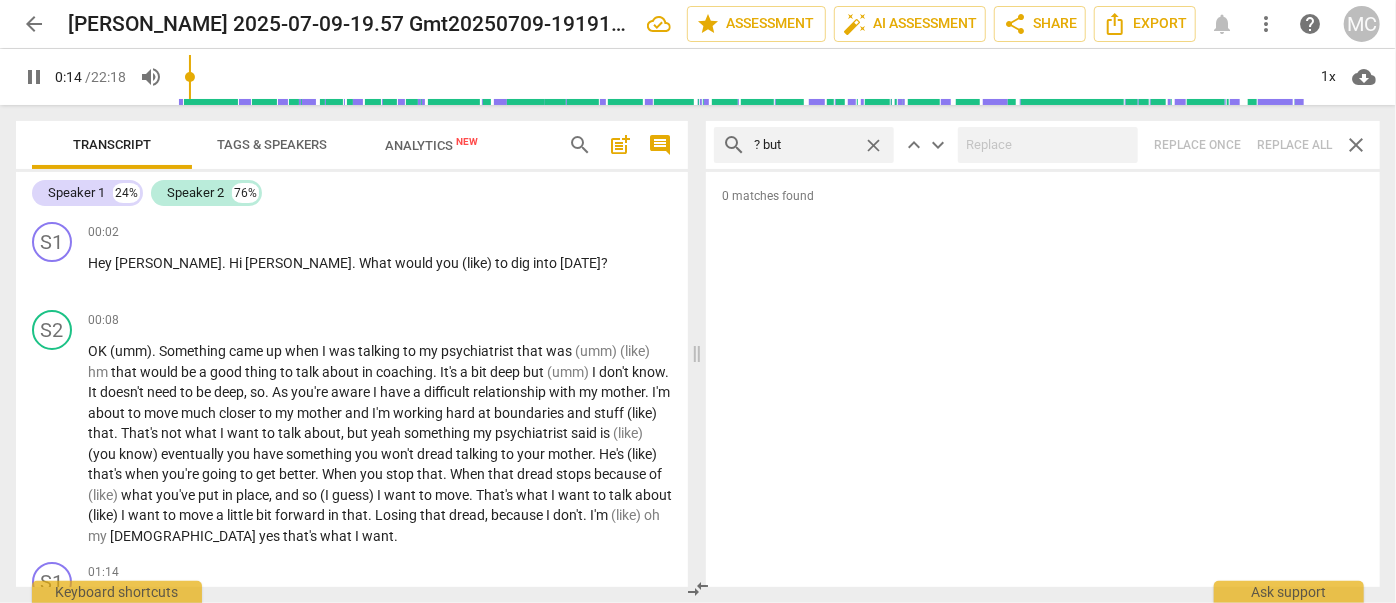 type on "15" 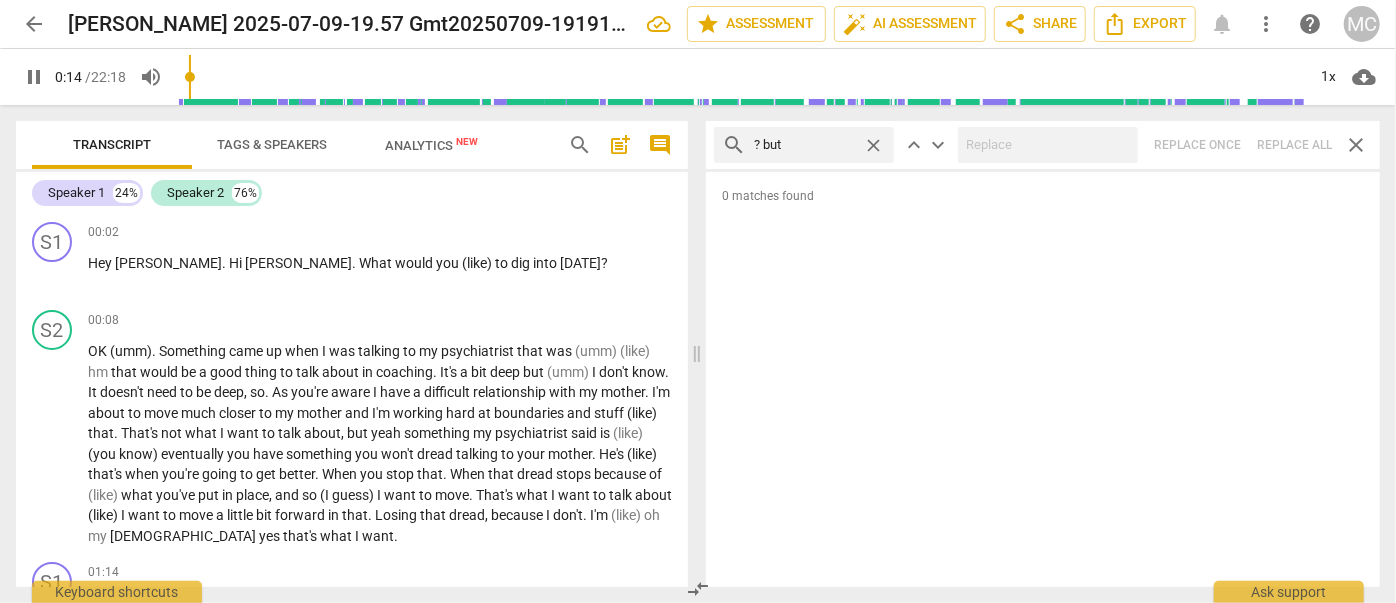 click on "close" at bounding box center (873, 145) 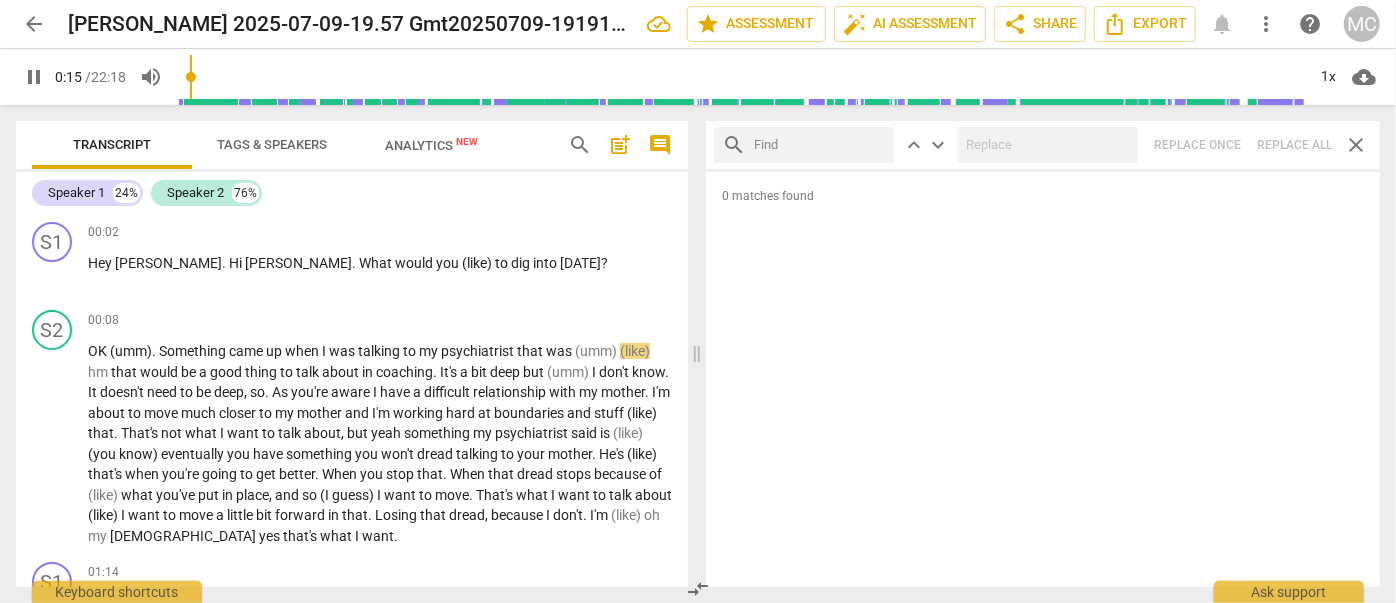 click at bounding box center (820, 145) 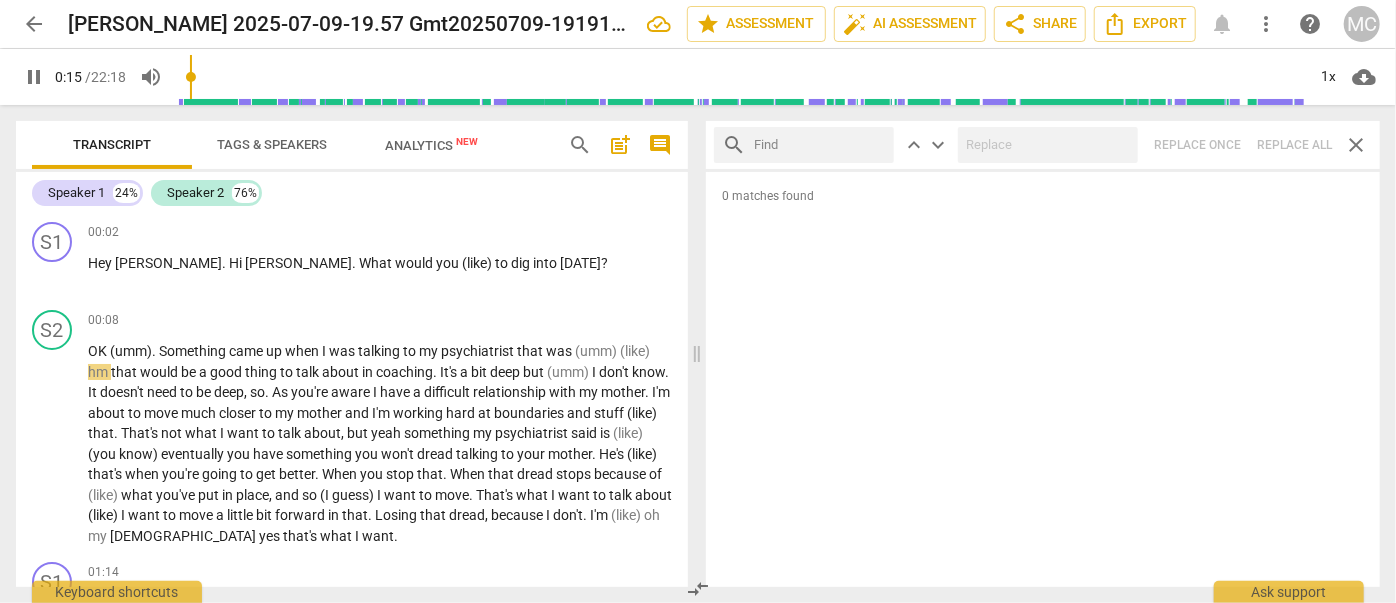 type on "?" 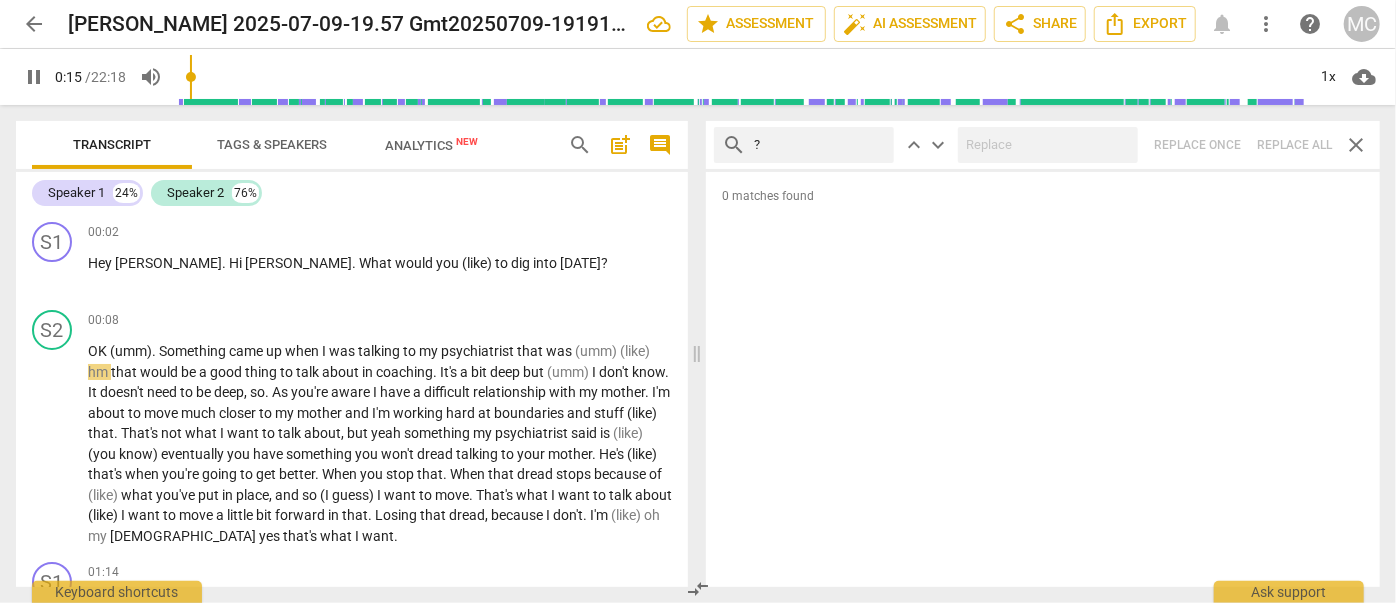 type on "16" 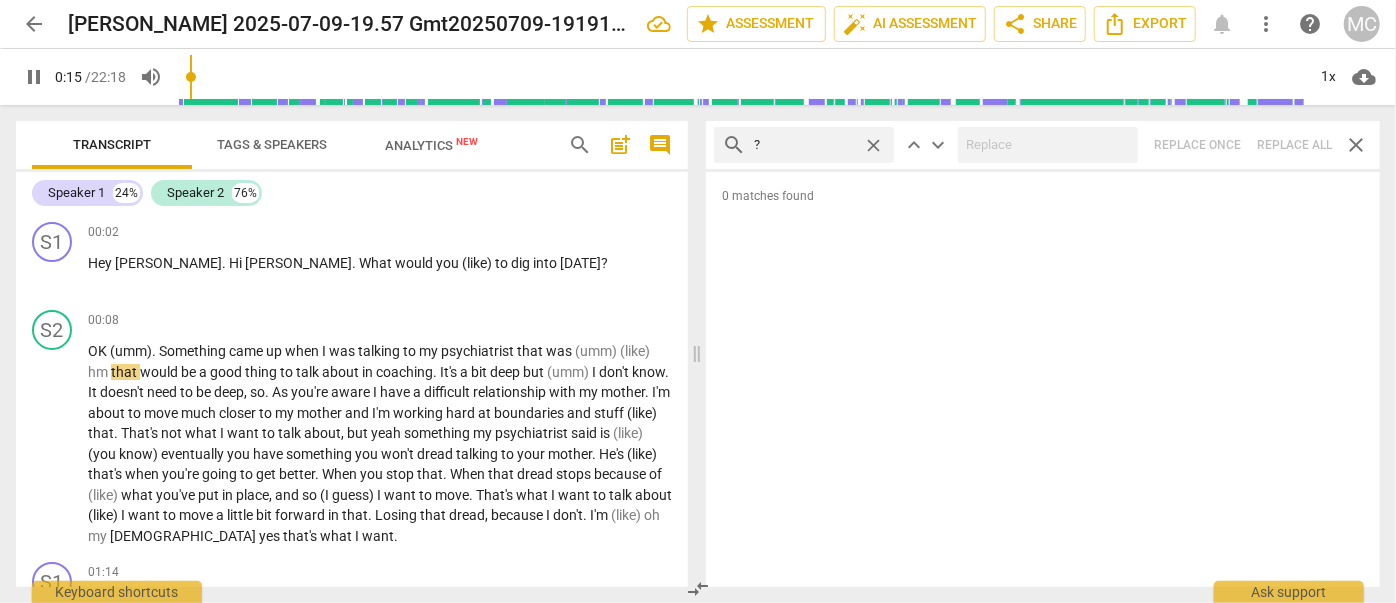 type on "16" 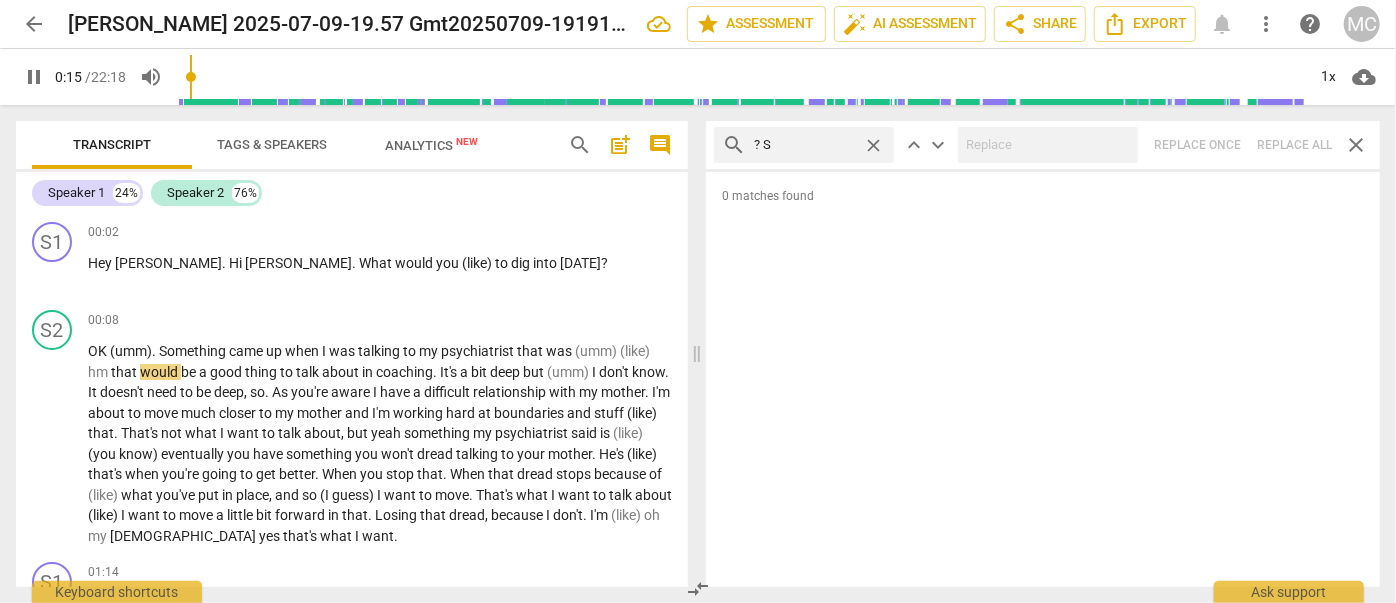 type on "? So" 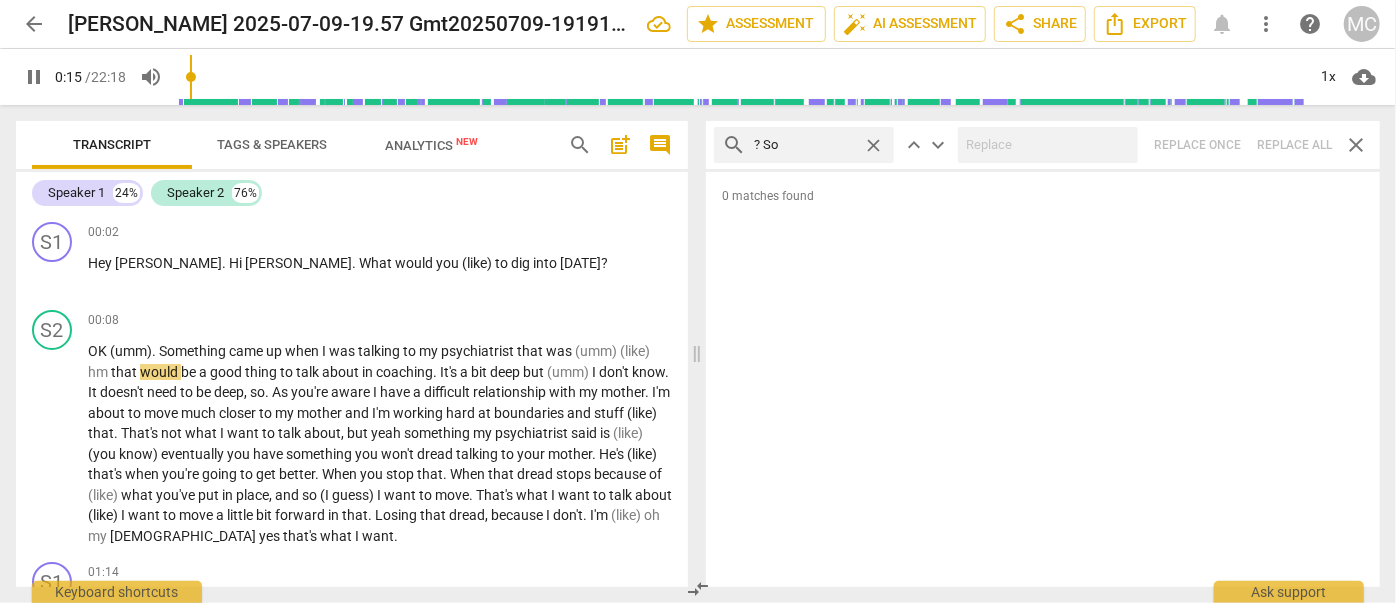 type on "16" 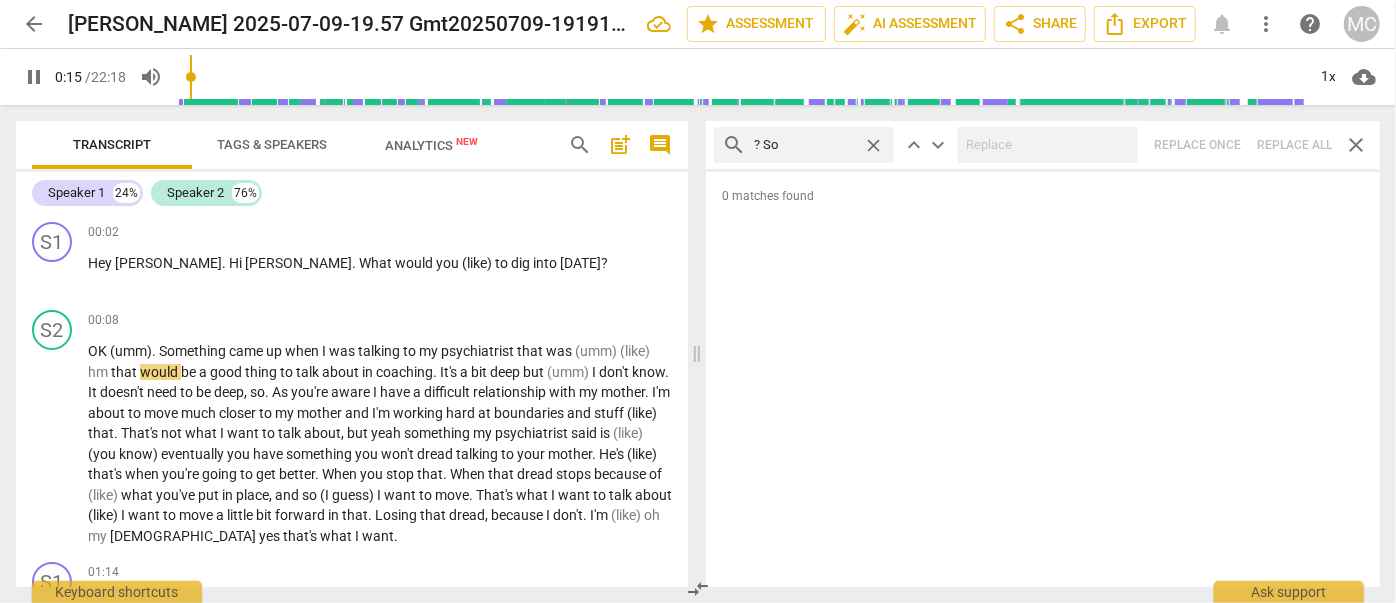 type on "? So" 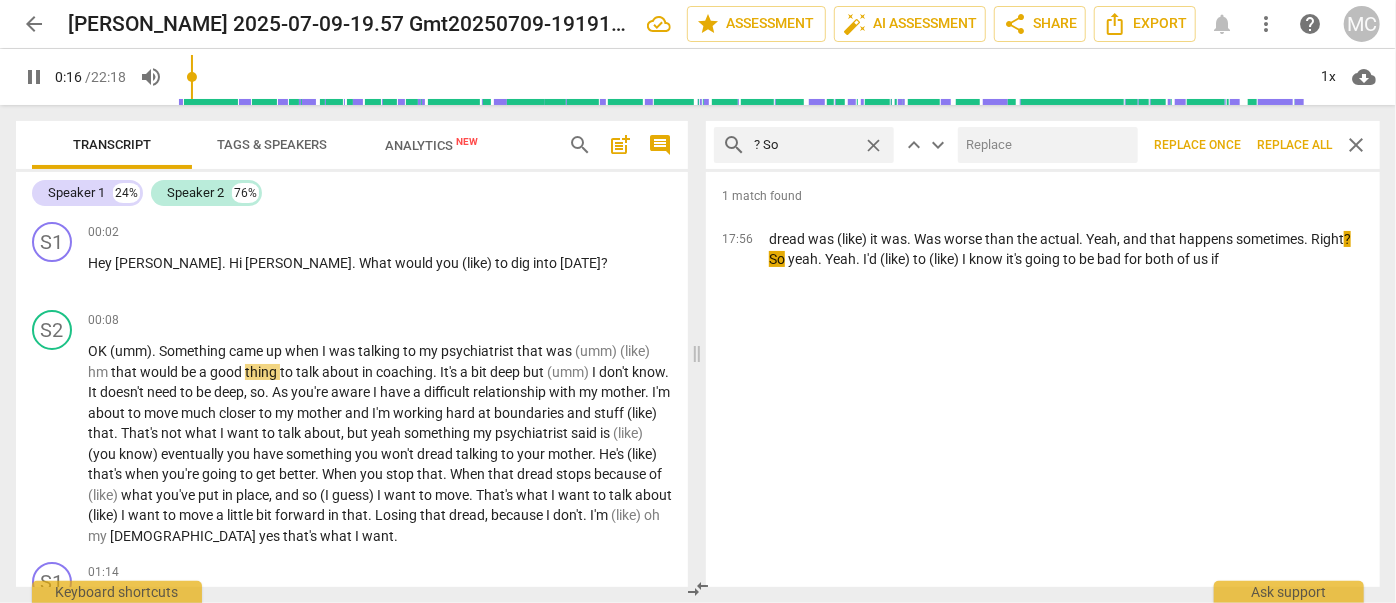 click at bounding box center [1044, 145] 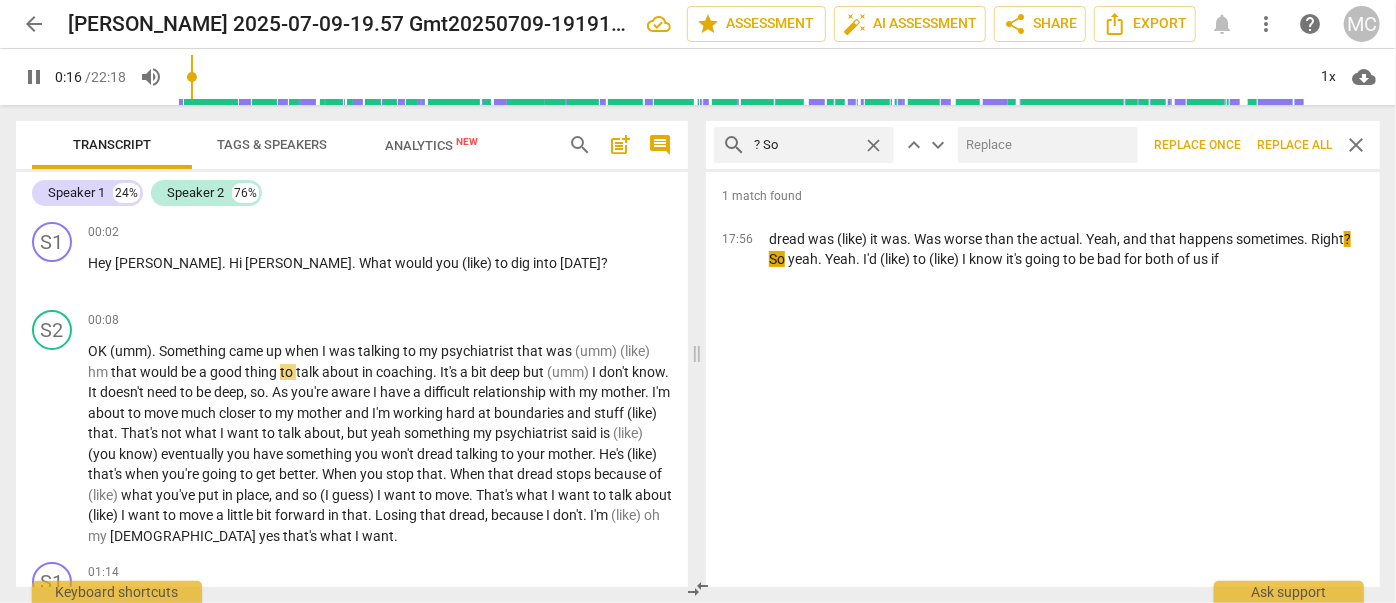 type on "17" 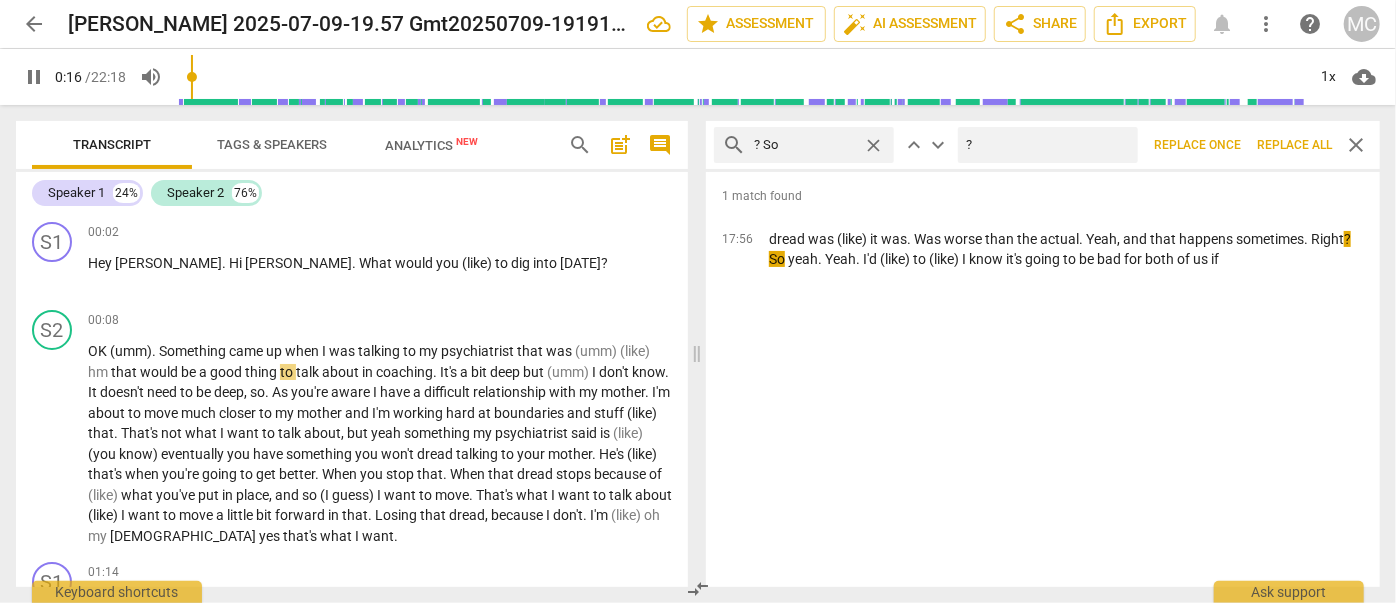 type on "?" 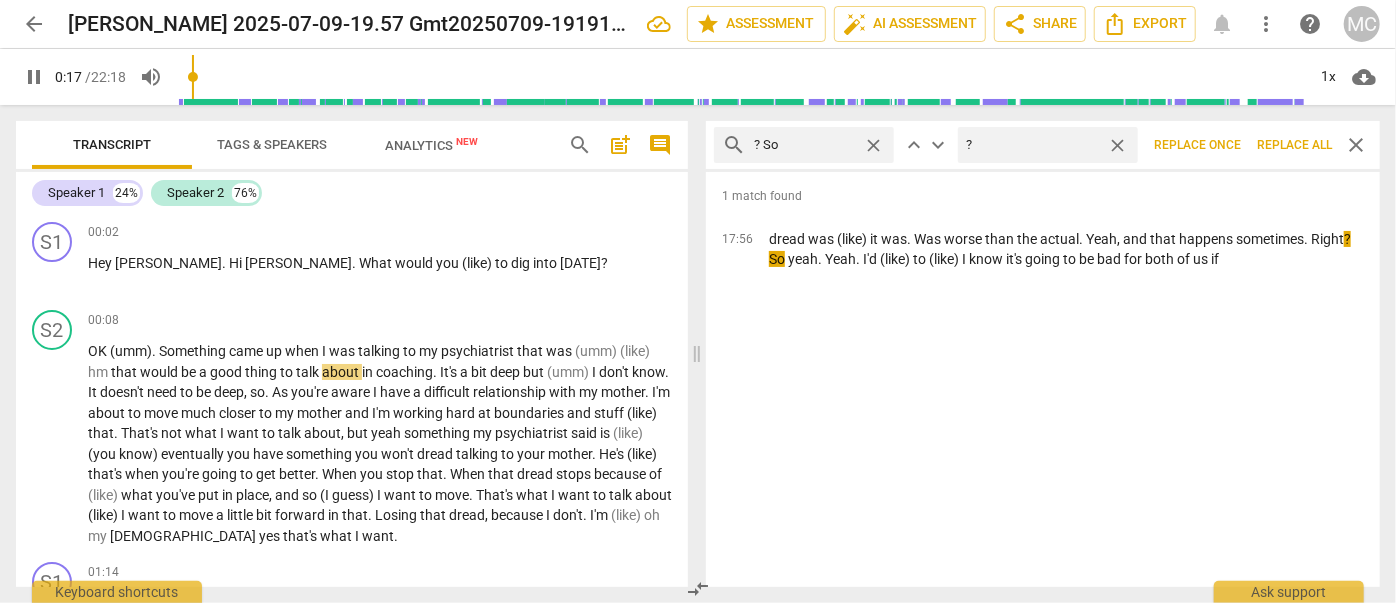 type on "18" 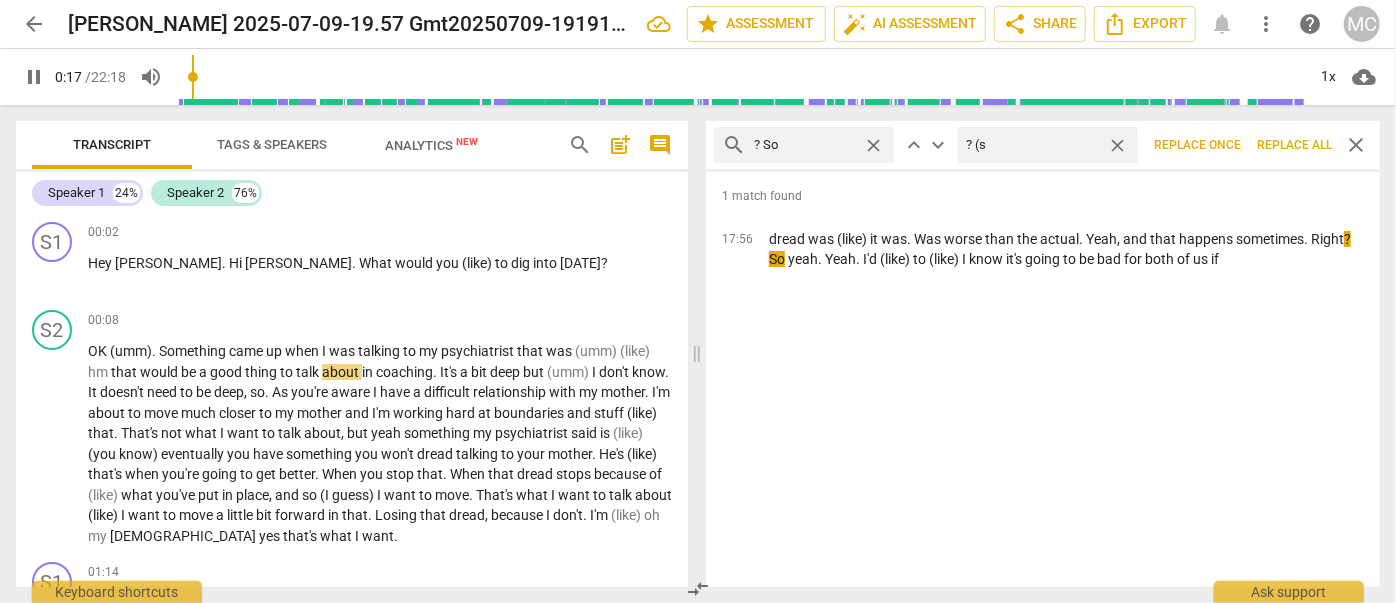 type on "? (so" 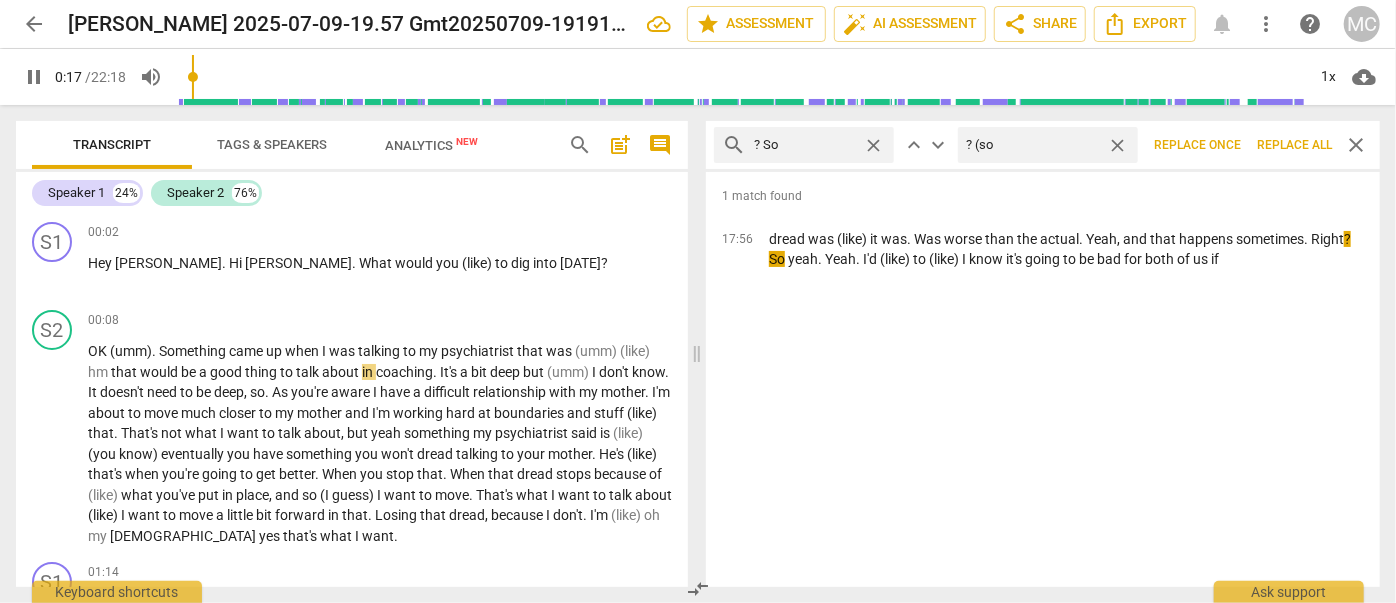 type on "18" 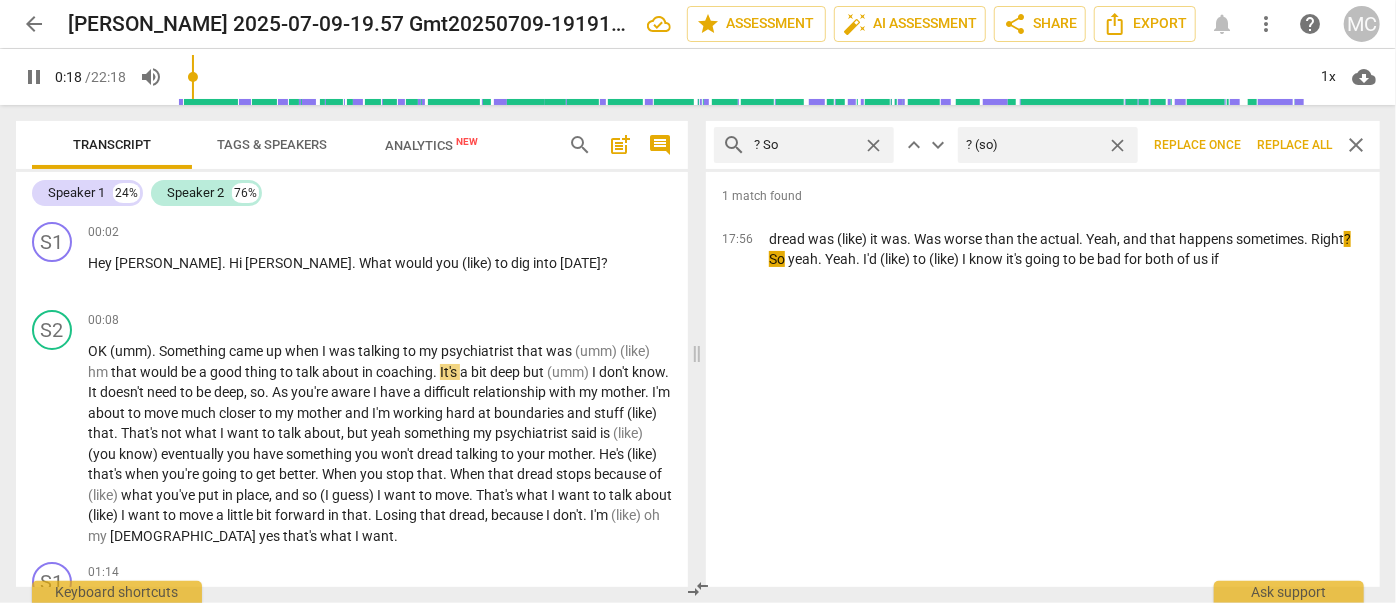 type on "18" 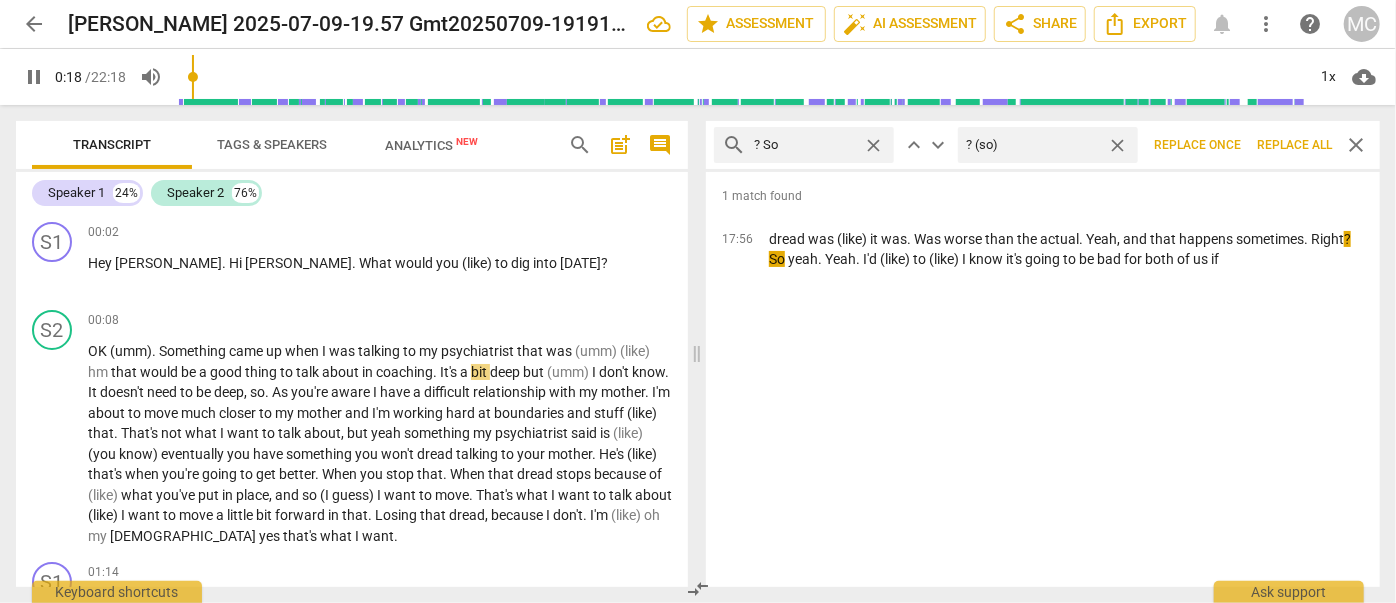 type on "? (so)" 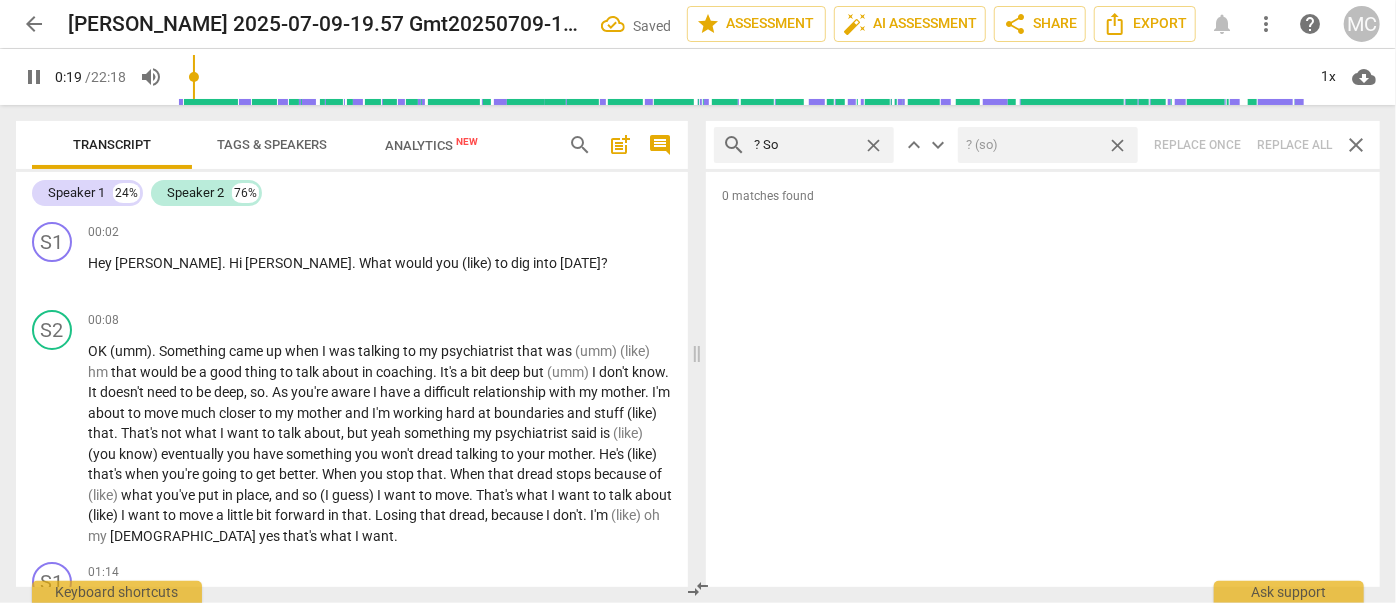 type on "19" 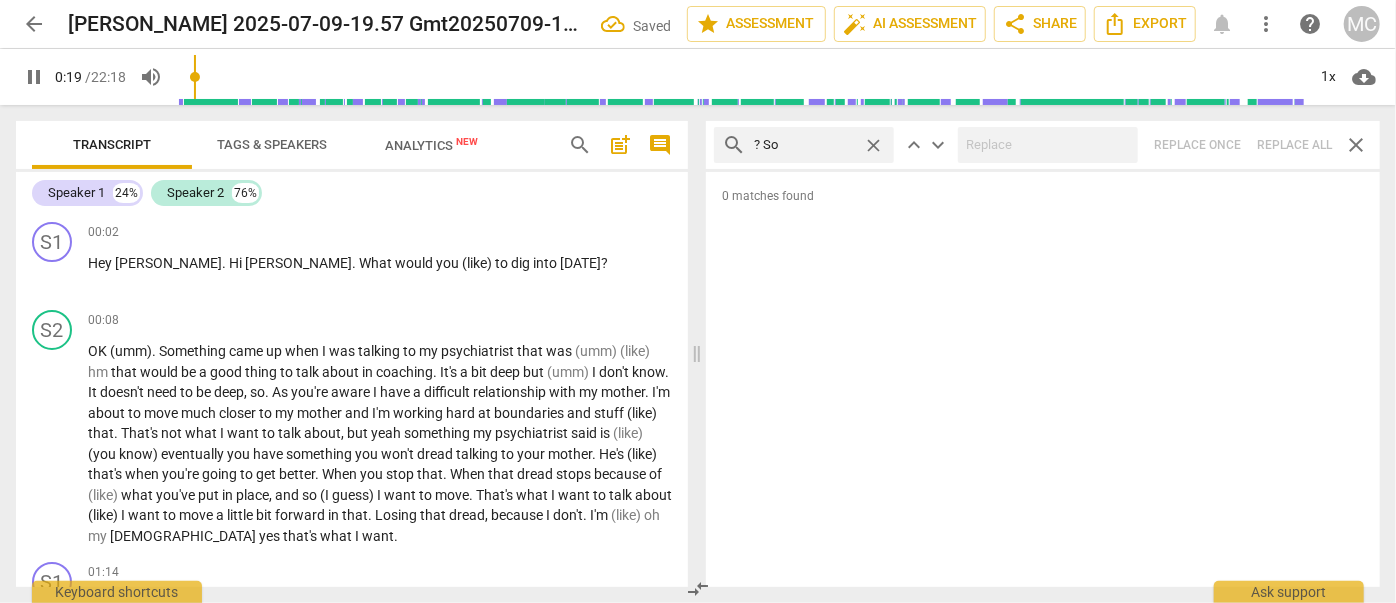 type on "20" 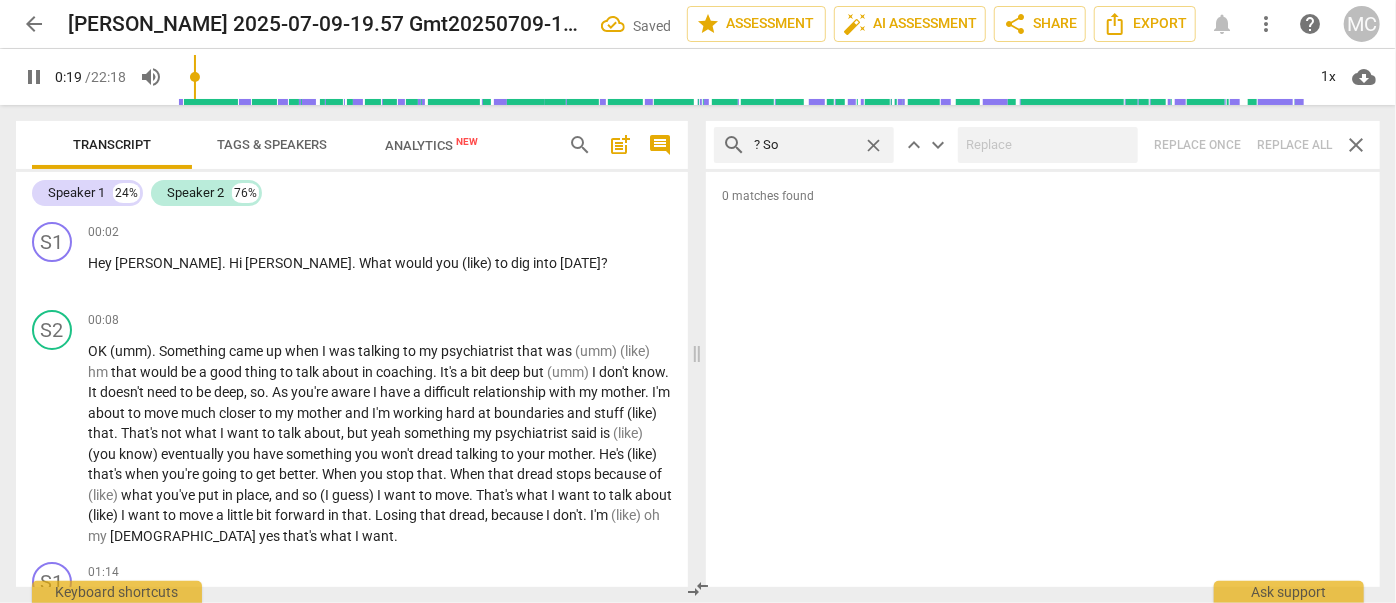 click on "close" at bounding box center (873, 145) 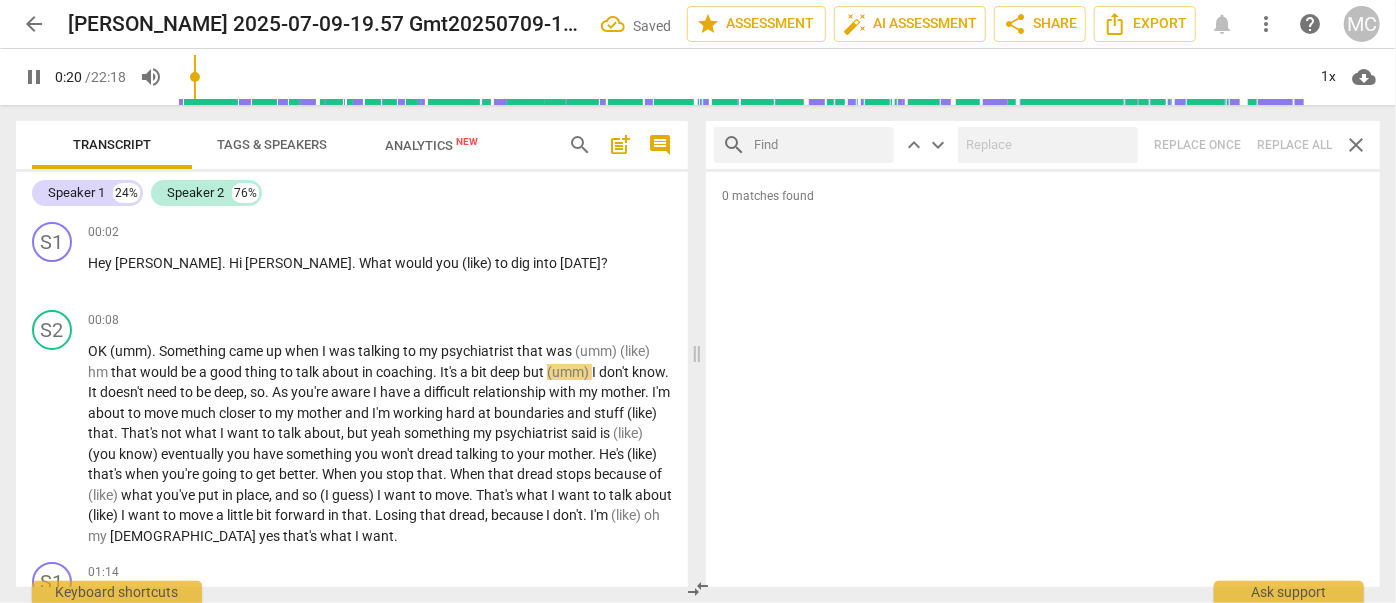 click at bounding box center (820, 145) 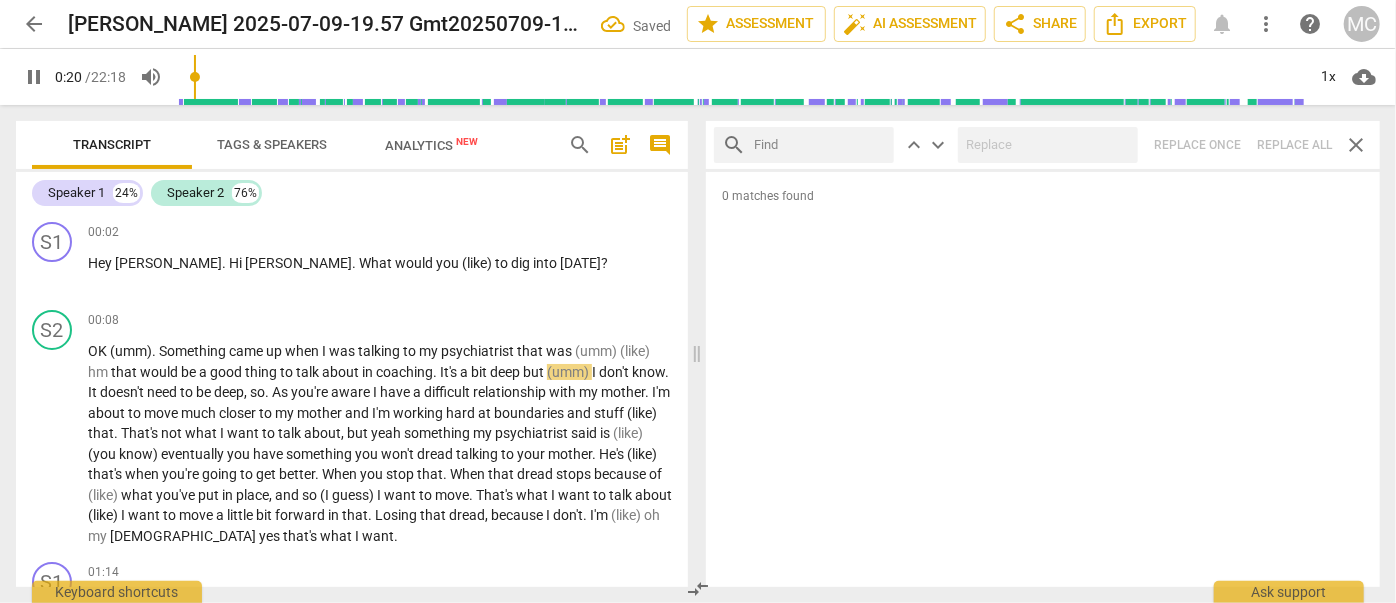 type on "21" 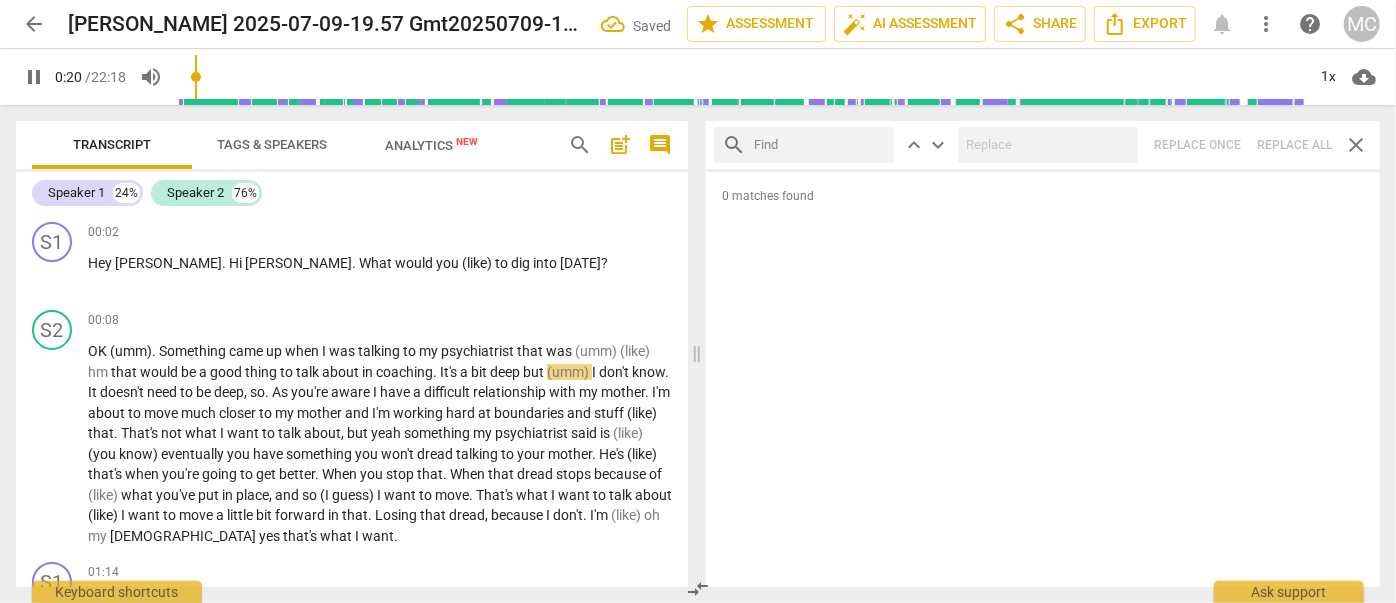 type on "?" 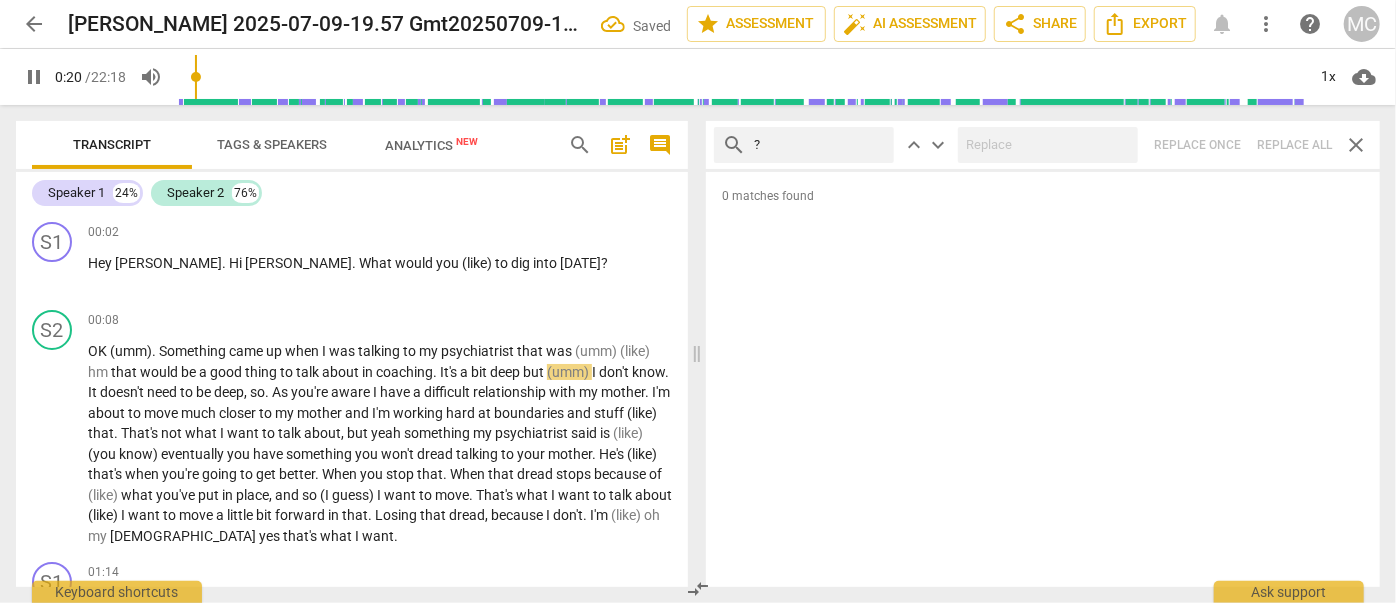 type on "21" 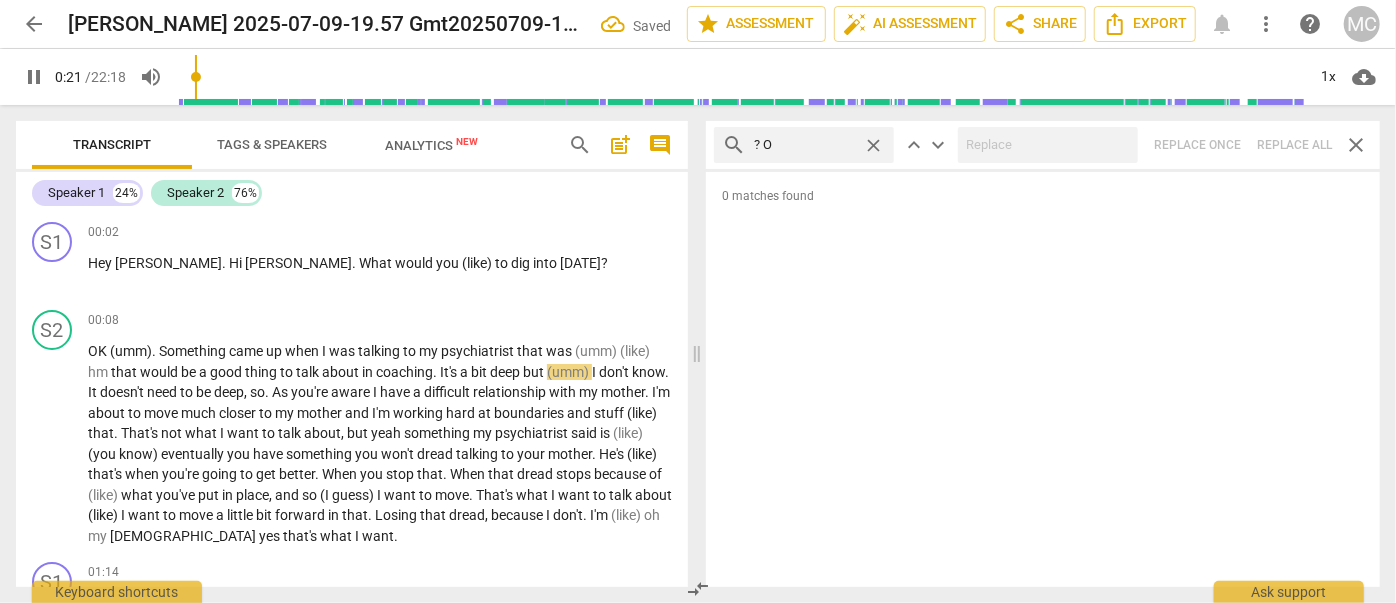 type on "? Or" 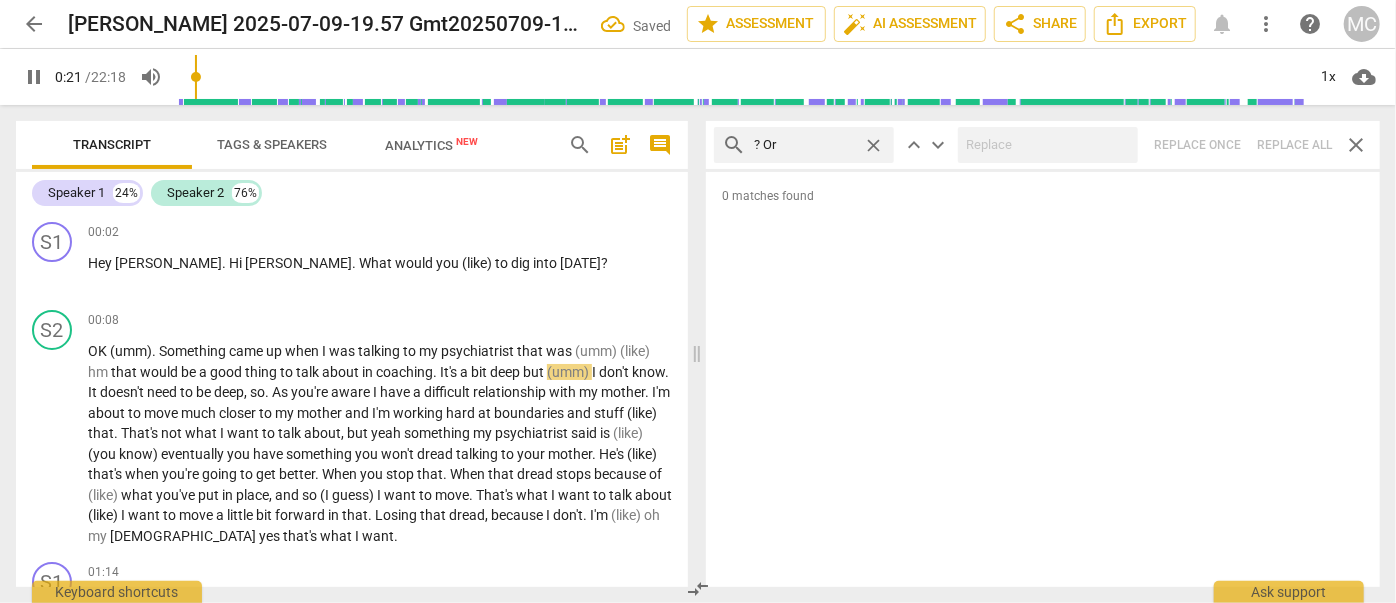 type on "22" 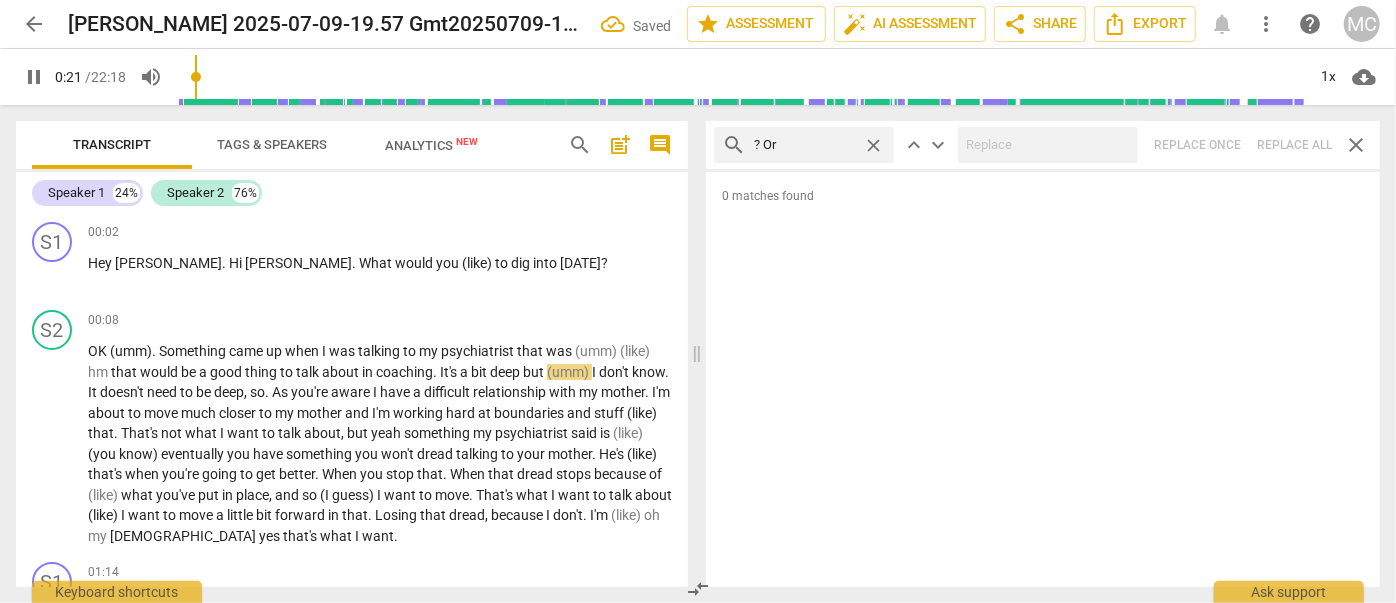 type on "? Or" 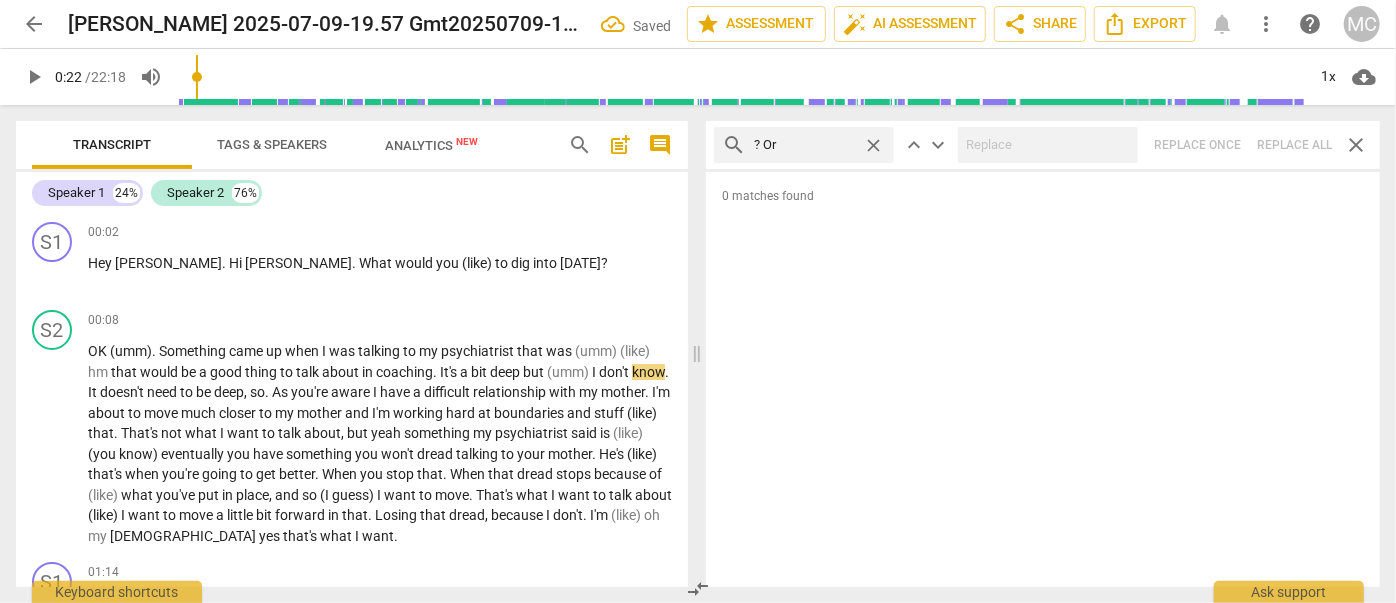 type on "23" 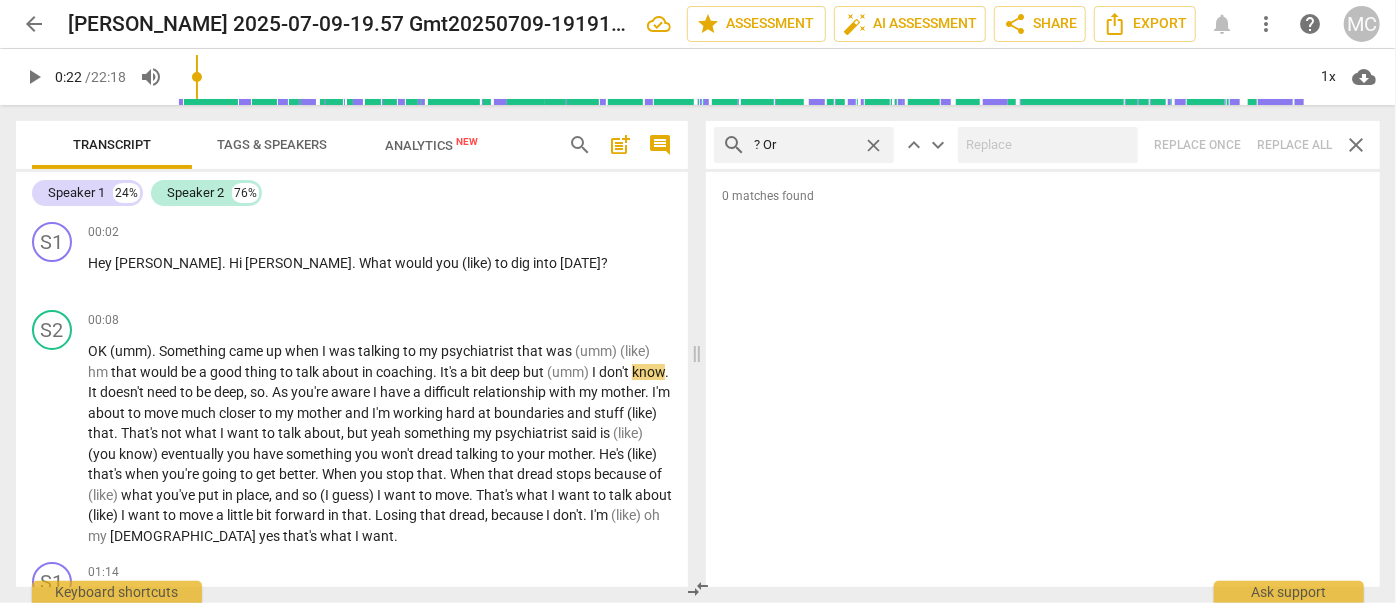 click on "close" at bounding box center (873, 145) 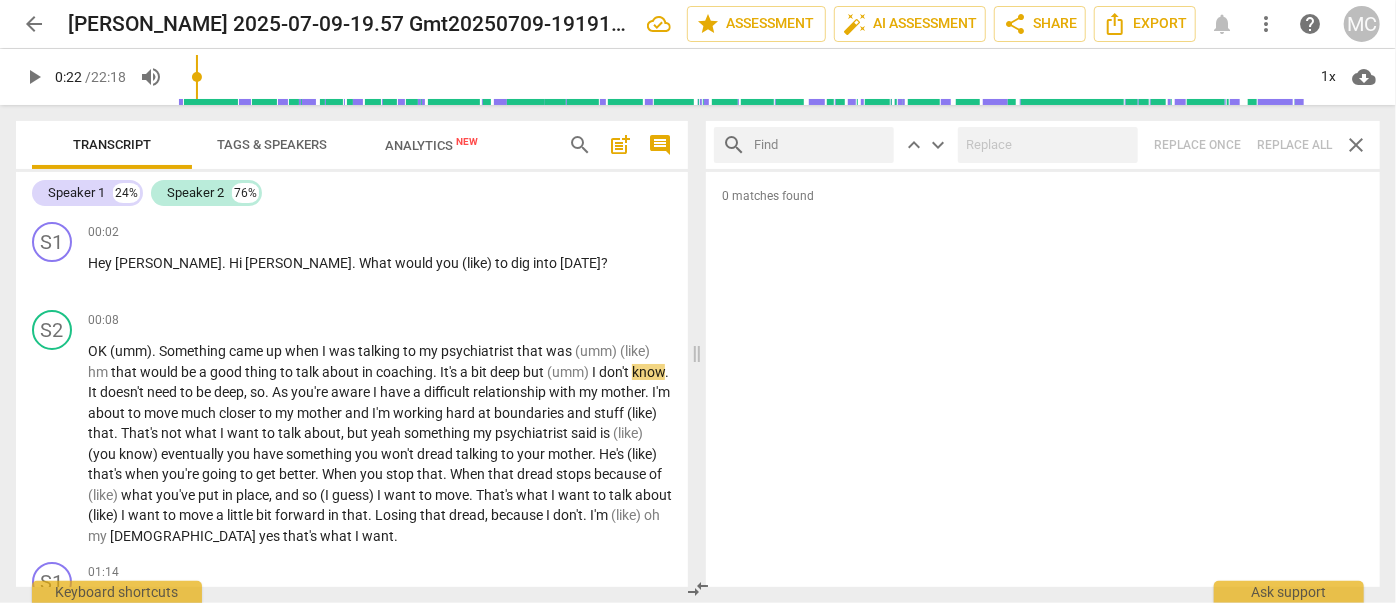 click at bounding box center (820, 145) 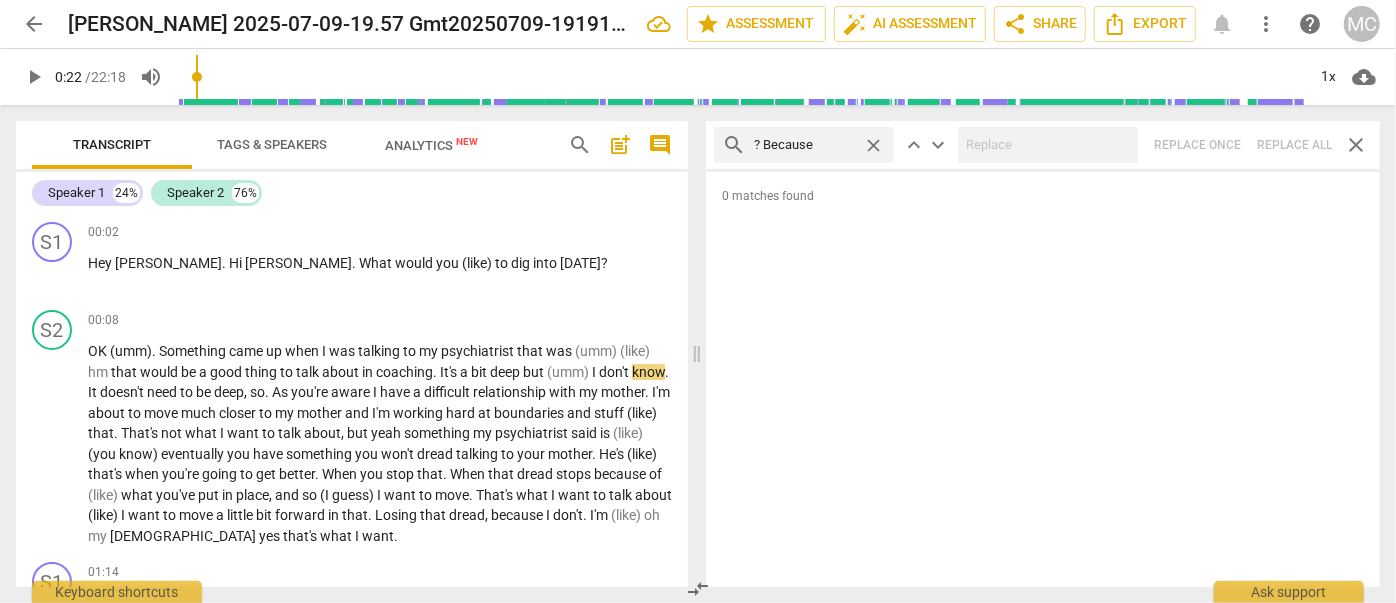 type on "? Because" 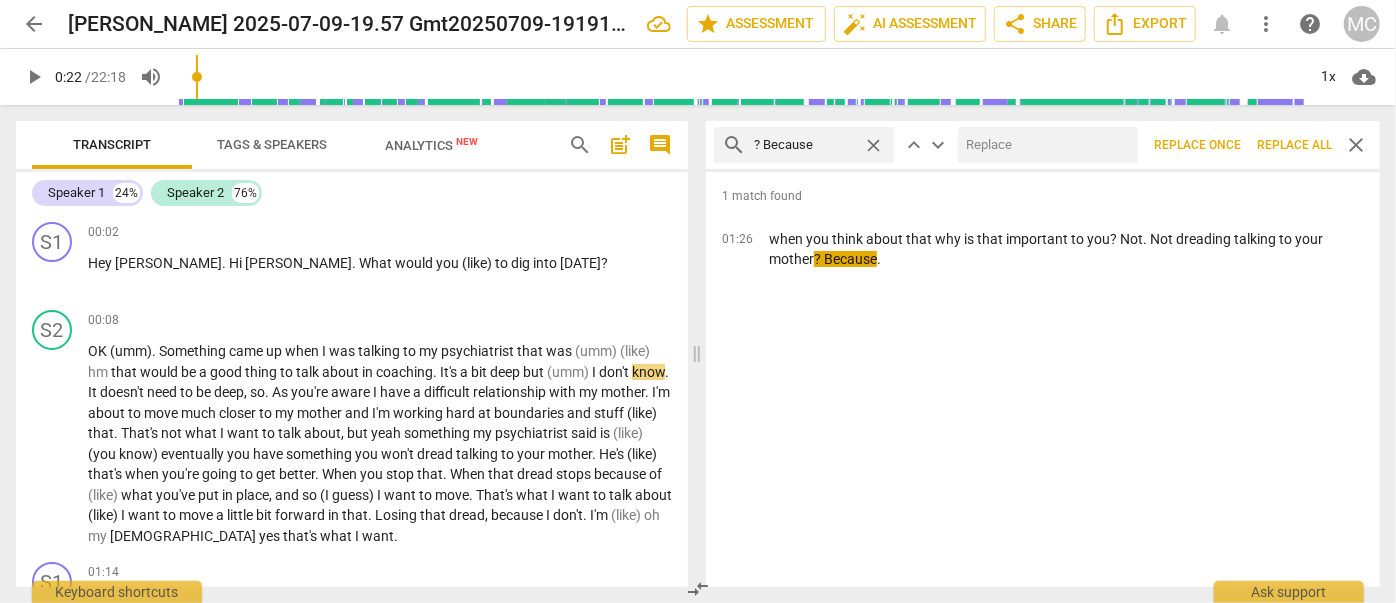 click at bounding box center (1044, 145) 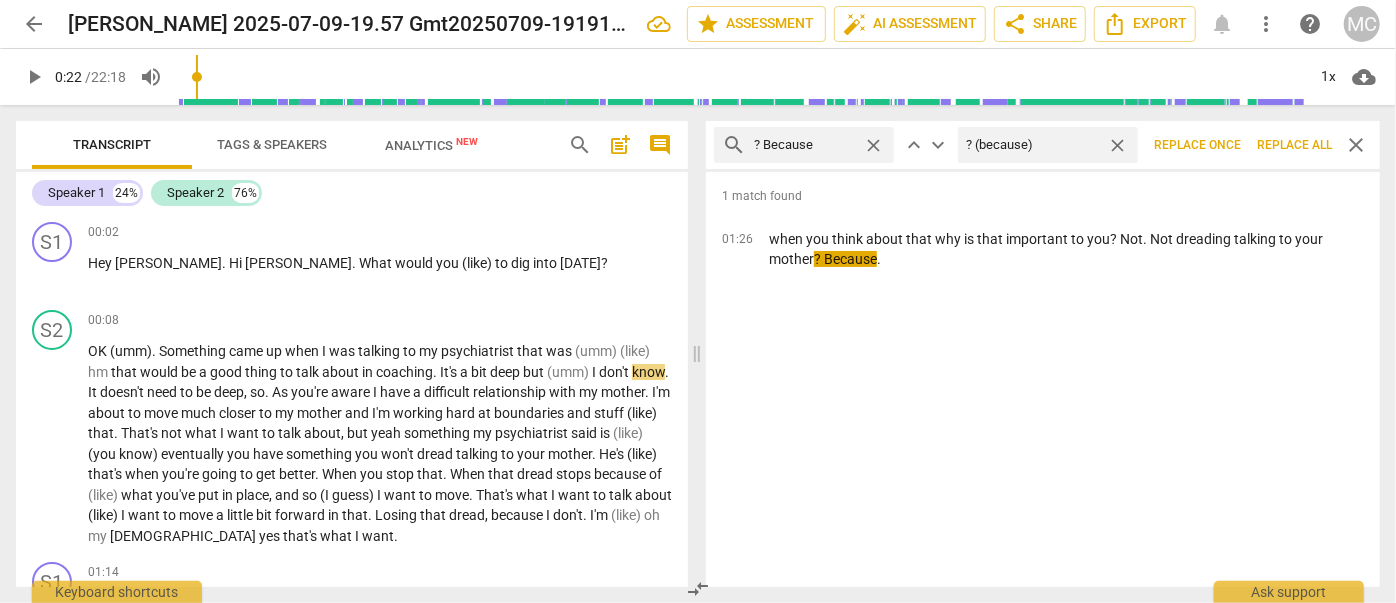 type on "? (because)" 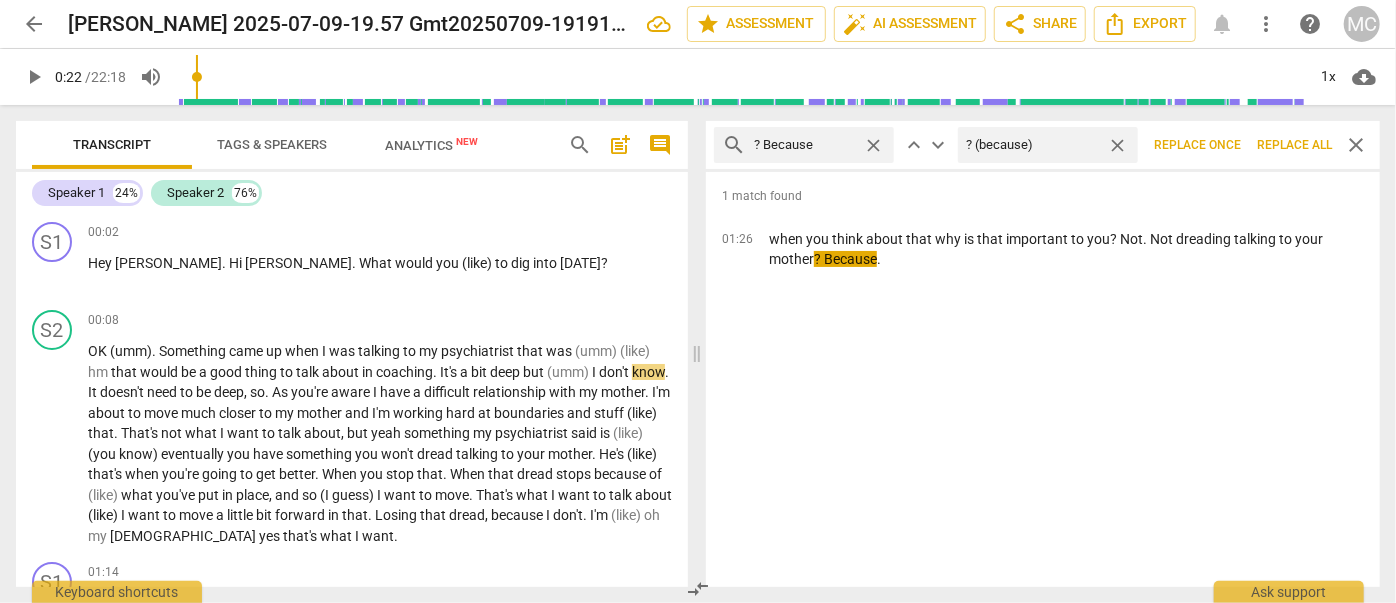 click on "Replace all" at bounding box center [1294, 145] 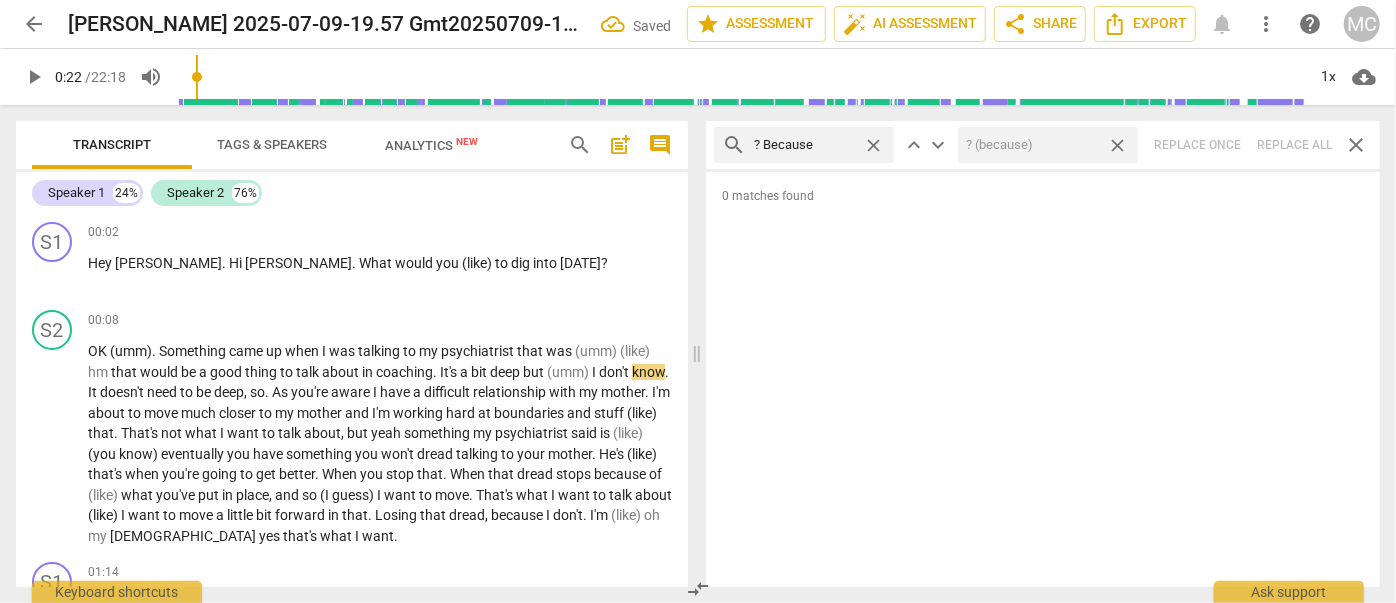 drag, startPoint x: 1121, startPoint y: 148, endPoint x: 957, endPoint y: 143, distance: 164.0762 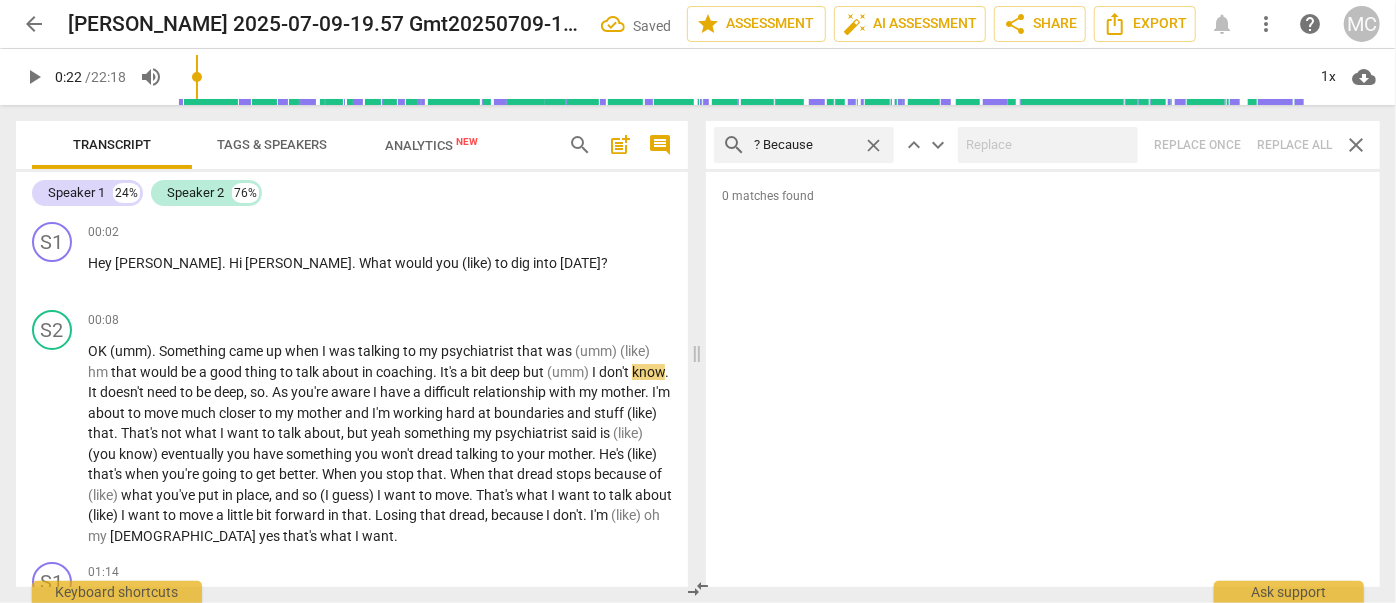 click on "close" at bounding box center [873, 145] 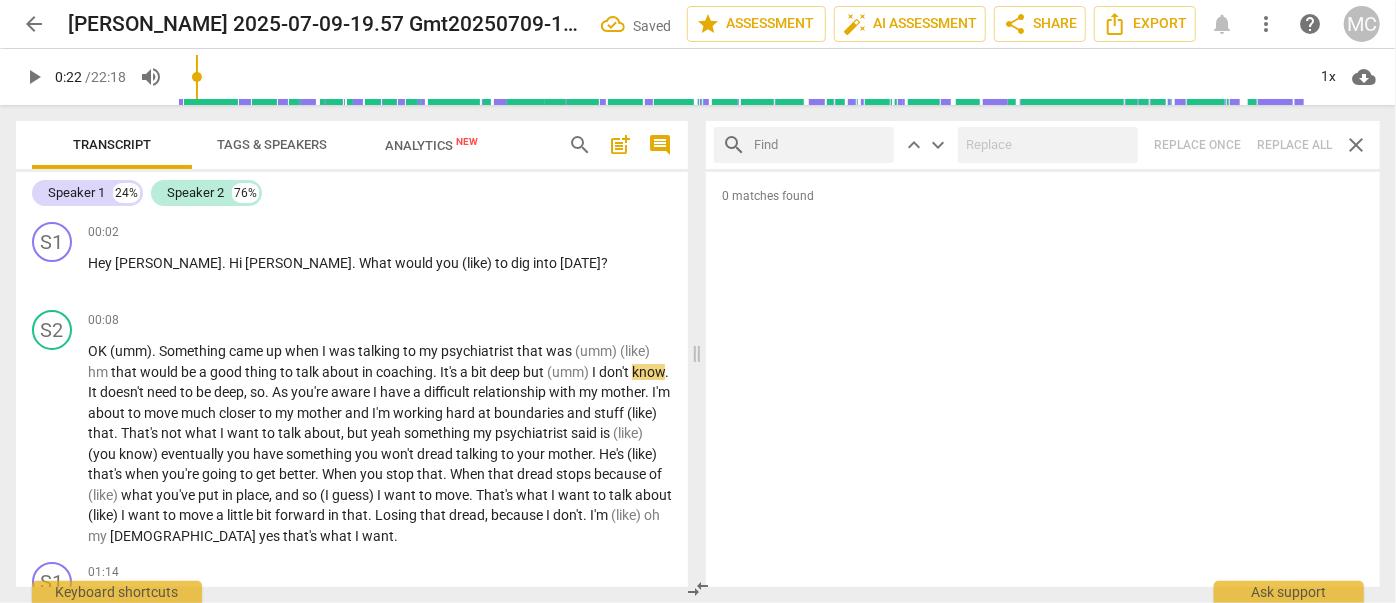 click at bounding box center (820, 145) 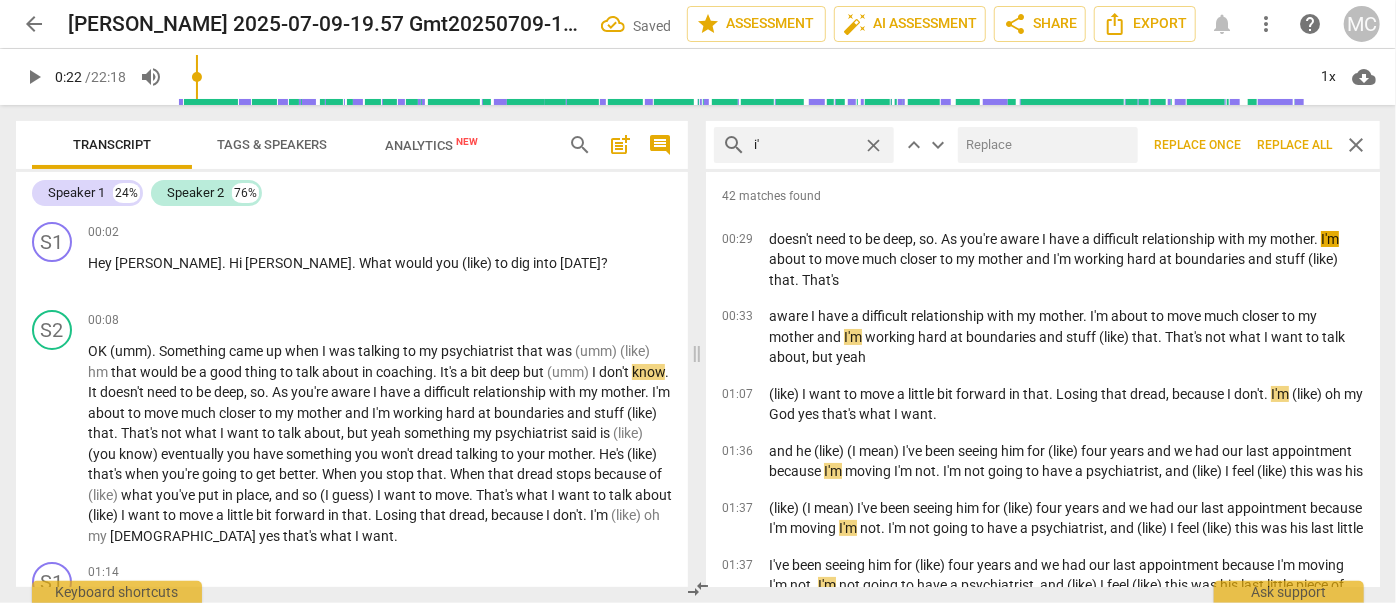 type on "i" 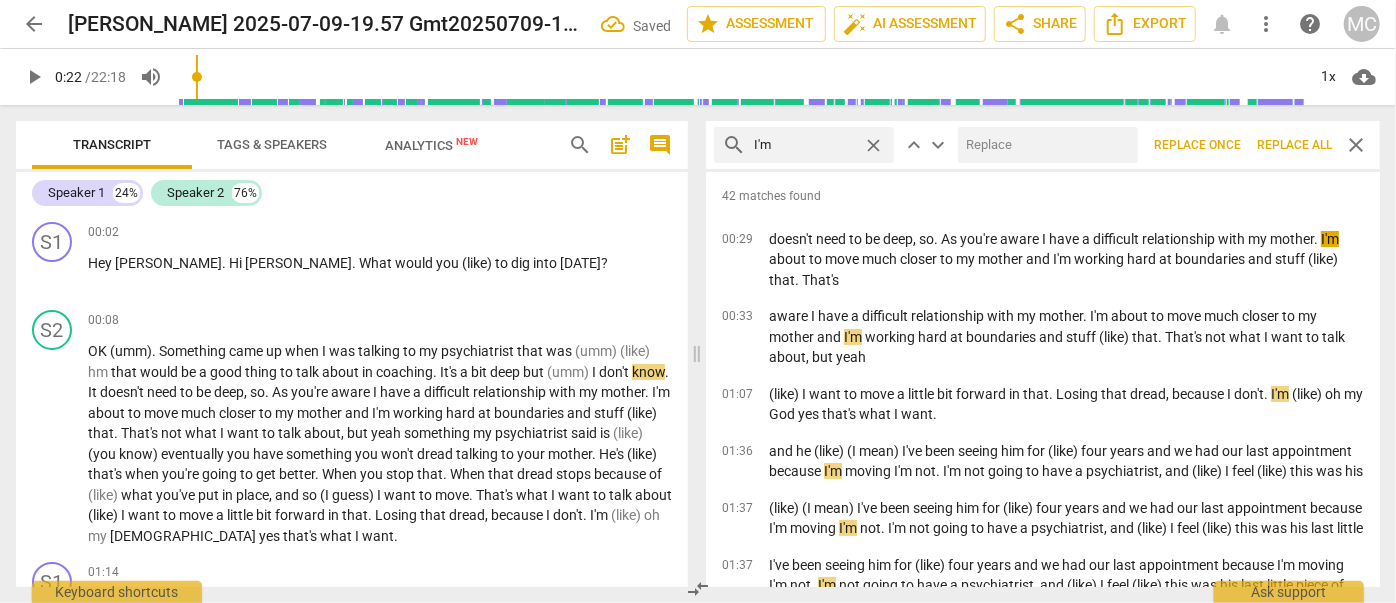 type on "I'm" 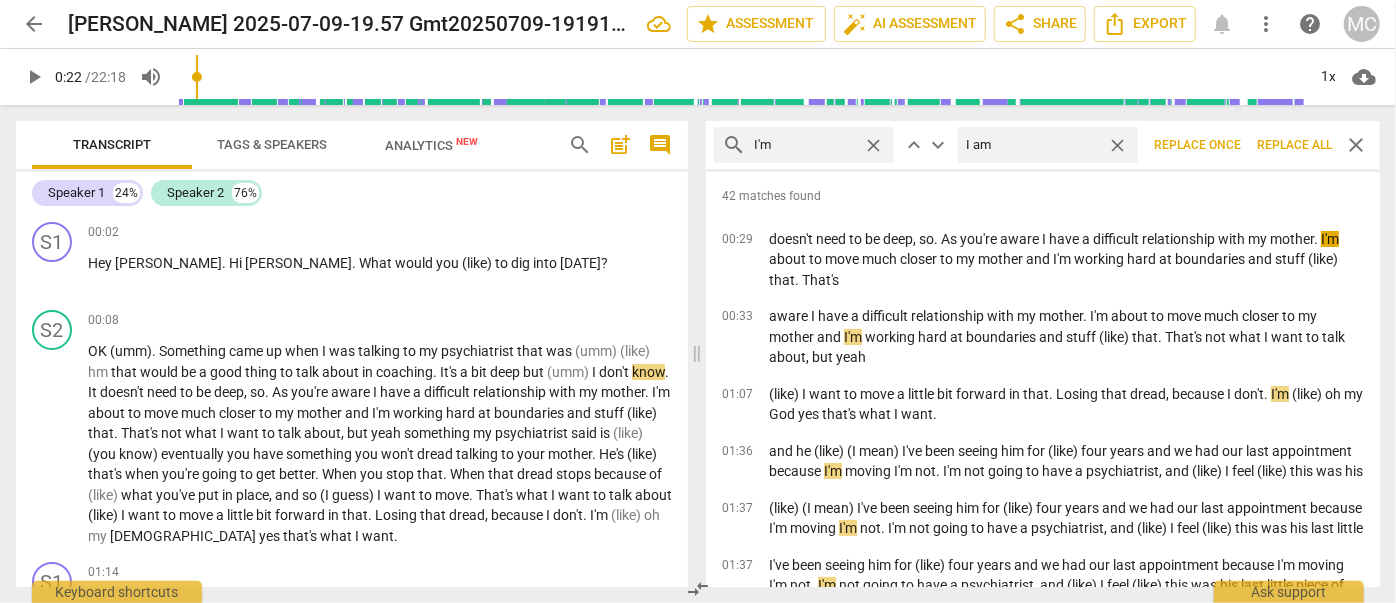 type on "I am" 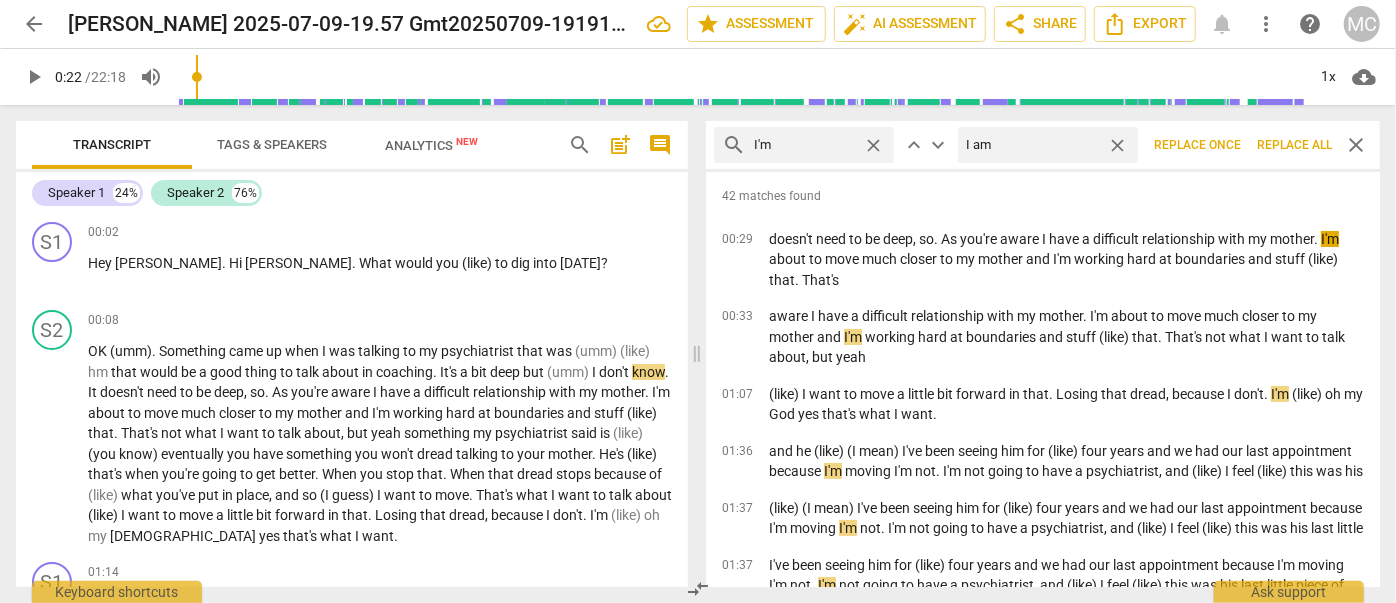 click on "Replace all" at bounding box center [1294, 145] 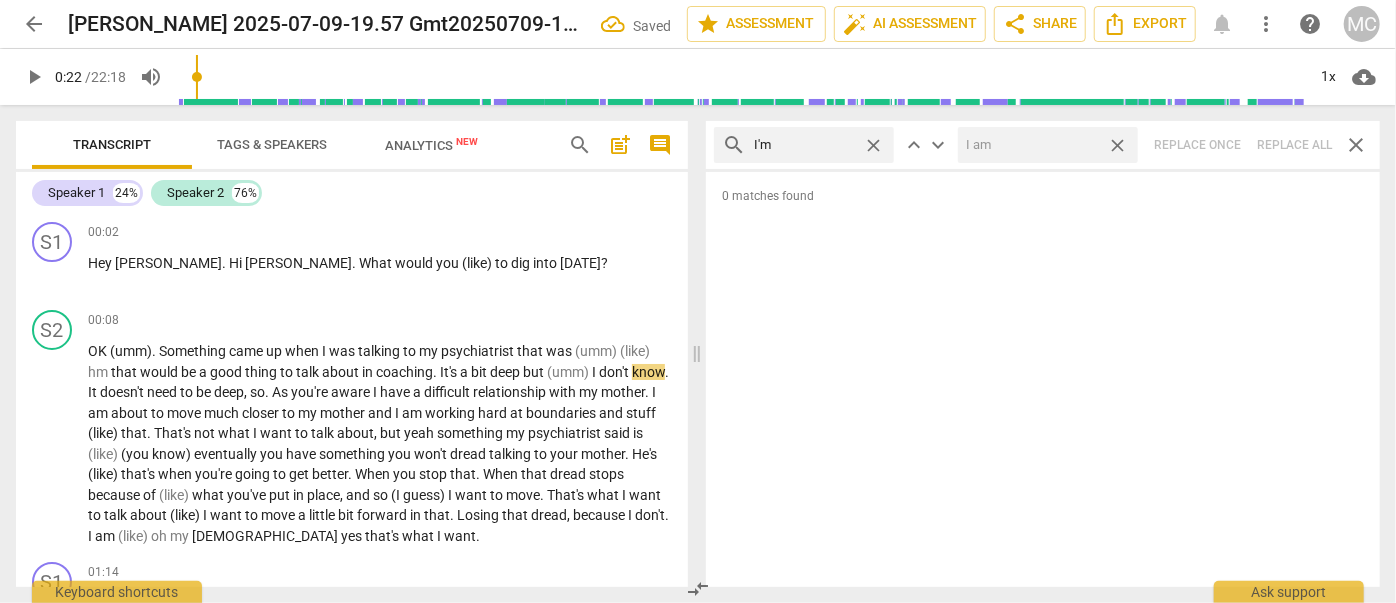 click on "close" at bounding box center (1117, 145) 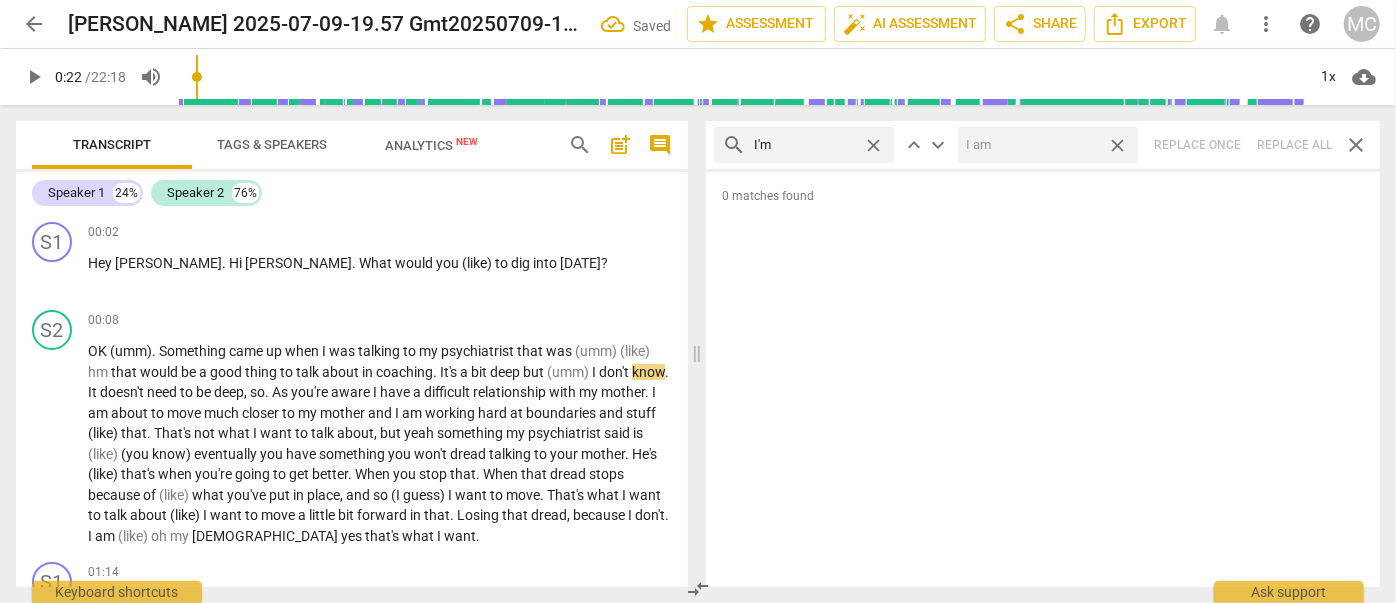 type 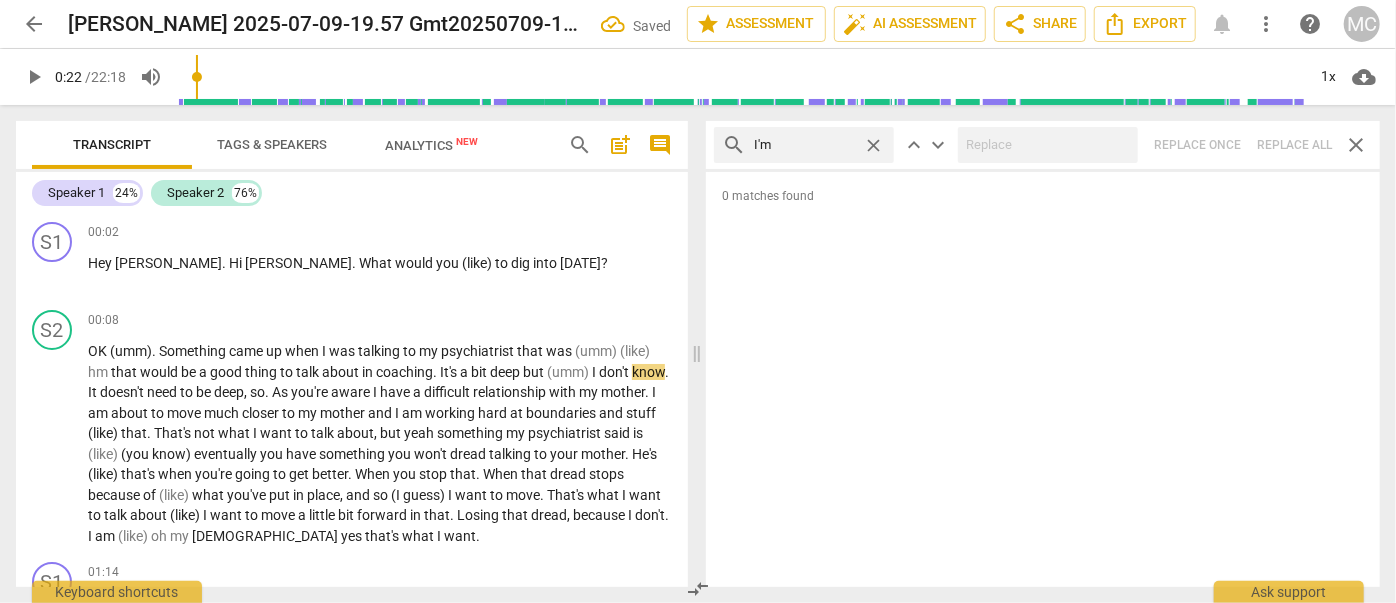 click on "close" at bounding box center [873, 145] 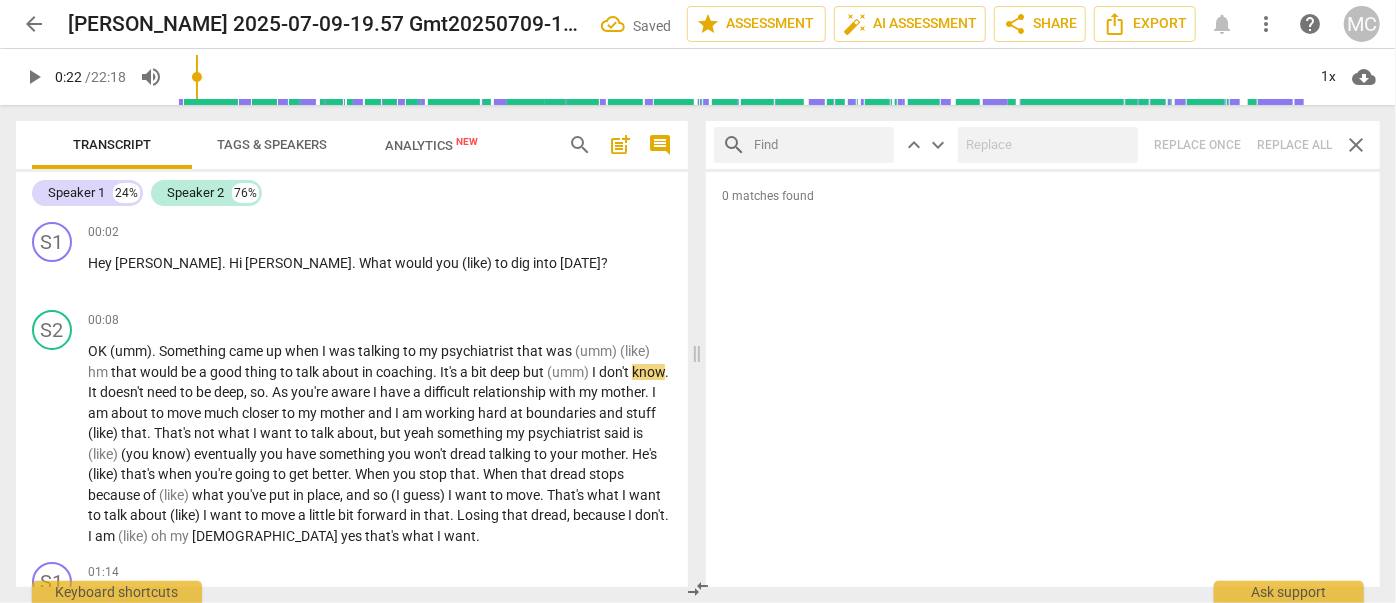 click at bounding box center (820, 145) 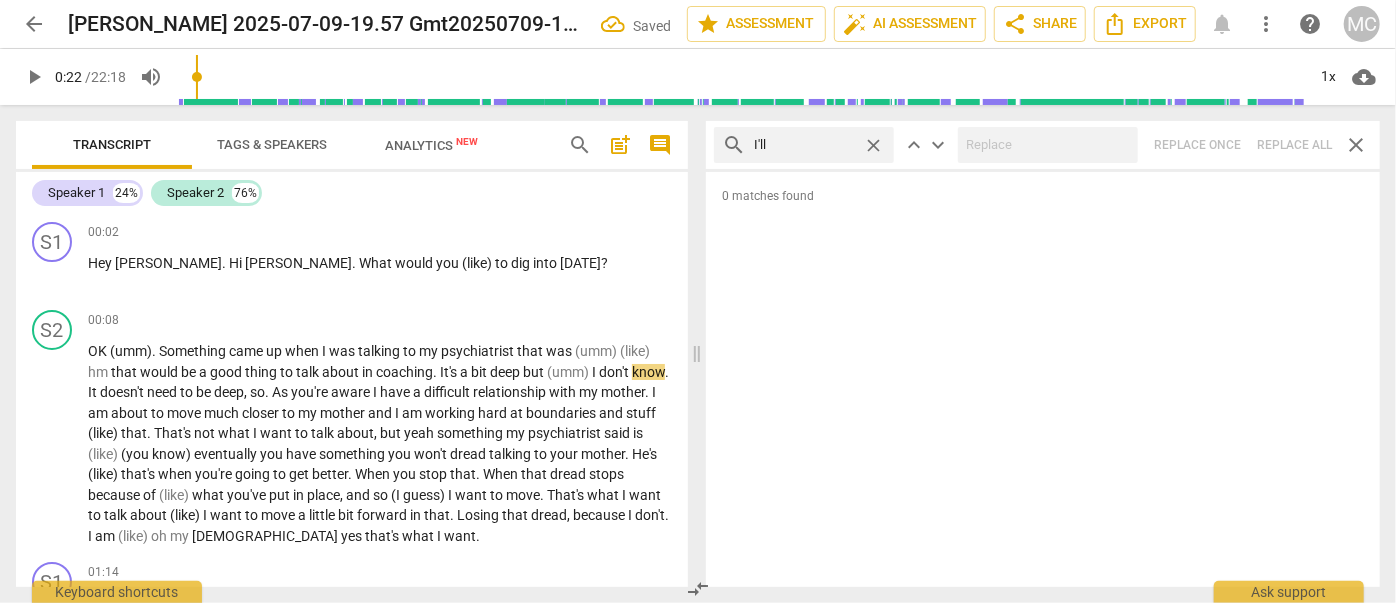 type on "I'll" 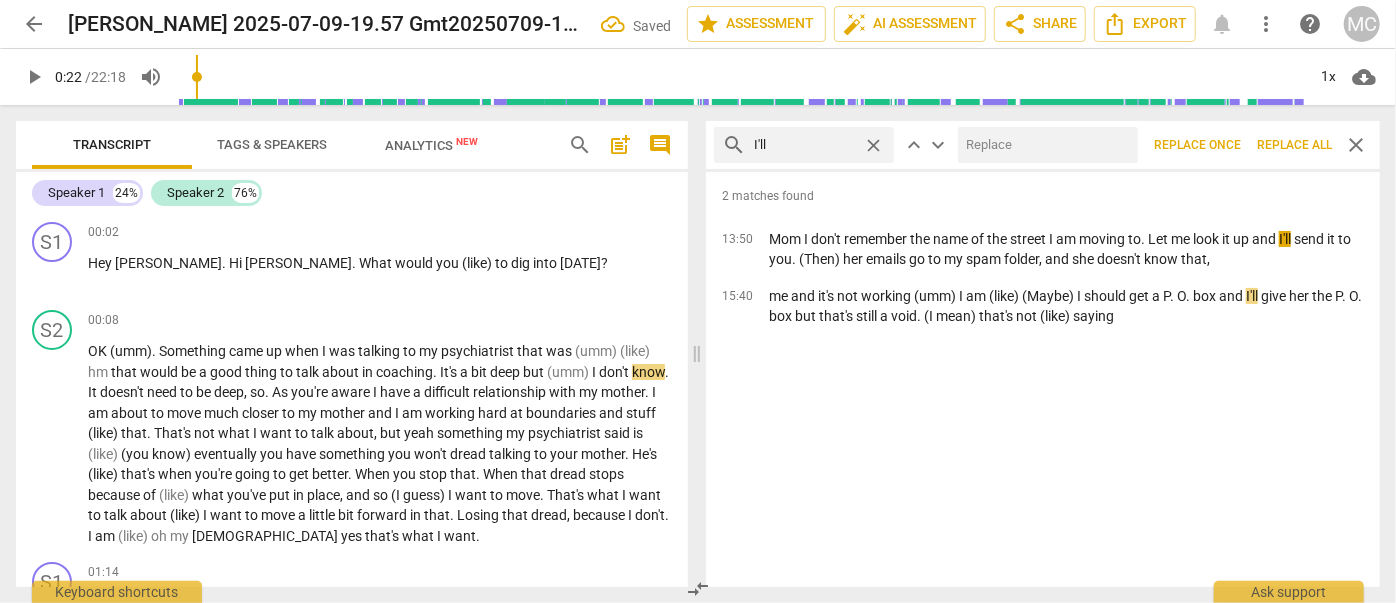 click at bounding box center (1044, 145) 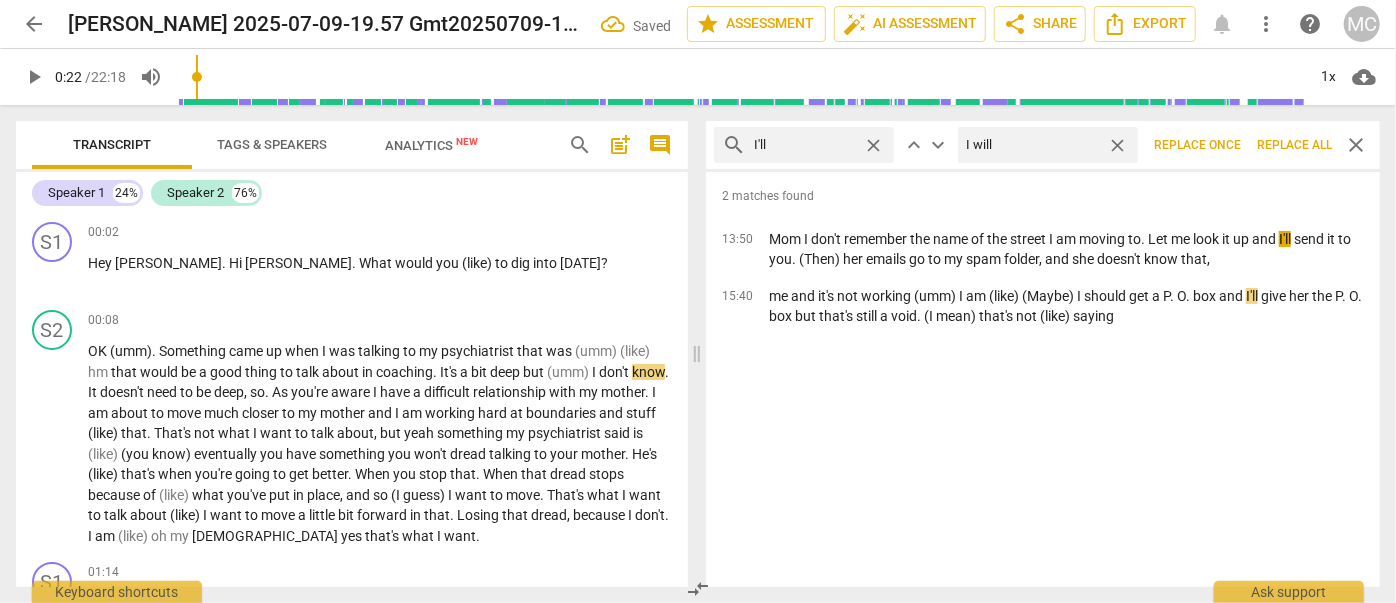 type on "I will" 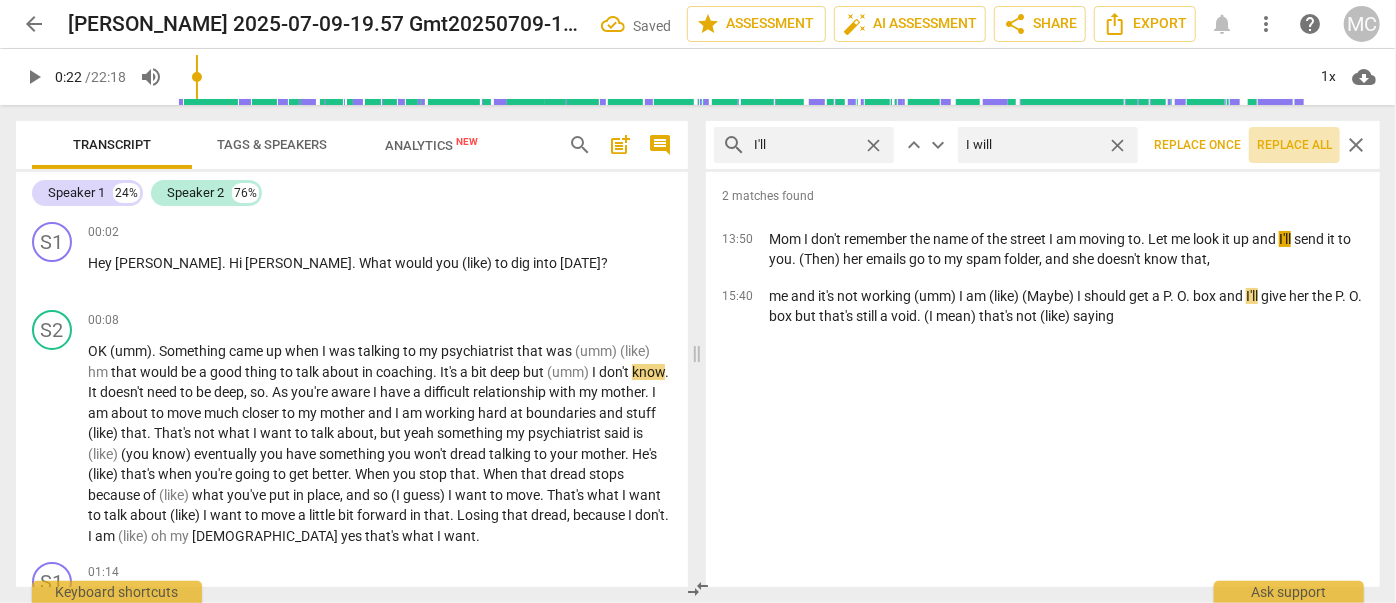 click on "Replace all" at bounding box center (1294, 145) 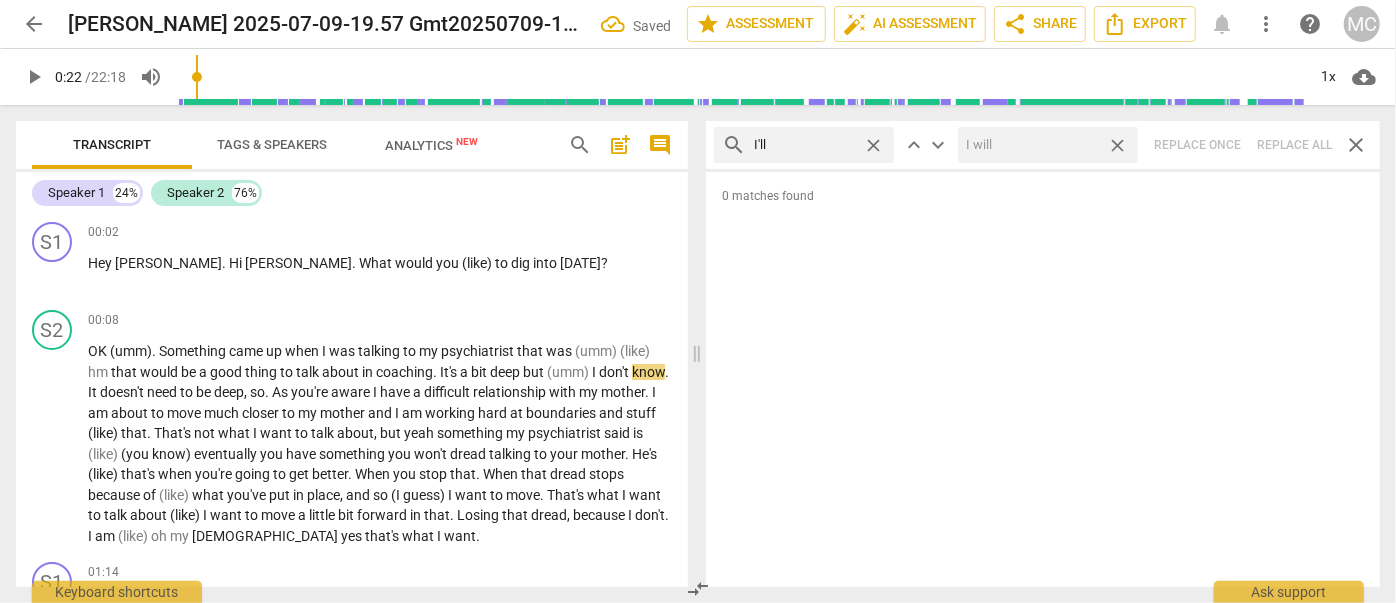drag, startPoint x: 1121, startPoint y: 146, endPoint x: 1008, endPoint y: 157, distance: 113.534134 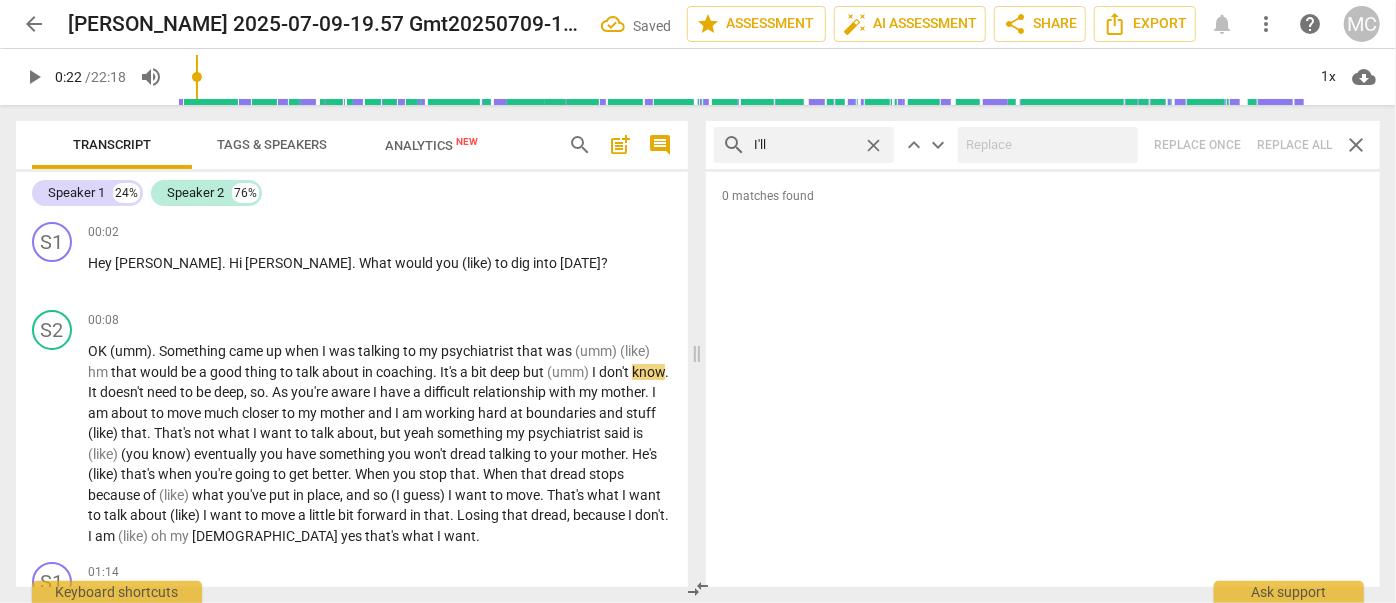 click on "close" at bounding box center [873, 145] 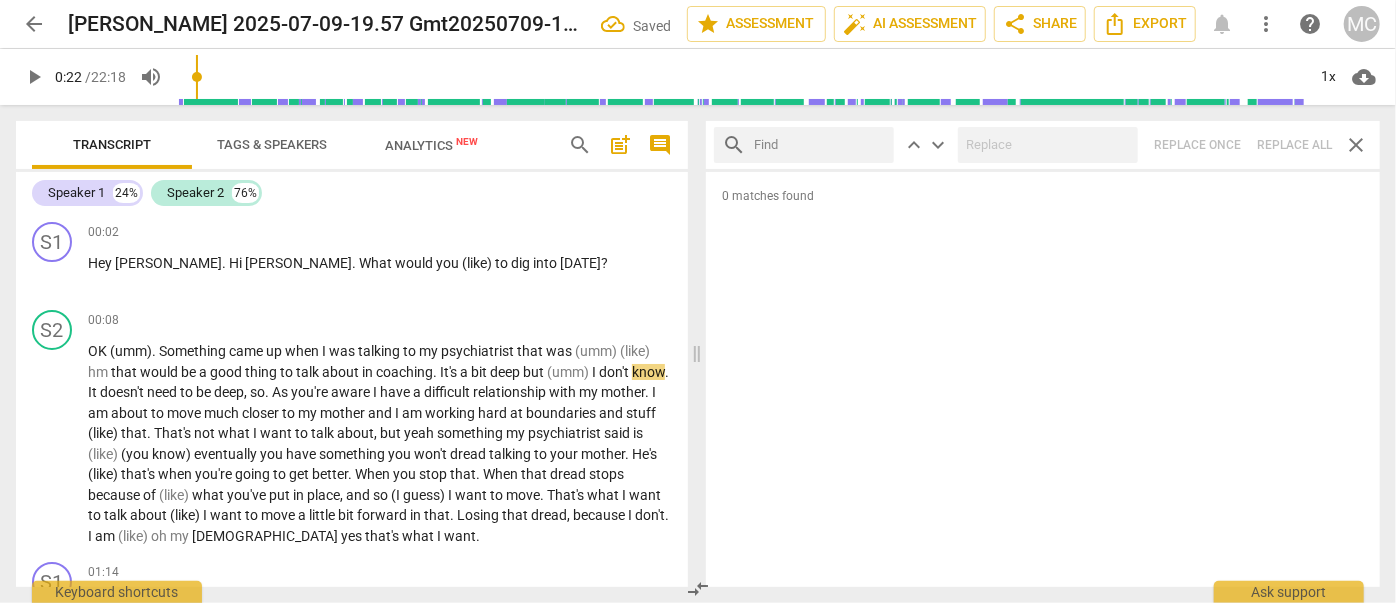click at bounding box center [820, 145] 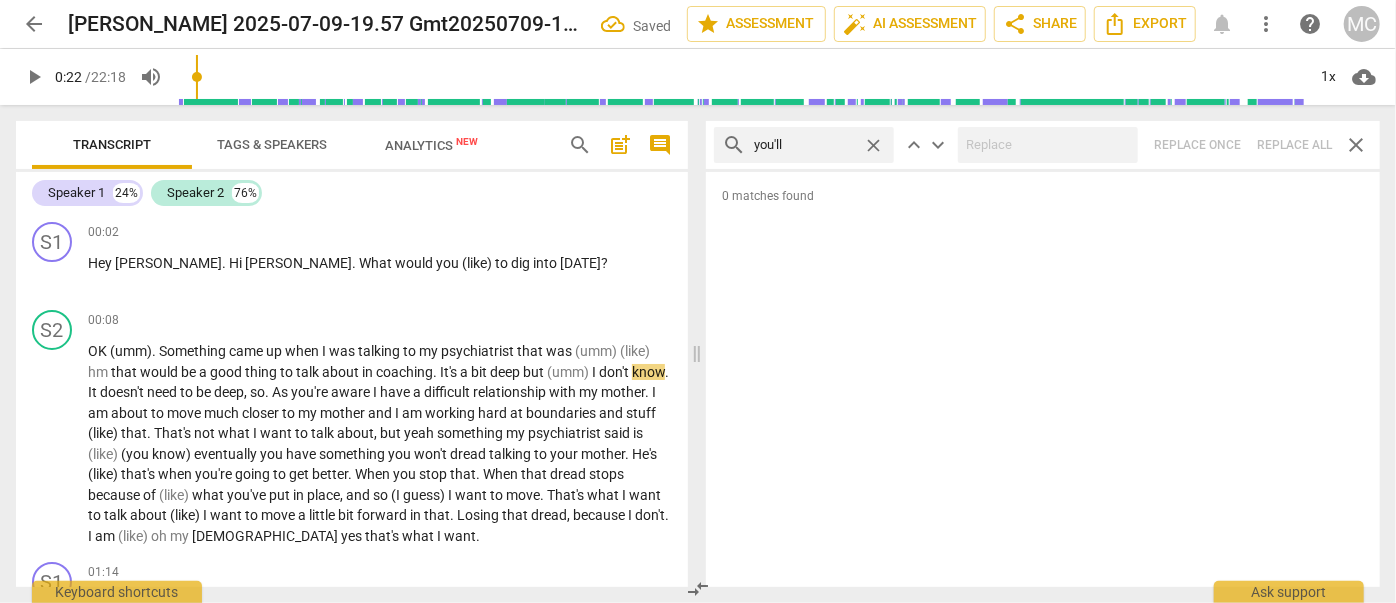 type on "you'll" 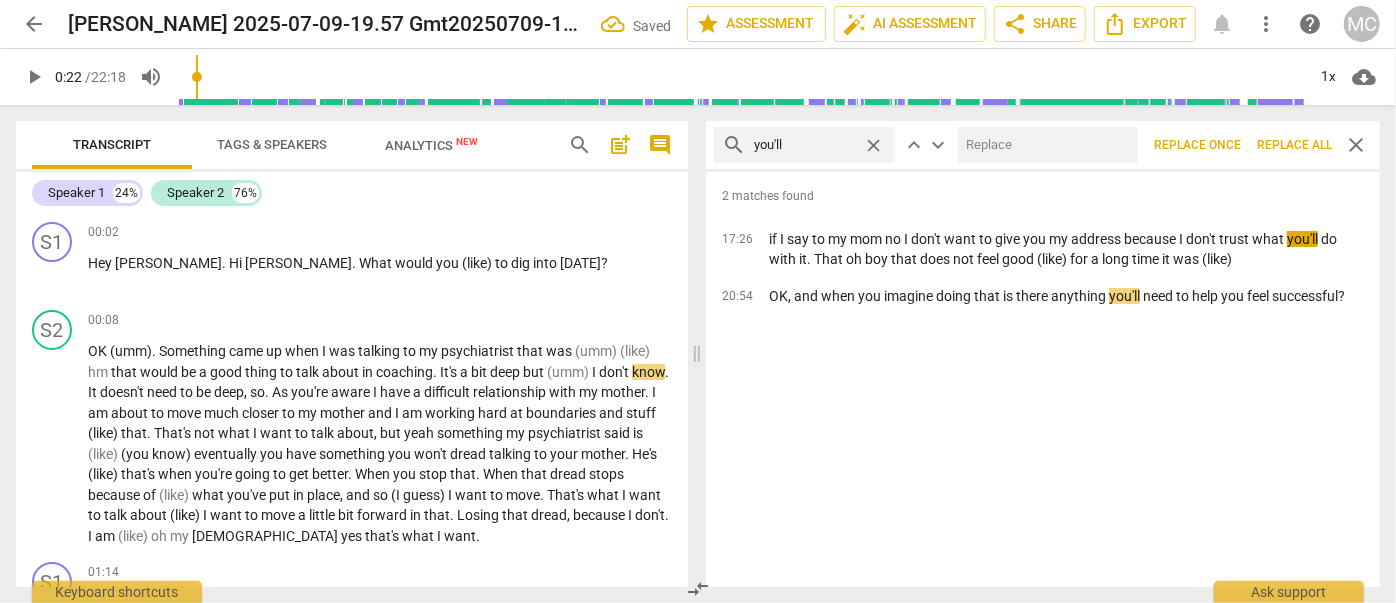 click at bounding box center (1044, 145) 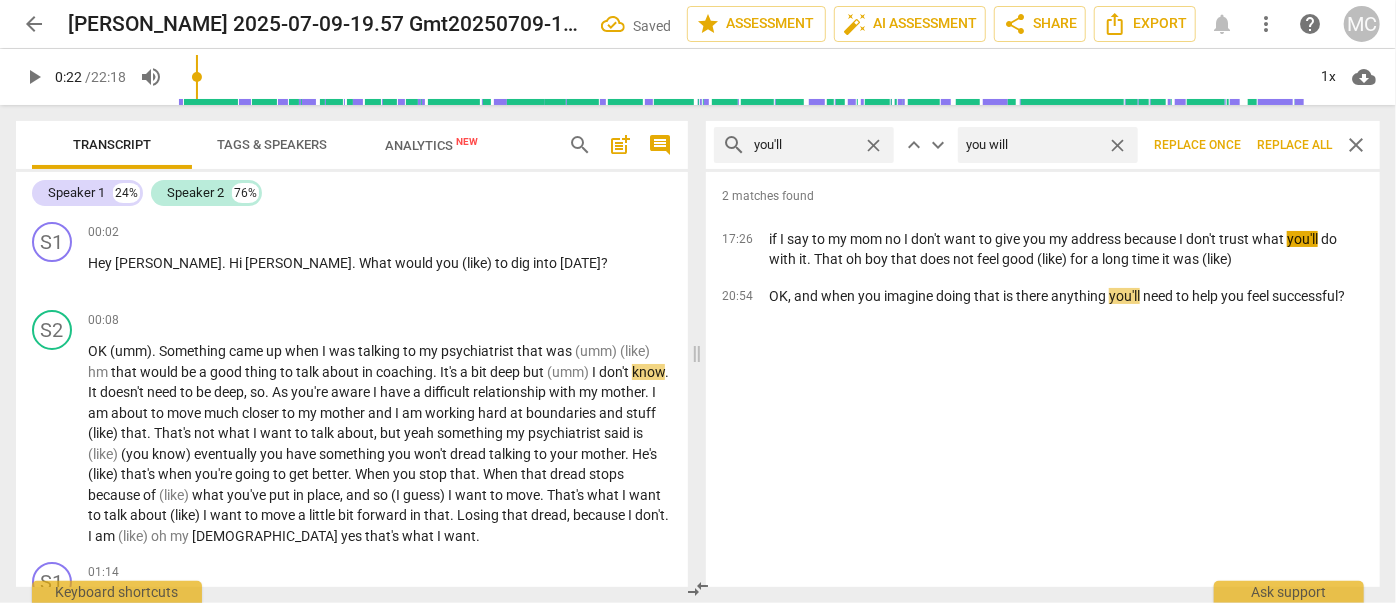 type on "you will" 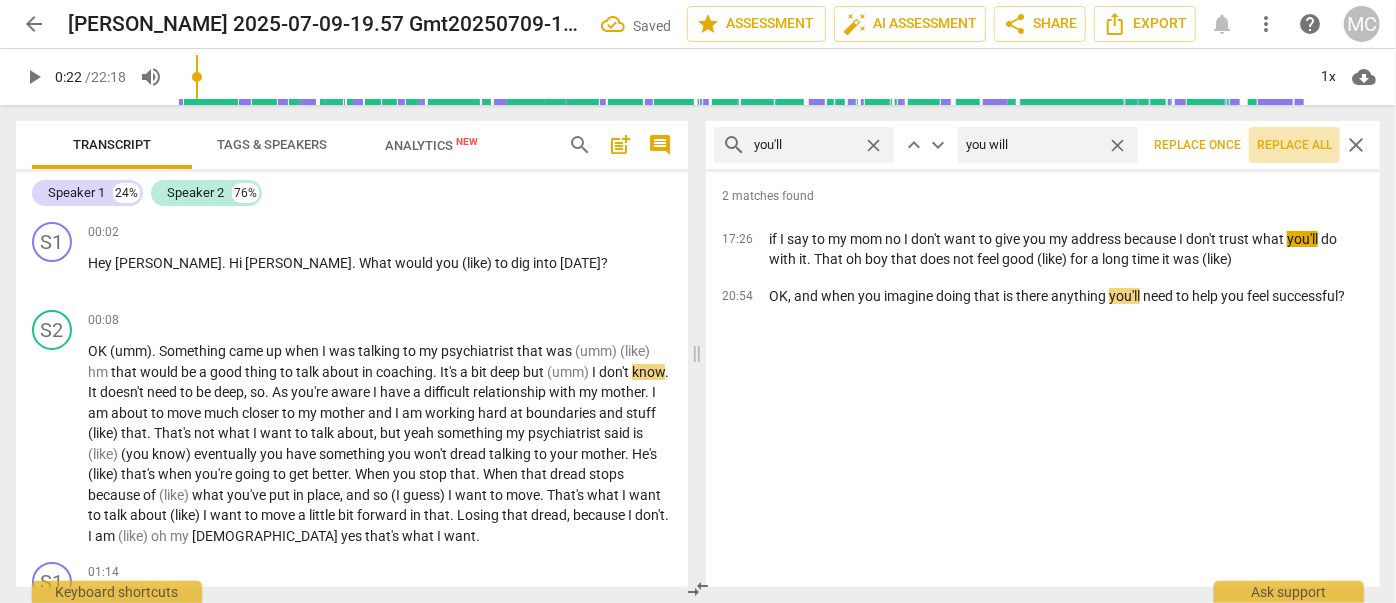 click on "Replace all" at bounding box center [1294, 145] 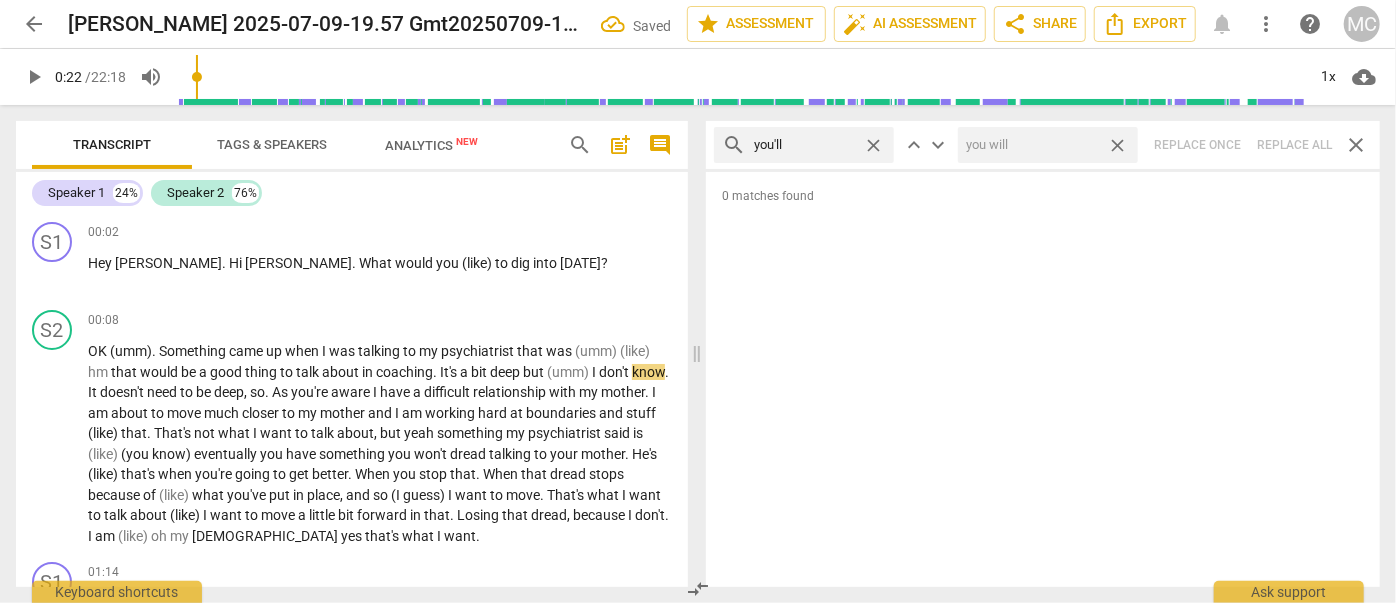 click on "close" at bounding box center [1117, 145] 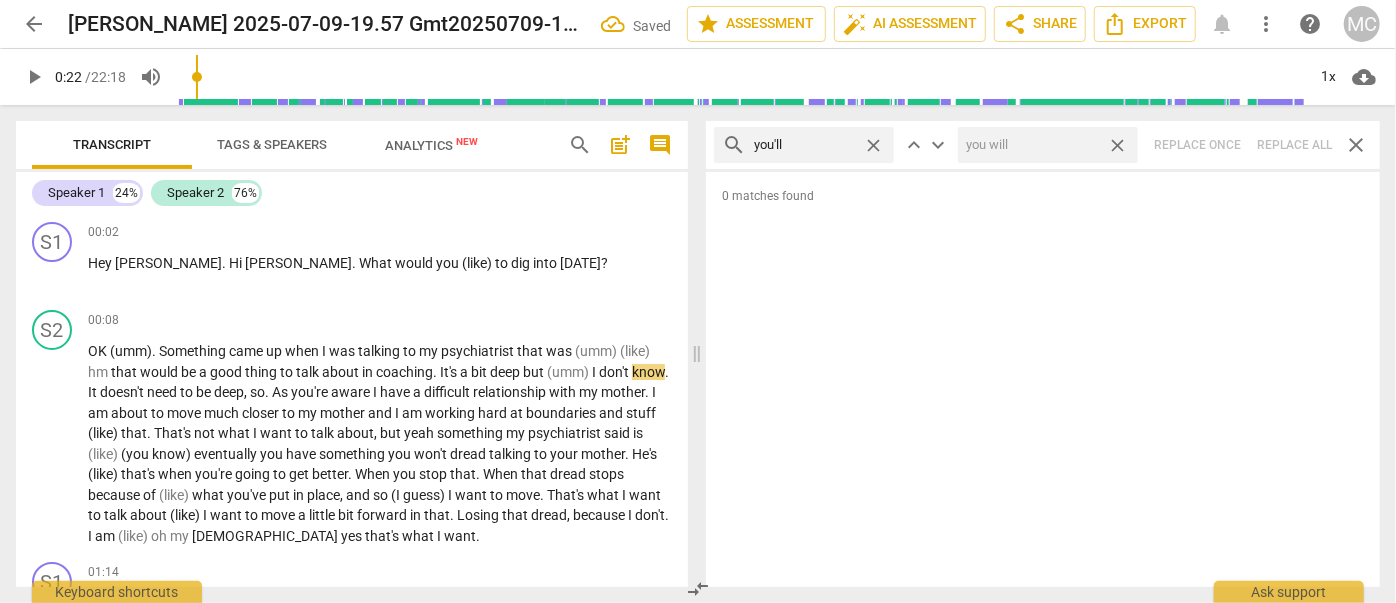 type 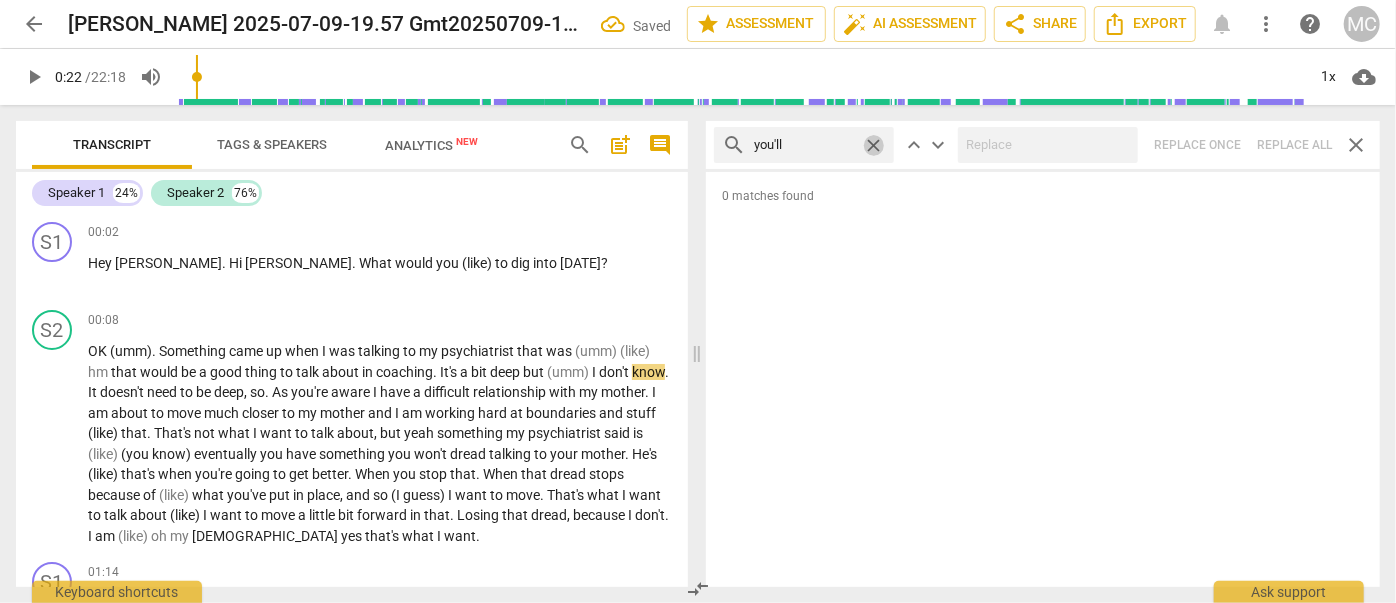 click on "close" at bounding box center [873, 145] 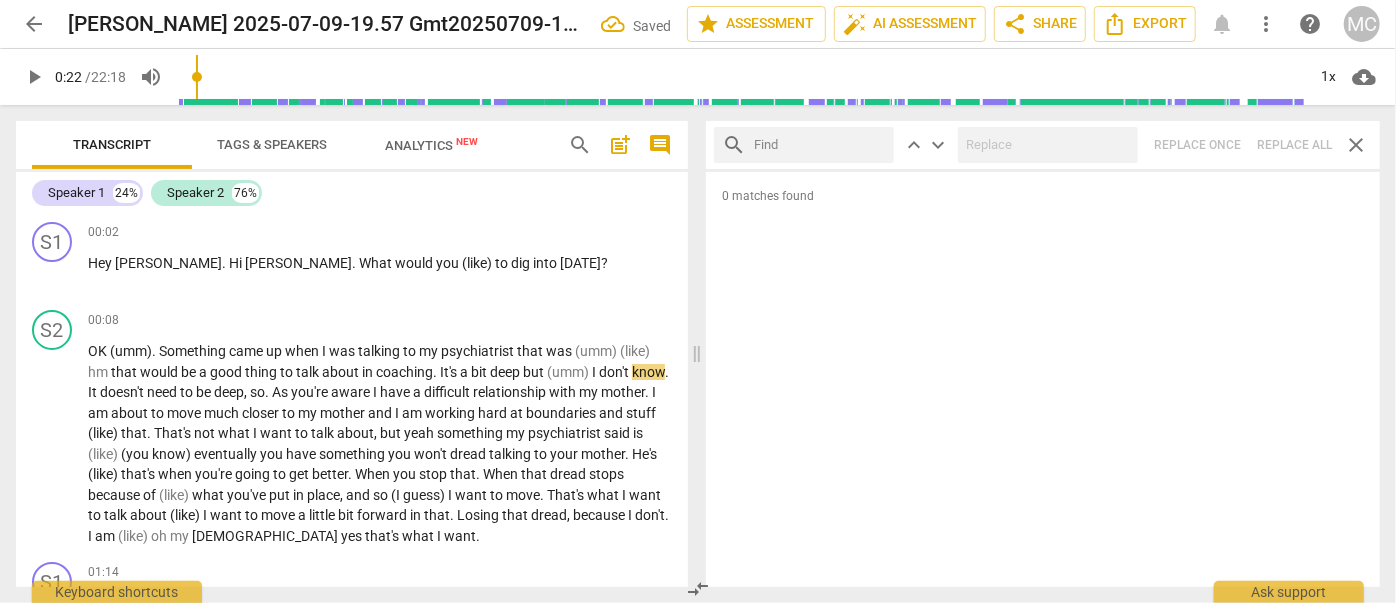 click at bounding box center (820, 145) 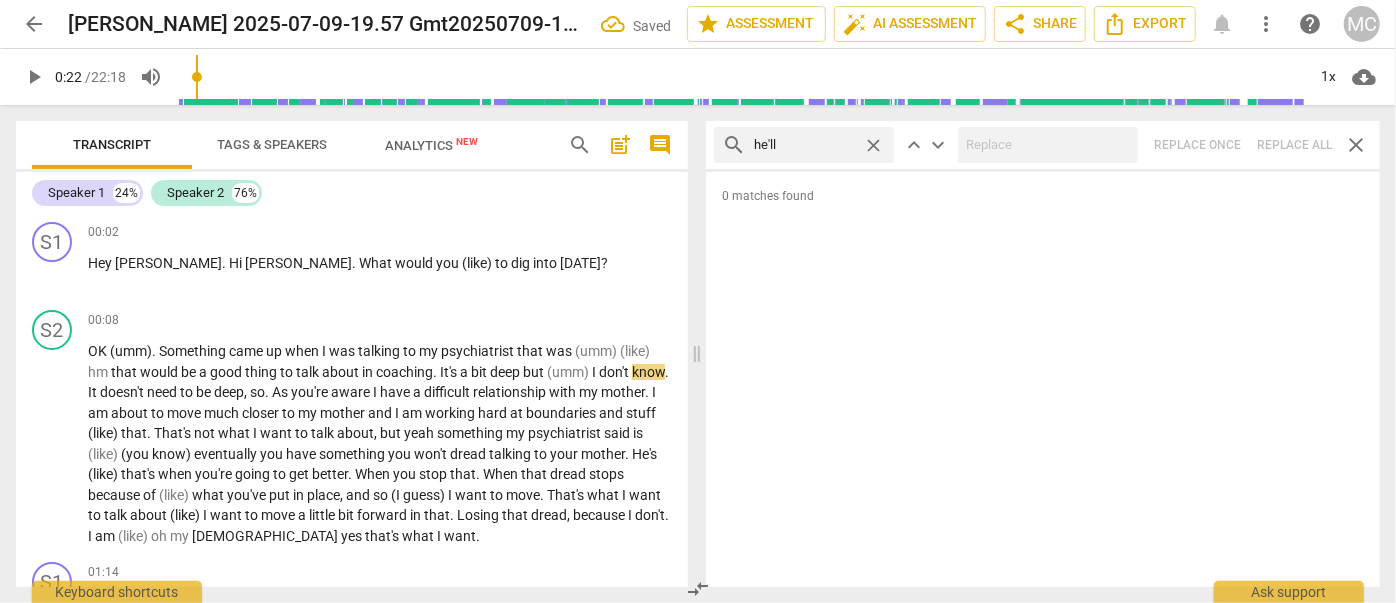 type on "he'll" 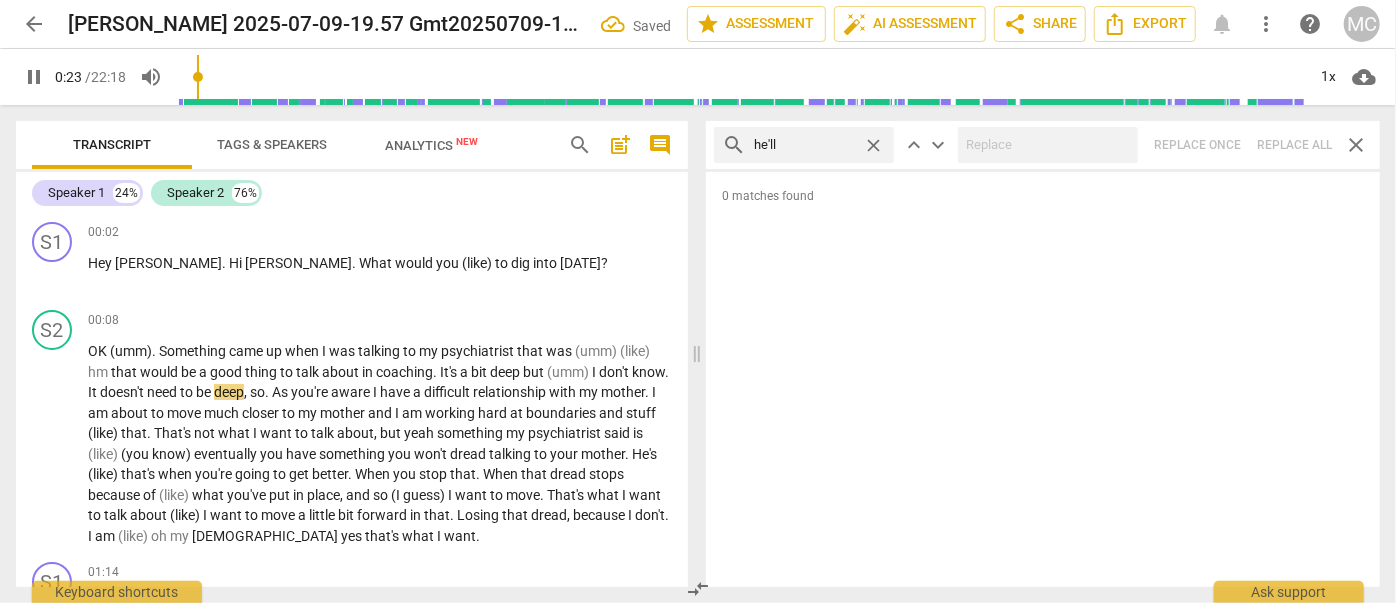 click on "search he'll close keyboard_arrow_up keyboard_arrow_down Replace once Replace all close" at bounding box center [1043, 145] 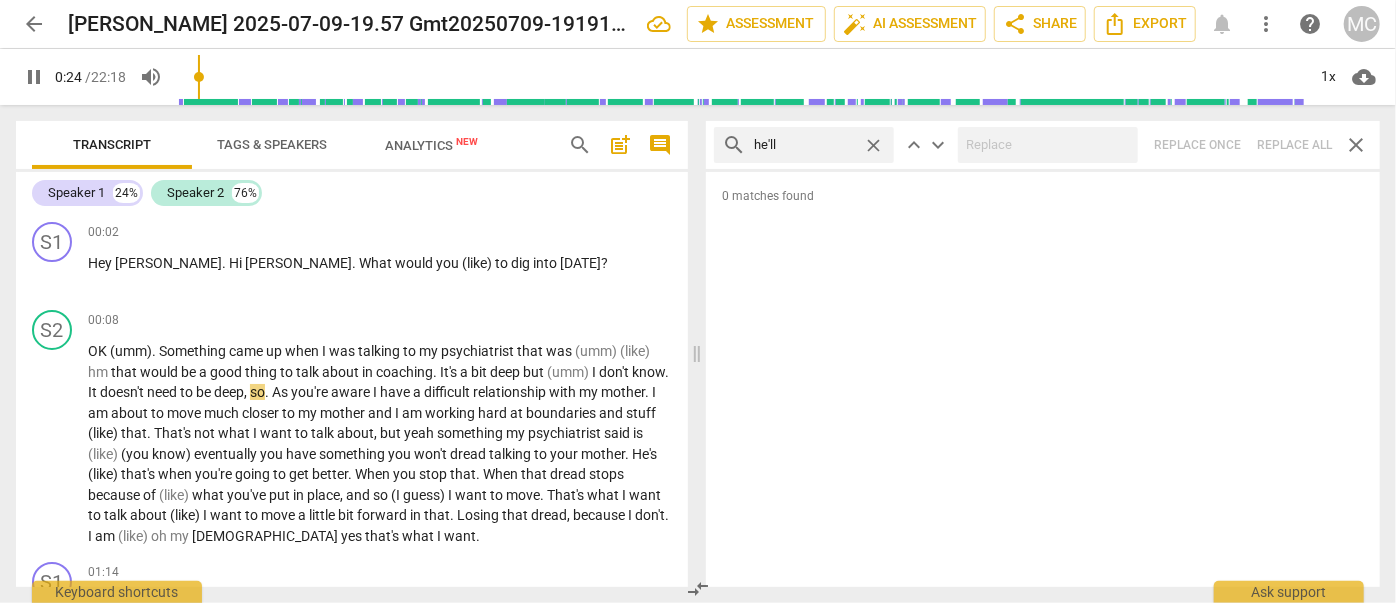 type on "25" 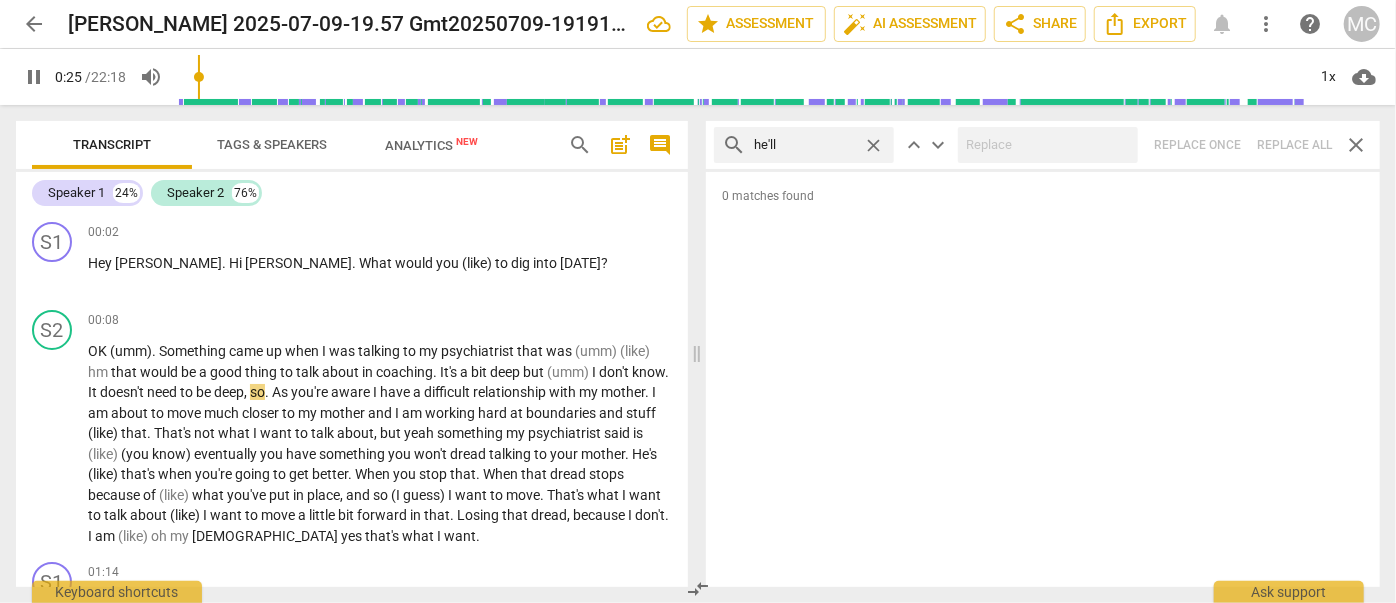 drag, startPoint x: 869, startPoint y: 145, endPoint x: 857, endPoint y: 145, distance: 12 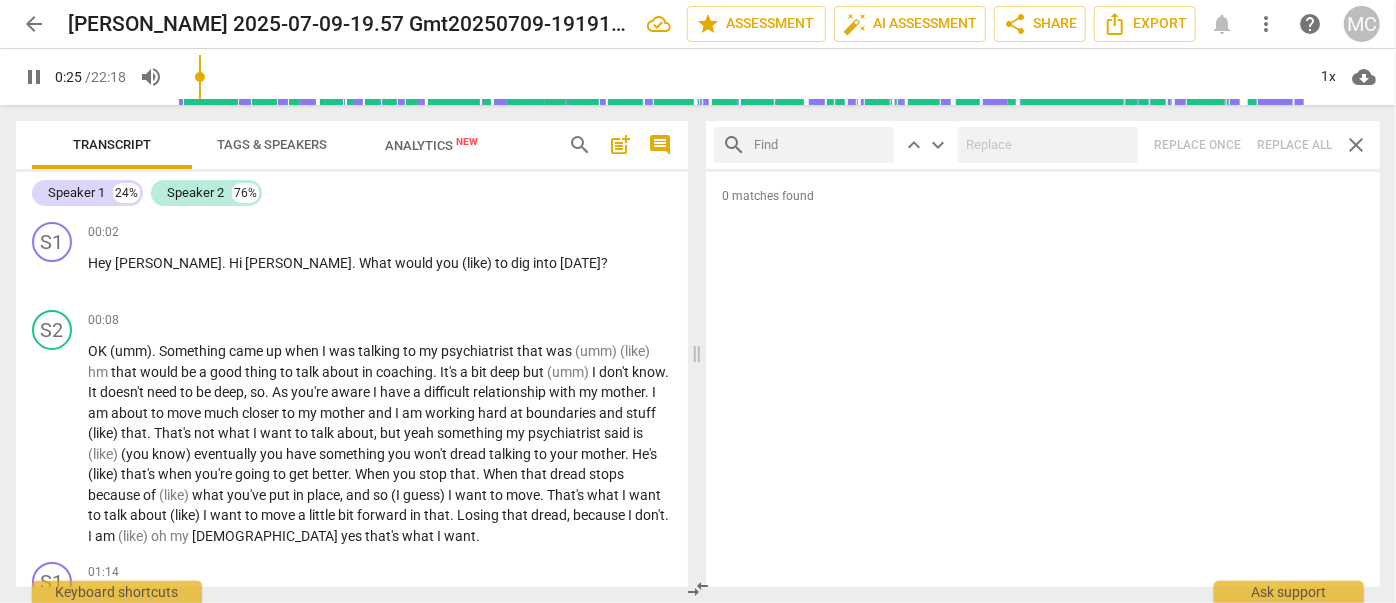 drag, startPoint x: 824, startPoint y: 146, endPoint x: 818, endPoint y: 164, distance: 18.973665 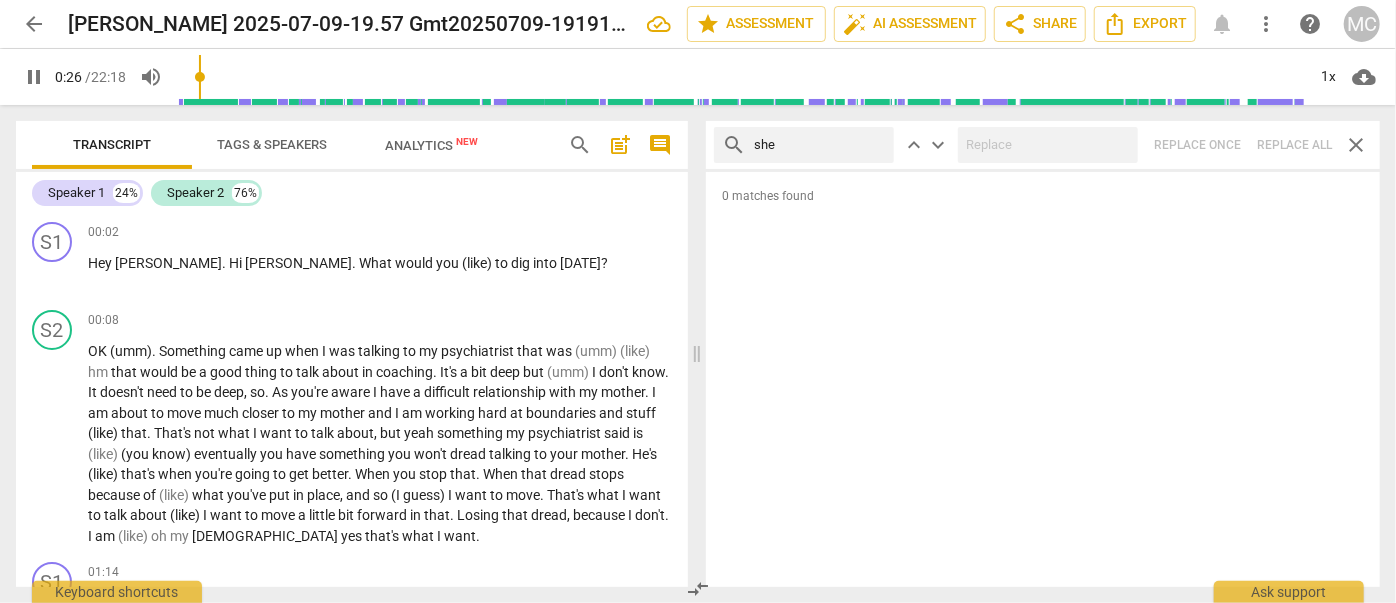 type on "she" 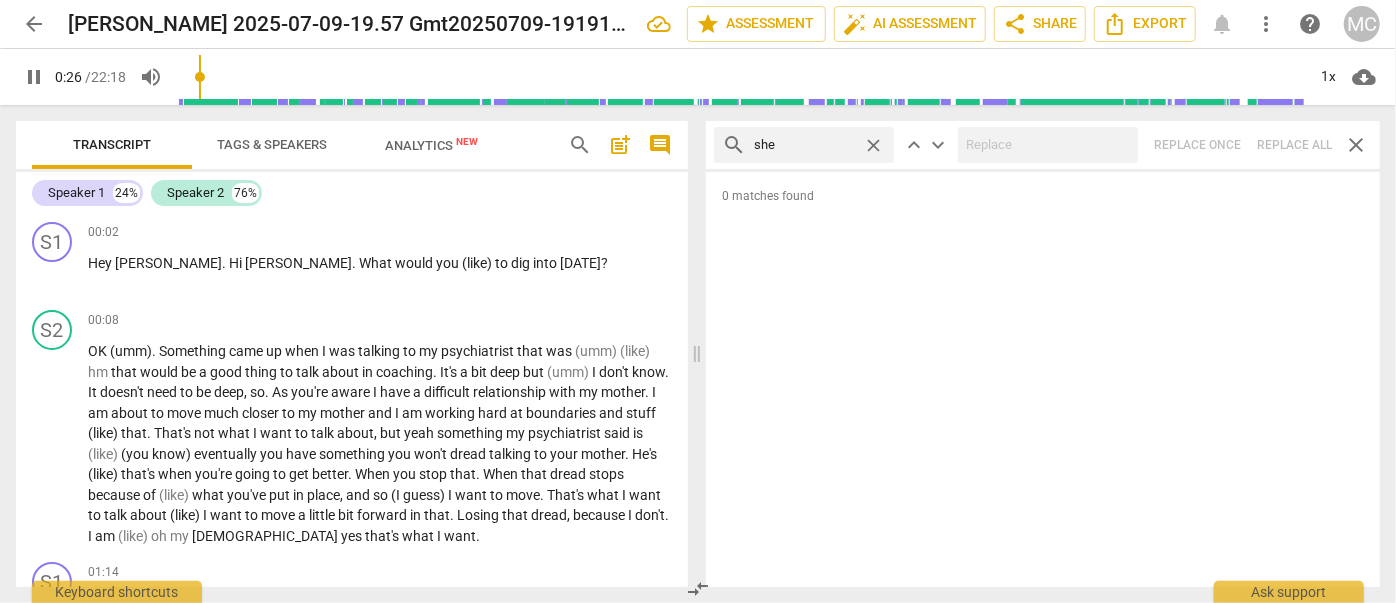 type on "she" 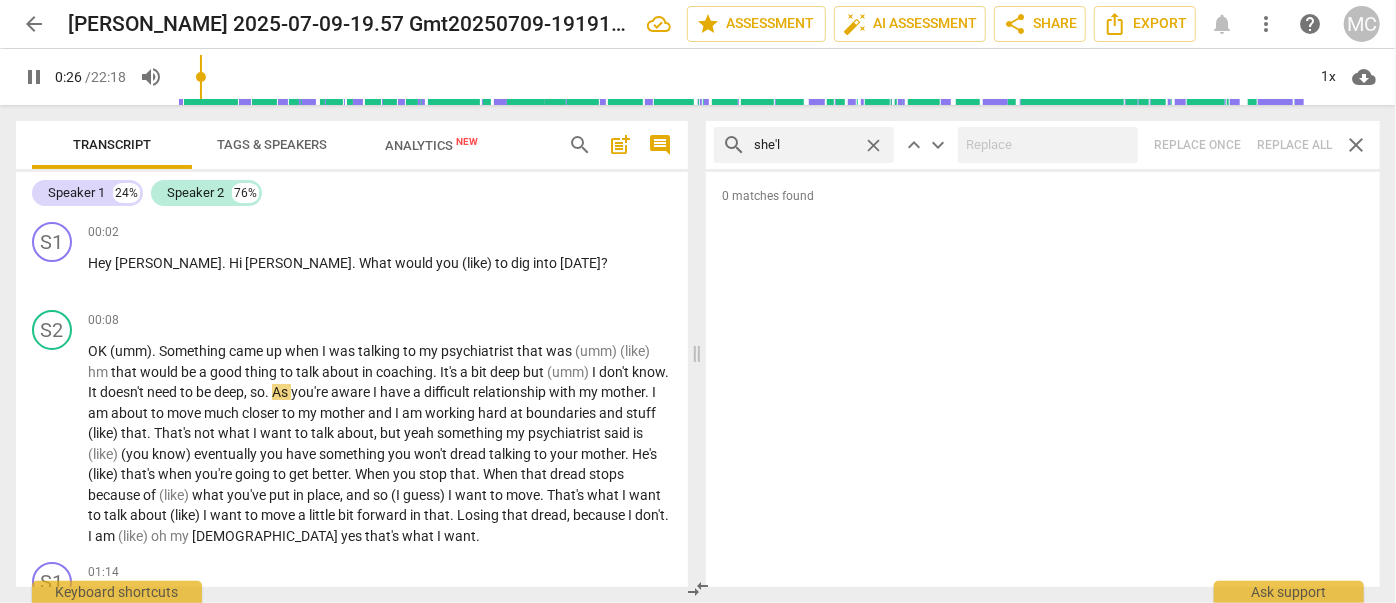type on "she'll" 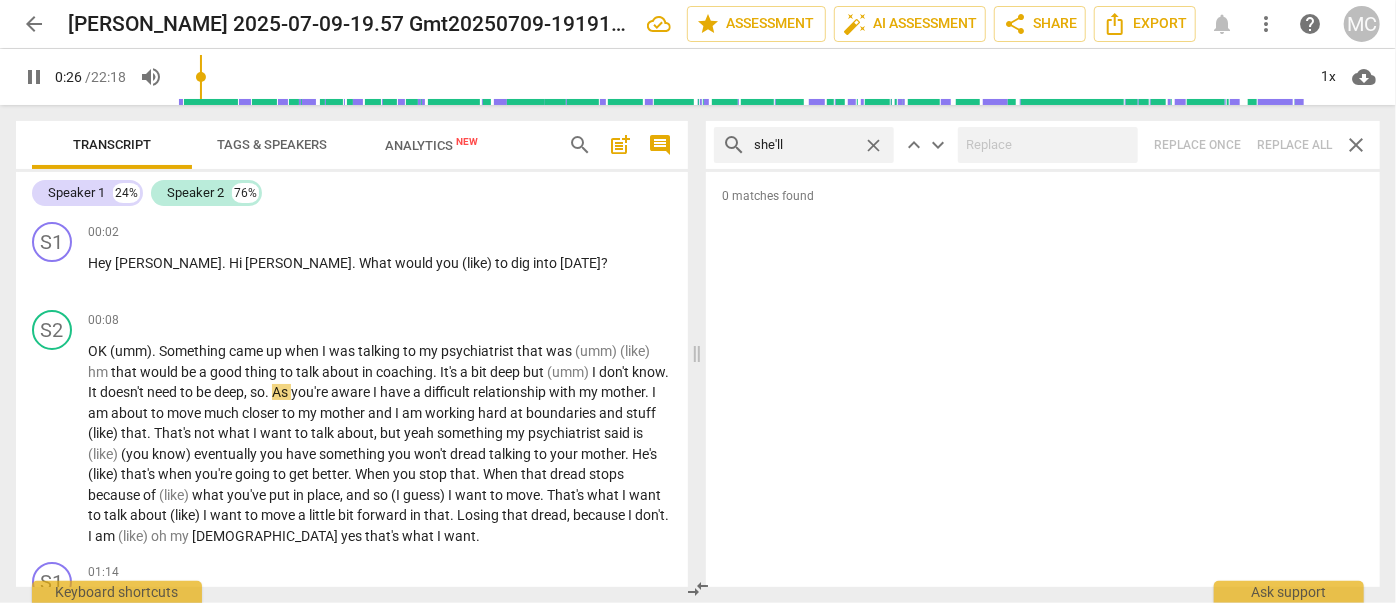 type on "27" 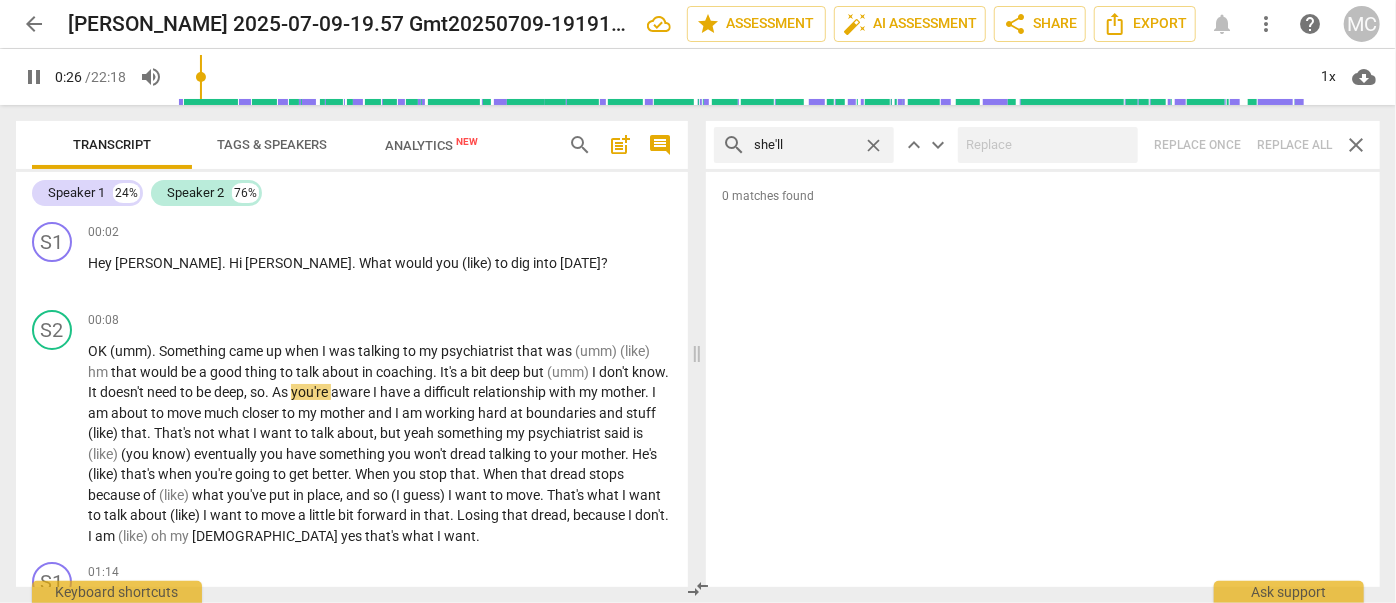 type on "she'll" 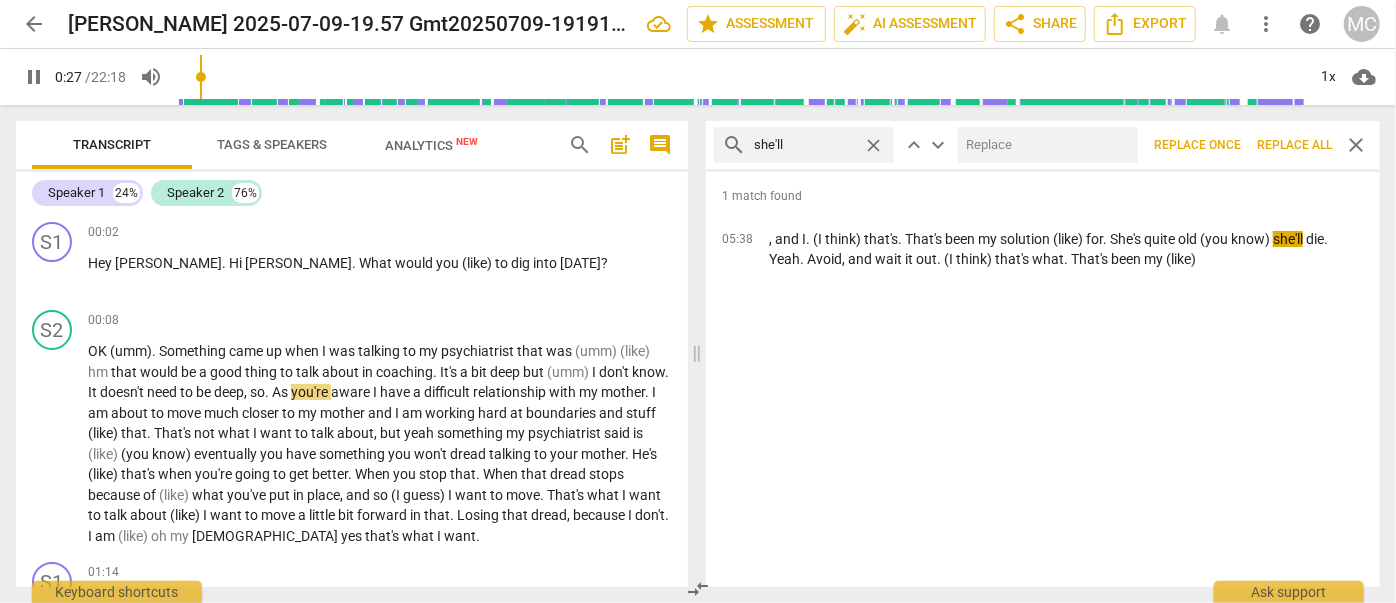 click at bounding box center (1044, 145) 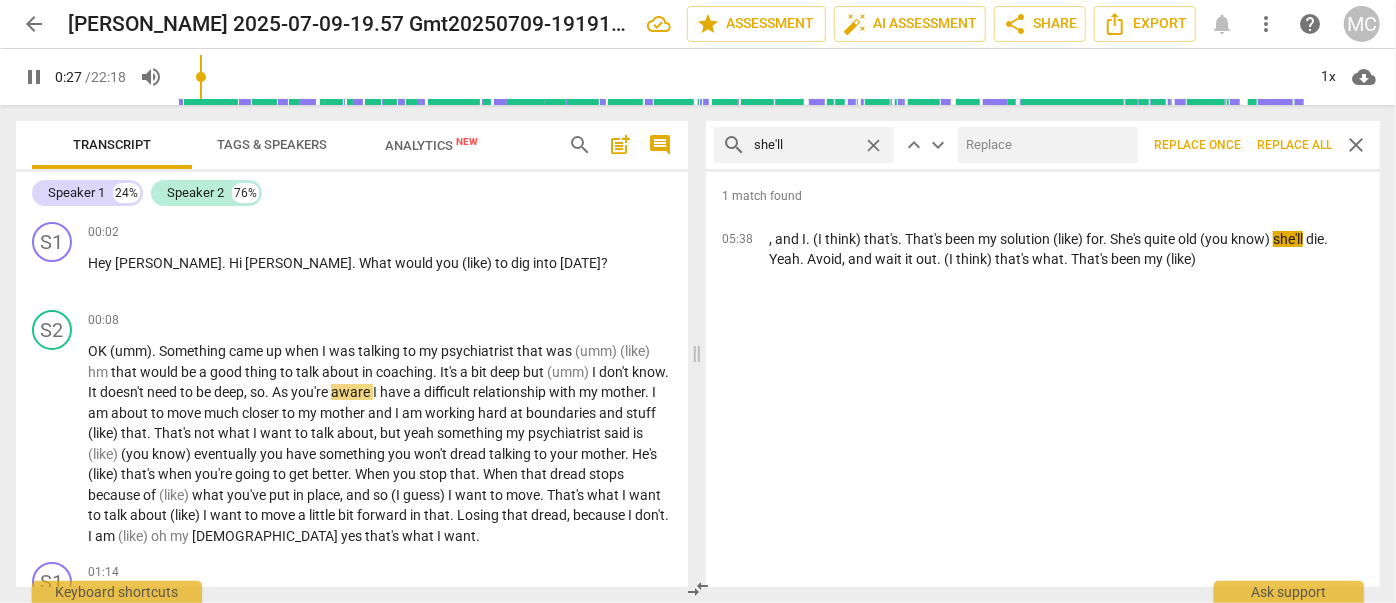 type on "28" 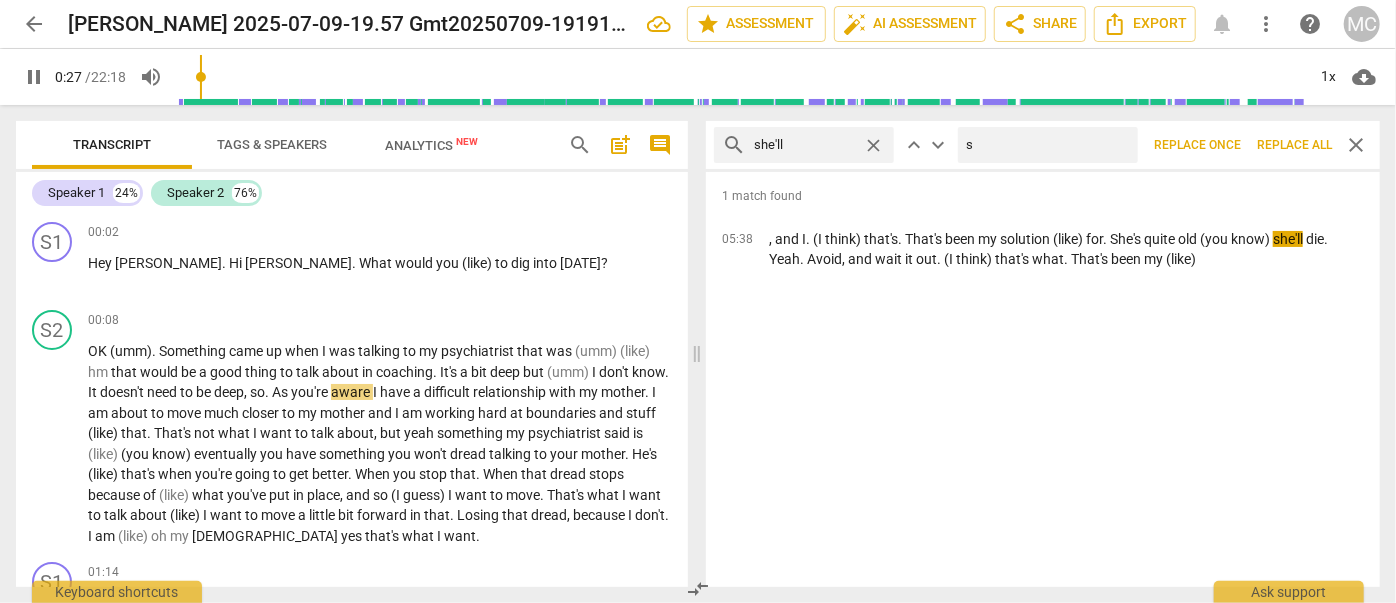 type on "sh" 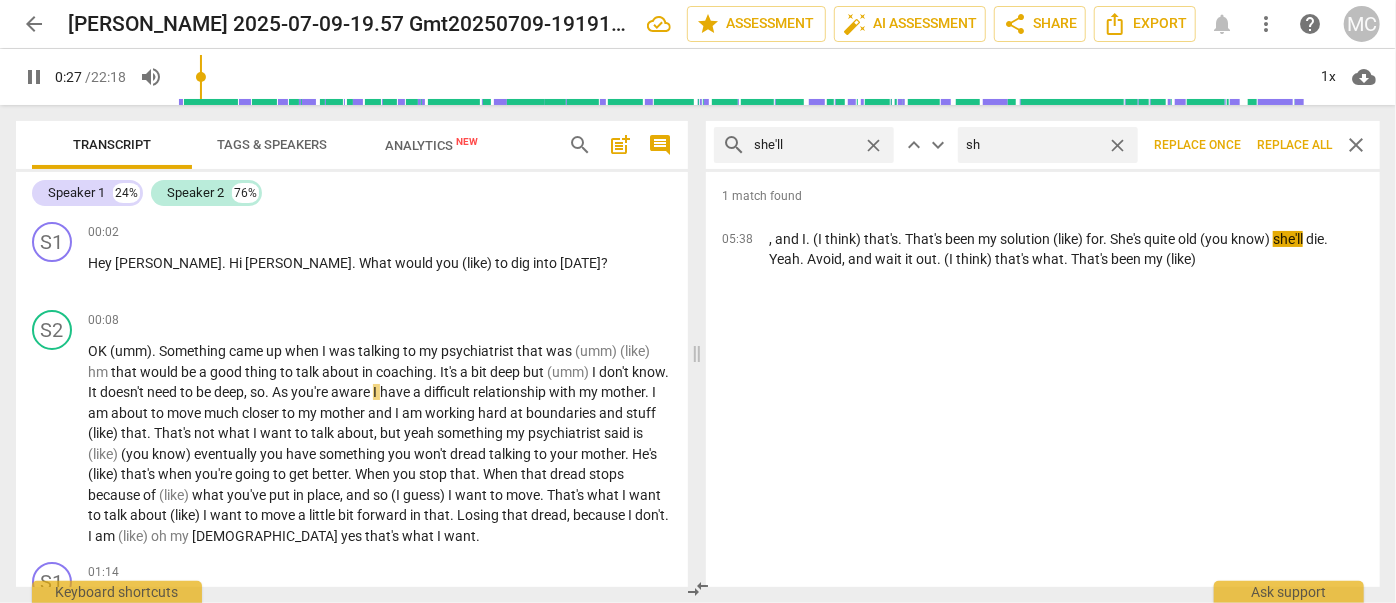 type on "28" 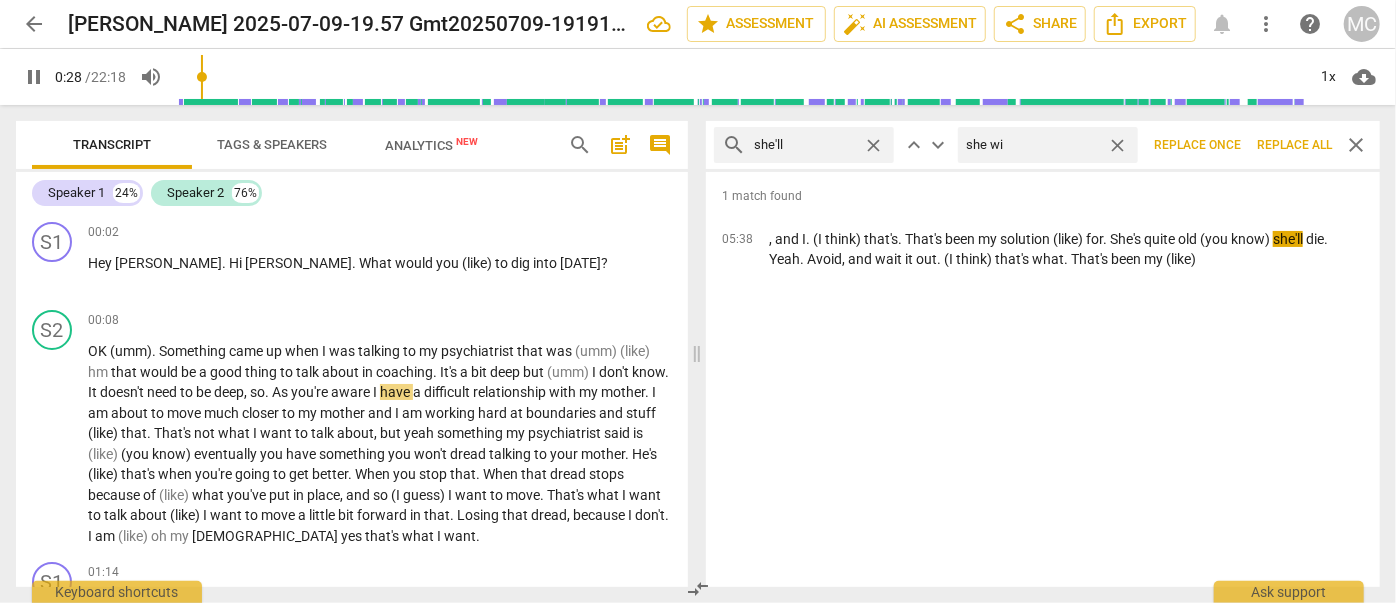 type on "she wil" 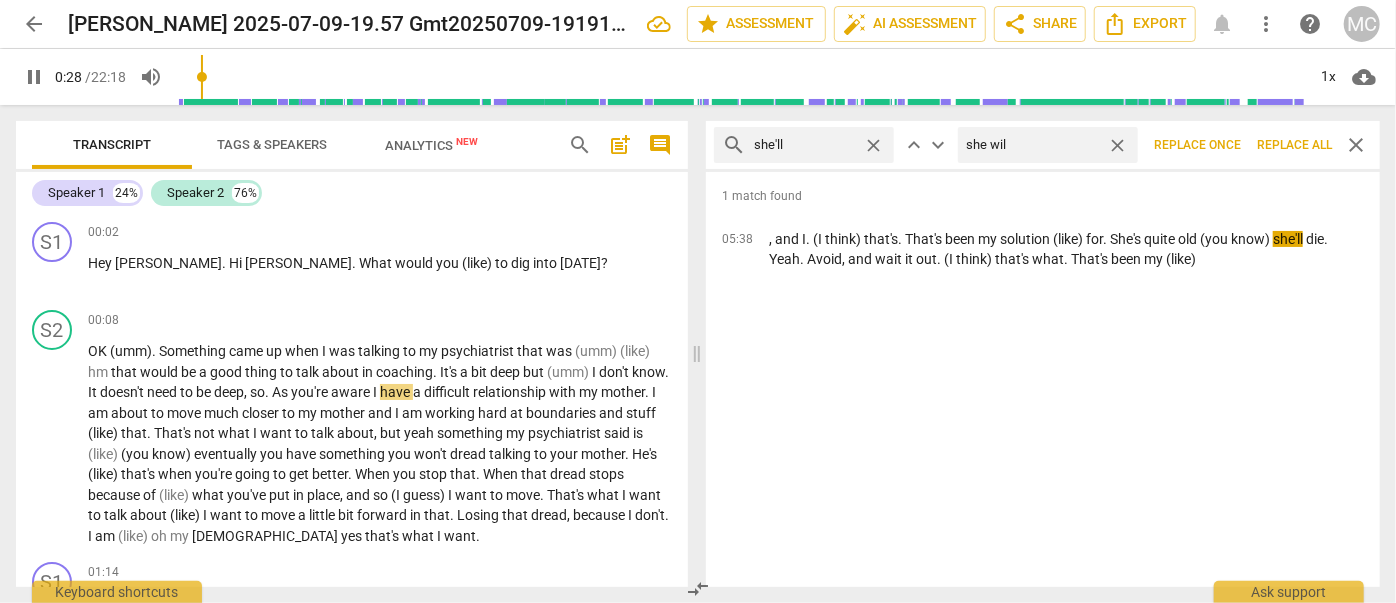 type on "28" 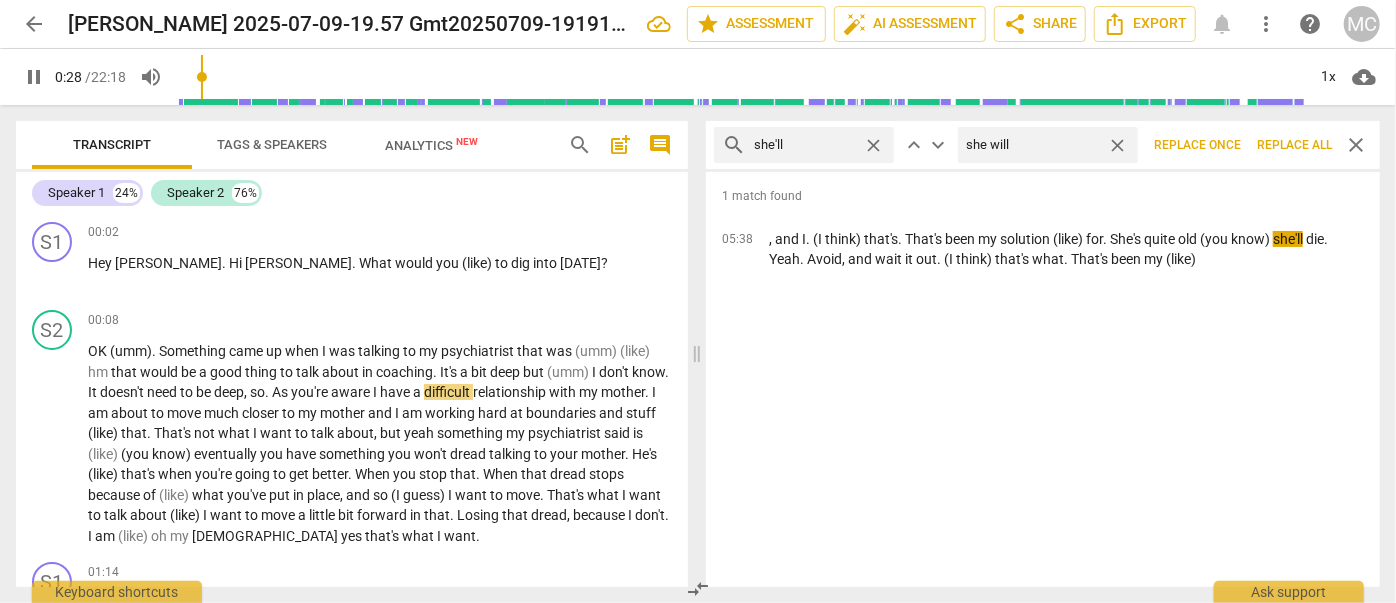 type on "29" 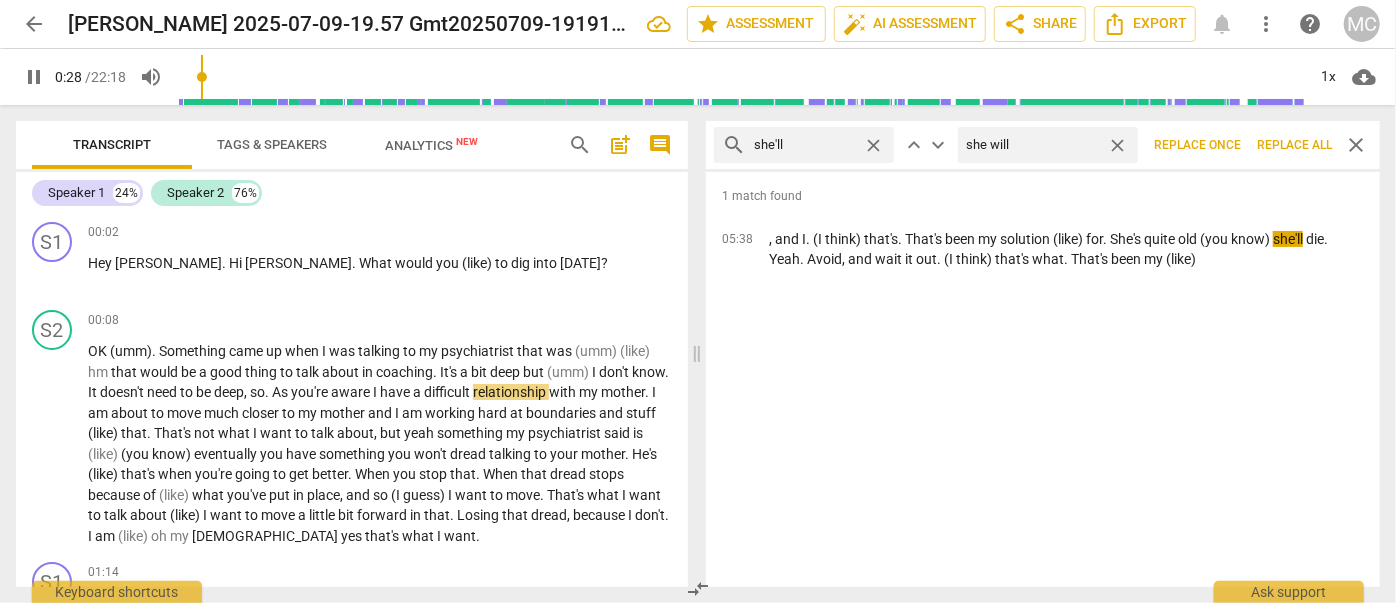 type on "she will" 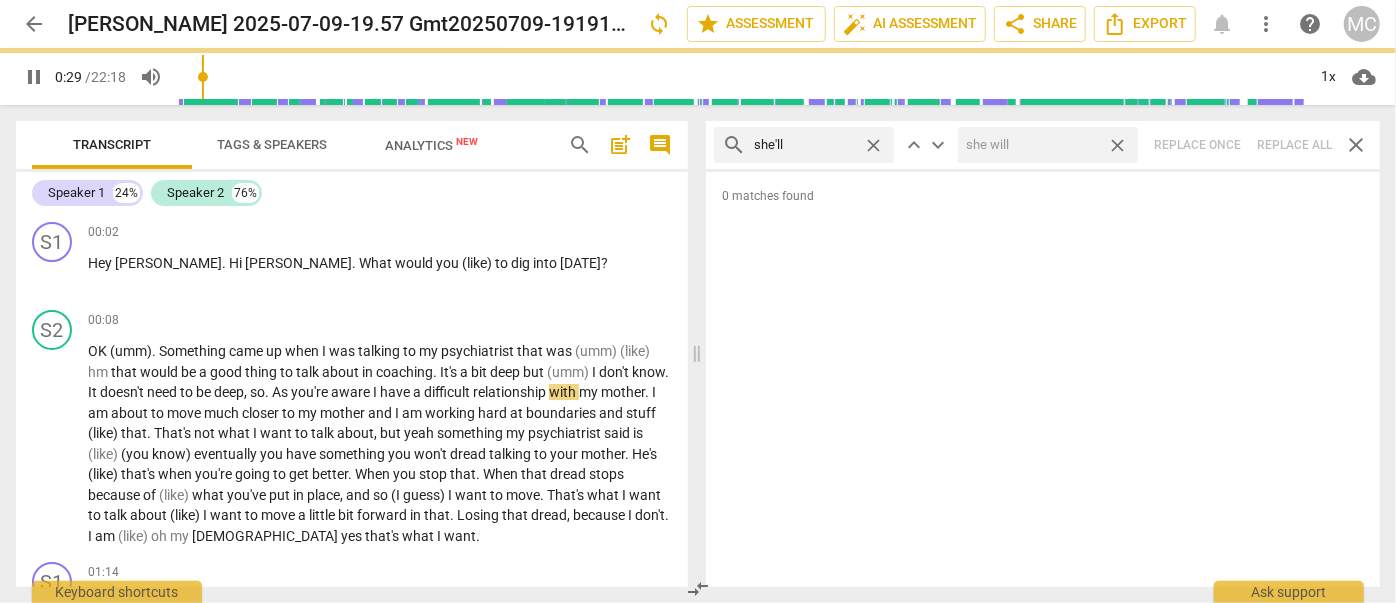 type on "30" 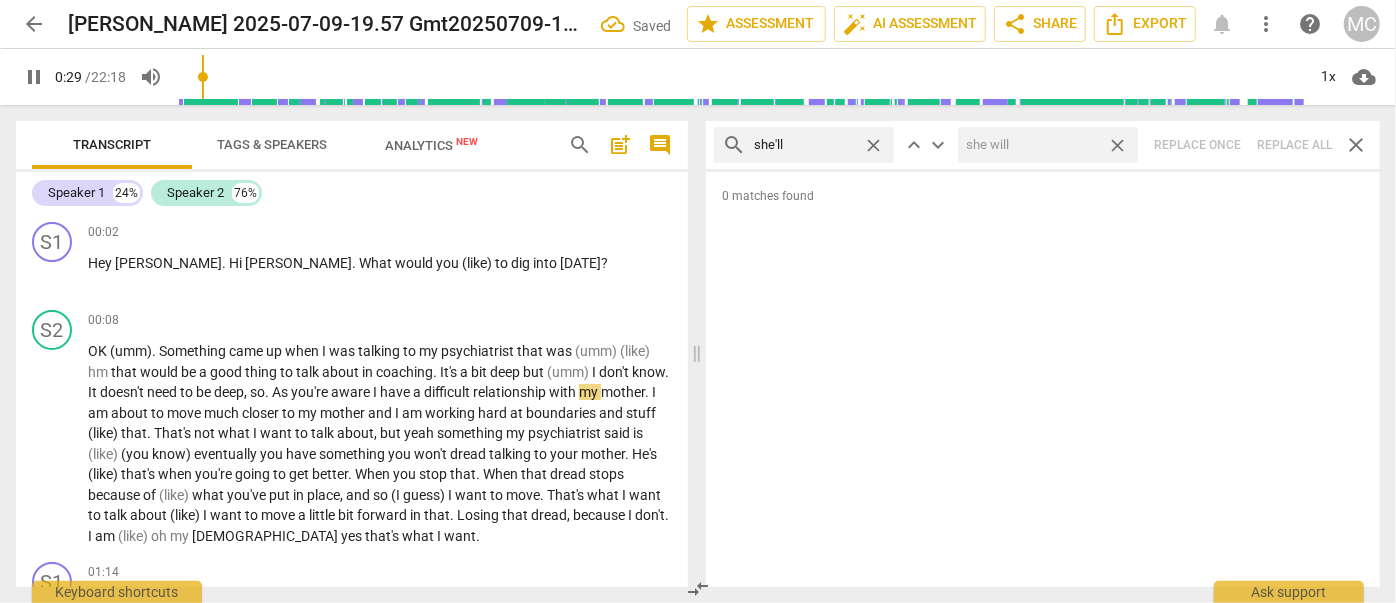 click on "close" at bounding box center (1117, 145) 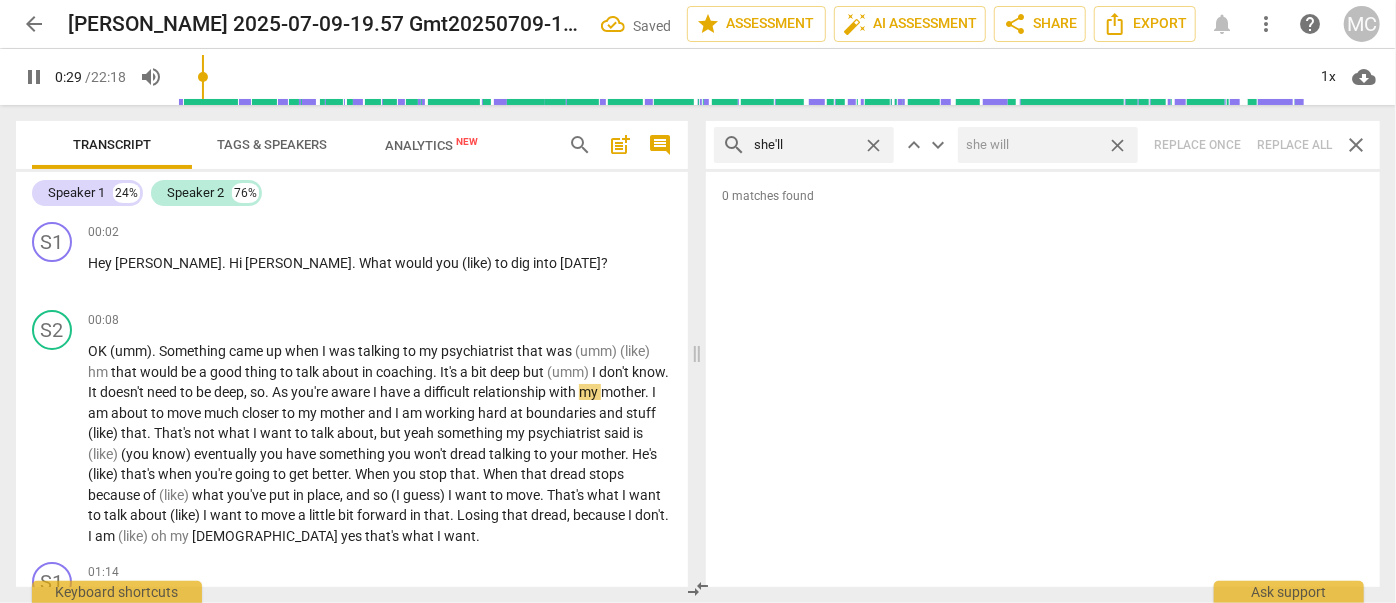 type 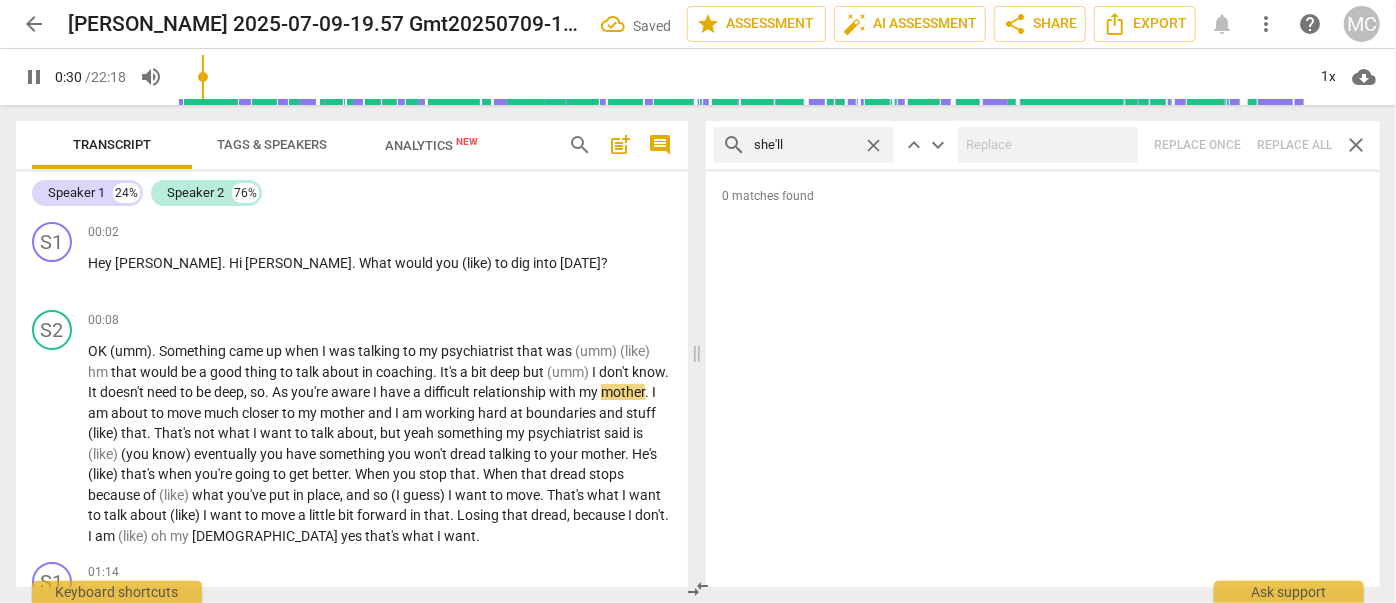 type on "30" 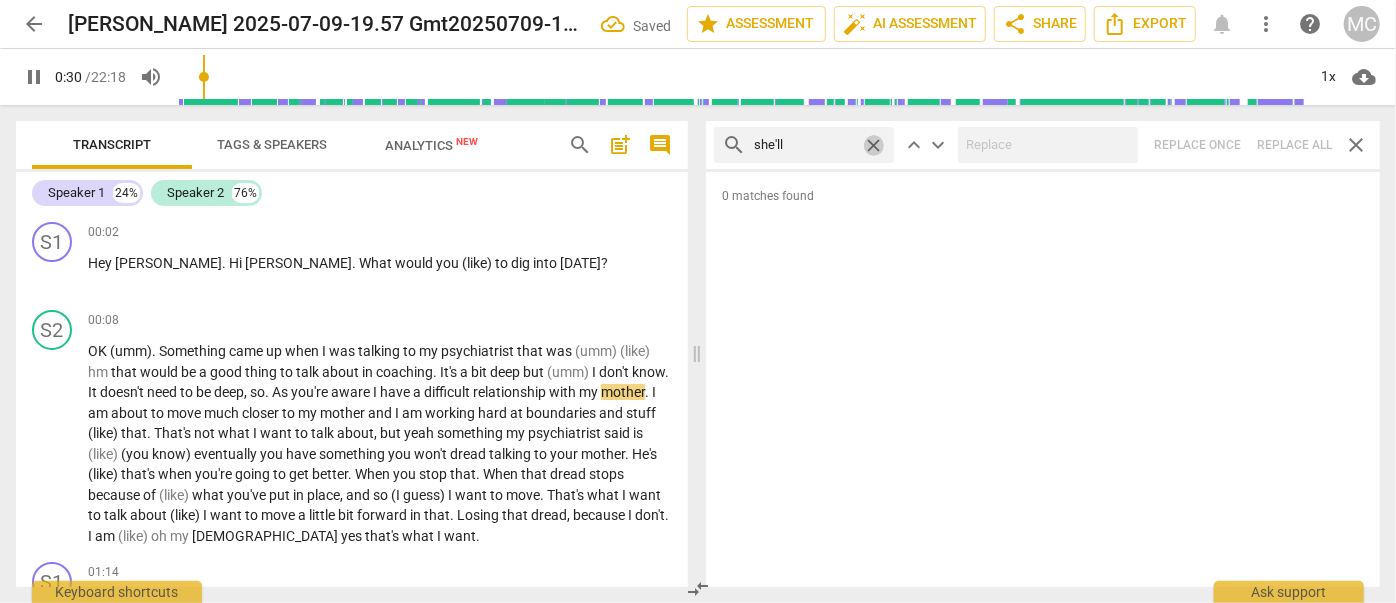 click on "close" at bounding box center [873, 145] 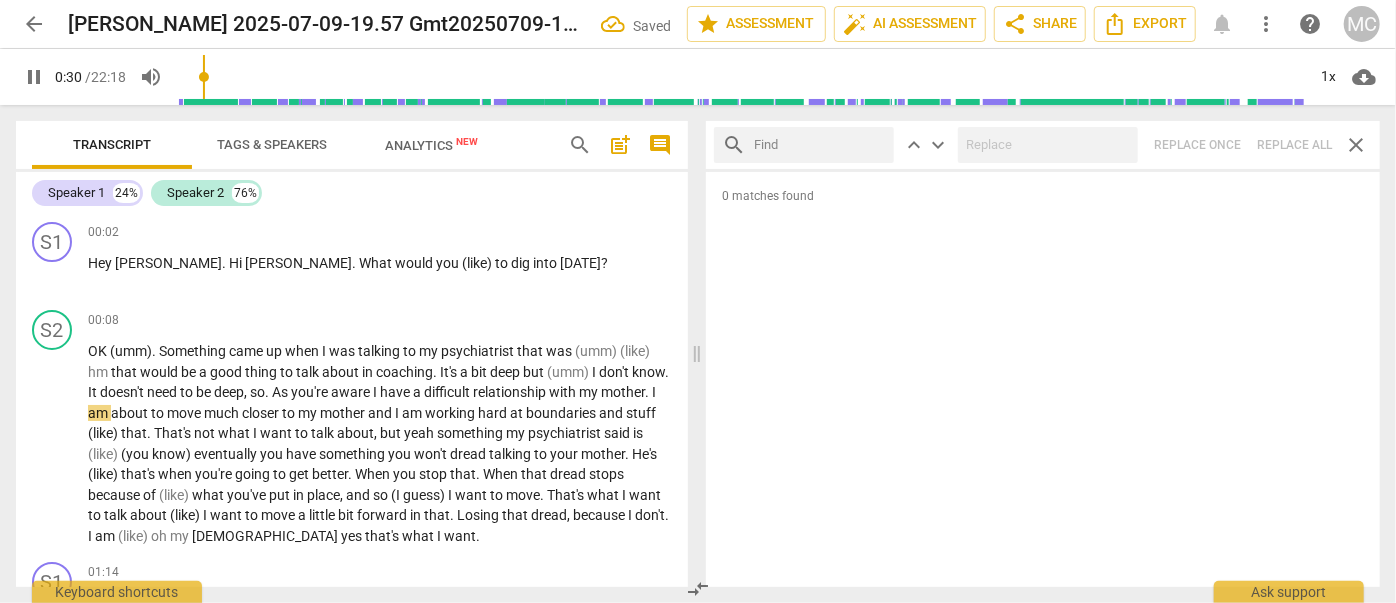 click at bounding box center (820, 145) 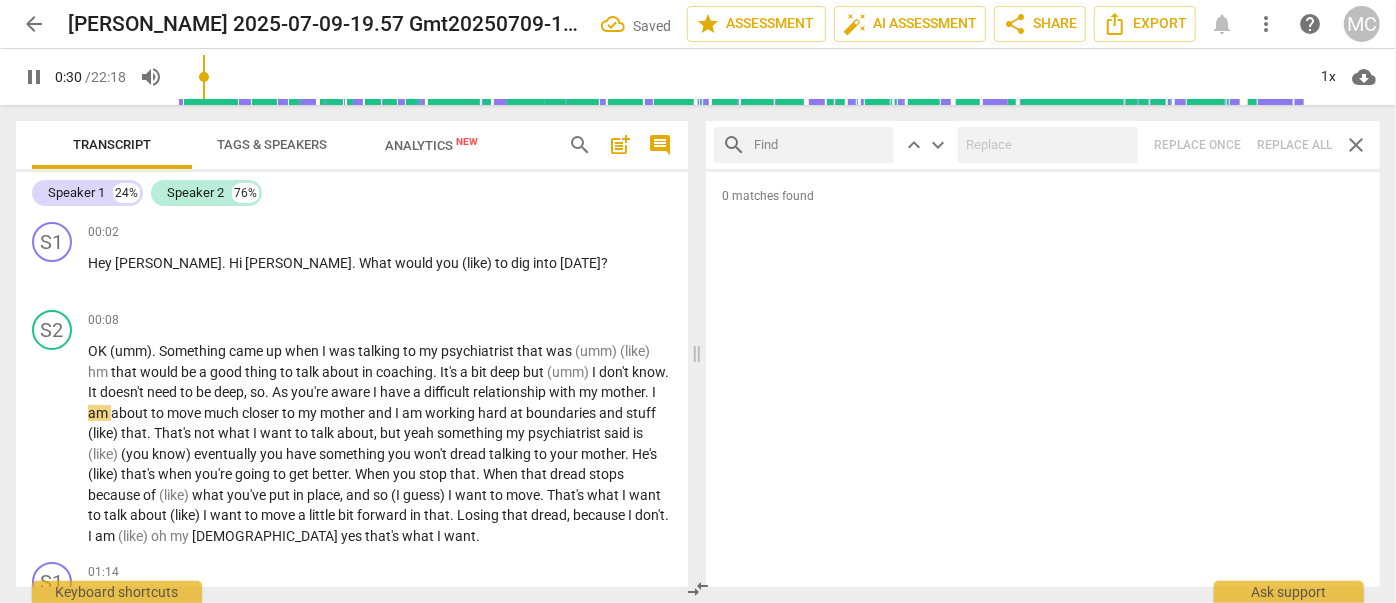 type on "31" 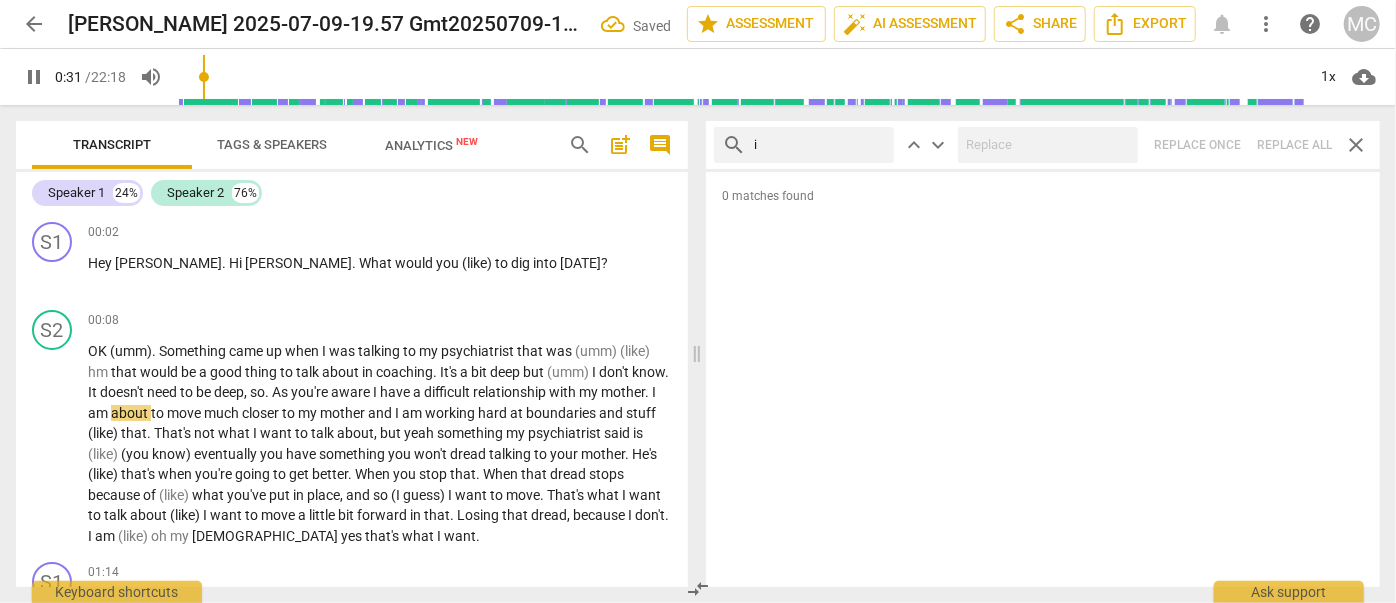 type on "it" 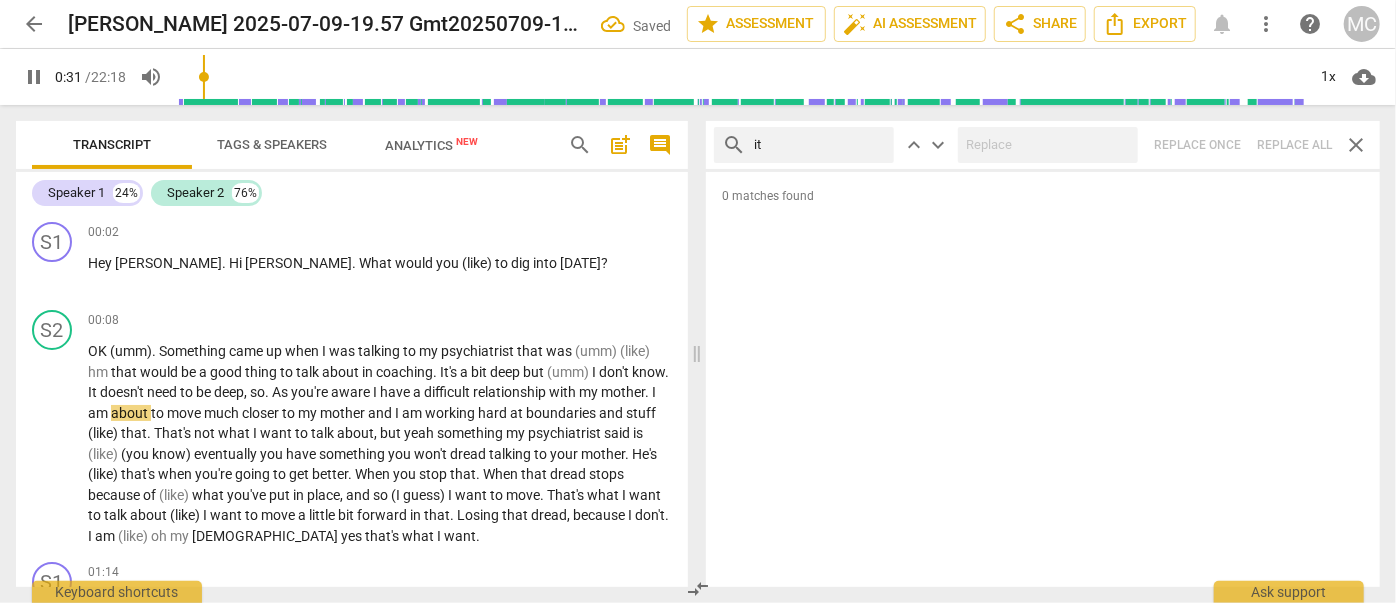 type on "32" 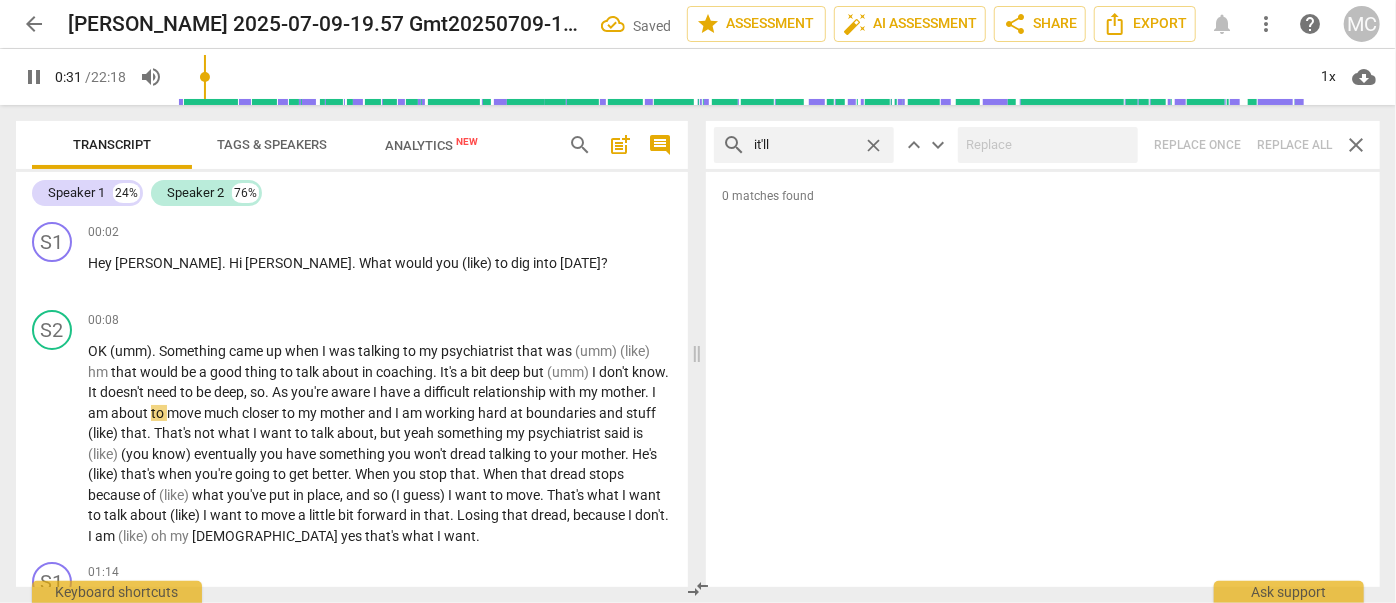 type on "it'll" 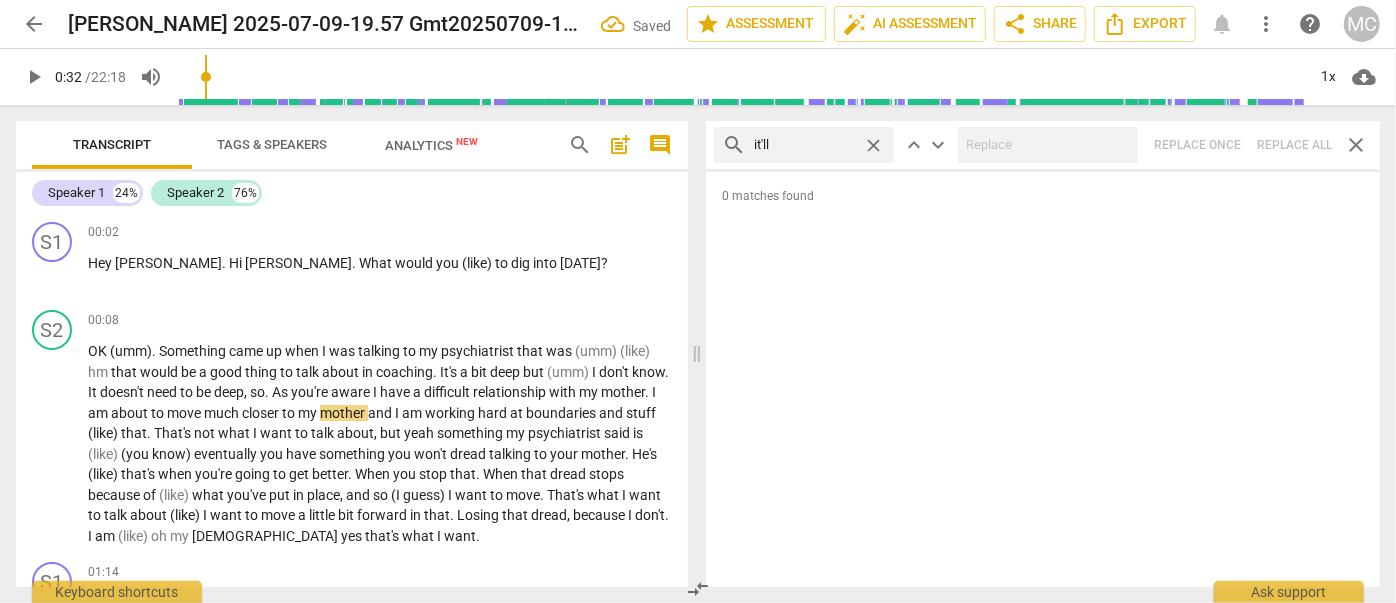 type on "33" 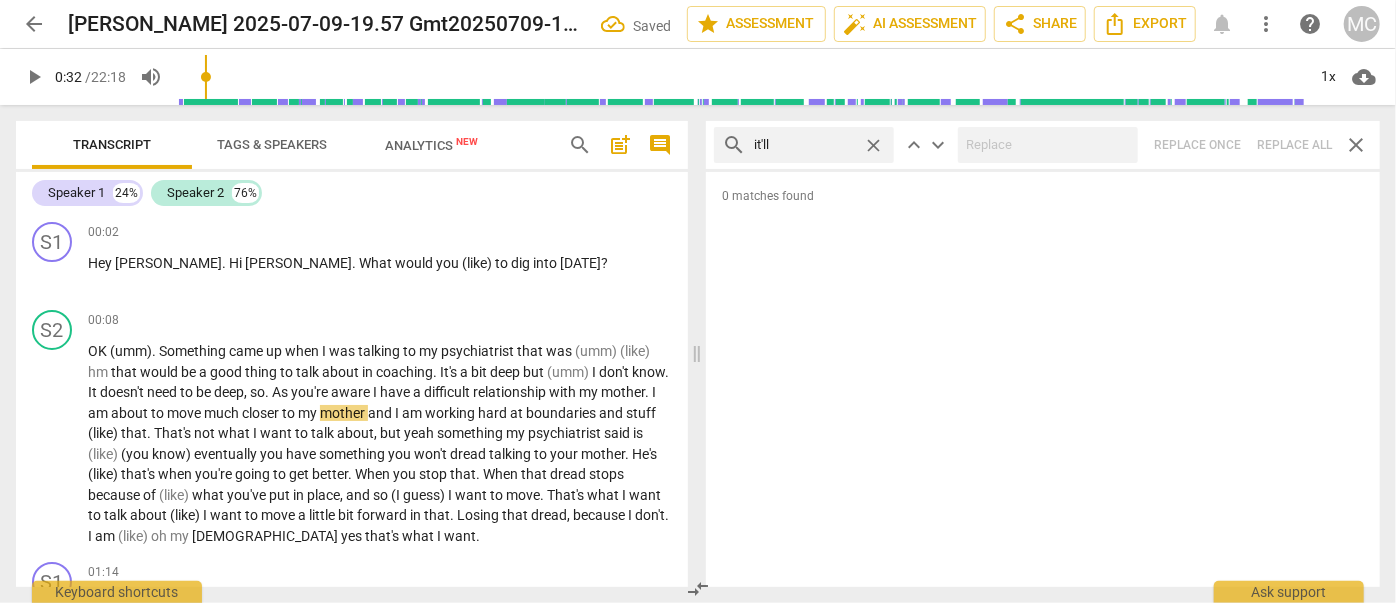 click on "search it'll close keyboard_arrow_up keyboard_arrow_down Replace once Replace all close" at bounding box center (1043, 145) 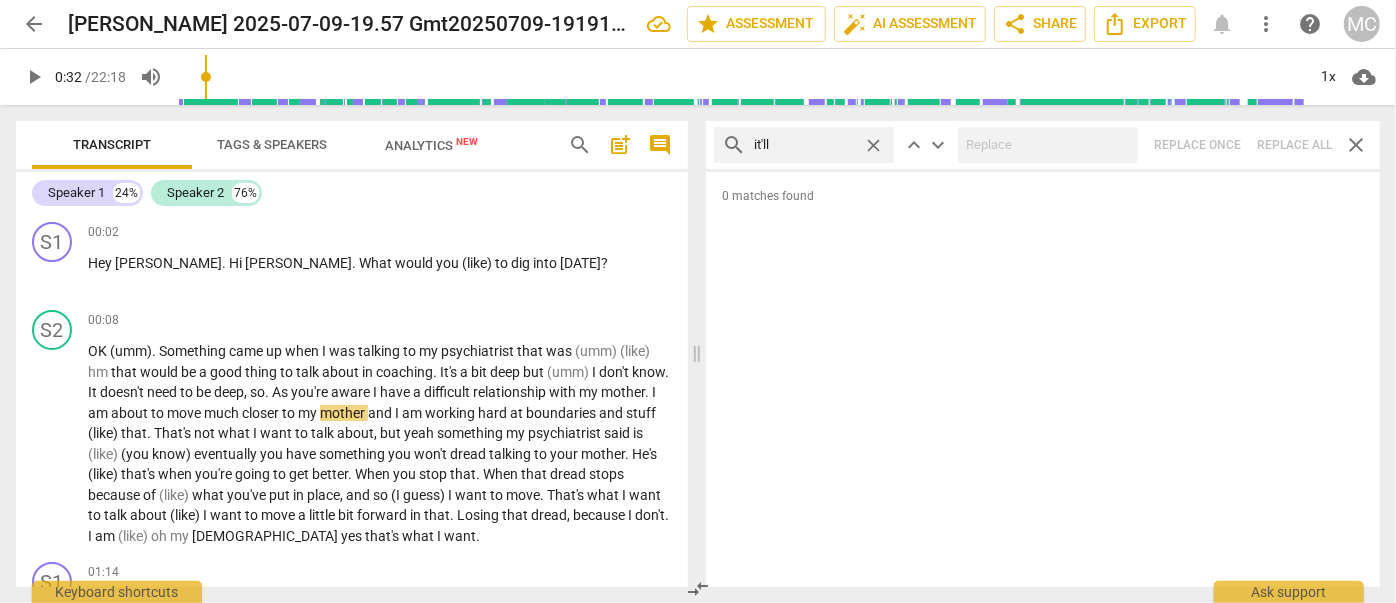 click on "close" at bounding box center [873, 145] 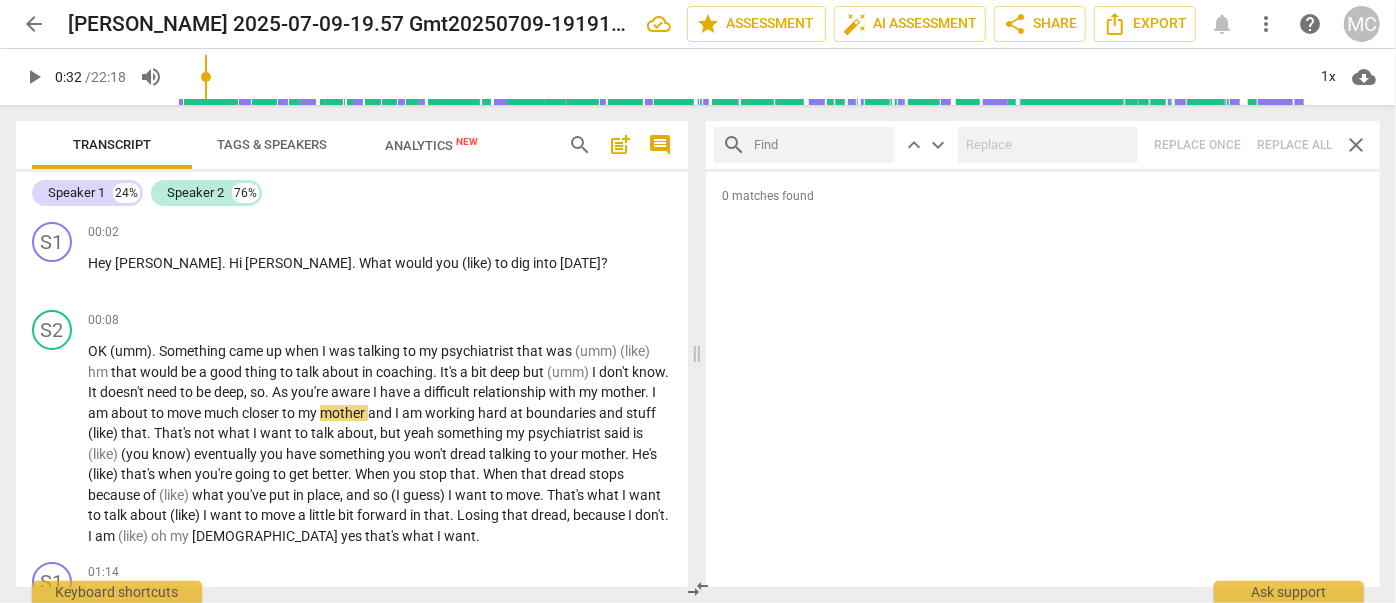 click at bounding box center (820, 145) 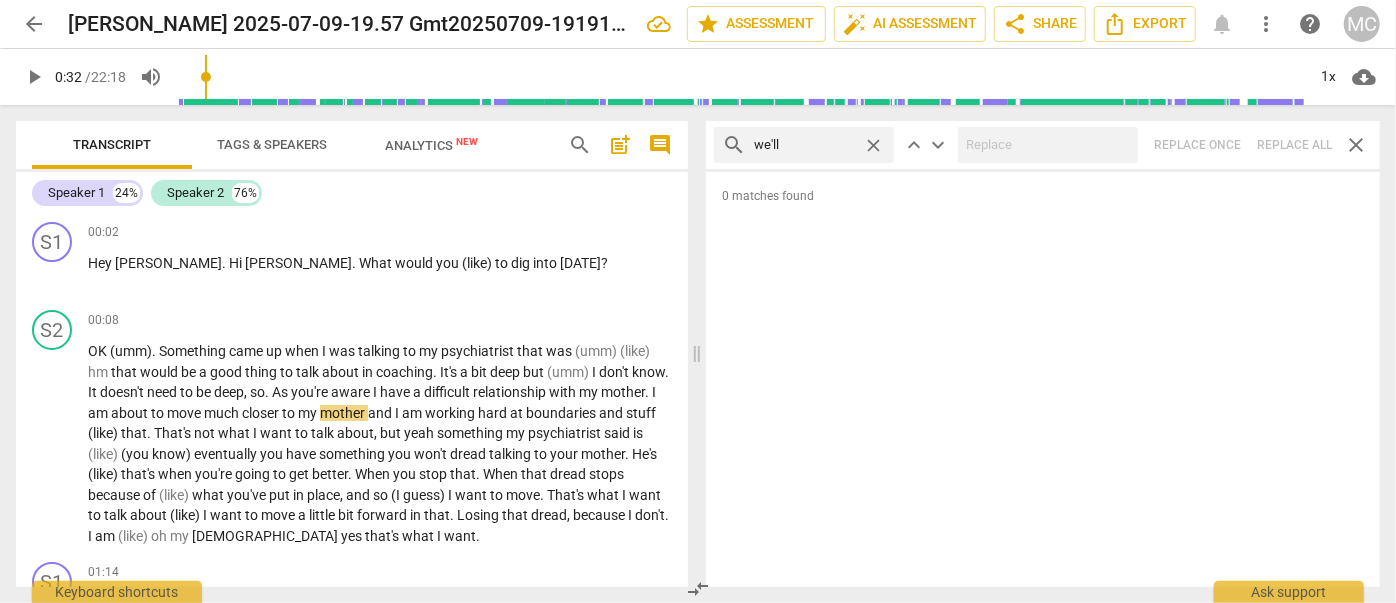 type on "we'll" 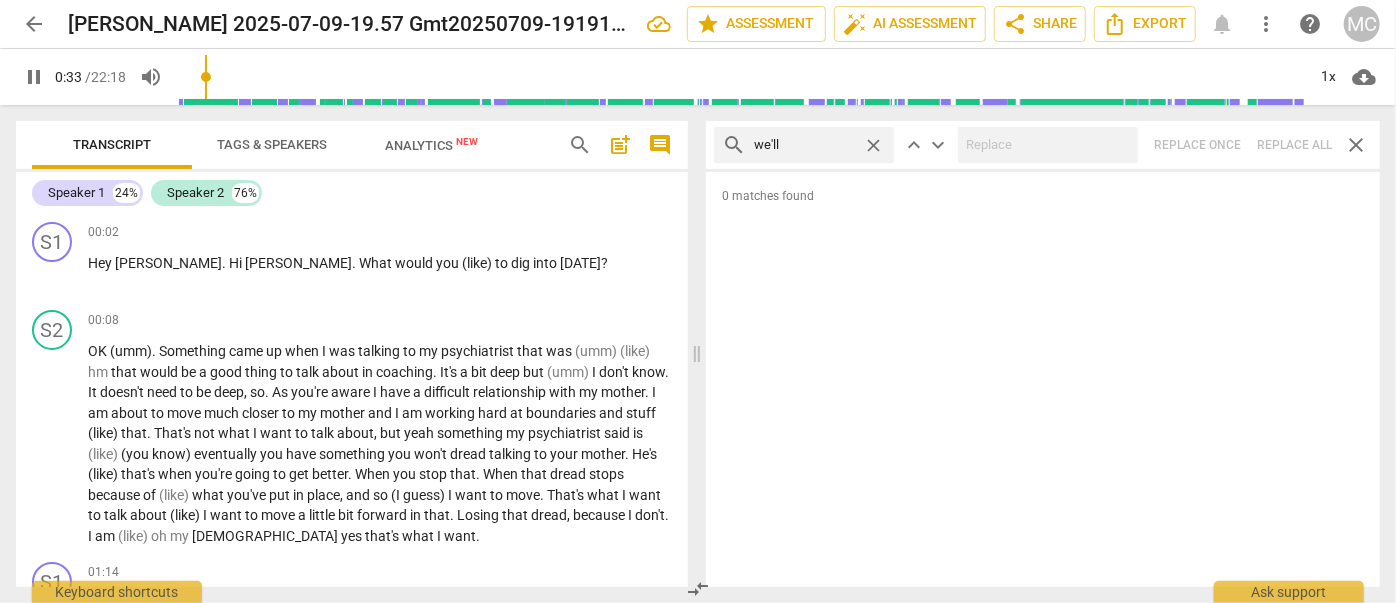click on "search we'll close keyboard_arrow_up keyboard_arrow_down Replace once Replace all close" at bounding box center (1043, 145) 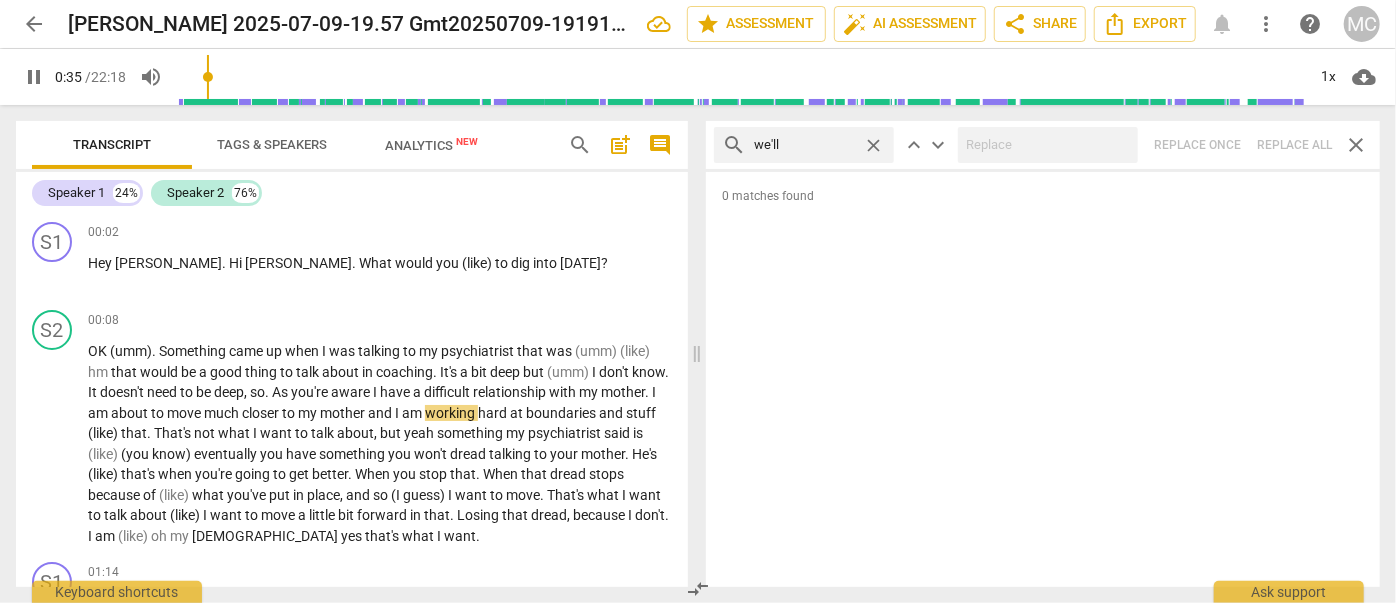 type on "35" 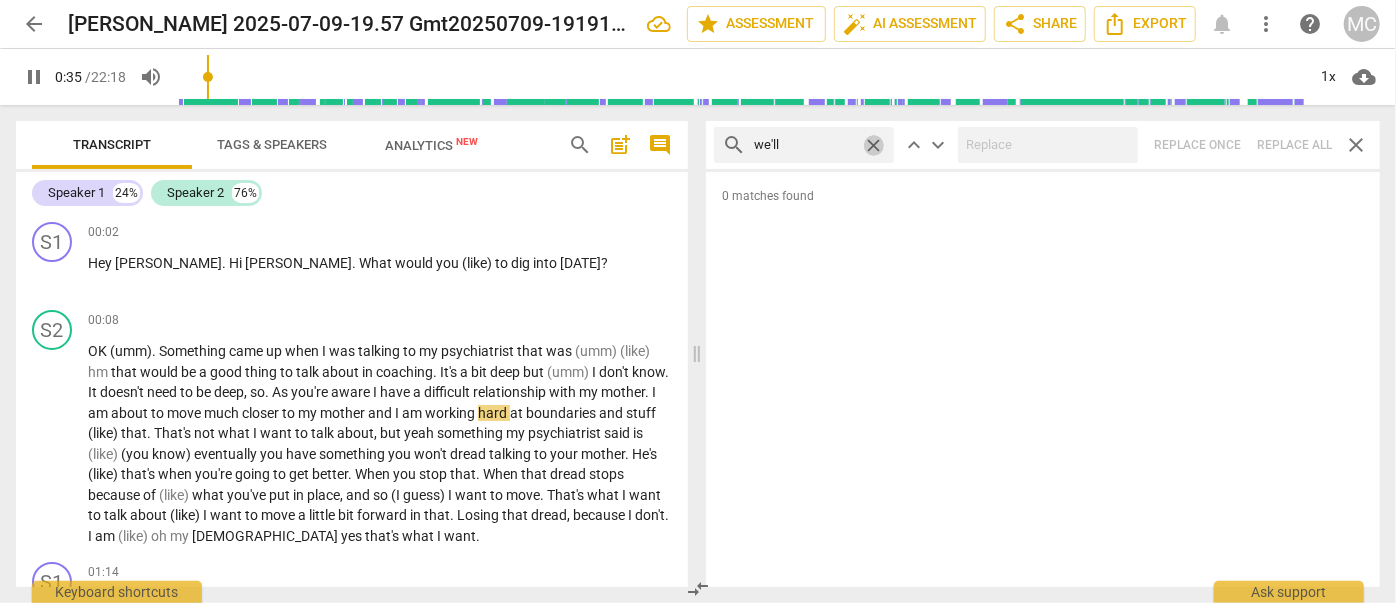 drag, startPoint x: 879, startPoint y: 146, endPoint x: 868, endPoint y: 146, distance: 11 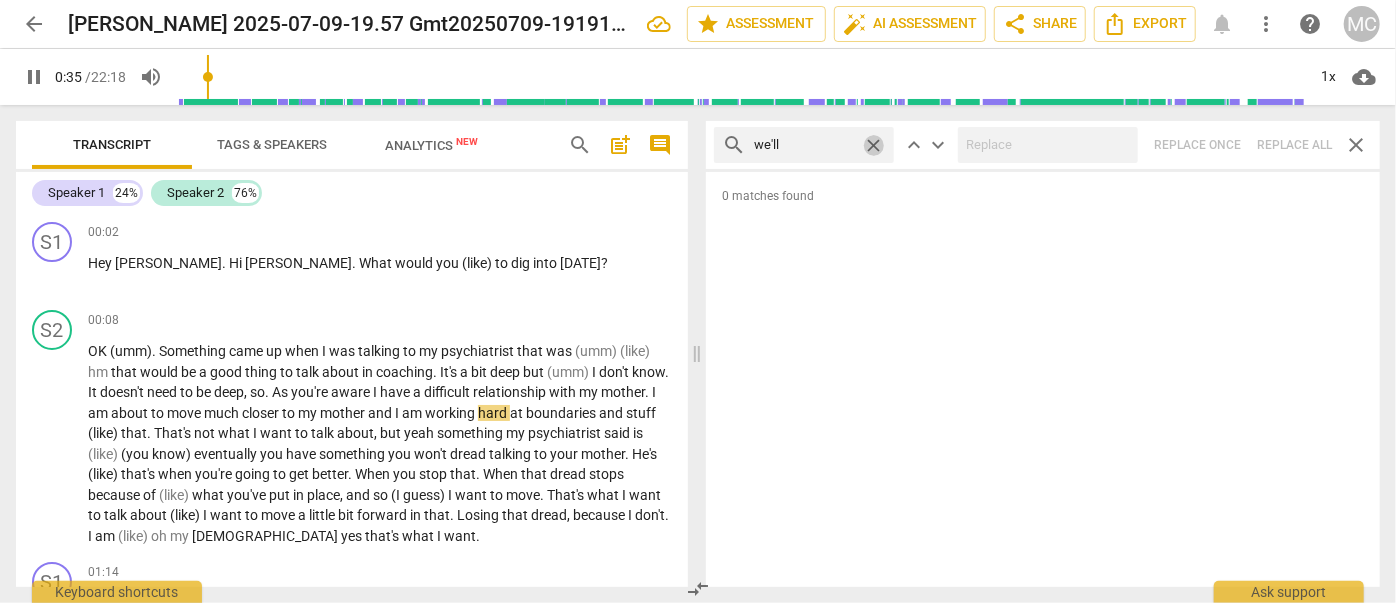click on "close" at bounding box center [873, 145] 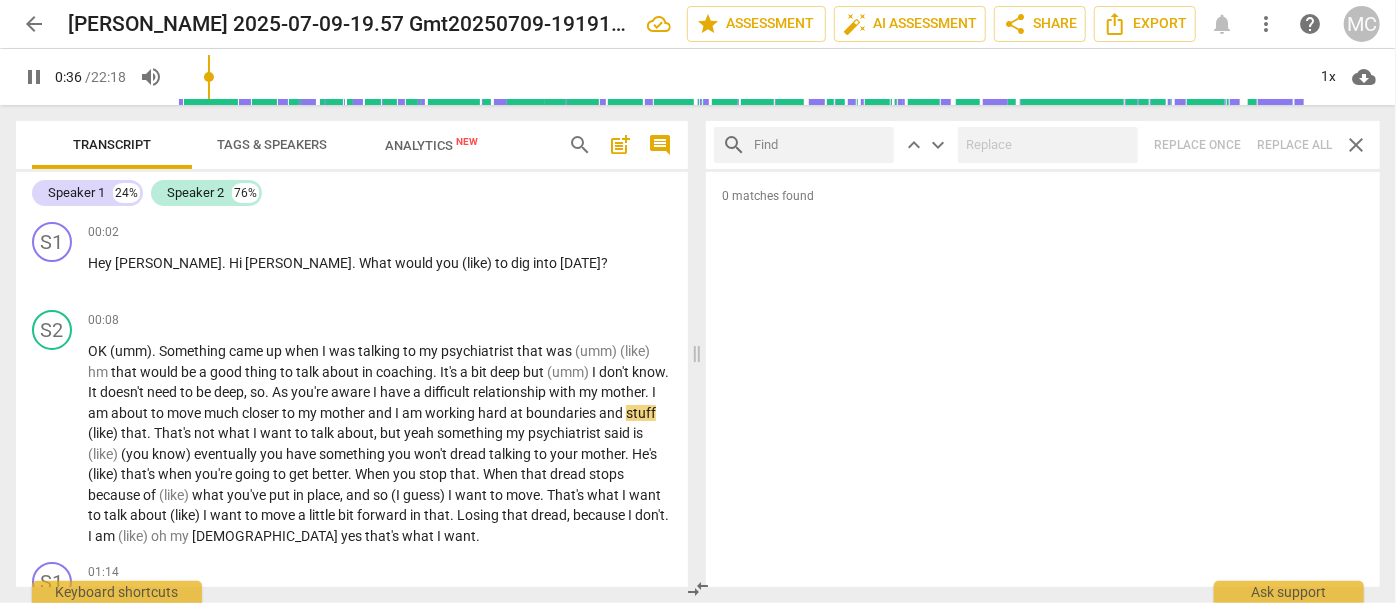 click at bounding box center [820, 145] 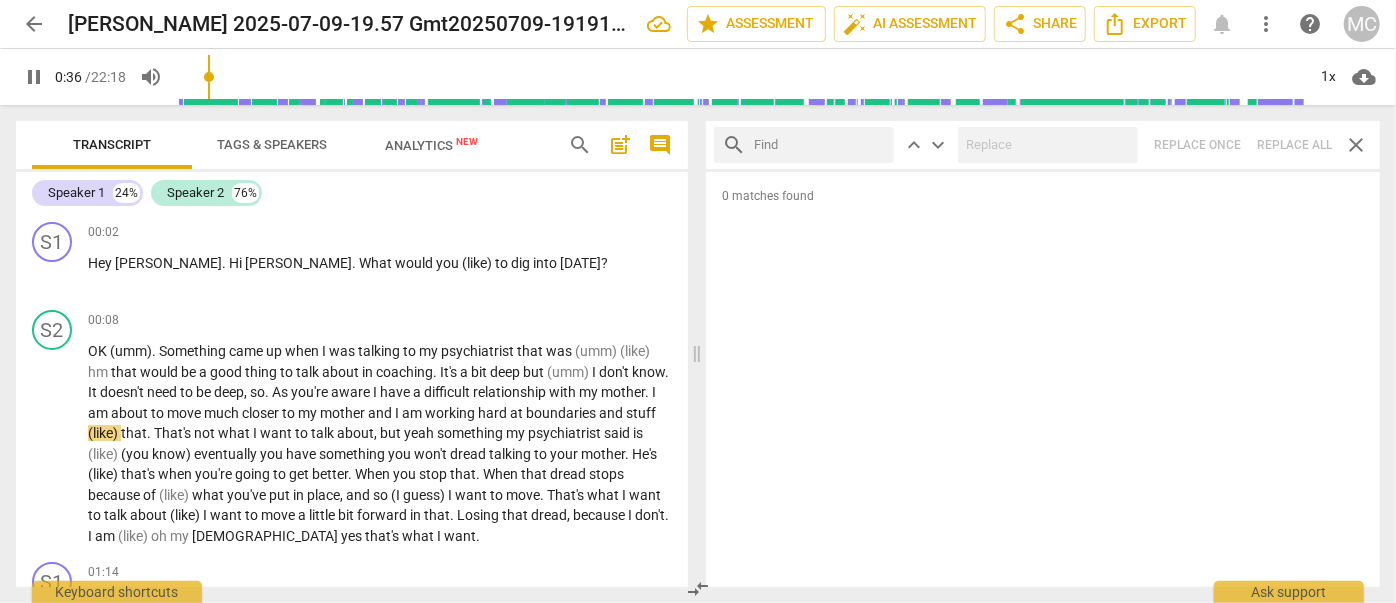 type on "37" 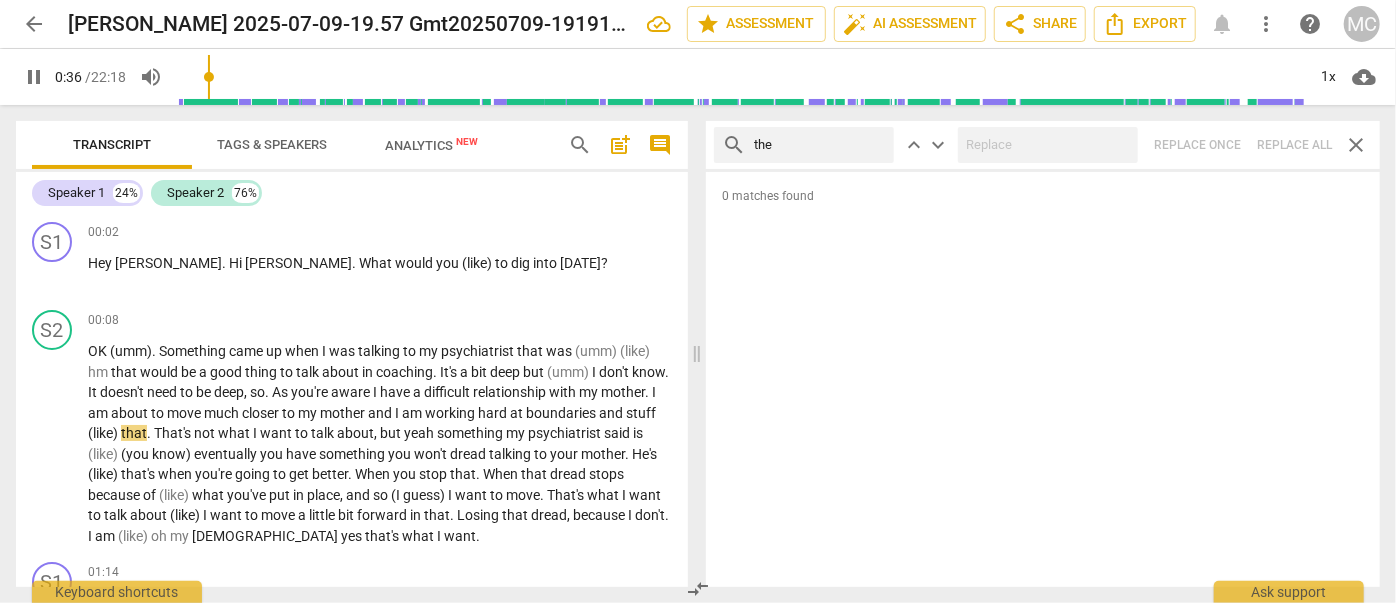 type on "they" 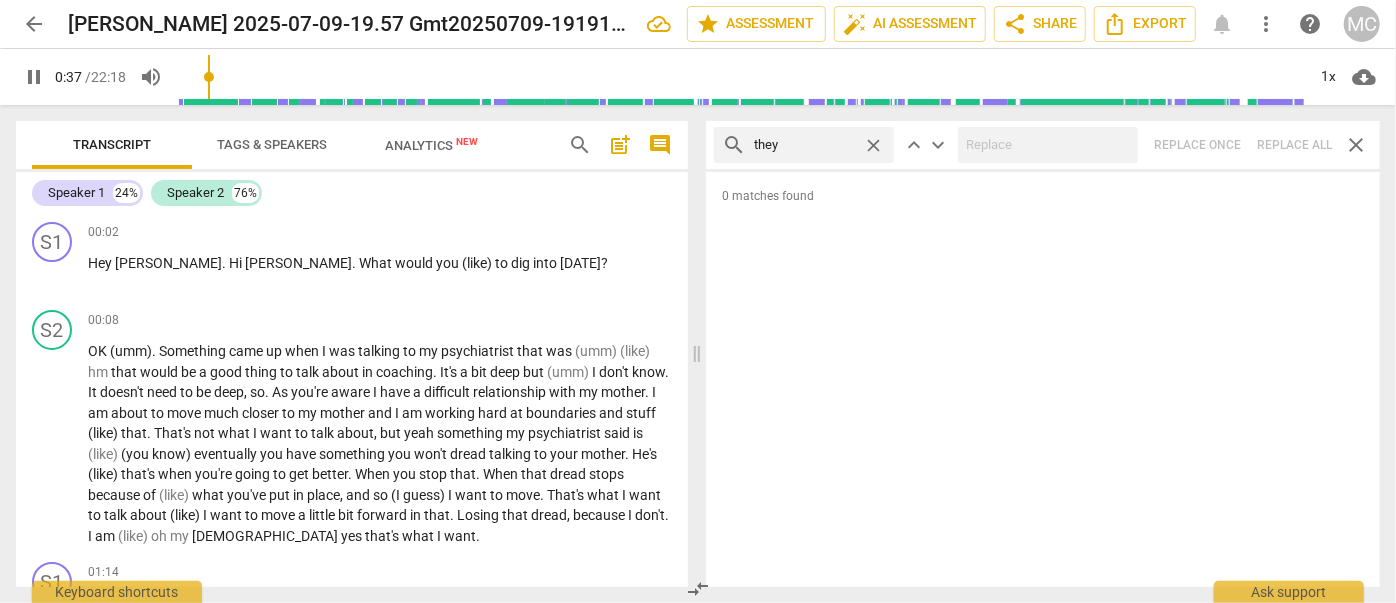 type on "37" 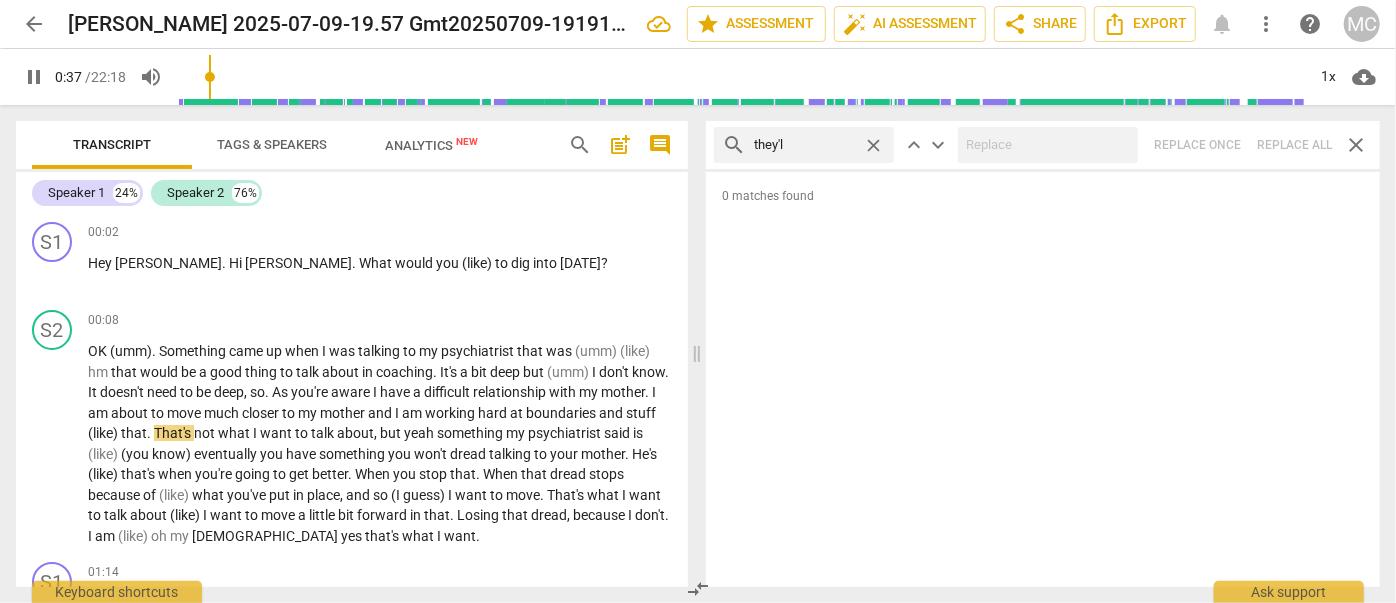 type on "they'll" 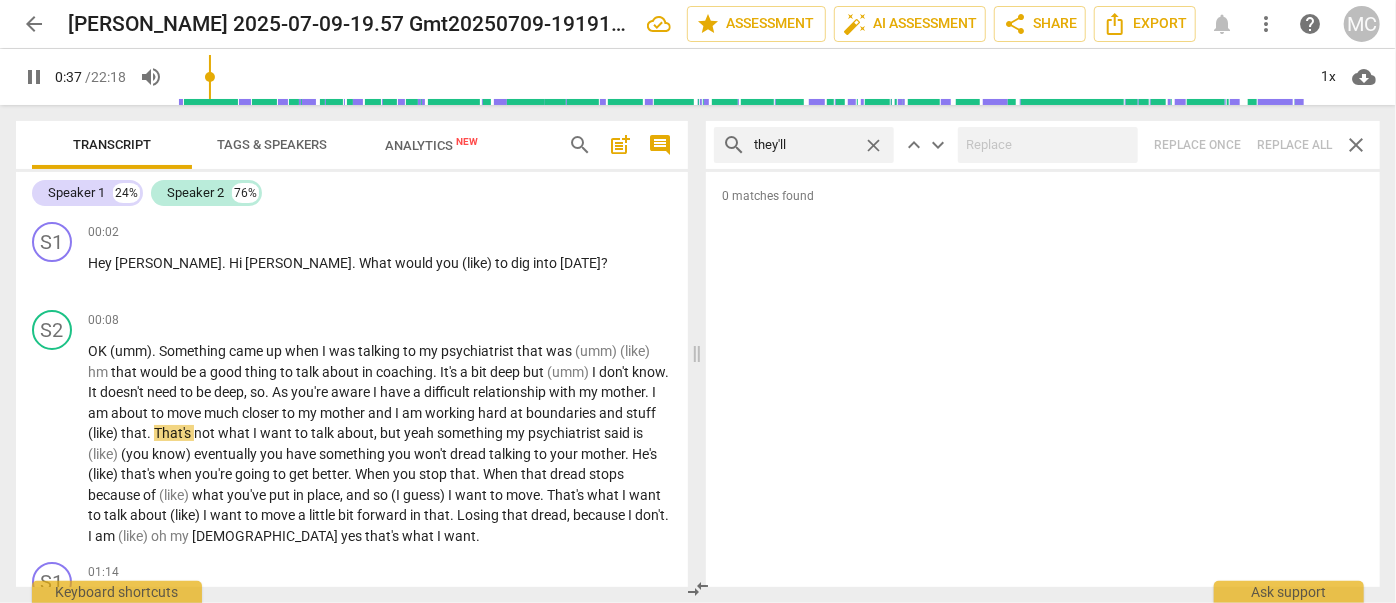 type on "38" 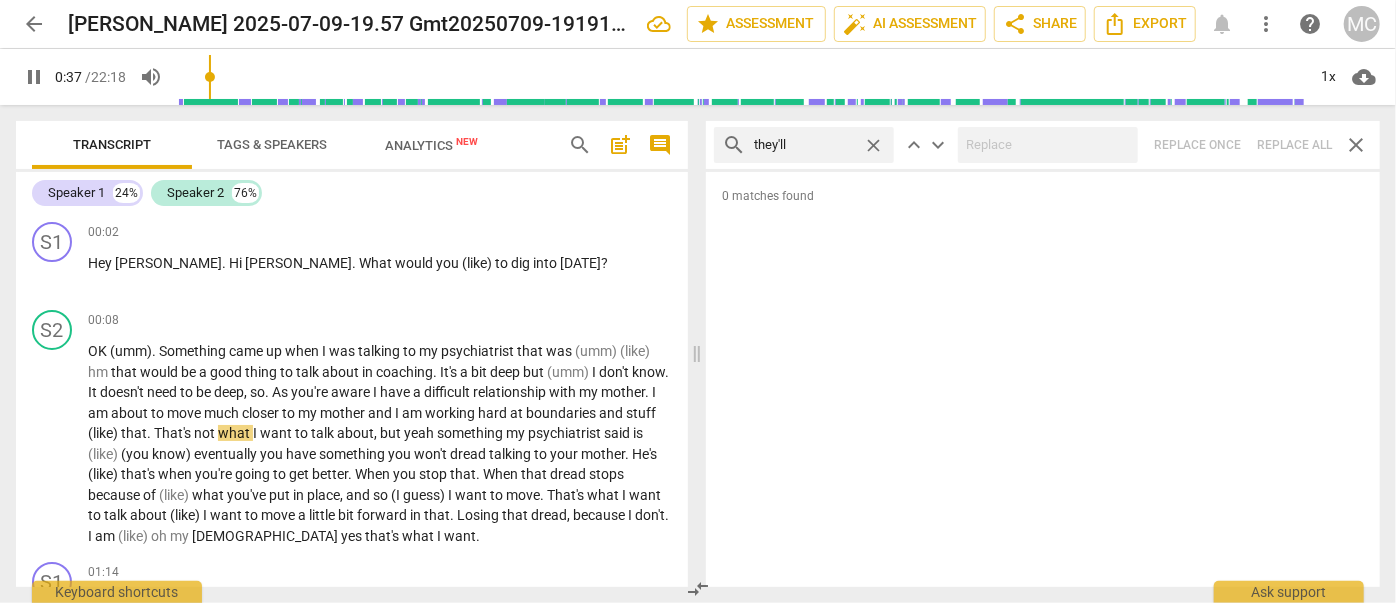 type on "they'll" 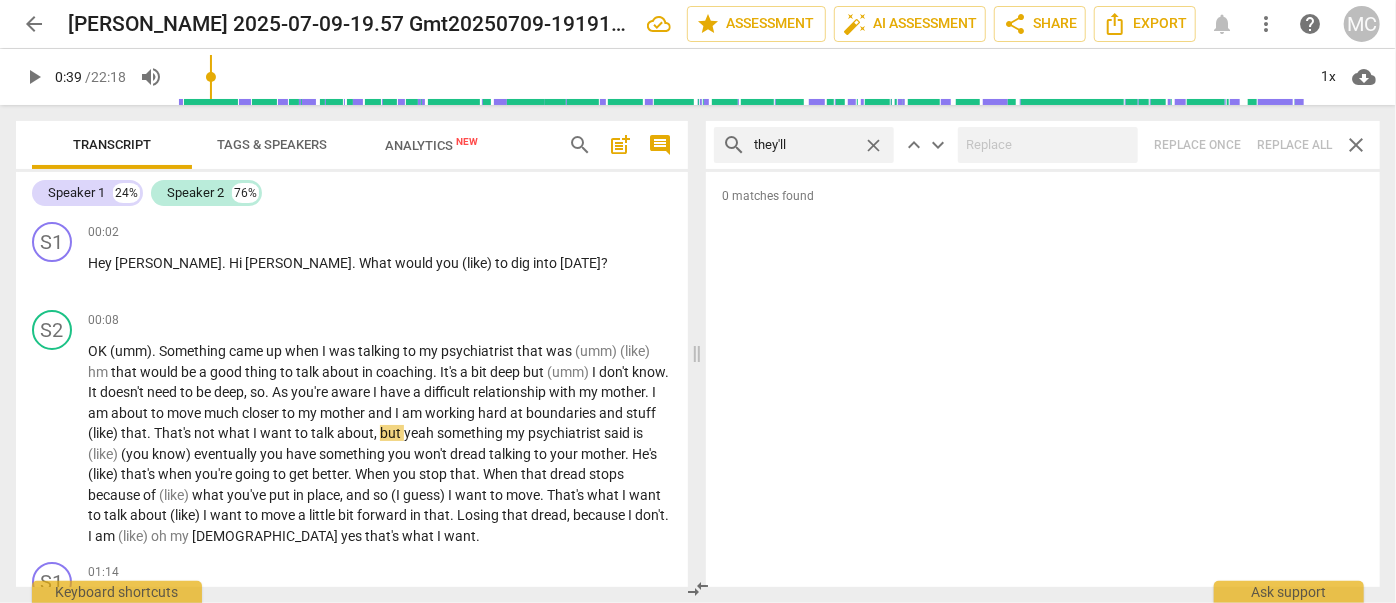 type on "39" 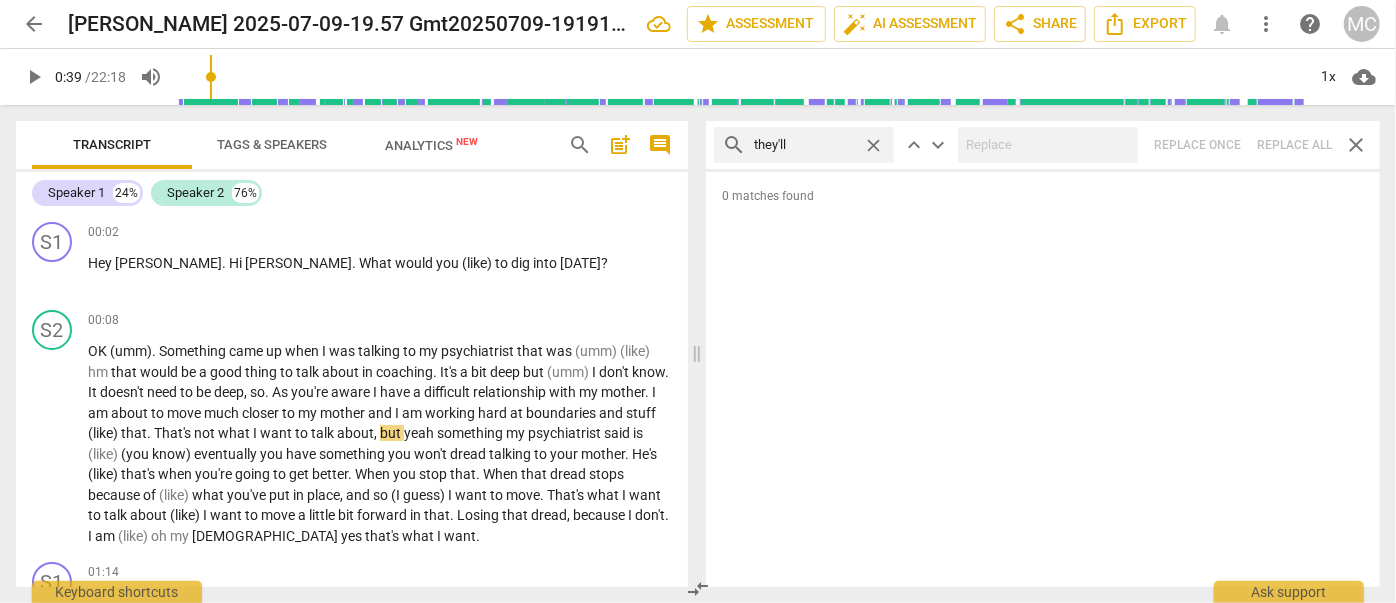 click on "search they'll close keyboard_arrow_up keyboard_arrow_down Replace once Replace all close" at bounding box center [1043, 145] 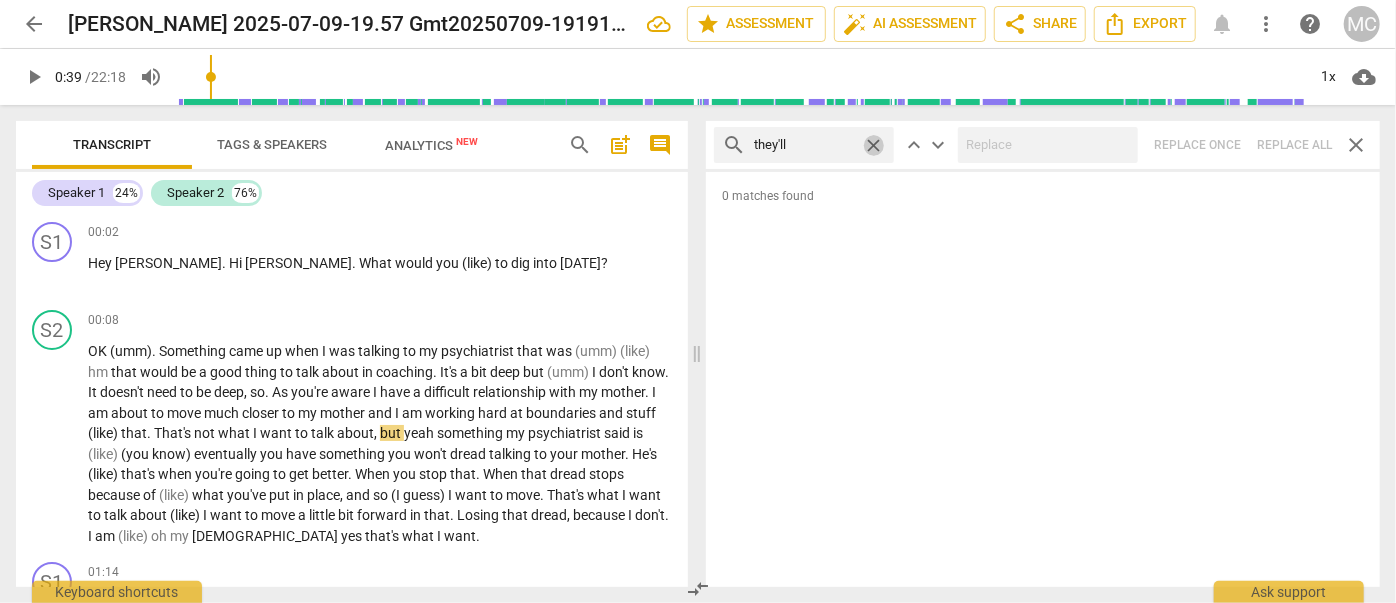 click on "close" at bounding box center (873, 145) 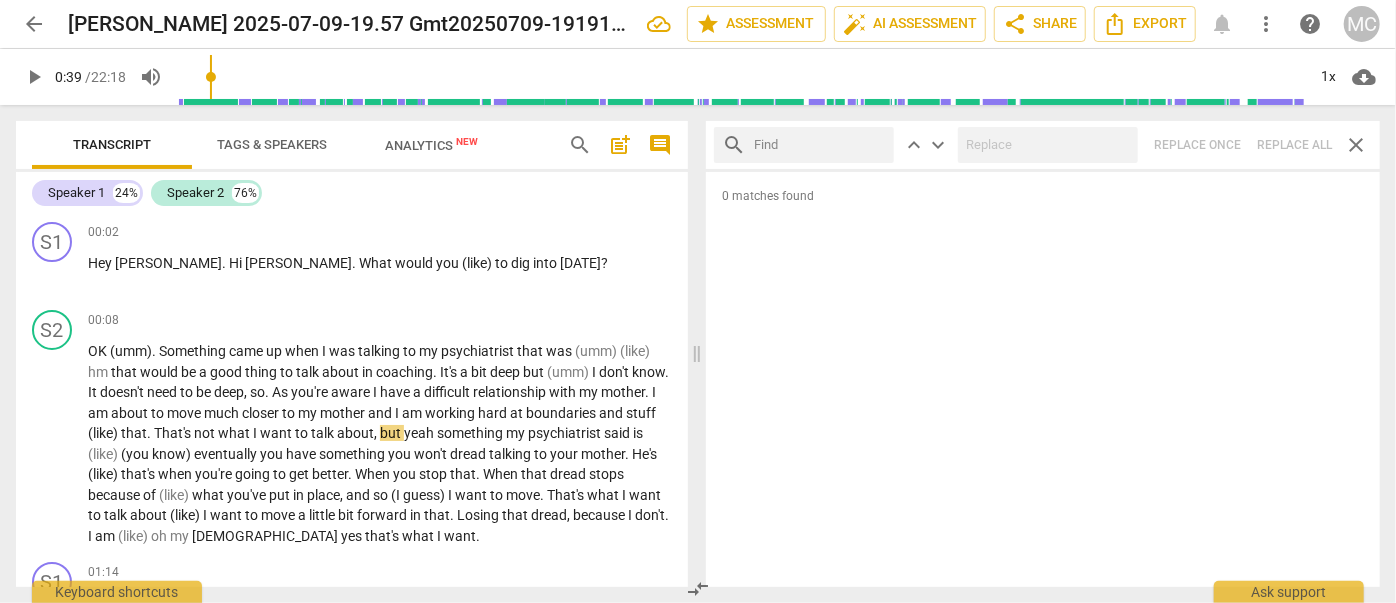 click at bounding box center (820, 145) 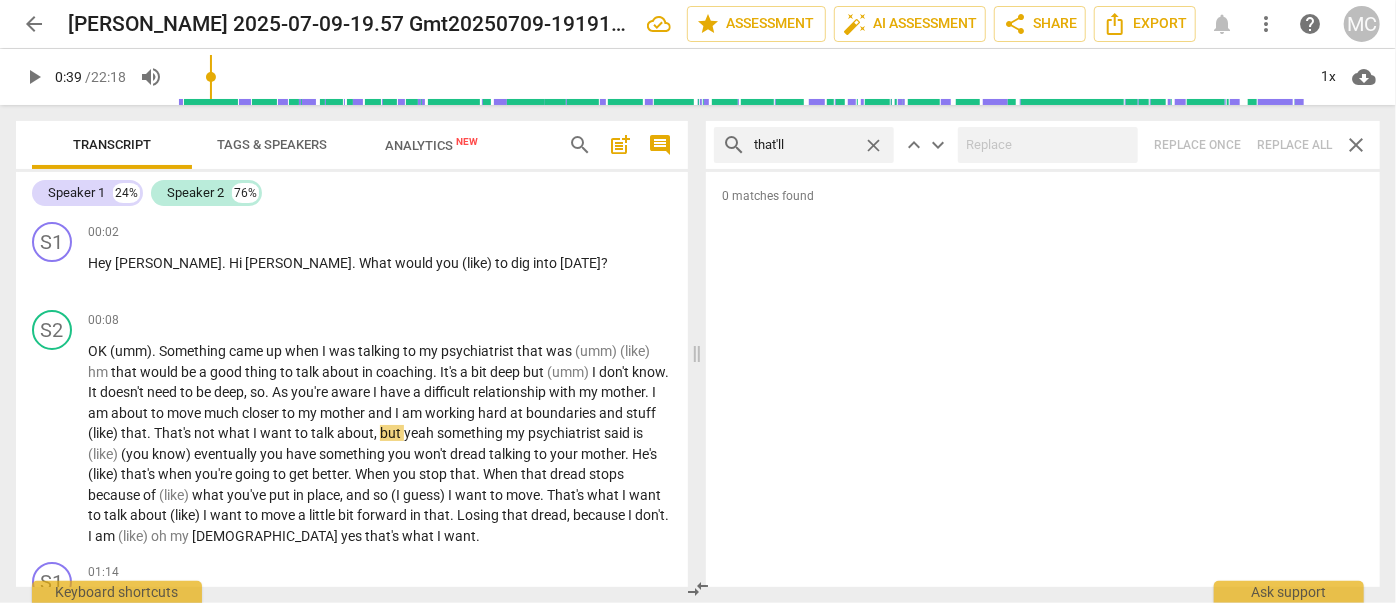 type on "that'll" 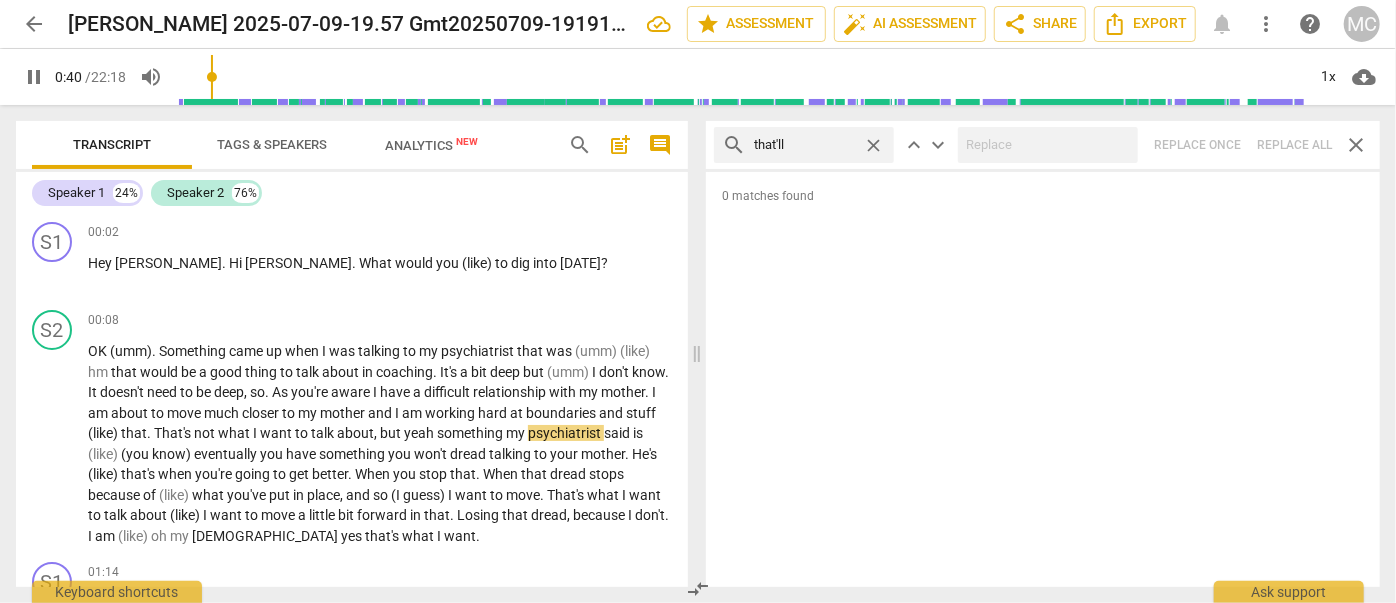 click on "search that'll close keyboard_arrow_up keyboard_arrow_down Replace once Replace all close" at bounding box center [1043, 145] 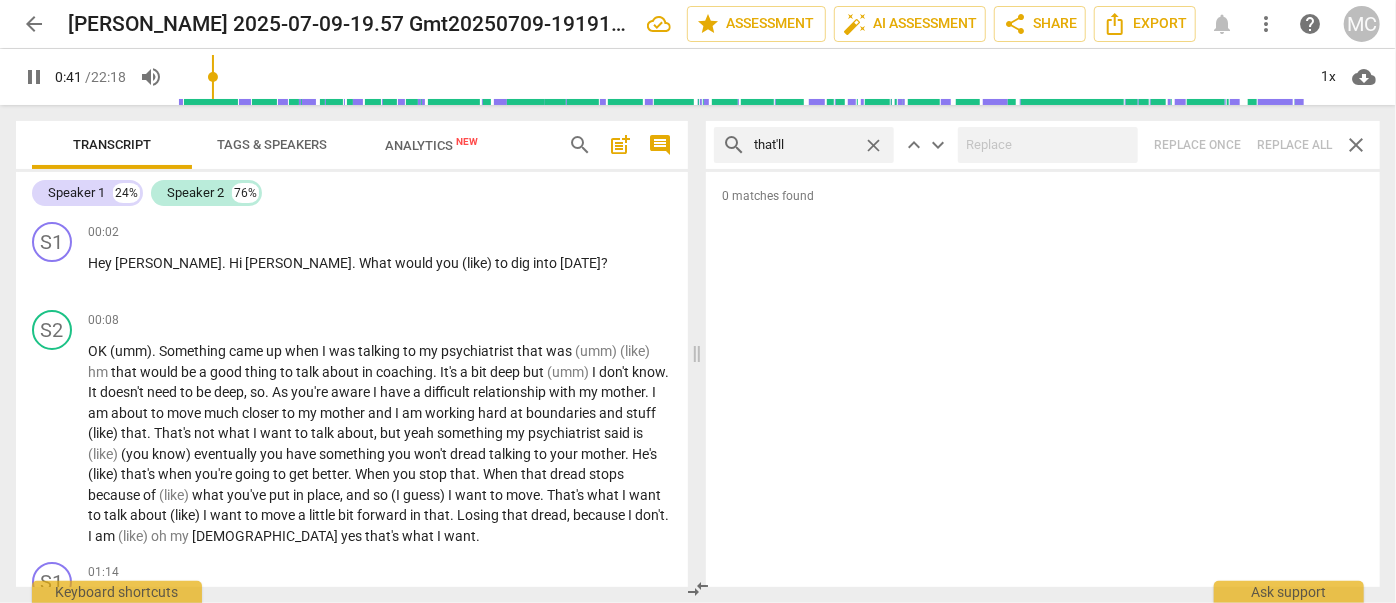 type on "42" 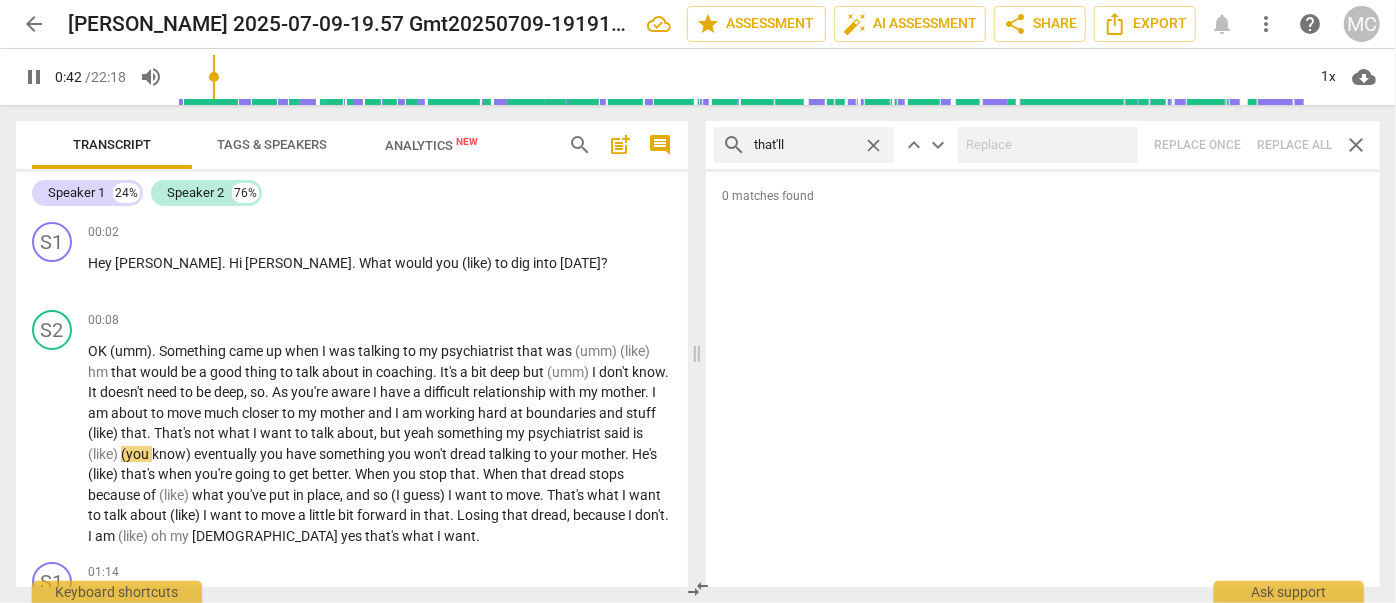 click on "close" at bounding box center [873, 145] 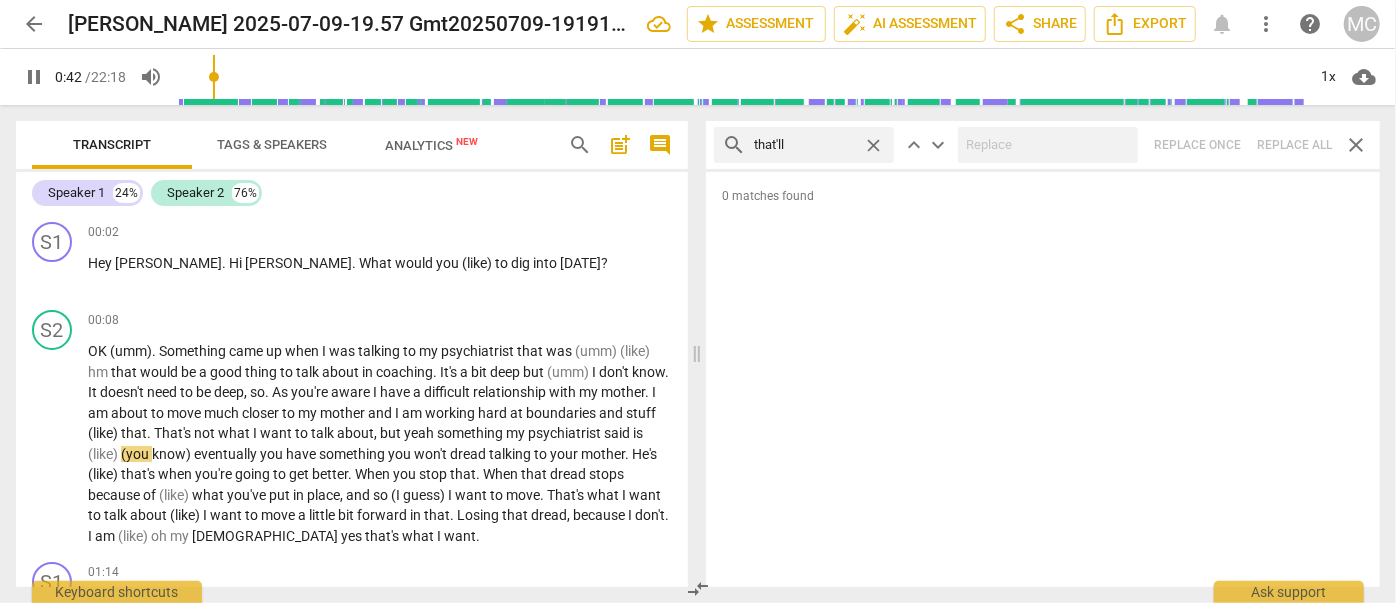 type 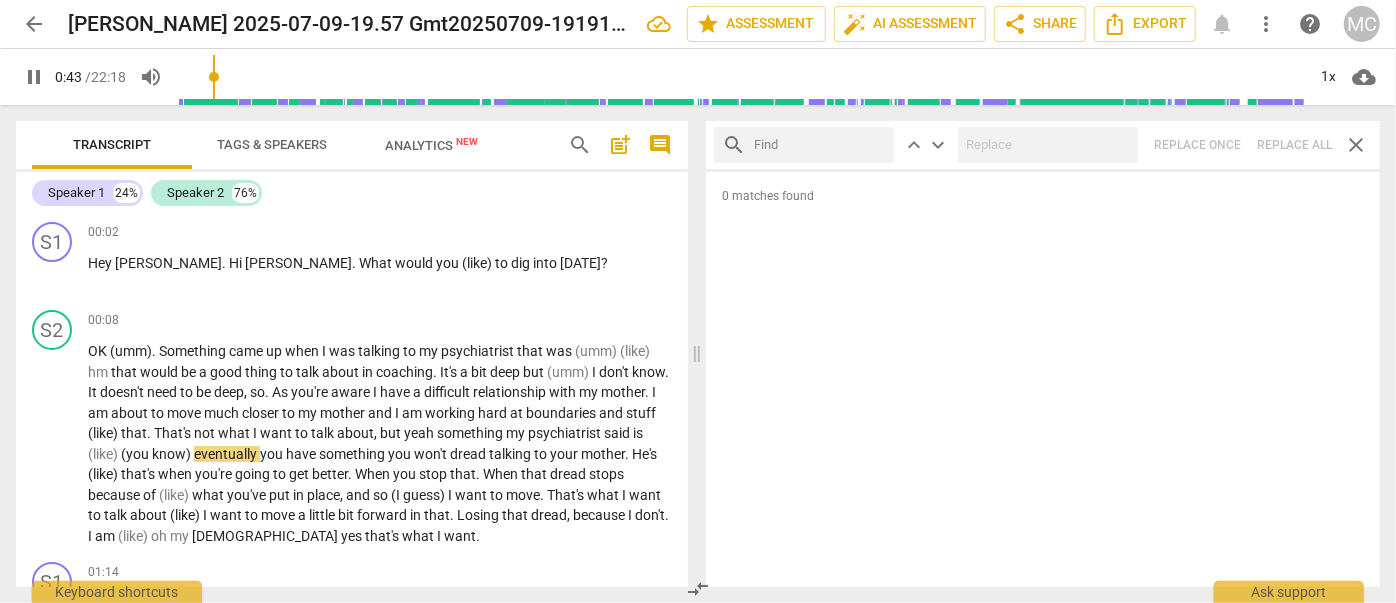 click at bounding box center [820, 145] 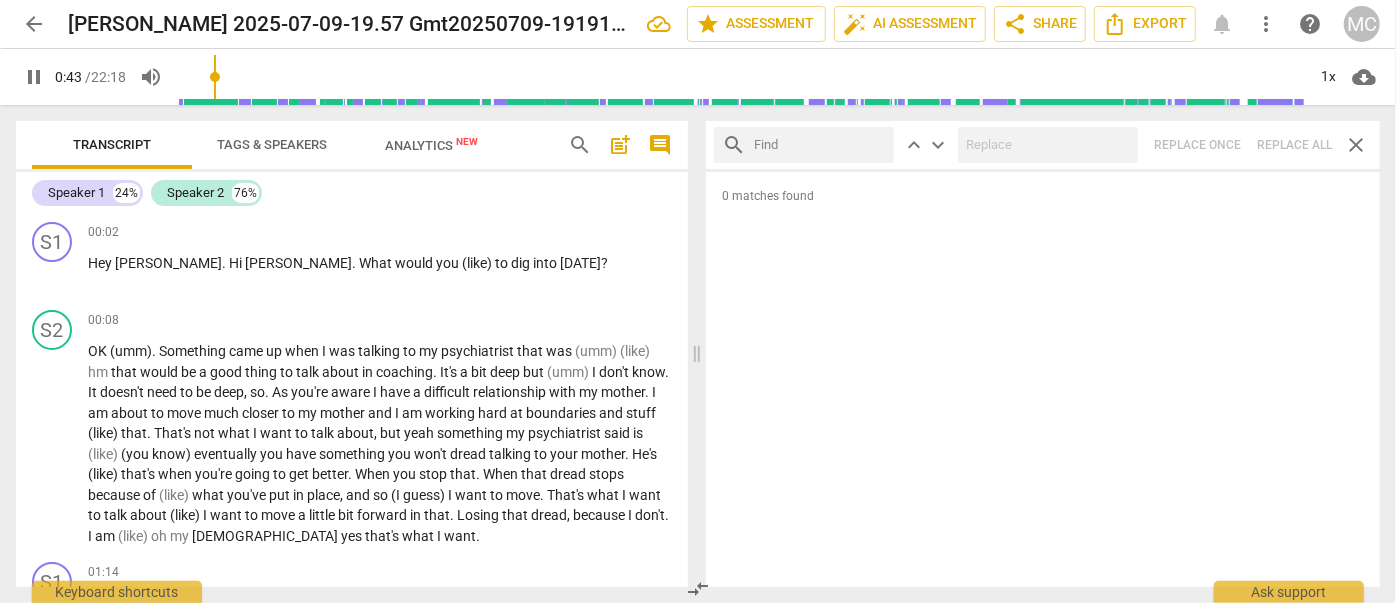 type on "44" 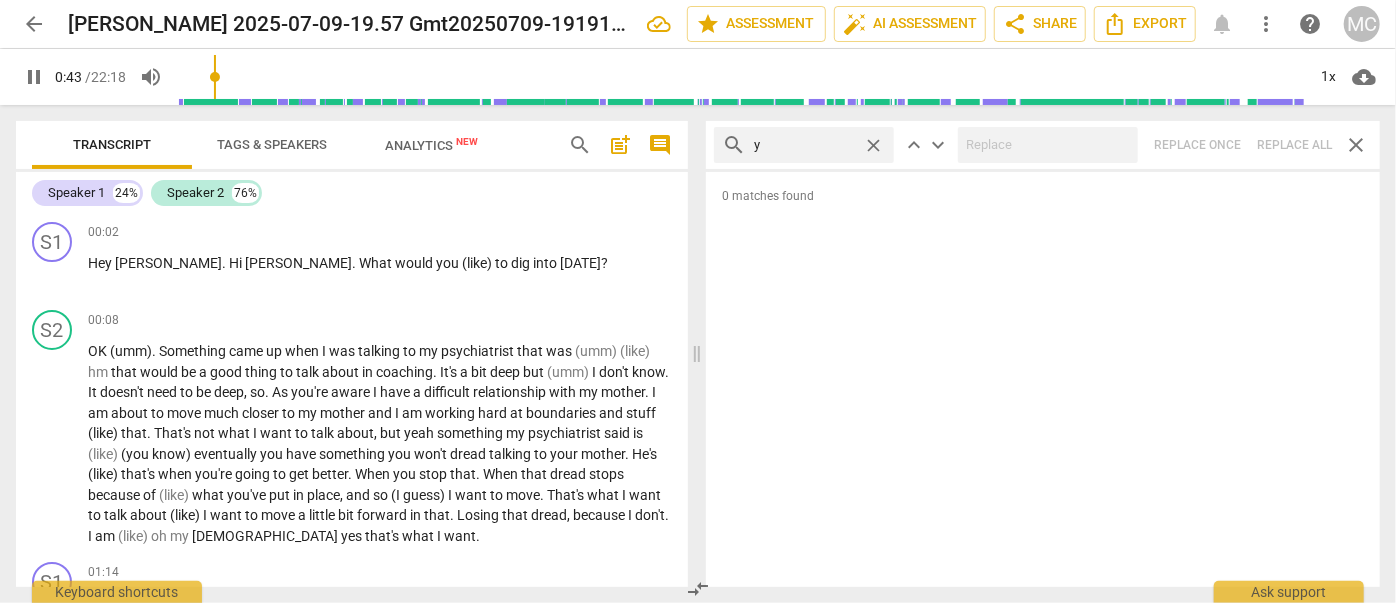 type on "yo" 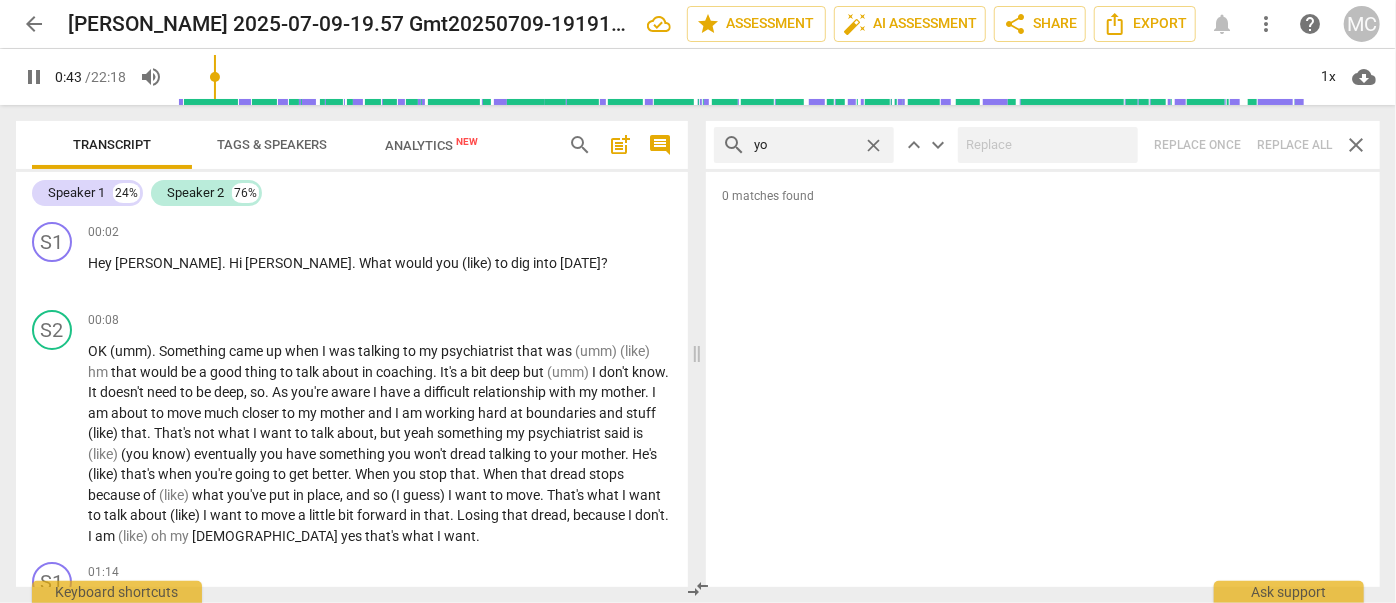 type on "44" 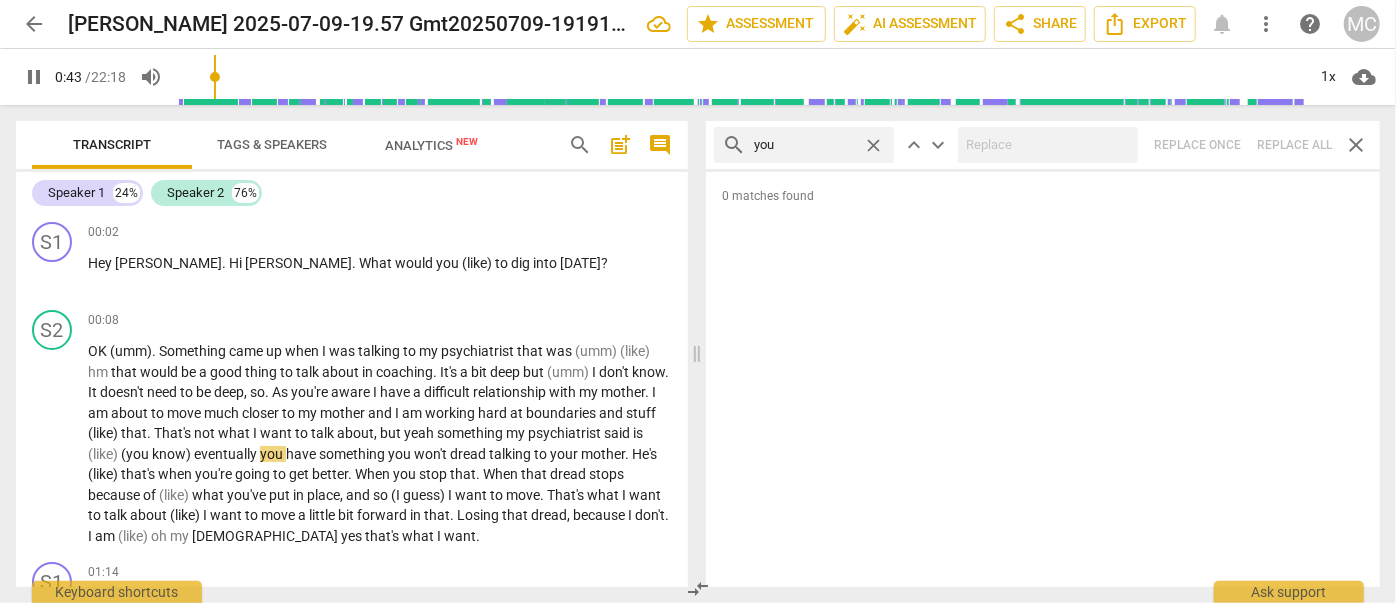 type on "you'" 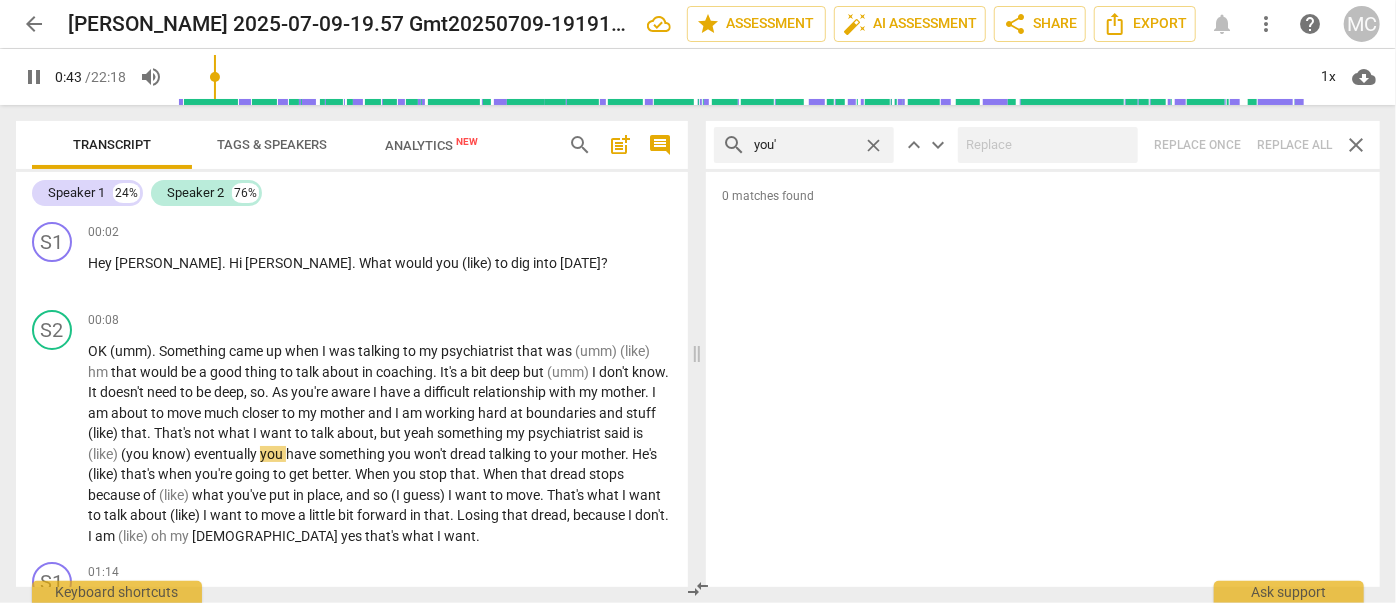 type on "44" 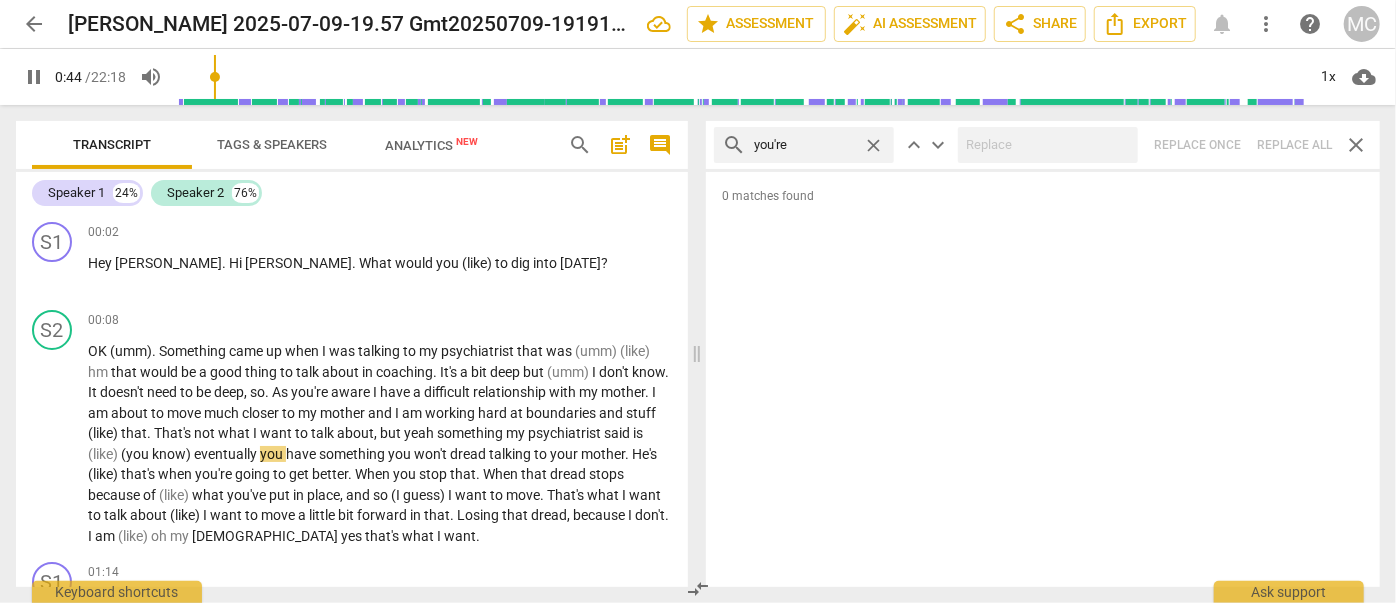 type on "you're" 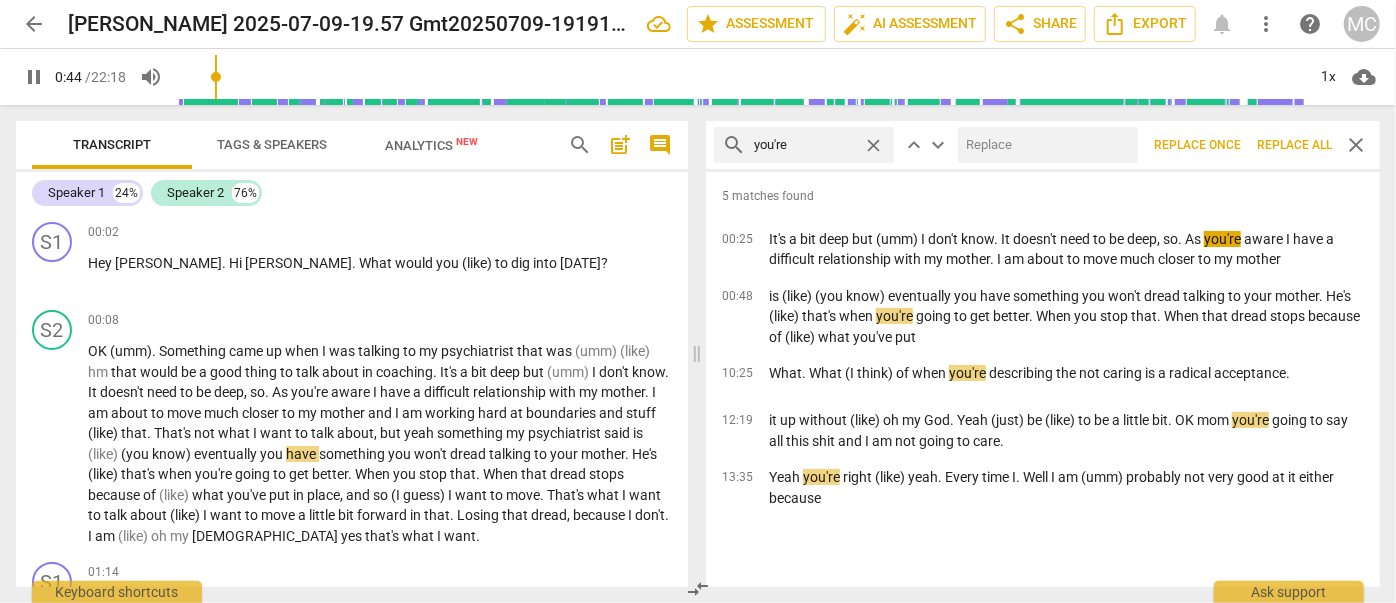 click at bounding box center [1044, 145] 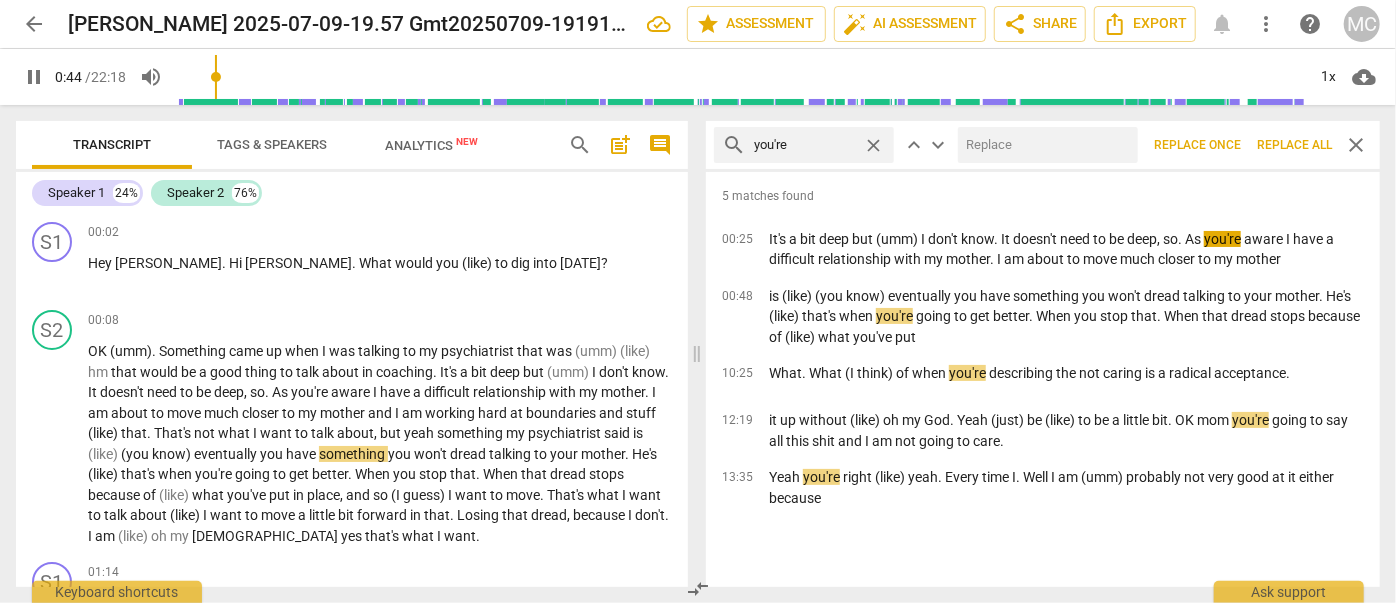 type on "45" 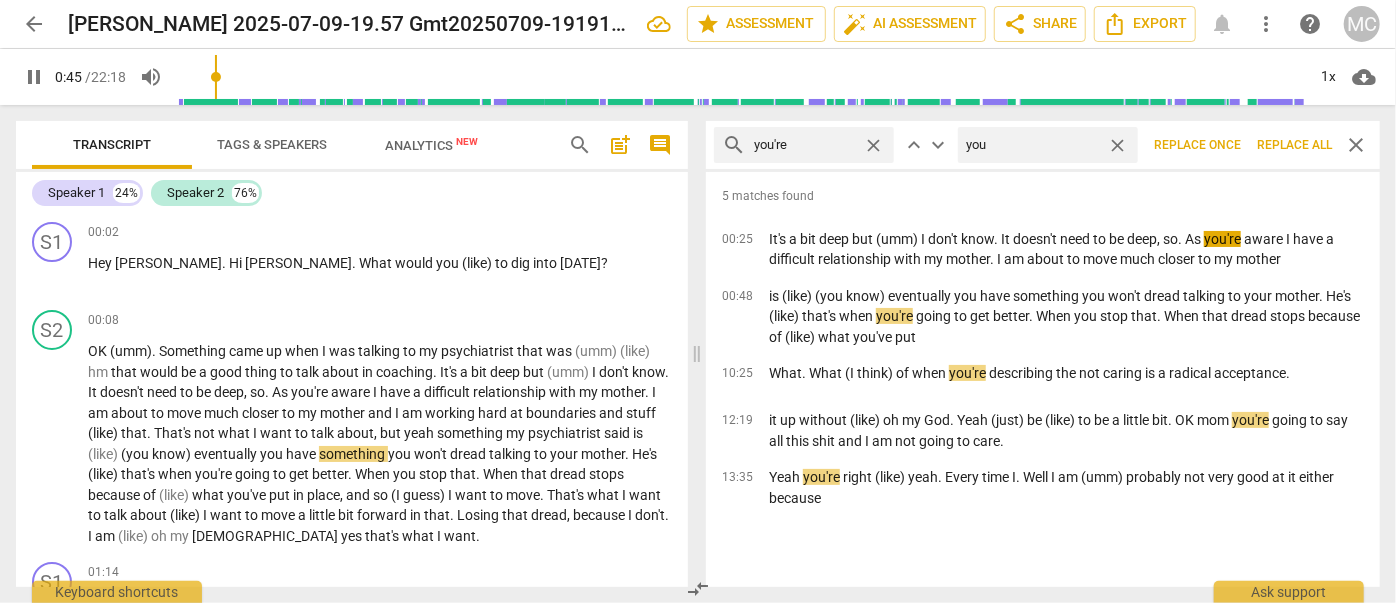 type on "you" 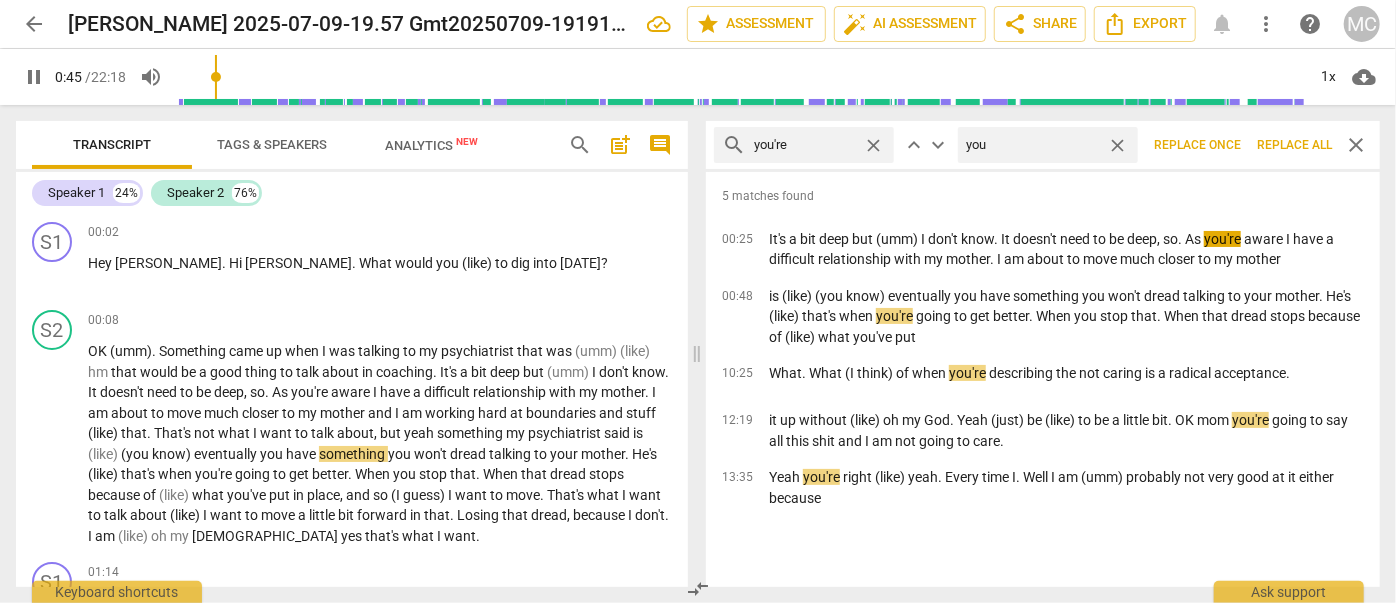 type on "45" 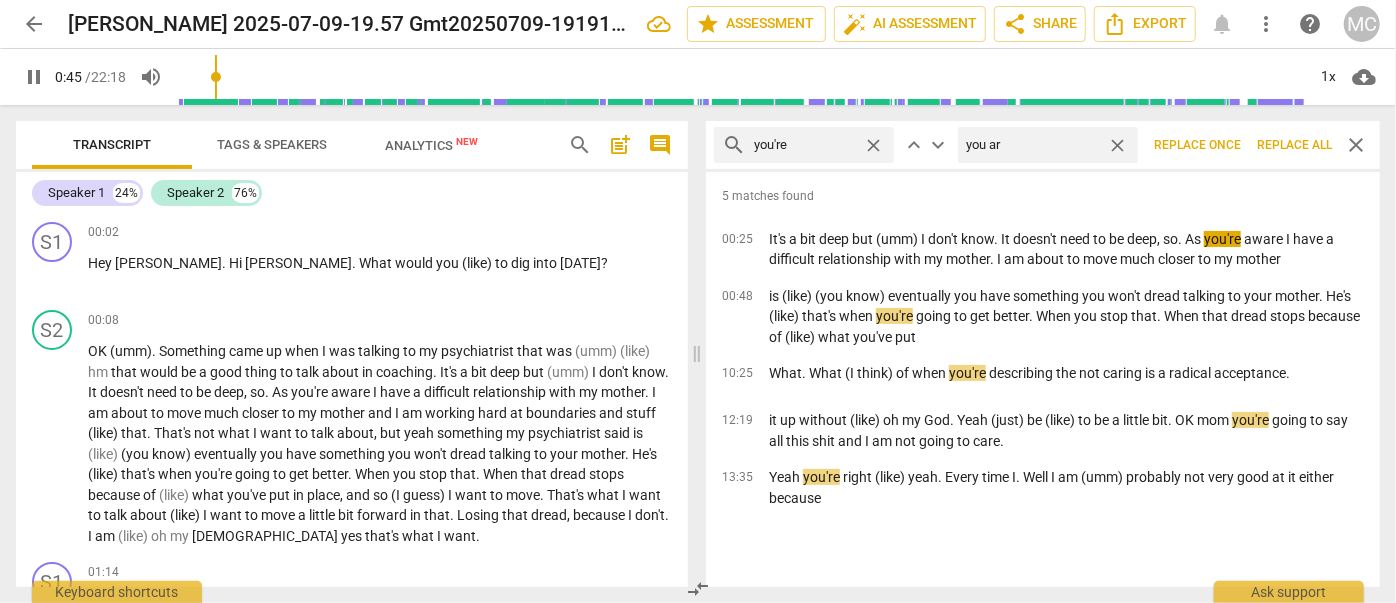 type on "you are" 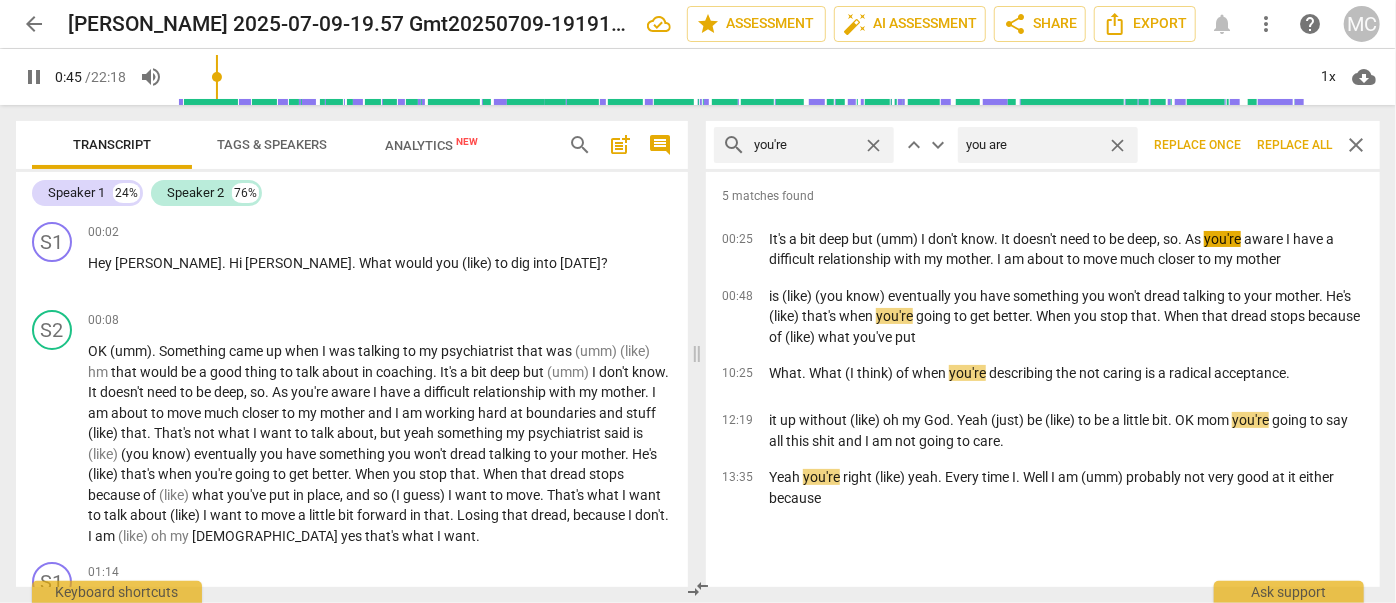type on "46" 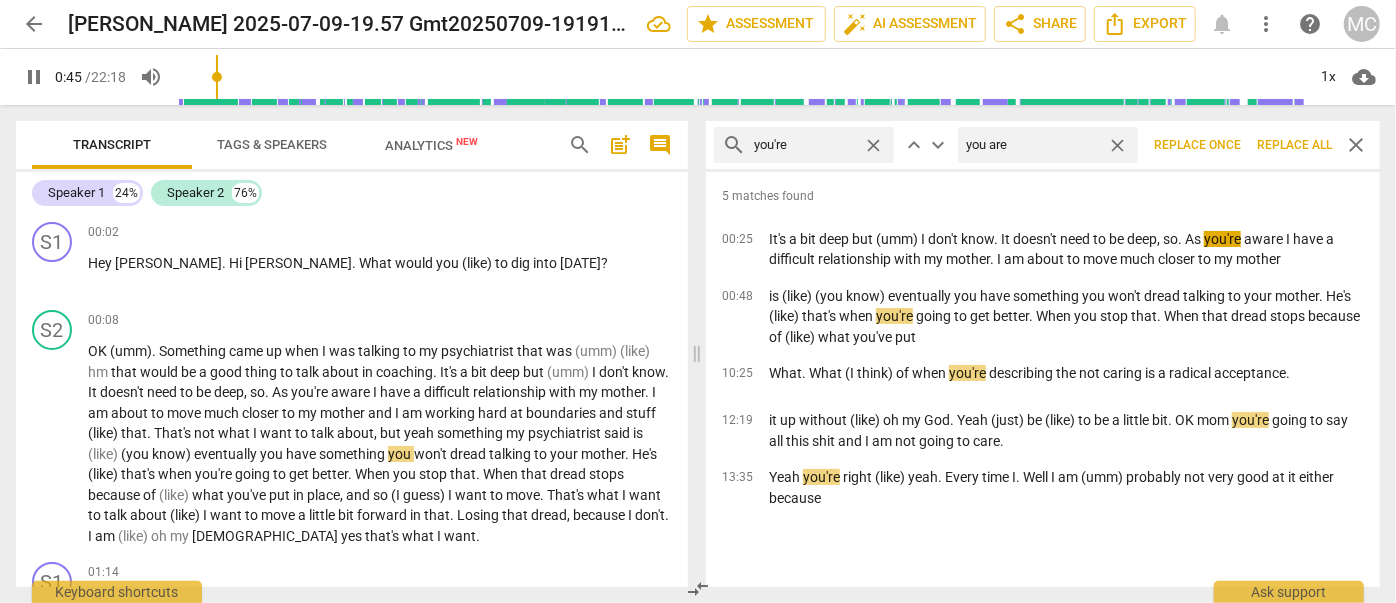 type on "you are" 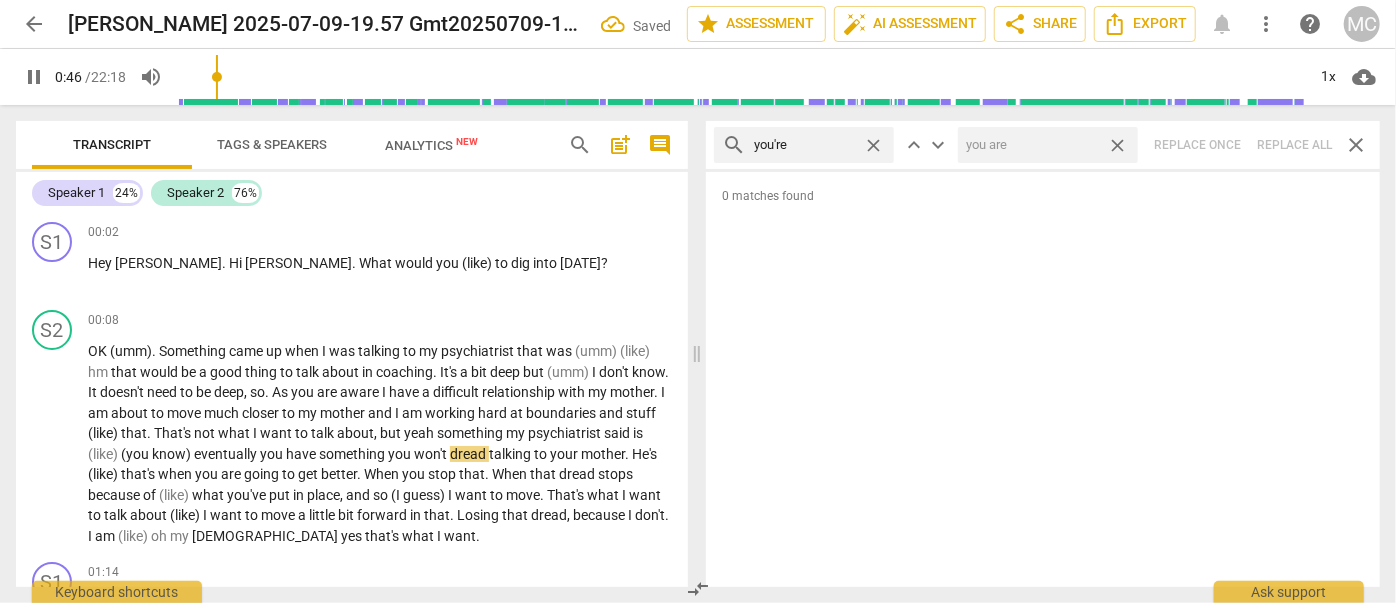type on "47" 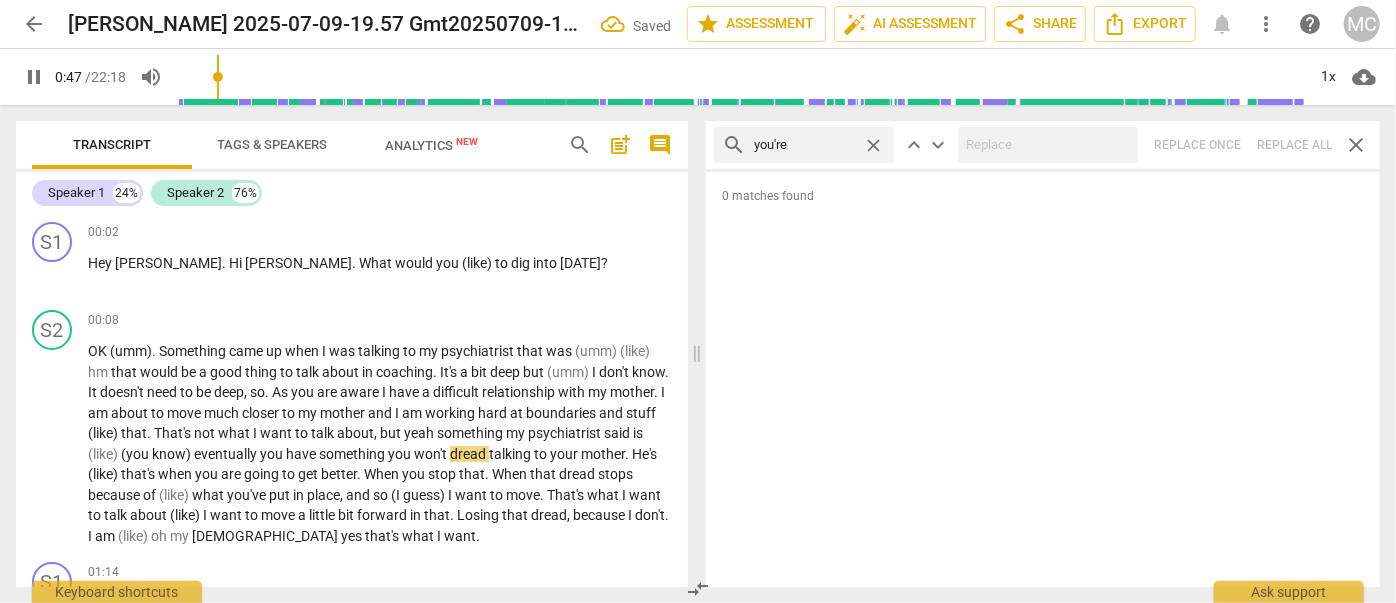 type on "47" 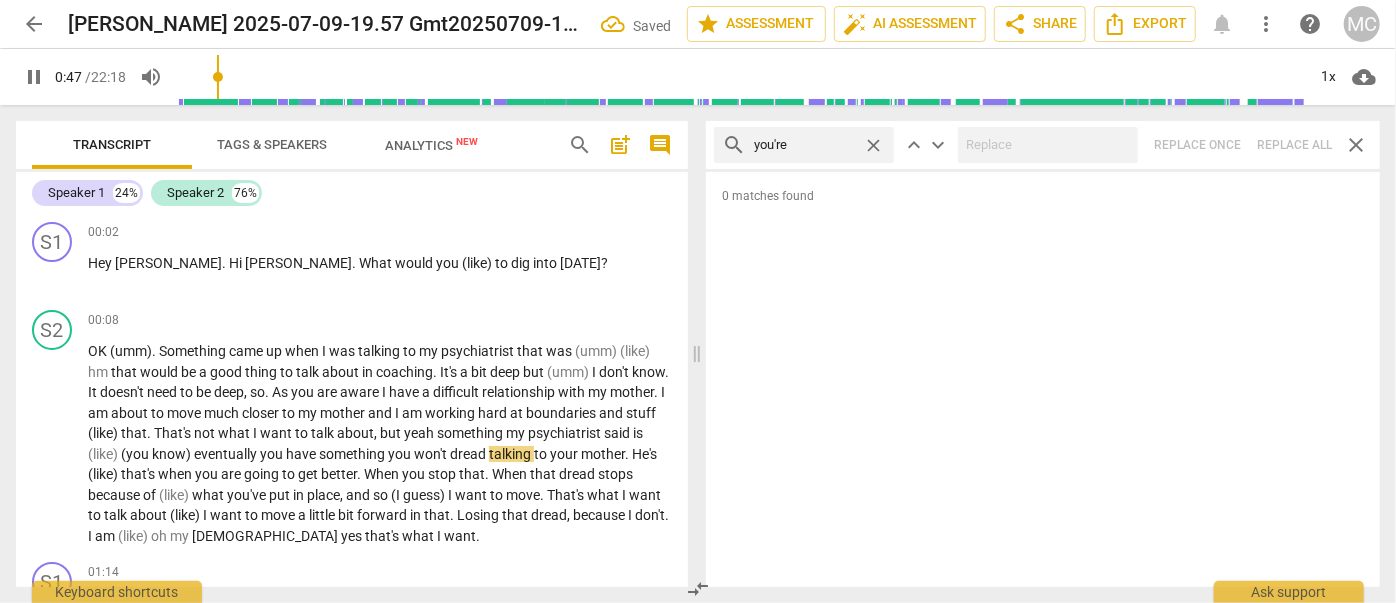 click on "close" at bounding box center [873, 145] 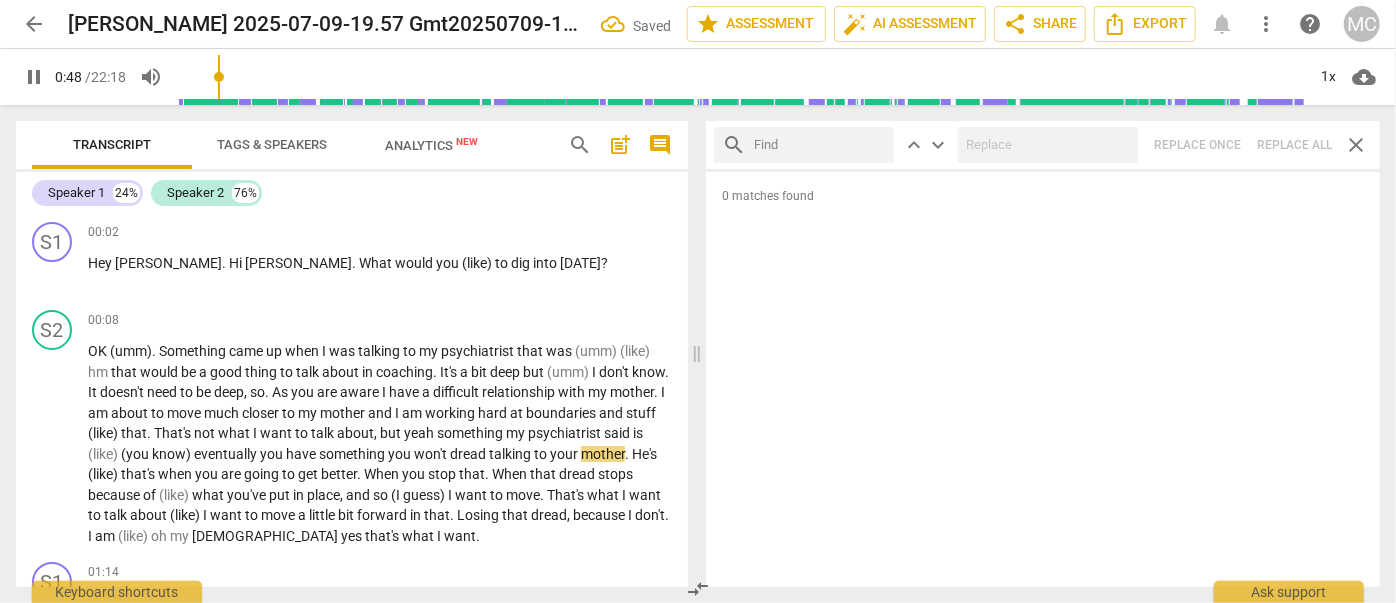 drag, startPoint x: 810, startPoint y: 144, endPoint x: 781, endPoint y: 129, distance: 32.649654 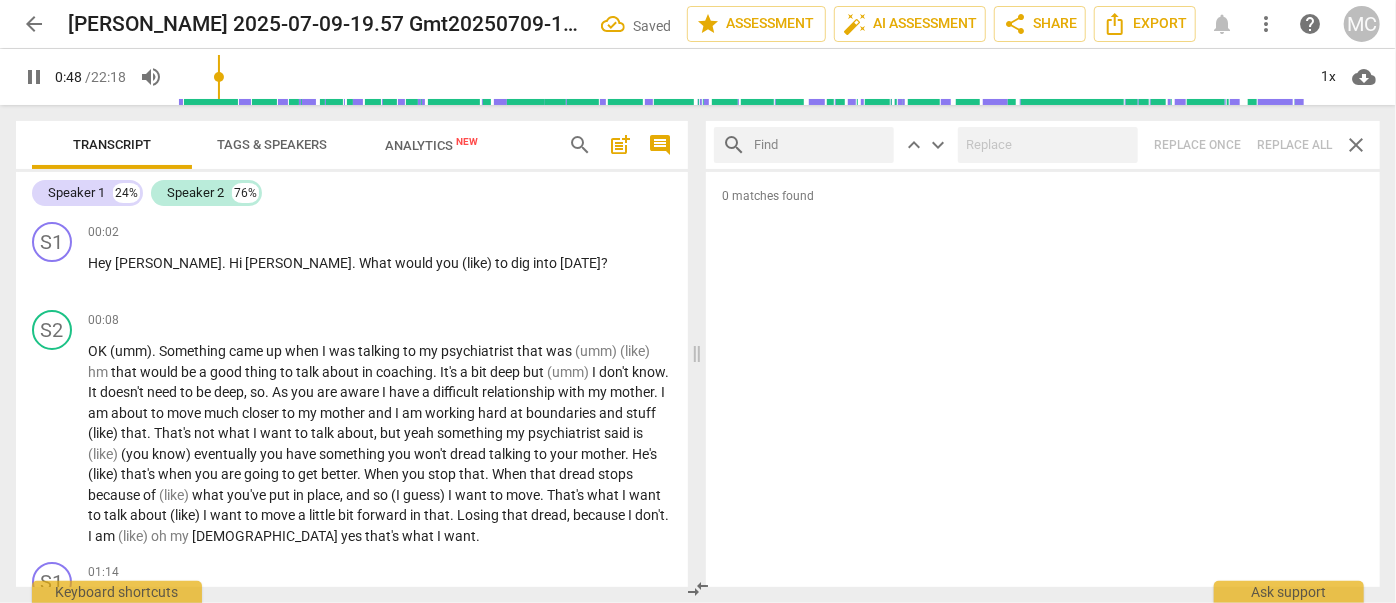 type on "49" 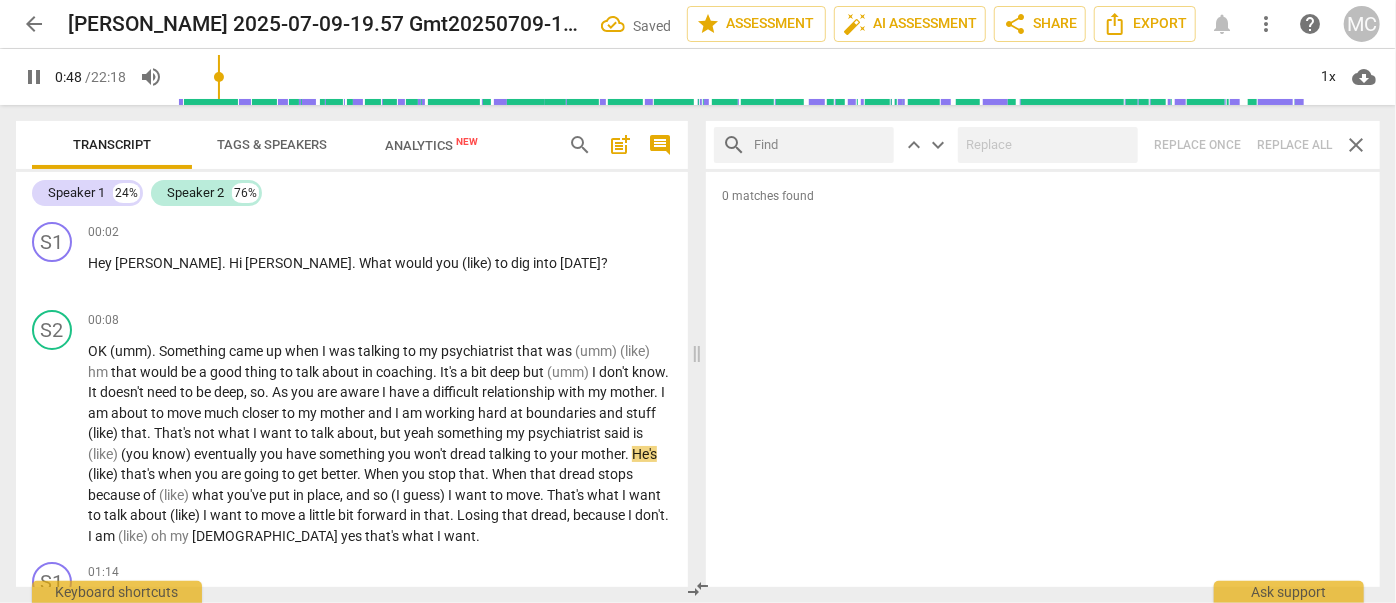 type on "w" 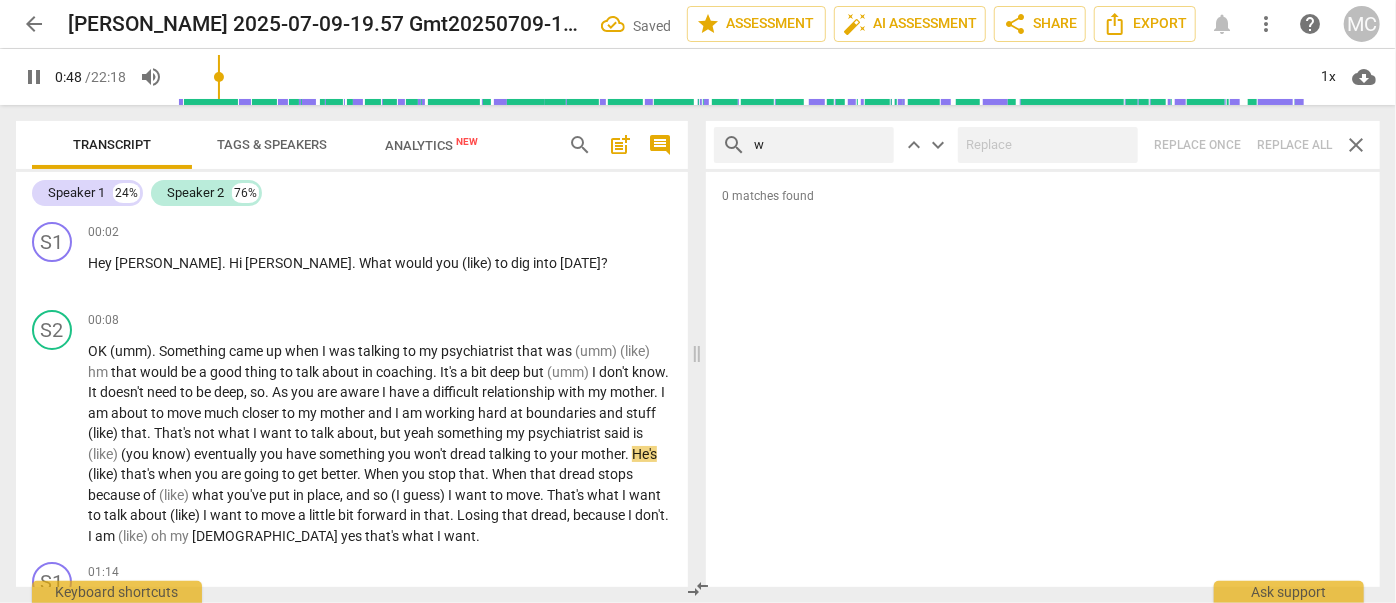 type on "49" 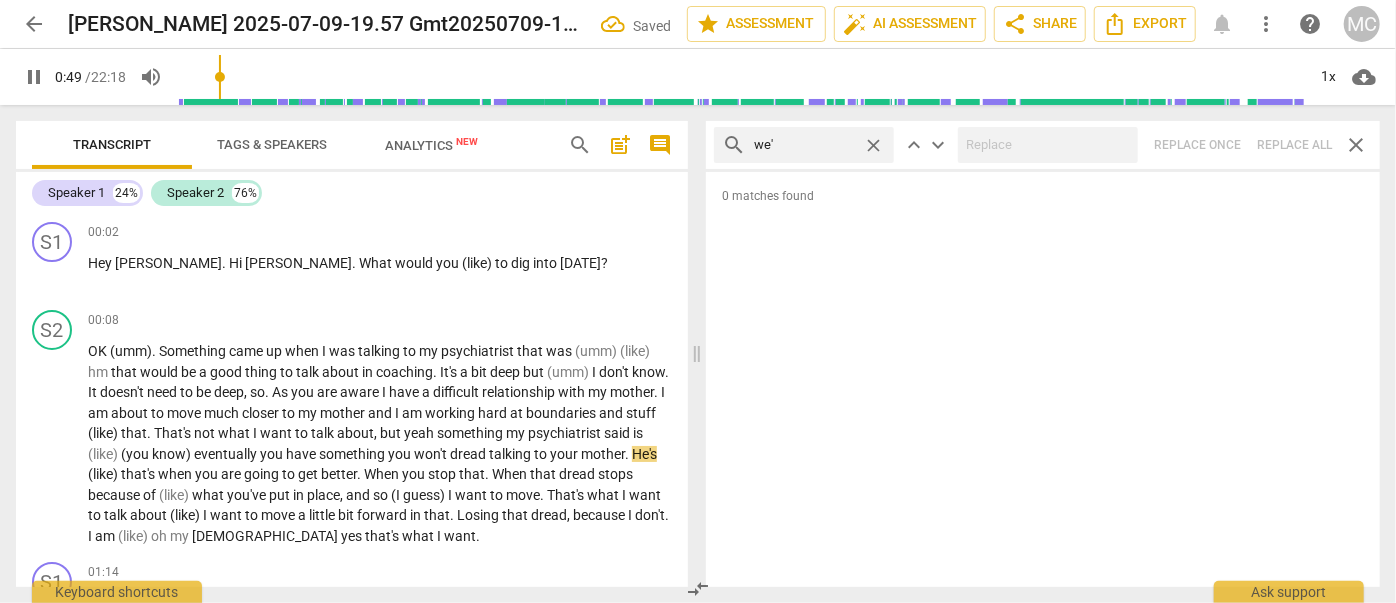 type on "we'r" 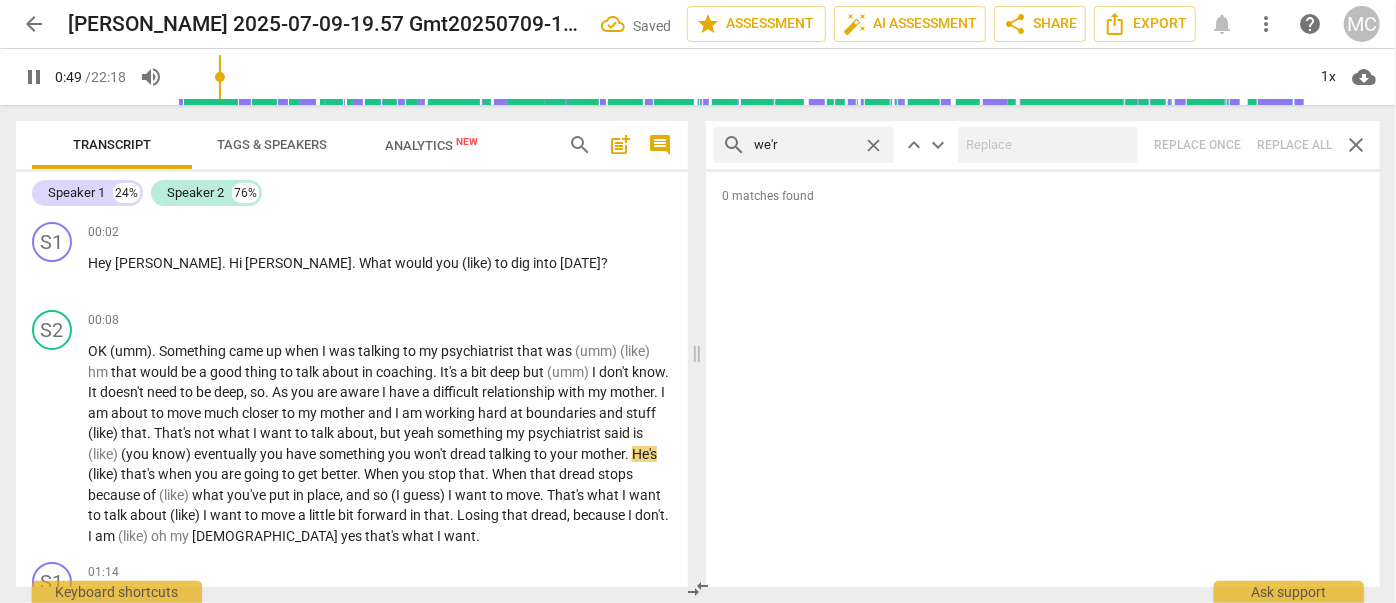 type on "49" 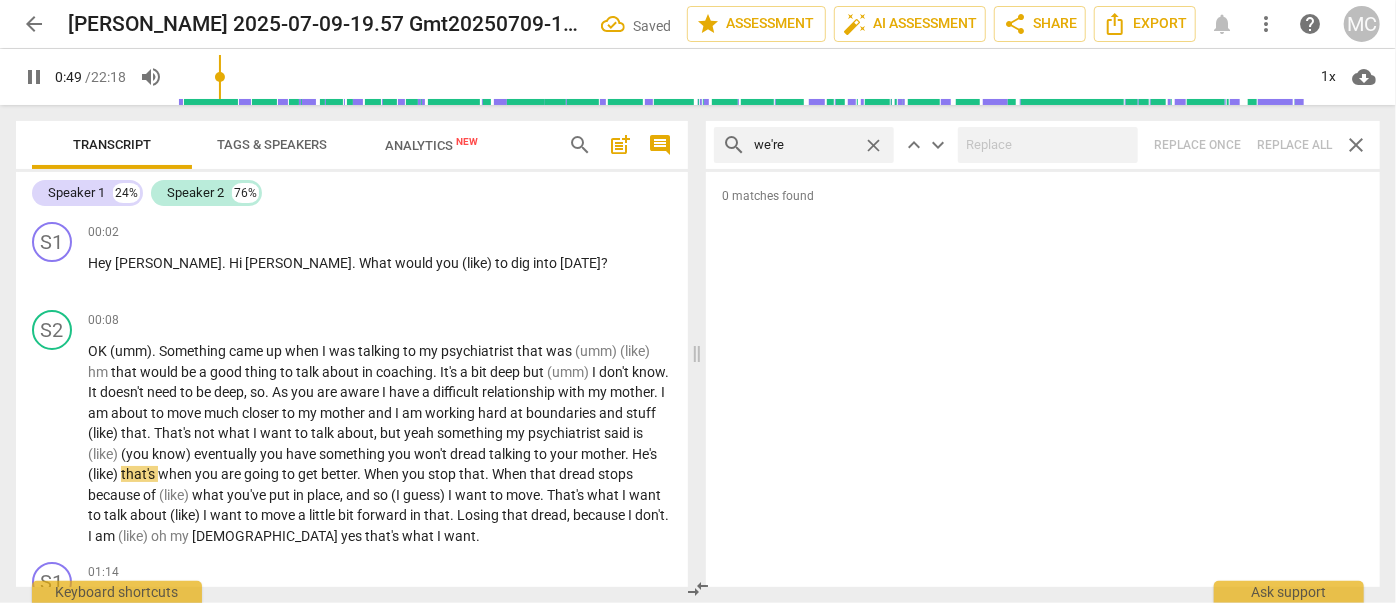 type on "we're" 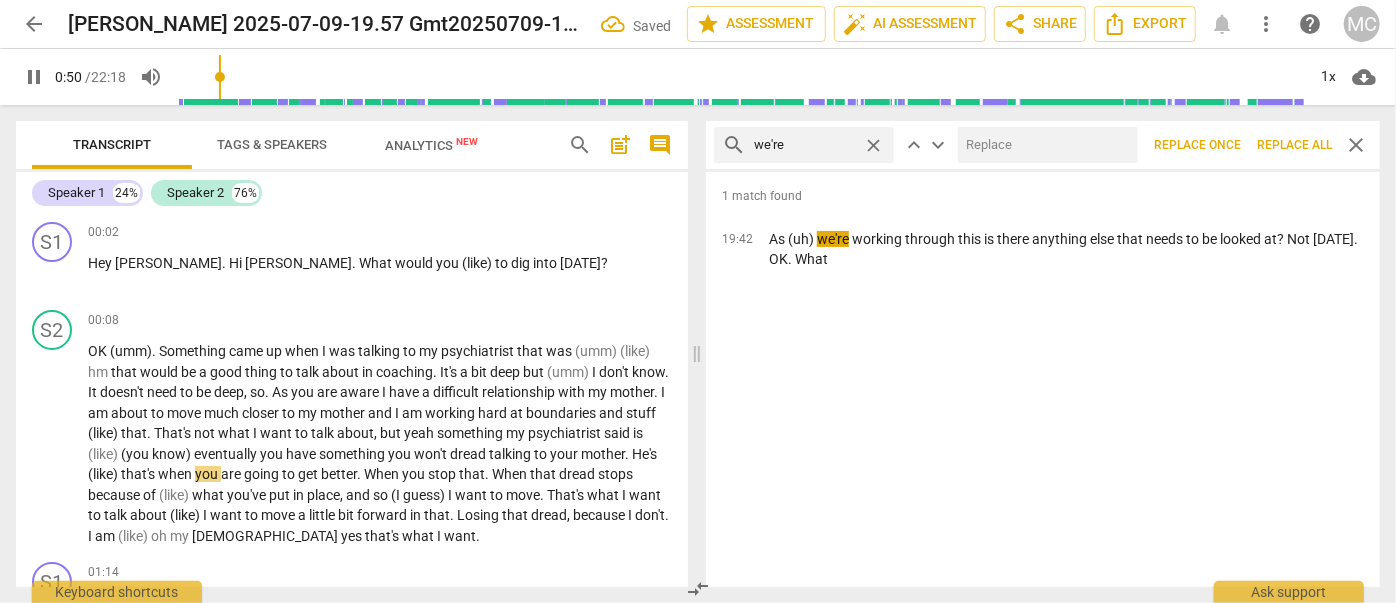 click at bounding box center (1044, 145) 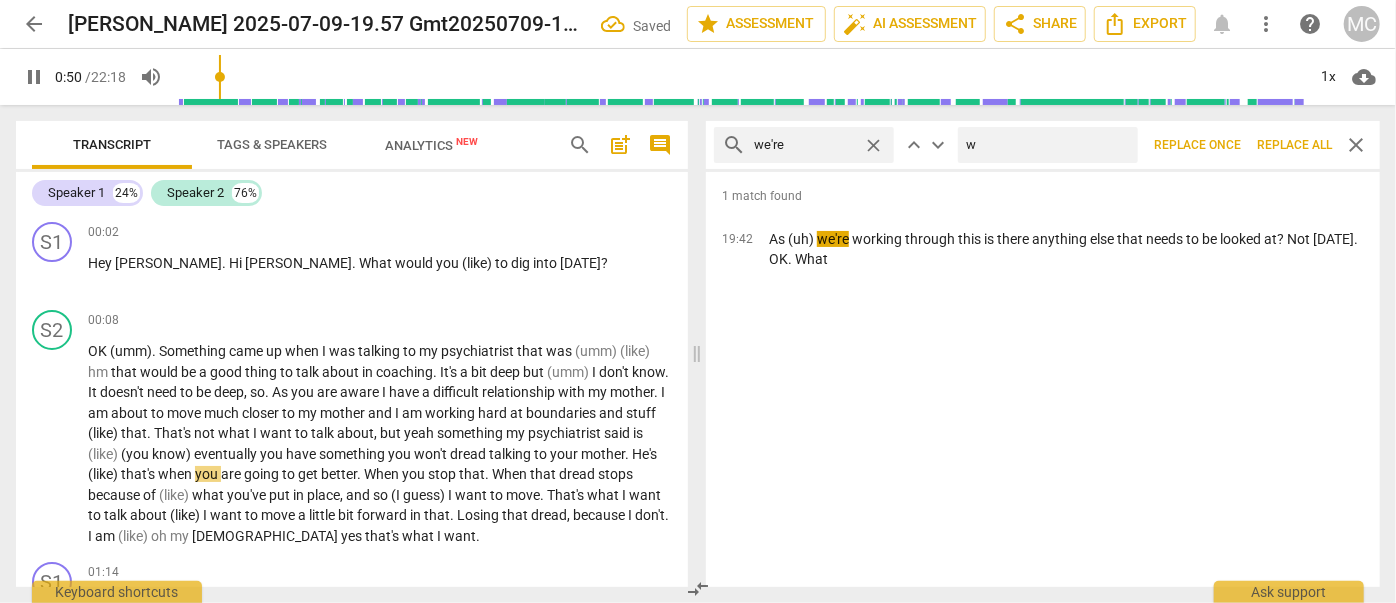 type on "we" 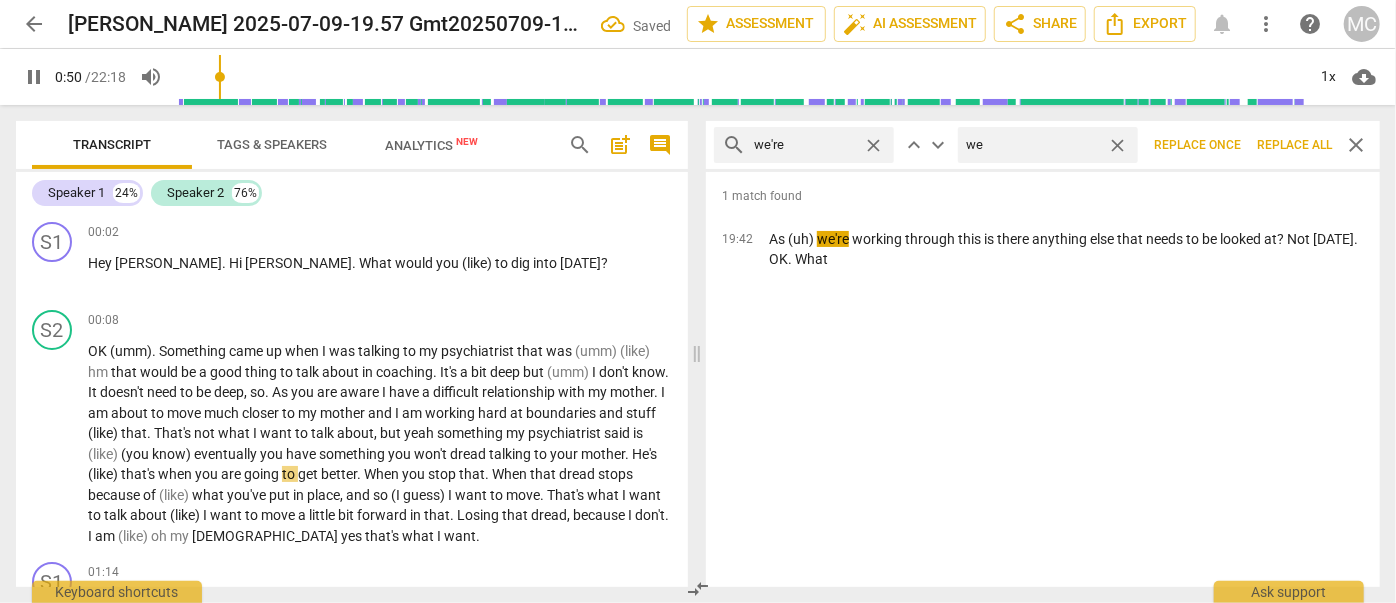 type on "51" 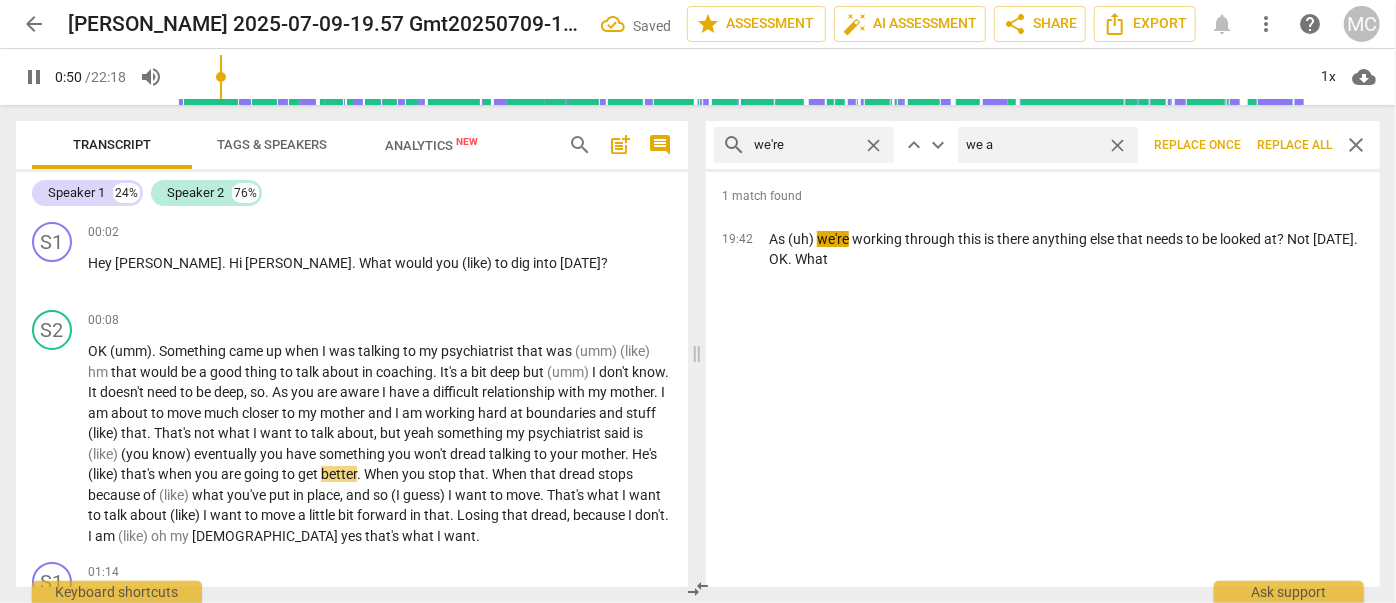 type 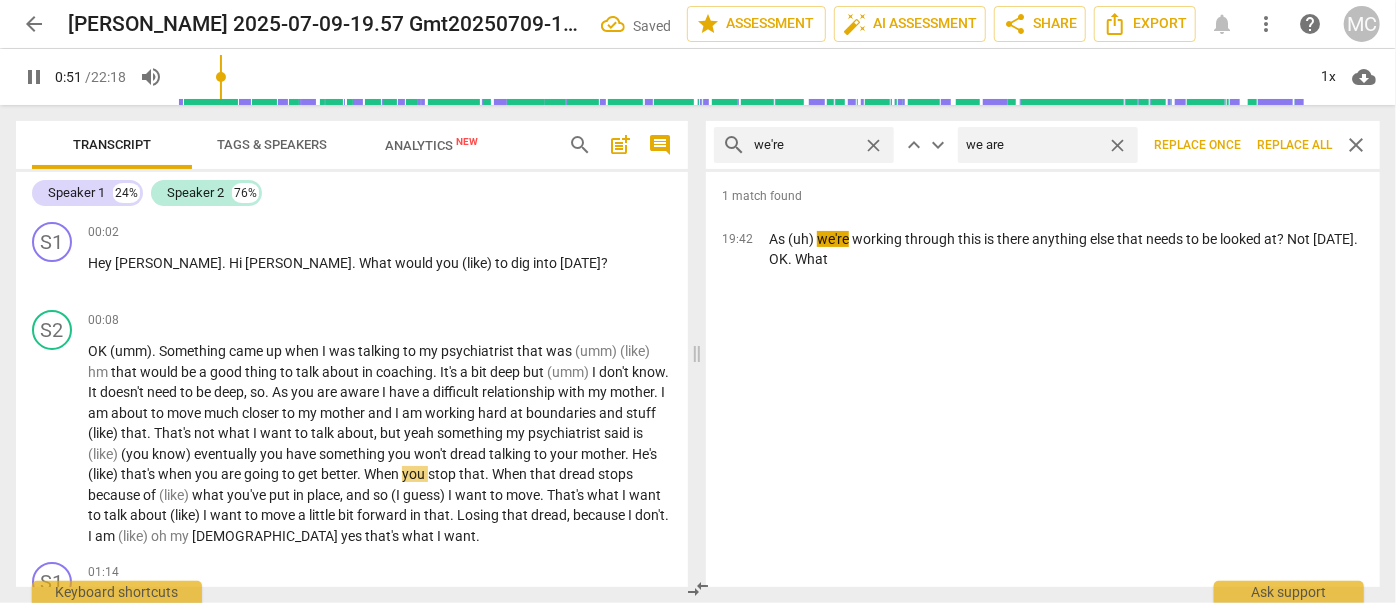 click on "Replace all" at bounding box center (1294, 145) 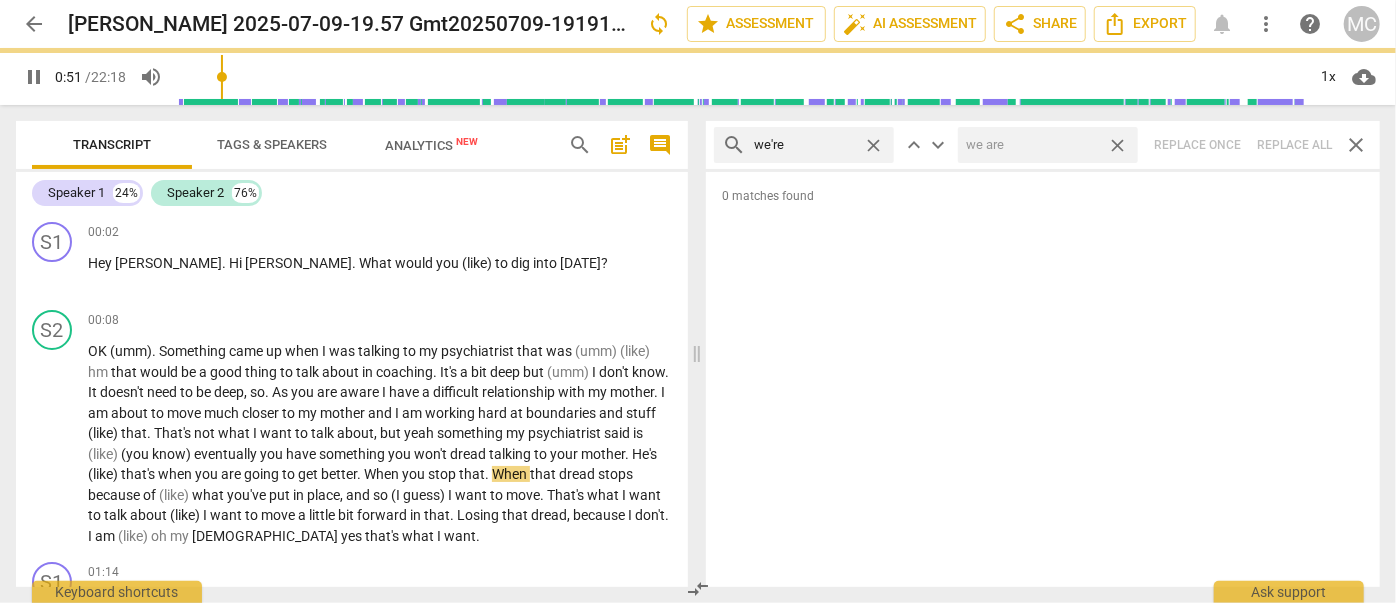 drag, startPoint x: 1122, startPoint y: 147, endPoint x: 928, endPoint y: 144, distance: 194.0232 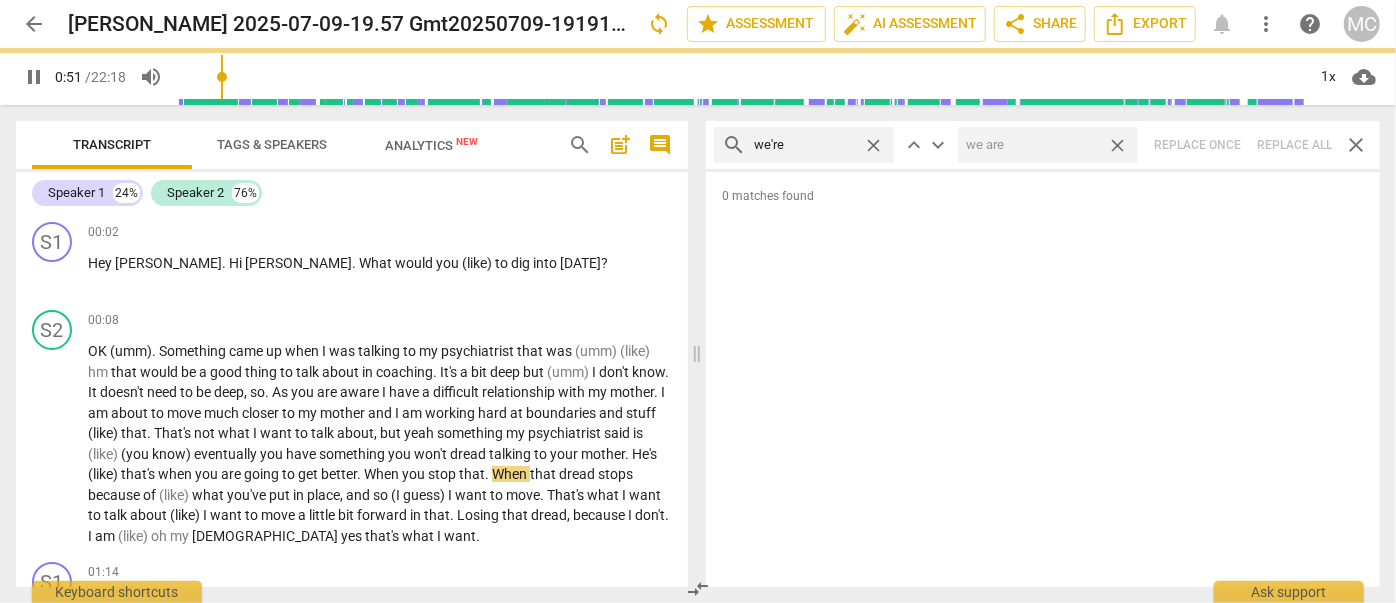 click on "close" at bounding box center [1117, 145] 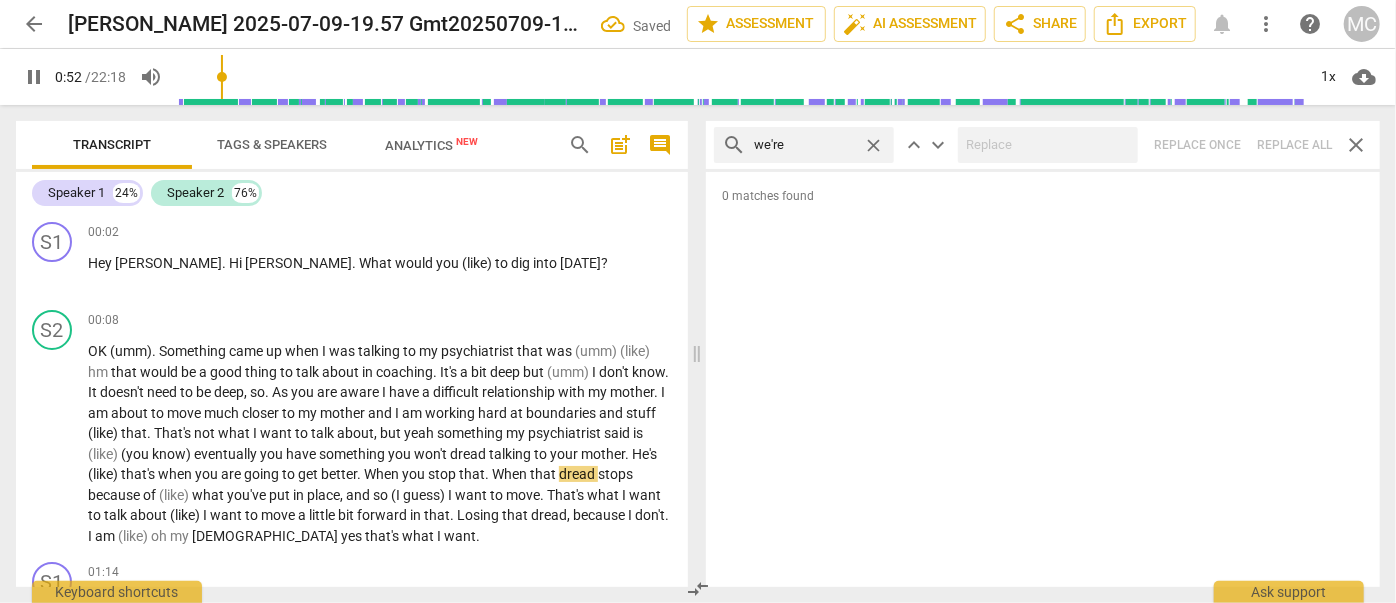 click on "close" at bounding box center (873, 145) 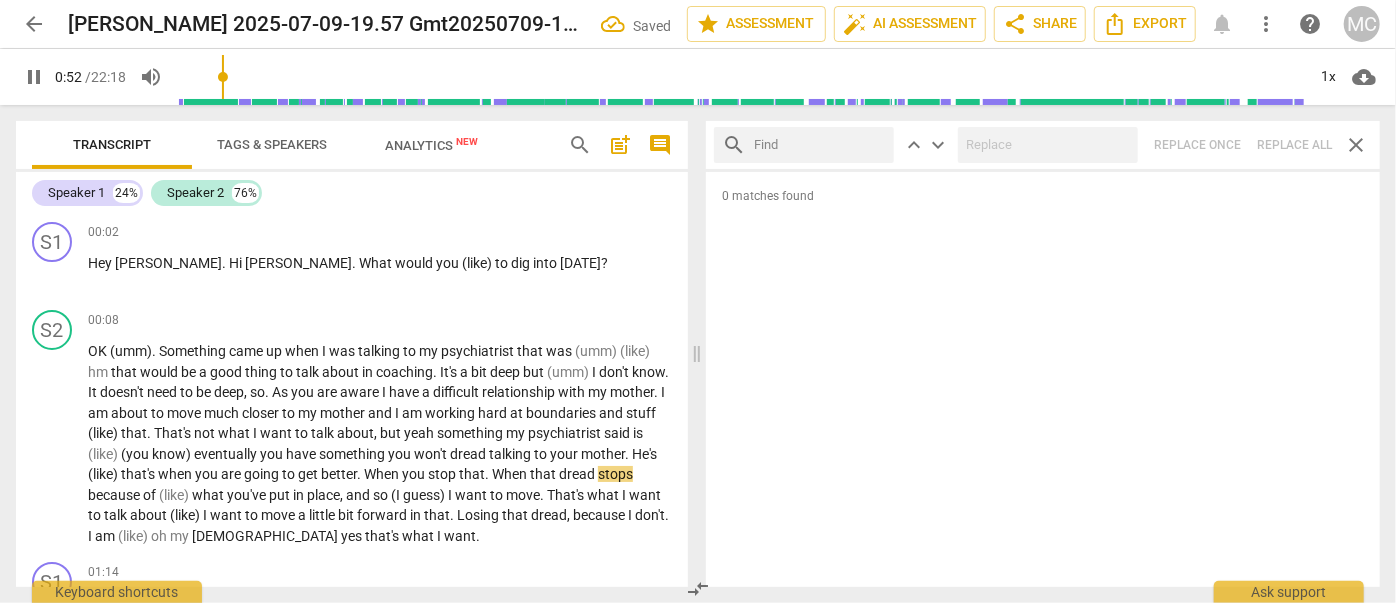 click at bounding box center [820, 145] 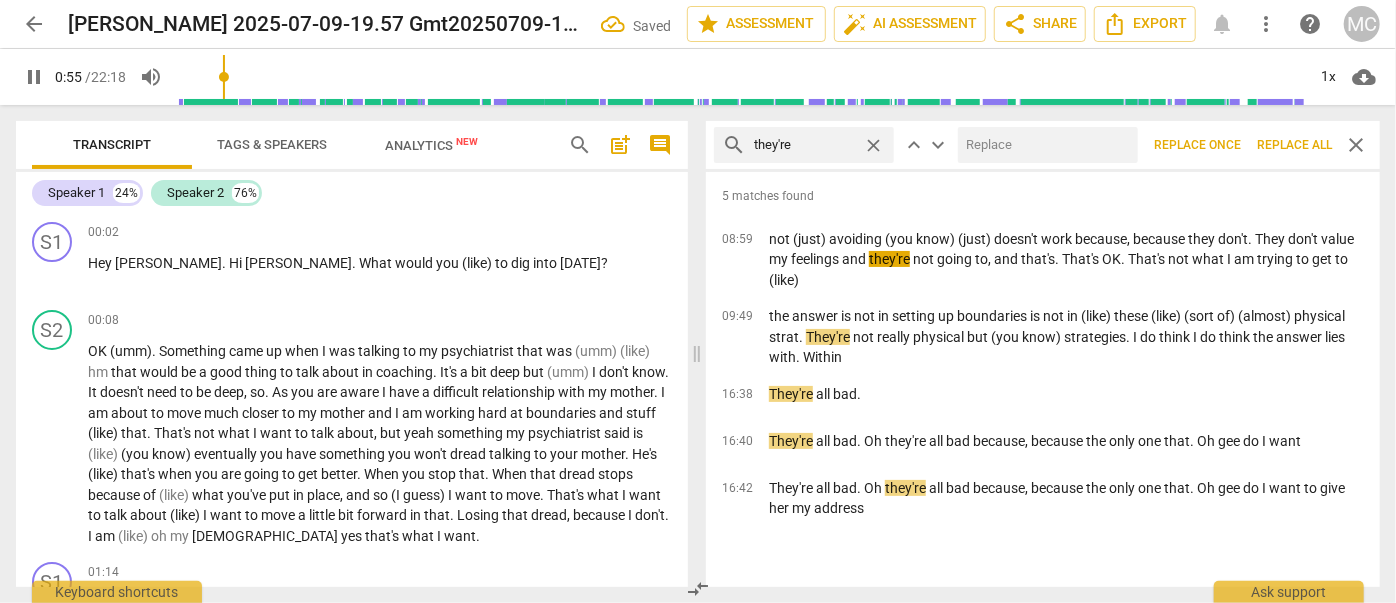 click at bounding box center (1044, 145) 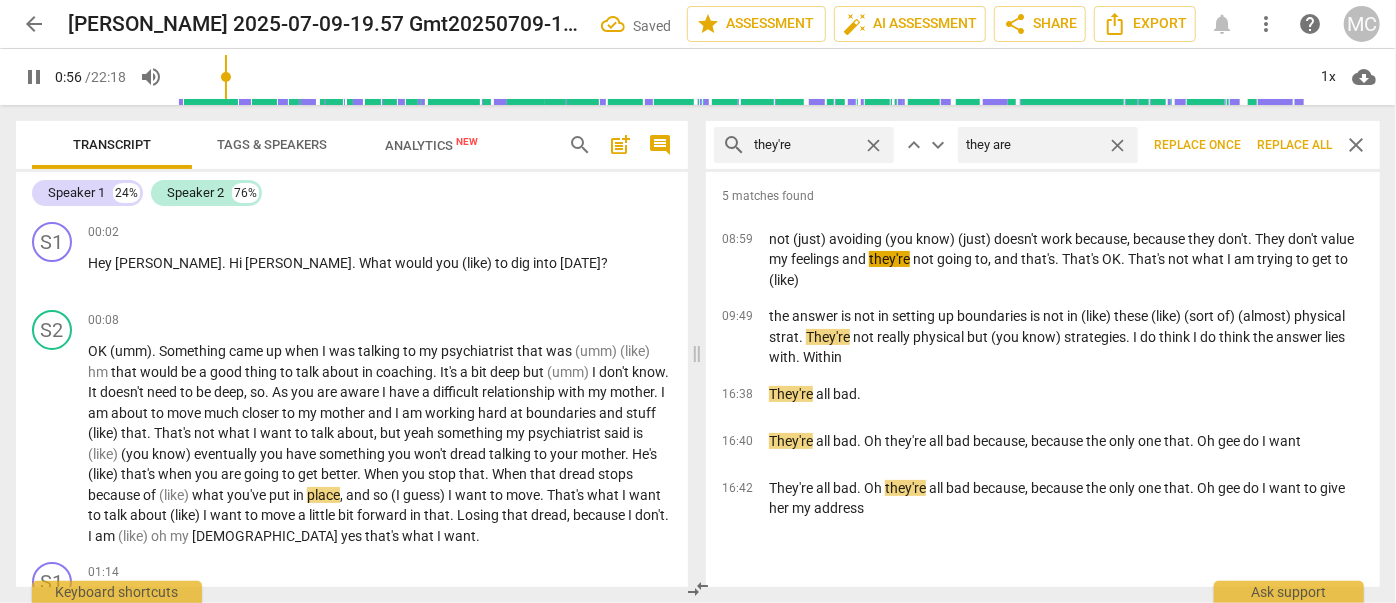 click on "Replace all" at bounding box center [1294, 145] 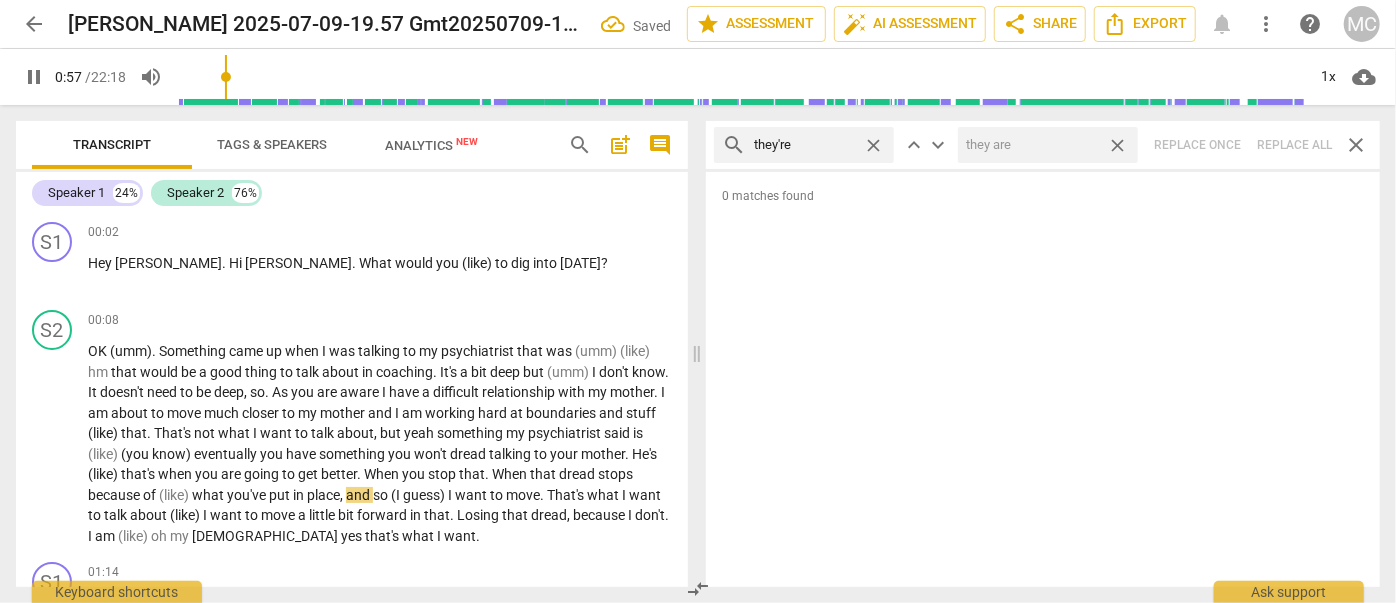 drag, startPoint x: 1122, startPoint y: 145, endPoint x: 898, endPoint y: 174, distance: 225.86943 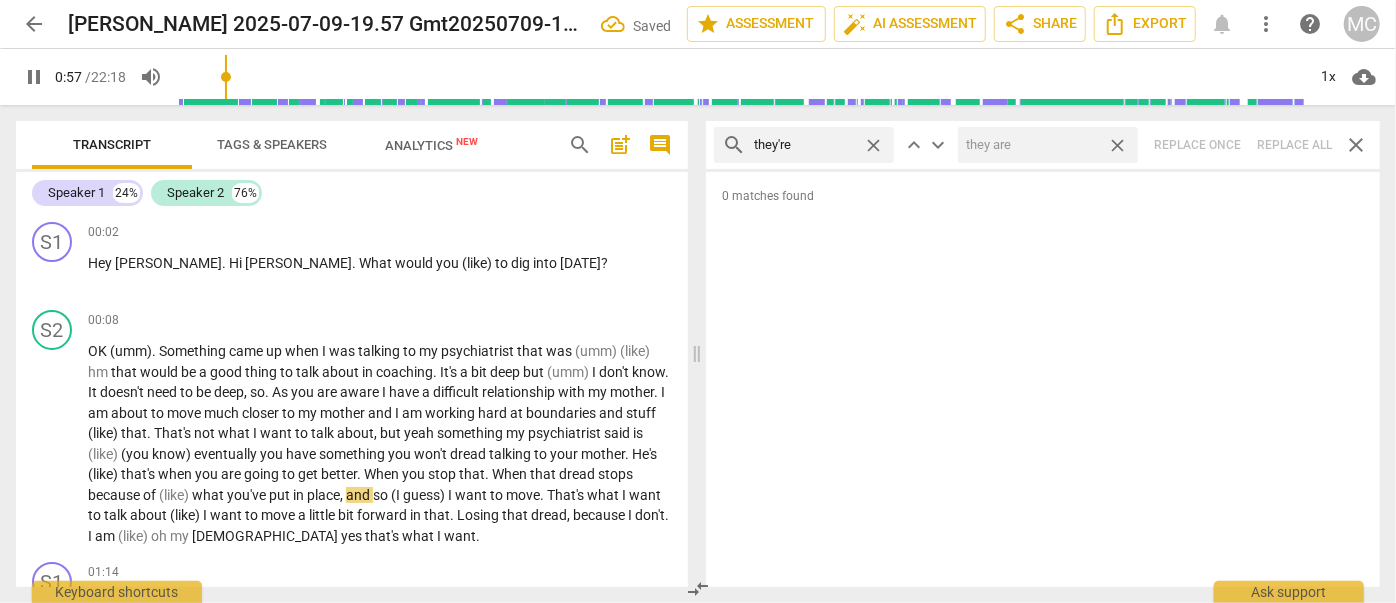 click on "close" at bounding box center (1117, 145) 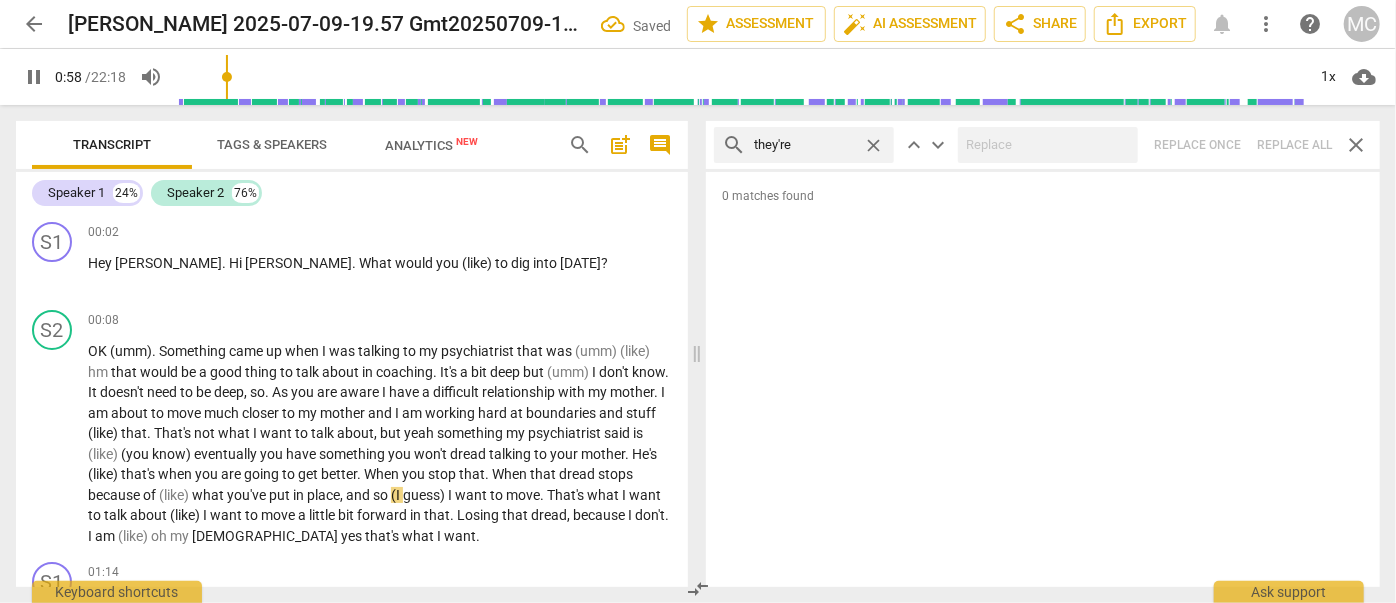 click on "close" at bounding box center (873, 145) 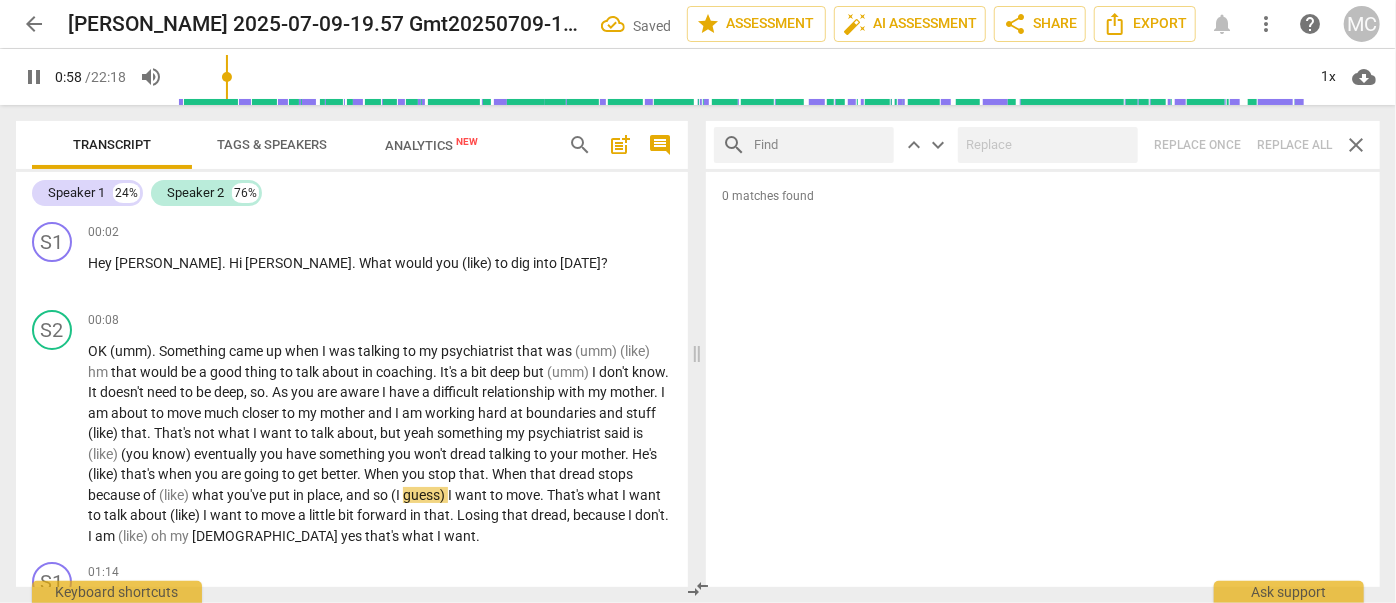 click at bounding box center [820, 145] 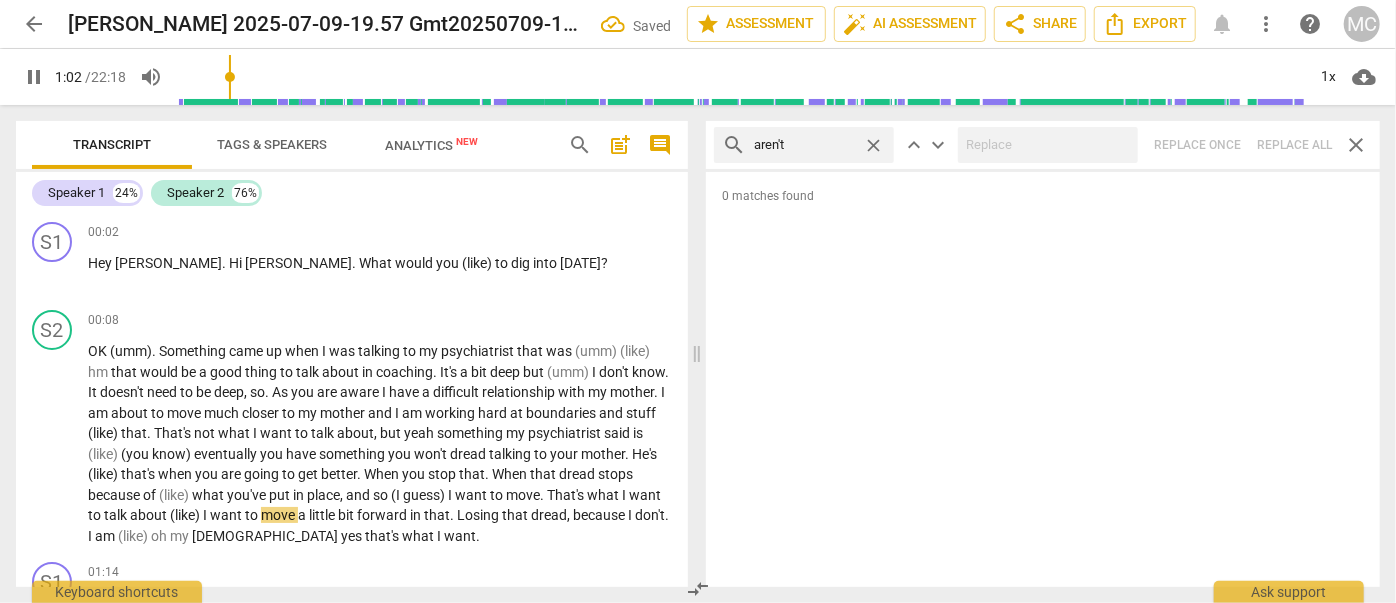 click on "search aren't close keyboard_arrow_up keyboard_arrow_down Replace once Replace all close" at bounding box center (1043, 145) 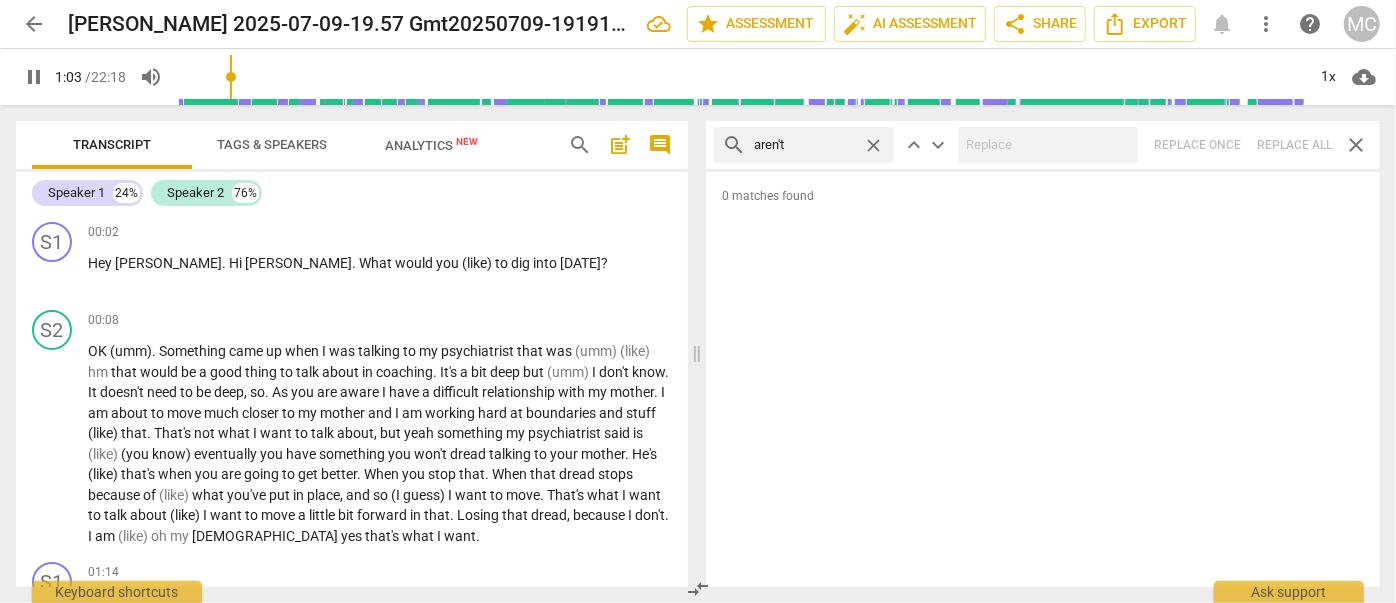 click on "close" at bounding box center [873, 145] 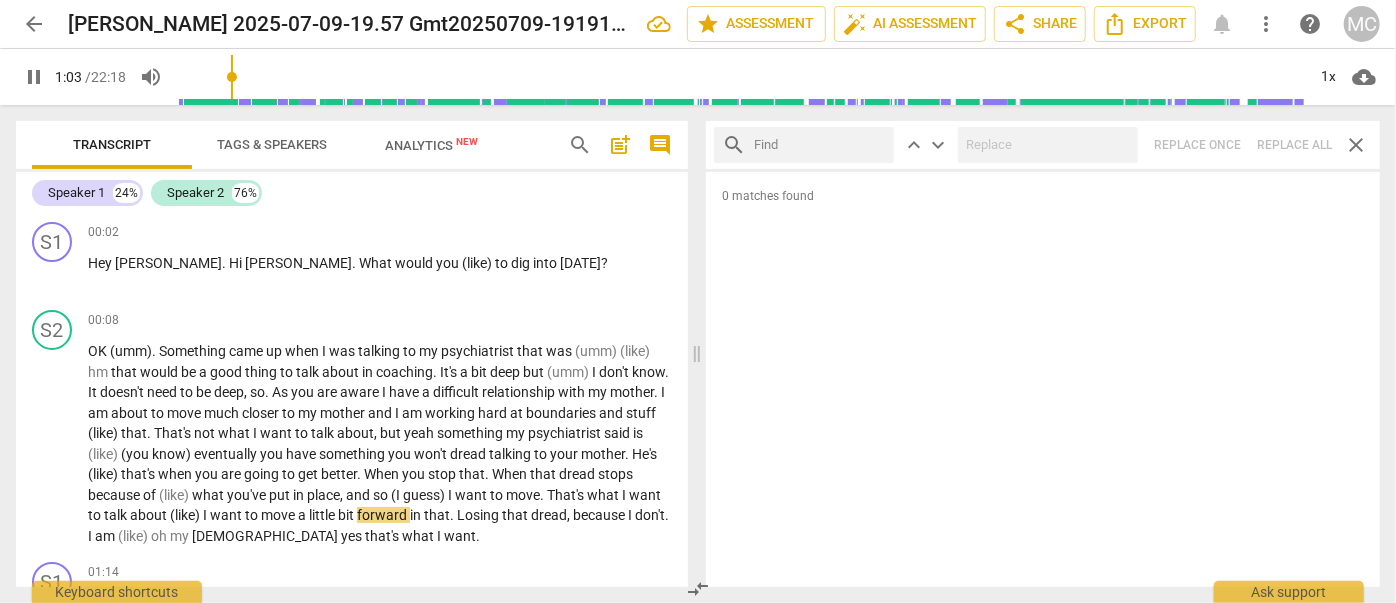 click at bounding box center (820, 145) 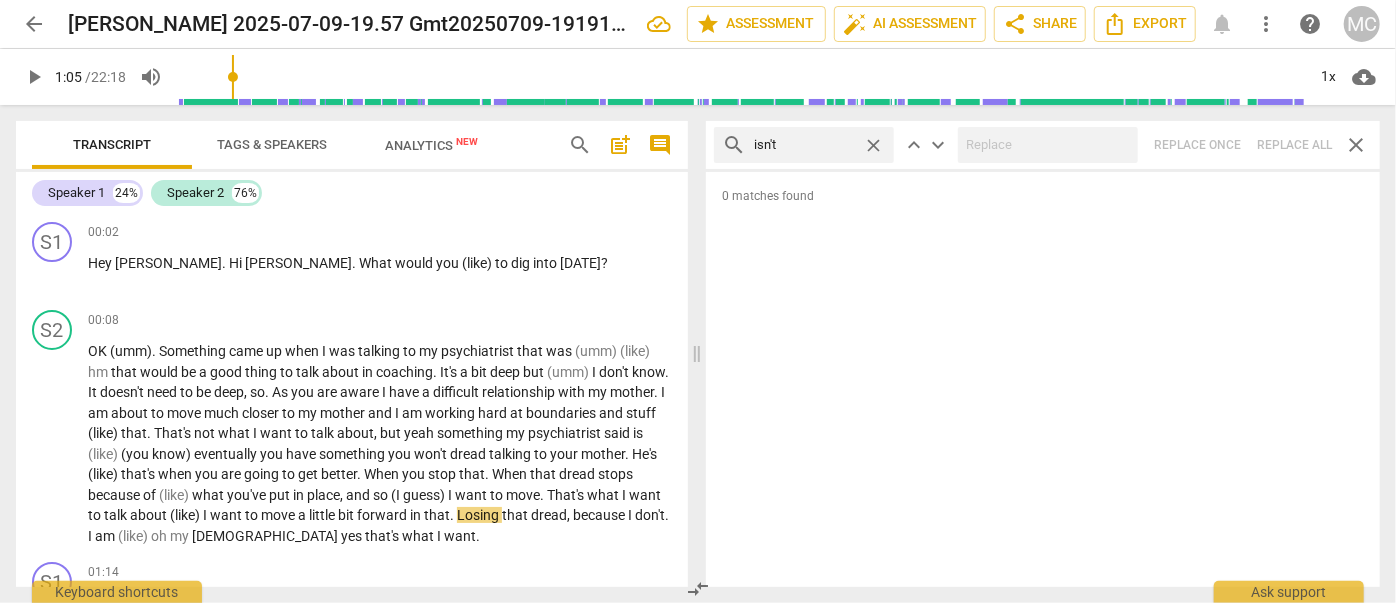 click on "search isn't close keyboard_arrow_up keyboard_arrow_down Replace once Replace all close" at bounding box center [1043, 145] 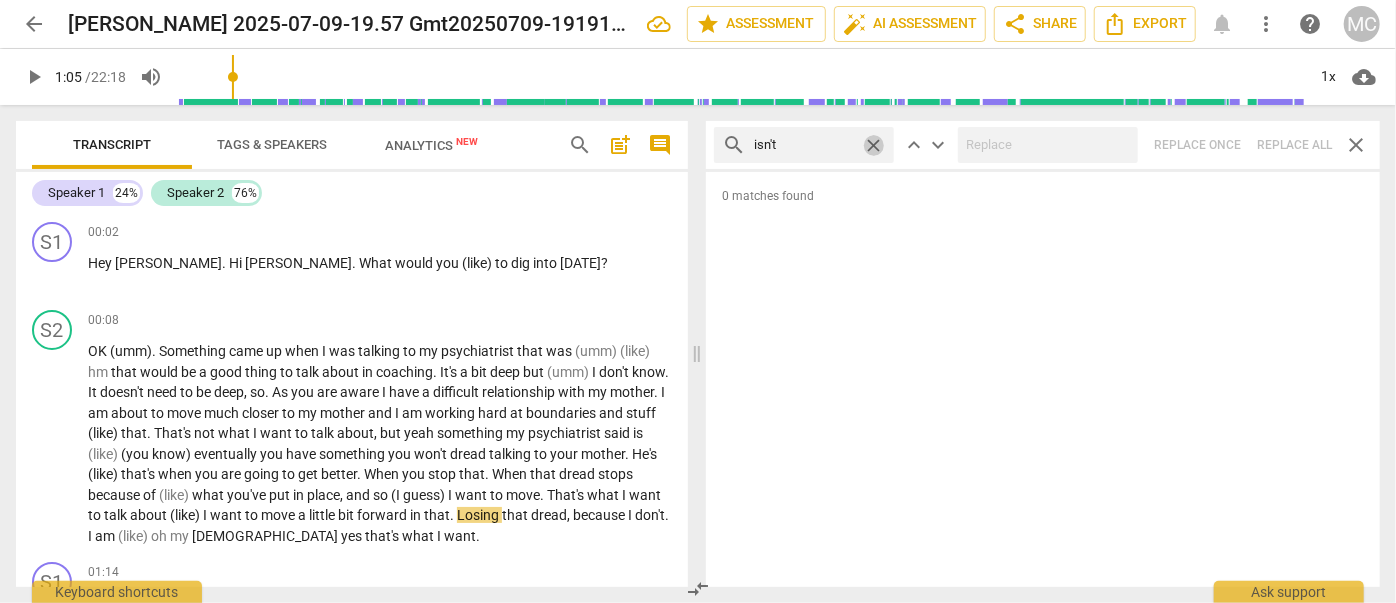 drag, startPoint x: 872, startPoint y: 145, endPoint x: 829, endPoint y: 145, distance: 43 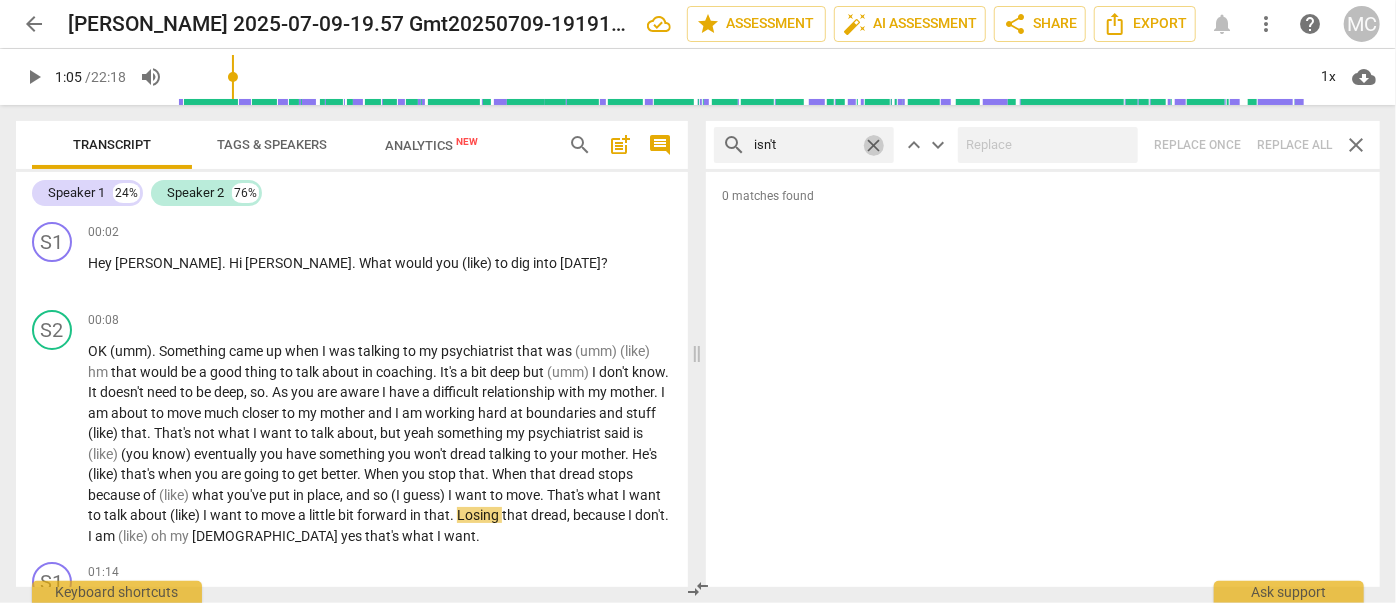 click on "close" at bounding box center [873, 145] 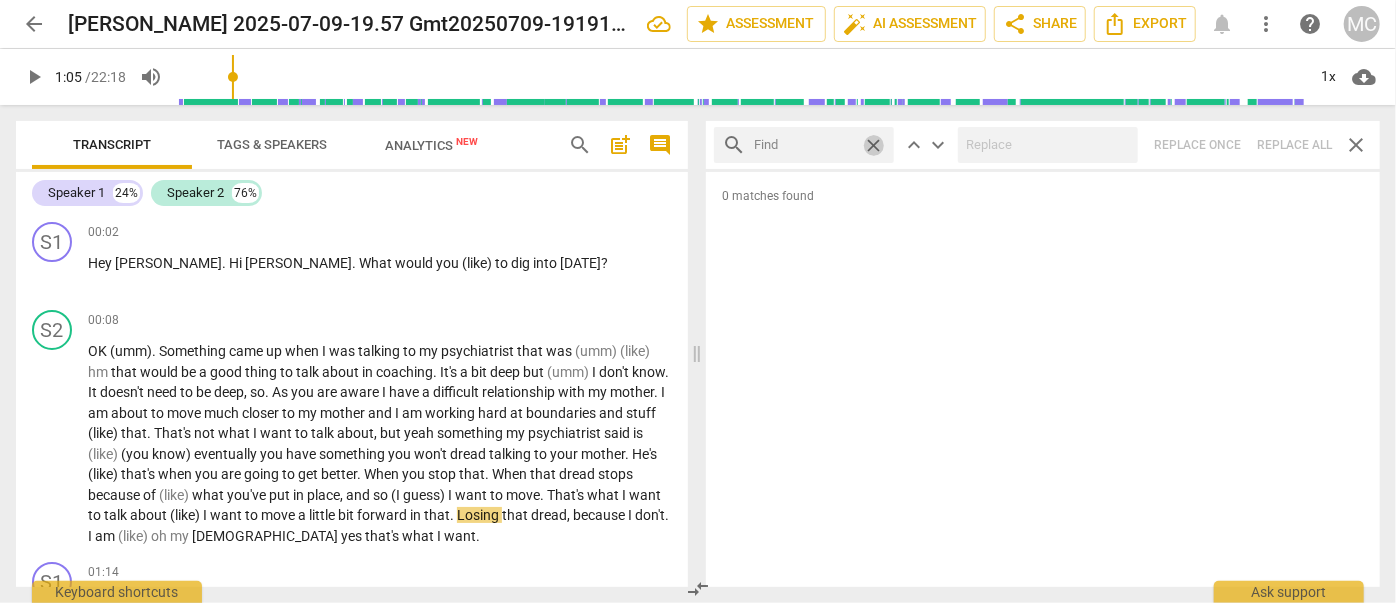 click at bounding box center (804, 145) 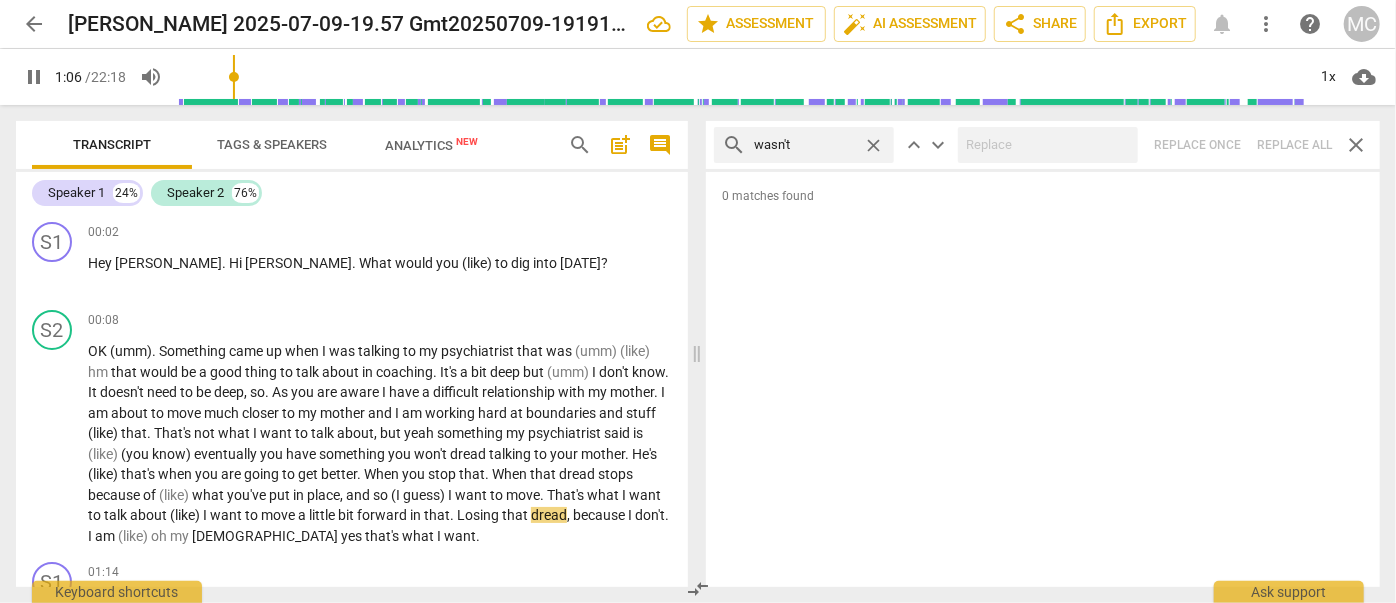 click on "search wasn't close keyboard_arrow_up keyboard_arrow_down Replace once Replace all close" at bounding box center (1043, 145) 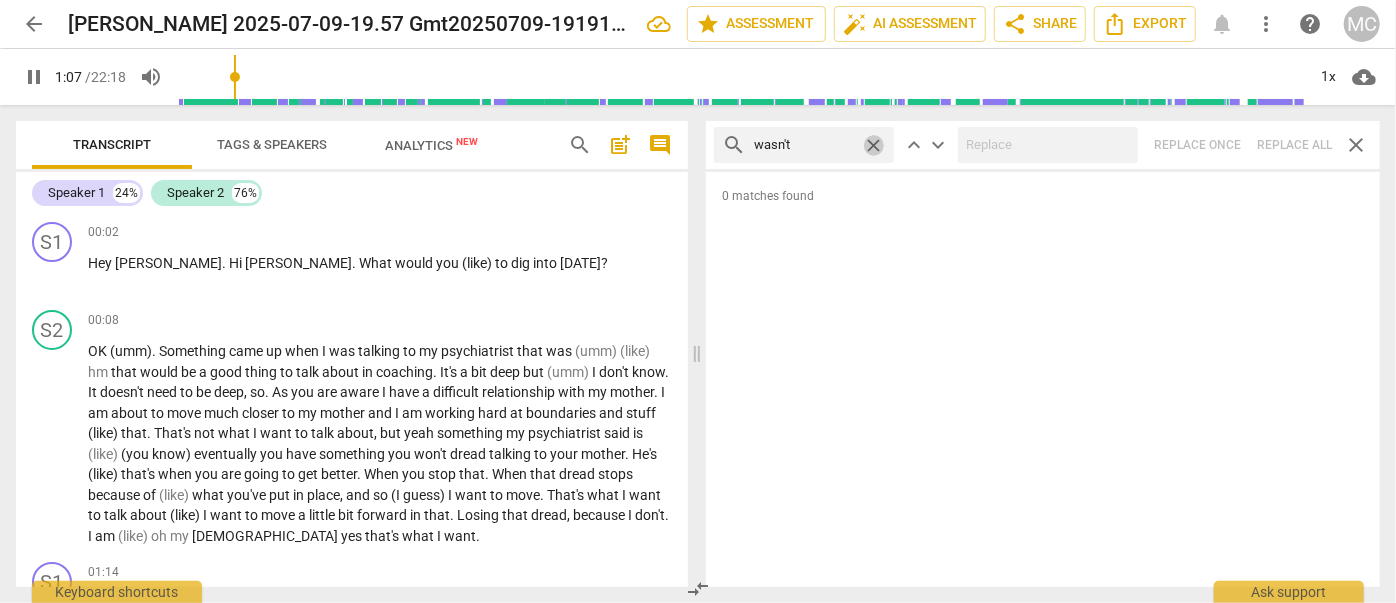 drag, startPoint x: 875, startPoint y: 140, endPoint x: 844, endPoint y: 152, distance: 33.24154 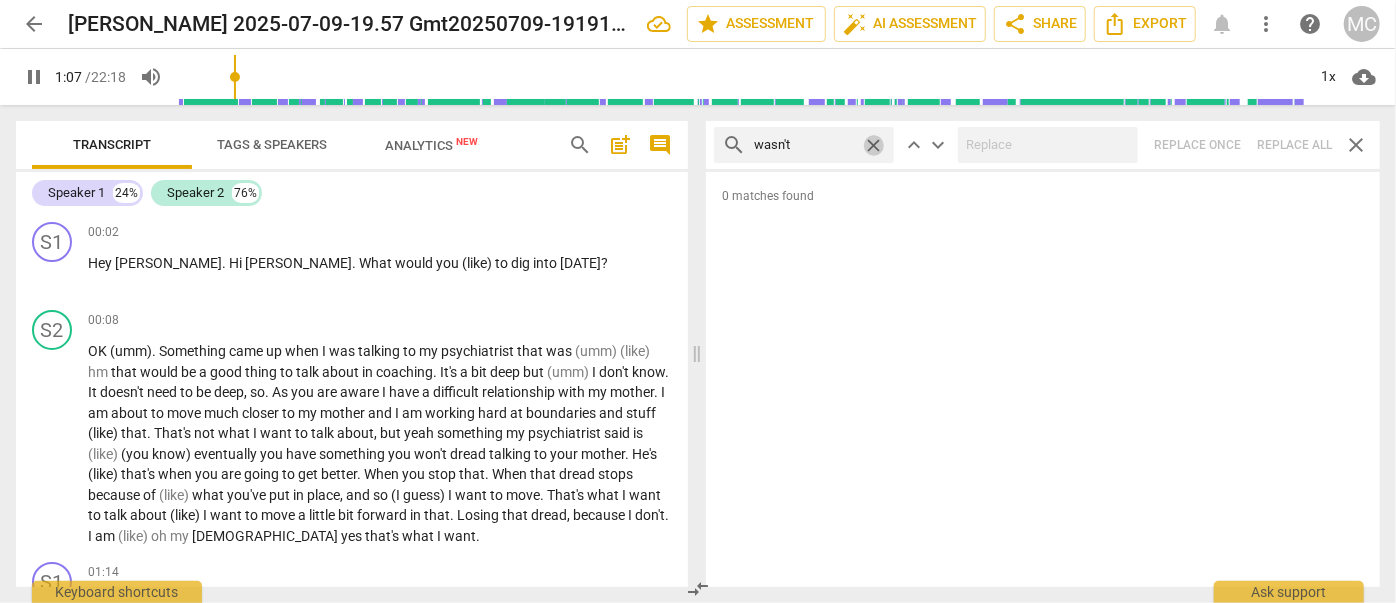 click on "close" at bounding box center [873, 145] 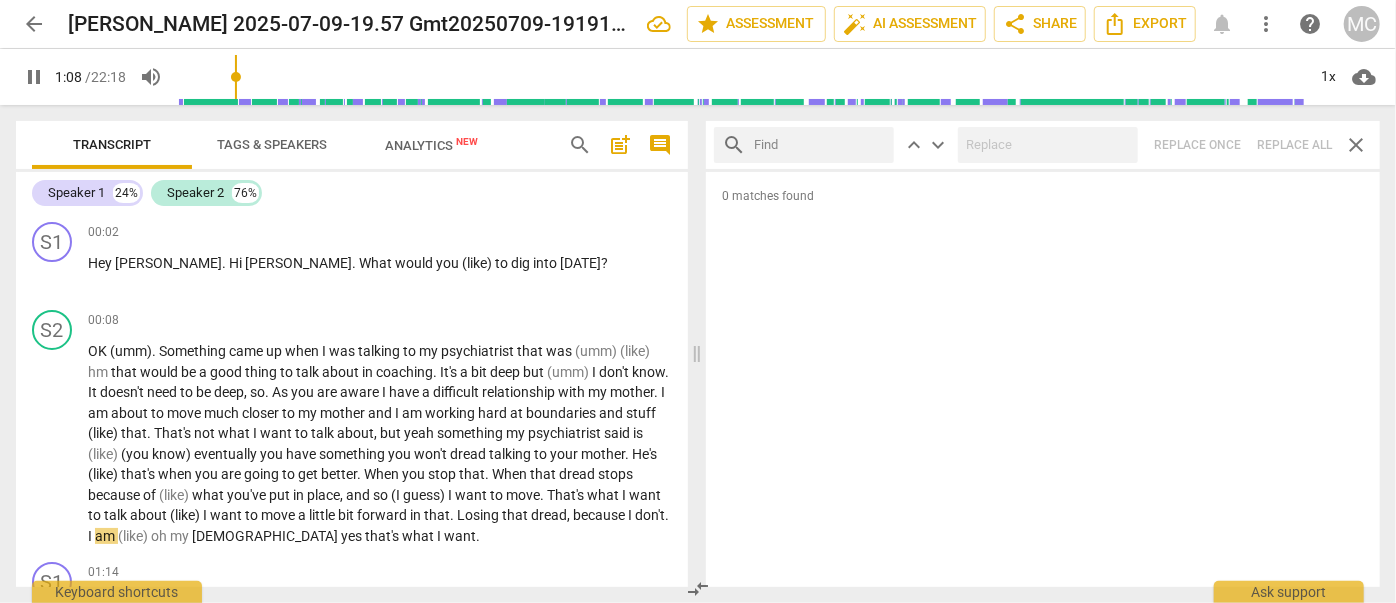 click at bounding box center (820, 145) 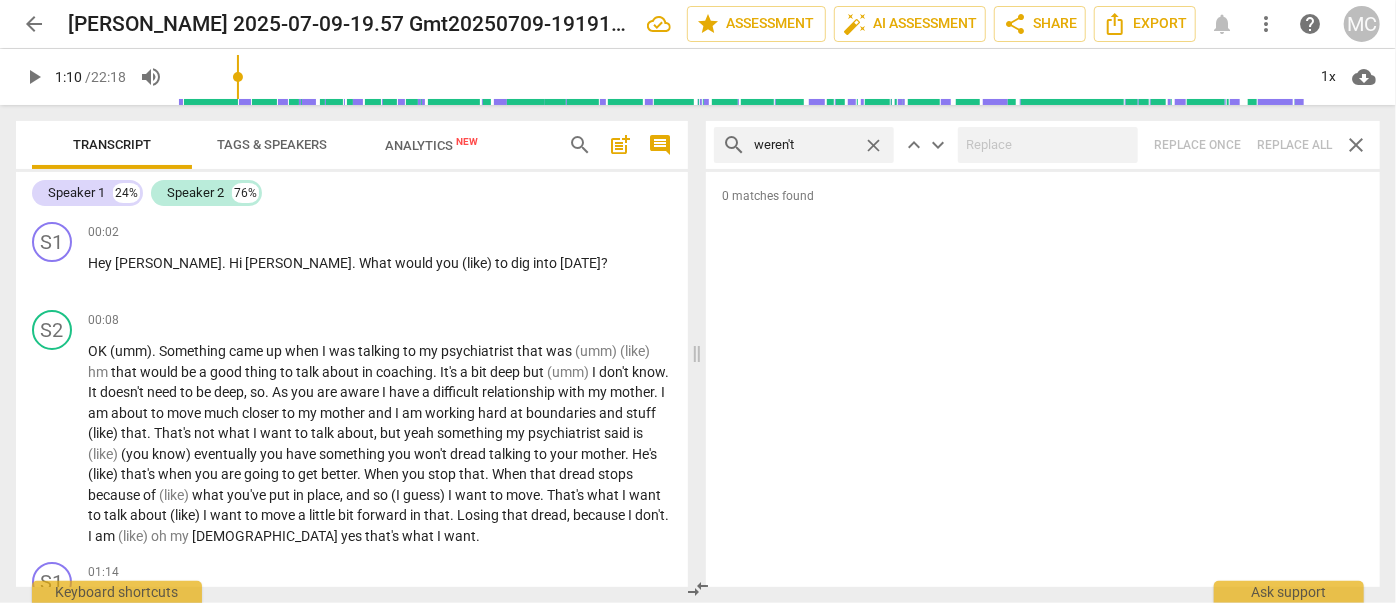 drag, startPoint x: 1288, startPoint y: 144, endPoint x: 1248, endPoint y: 143, distance: 40.012497 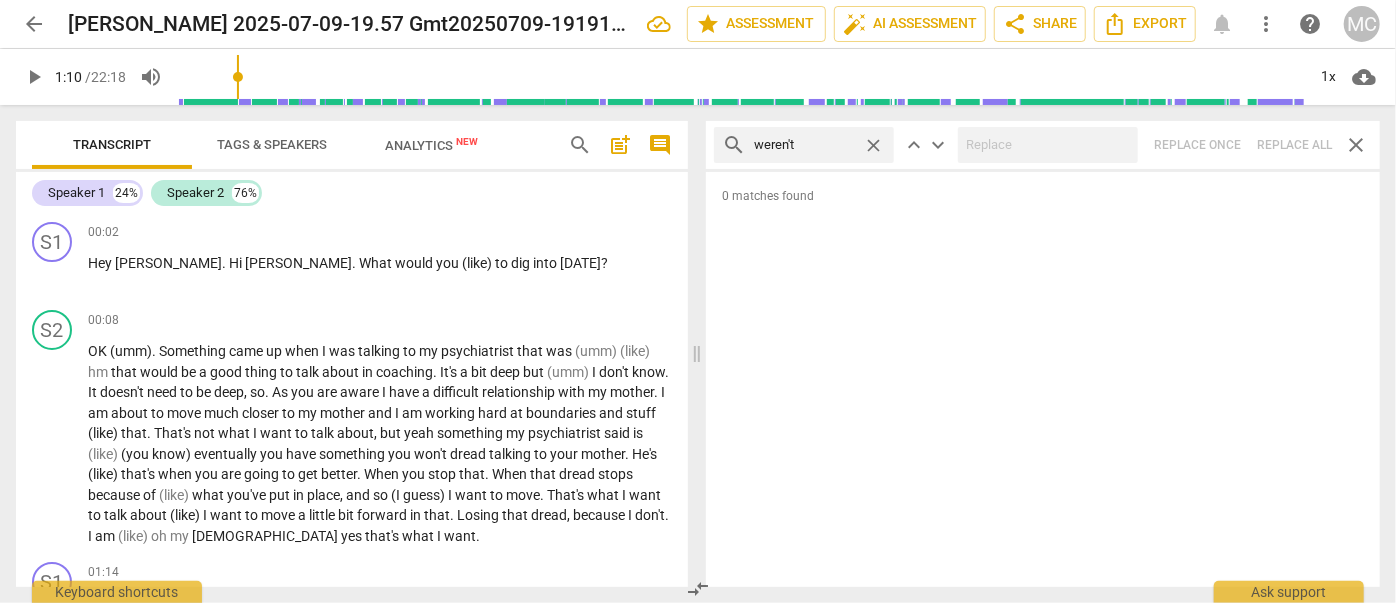 click on "search weren't close keyboard_arrow_up keyboard_arrow_down Replace once Replace all close" at bounding box center [1043, 145] 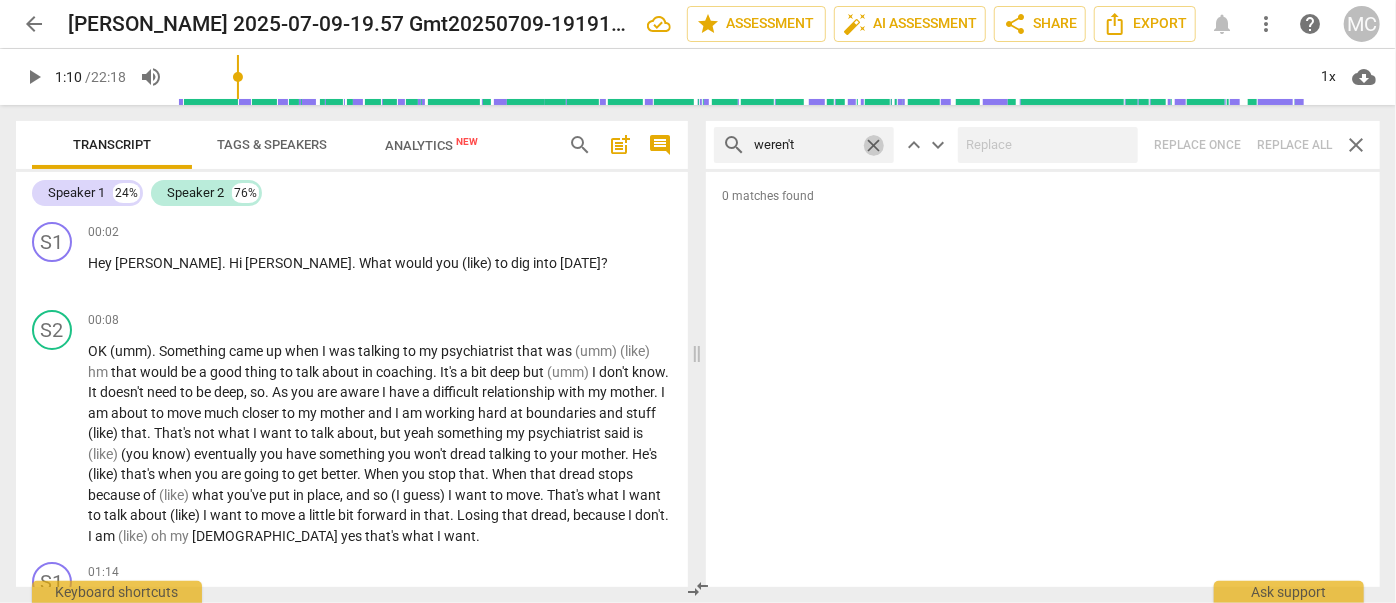 click on "close" at bounding box center (873, 145) 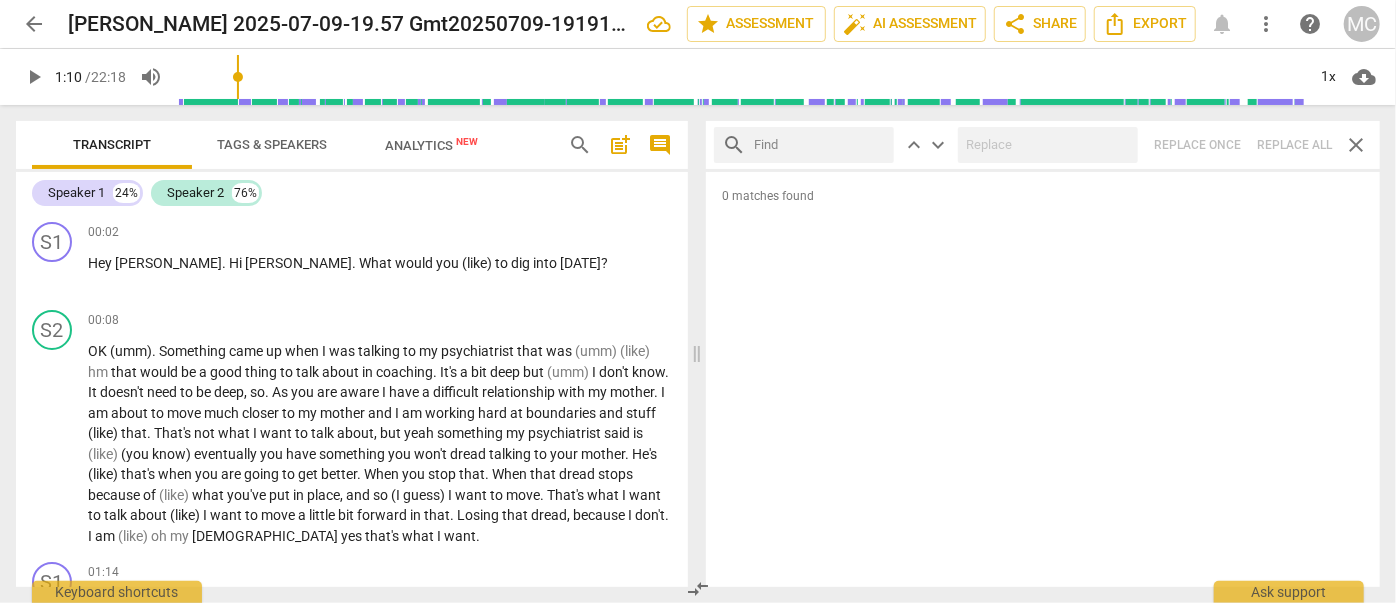 click at bounding box center [820, 145] 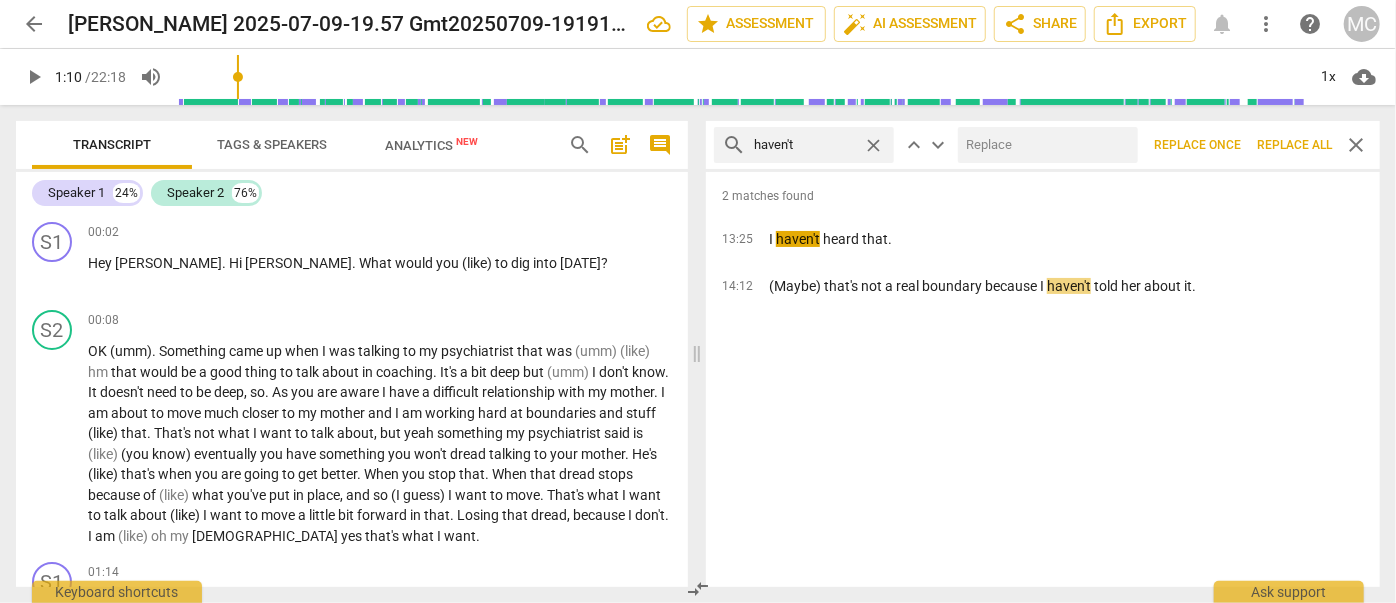 click at bounding box center [1044, 145] 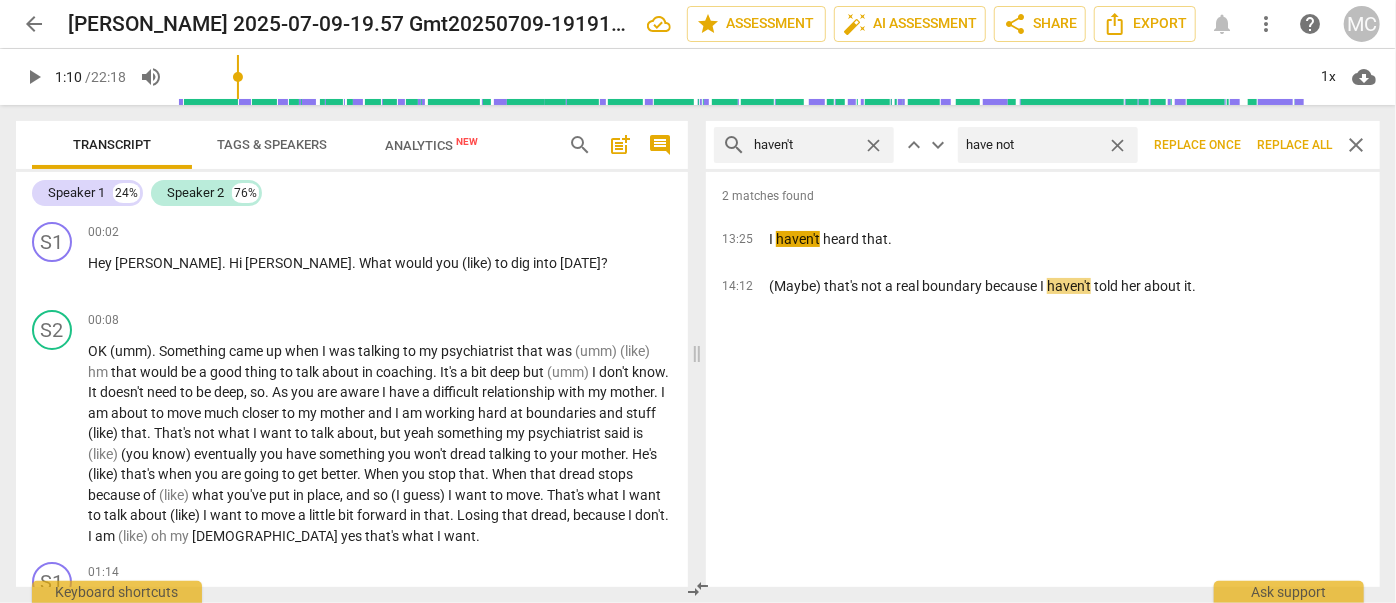 click on "Replace all" at bounding box center [1294, 145] 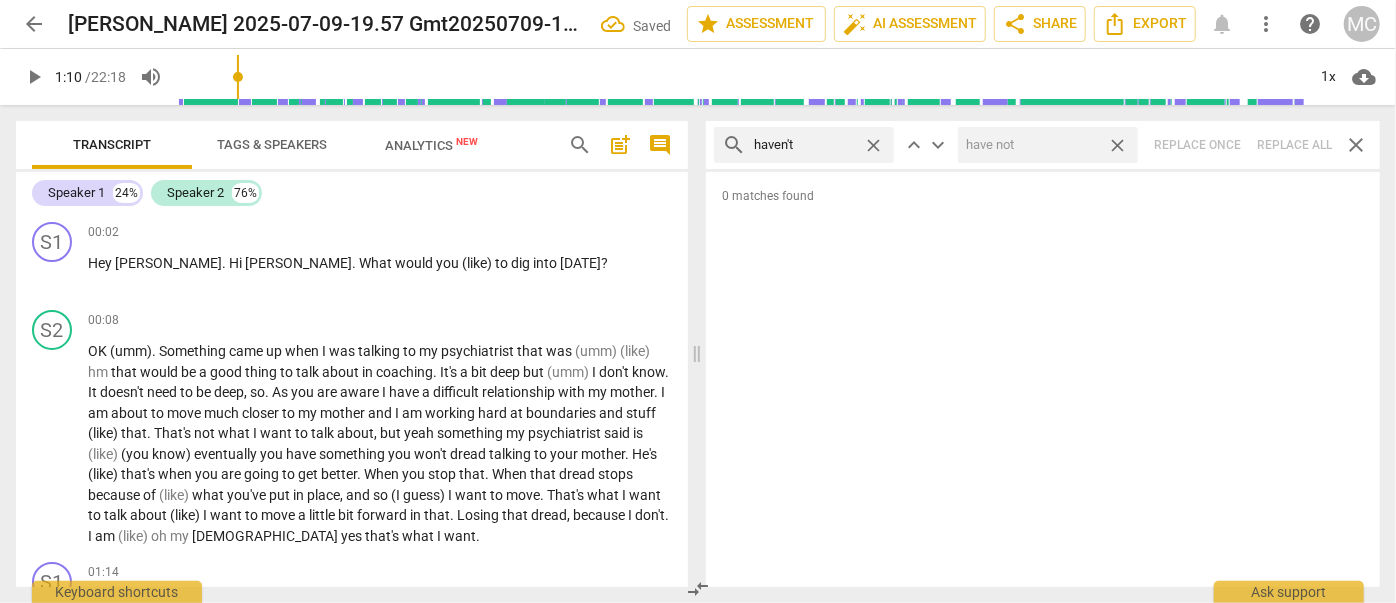 drag, startPoint x: 1114, startPoint y: 145, endPoint x: 882, endPoint y: 135, distance: 232.21542 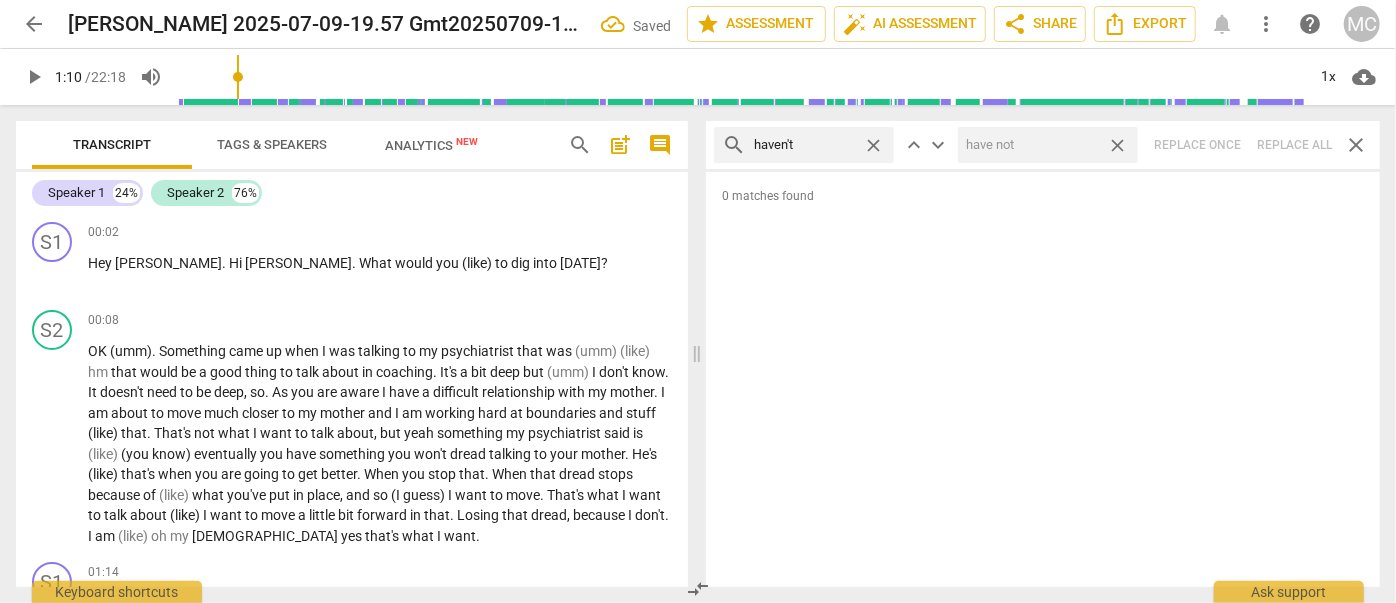 click on "close" at bounding box center [1117, 145] 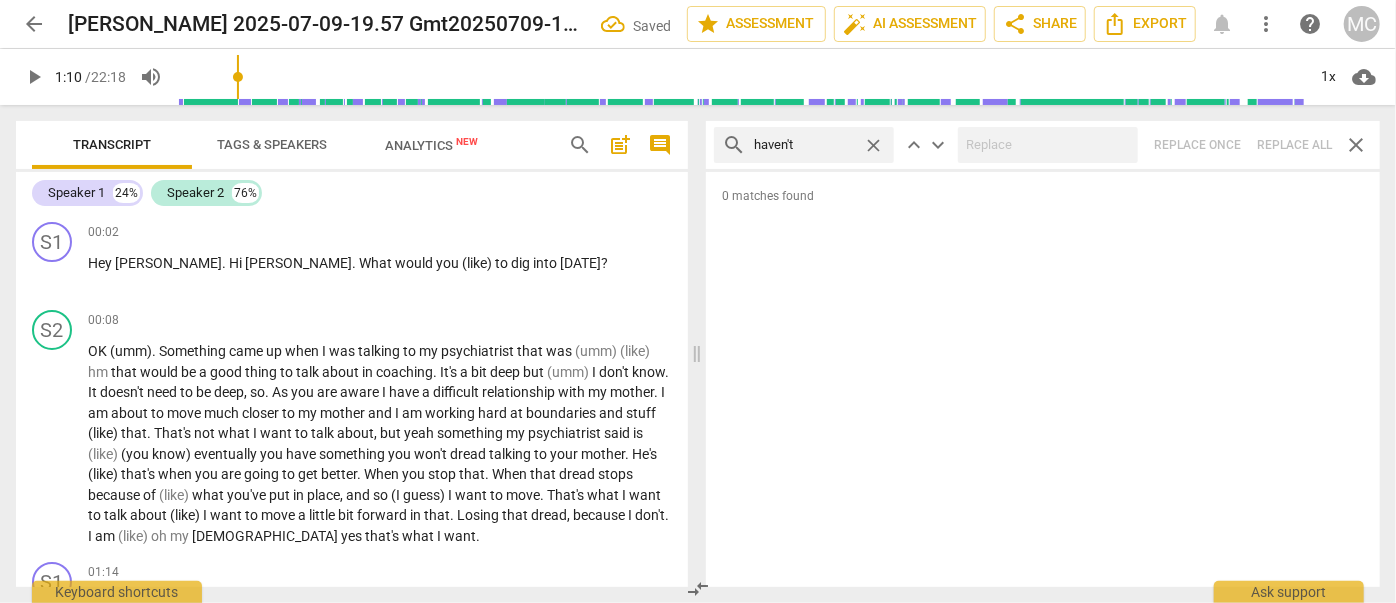 click on "close" at bounding box center [873, 145] 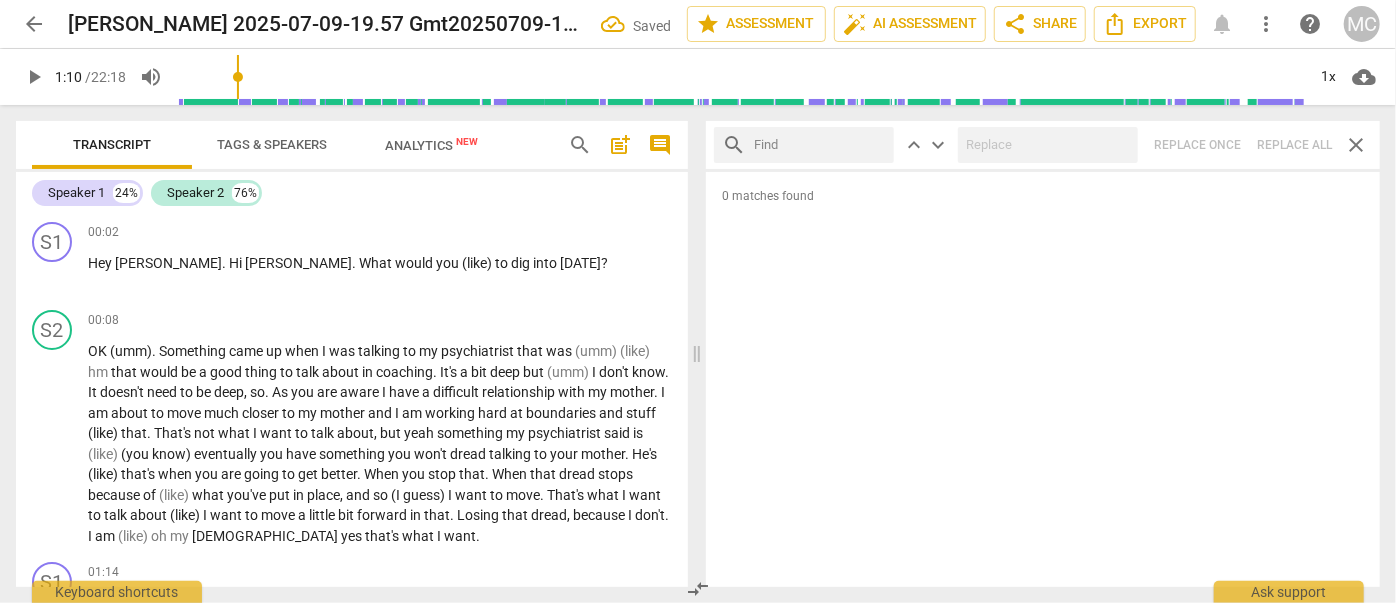 click at bounding box center [820, 145] 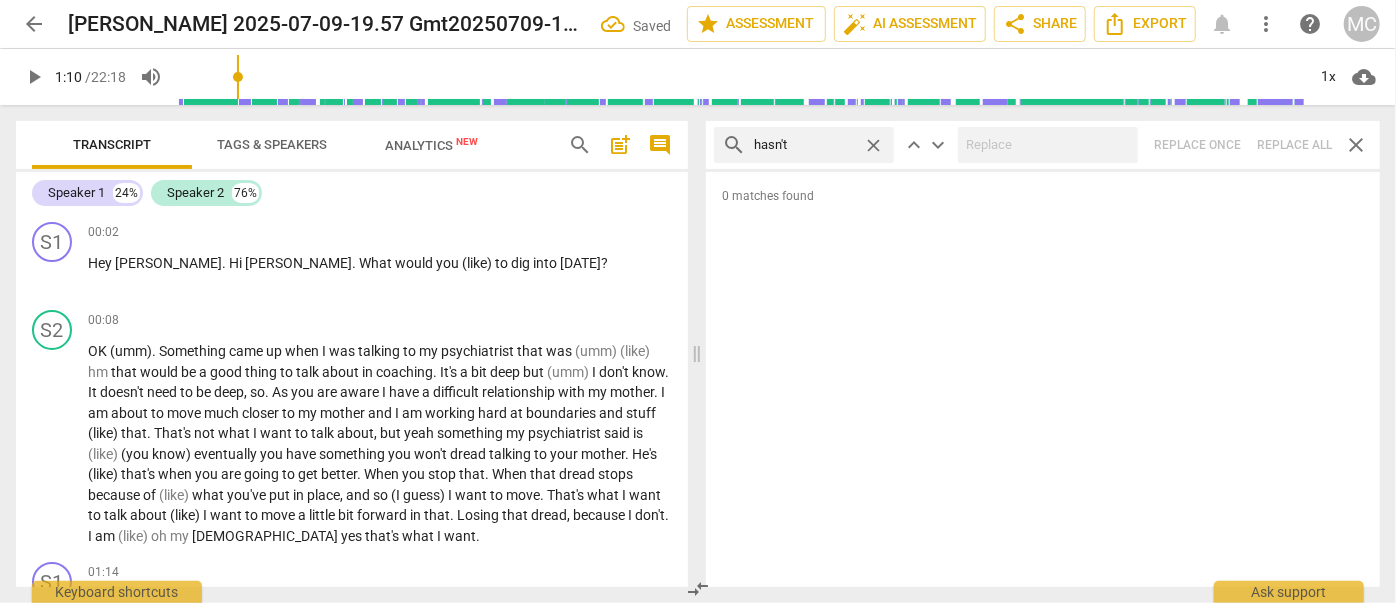 click at bounding box center (1048, 145) 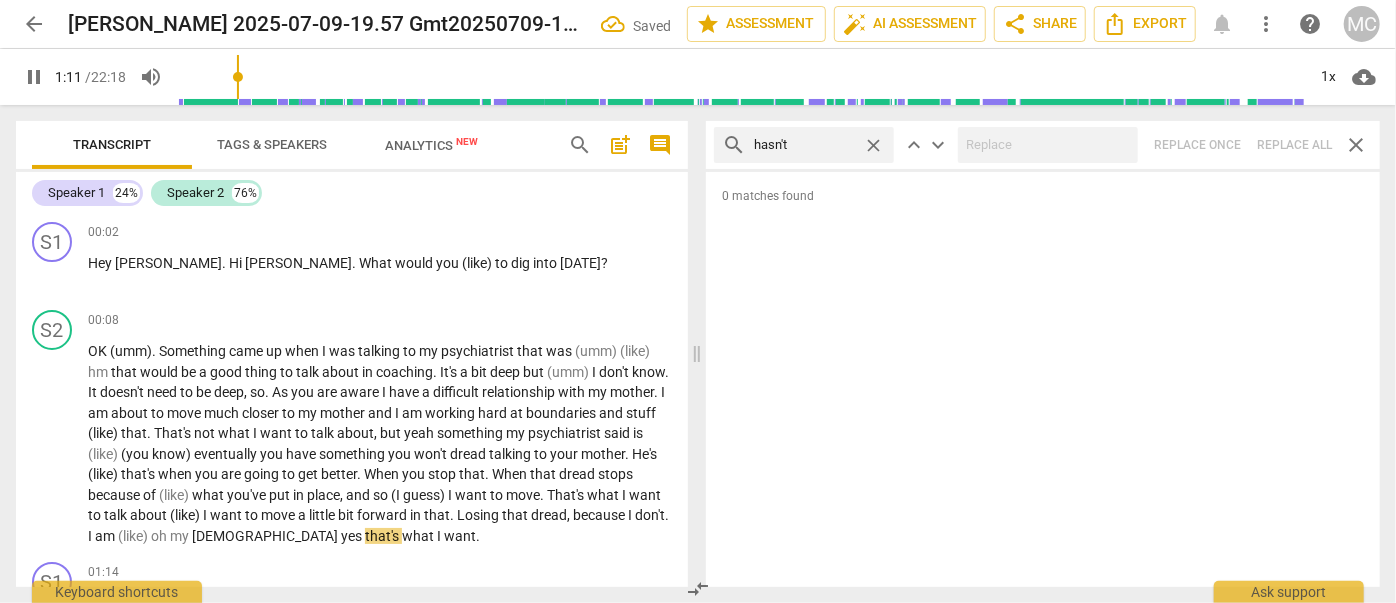 click on "search hasn't close keyboard_arrow_up keyboard_arrow_down Replace once Replace all close" at bounding box center [1043, 145] 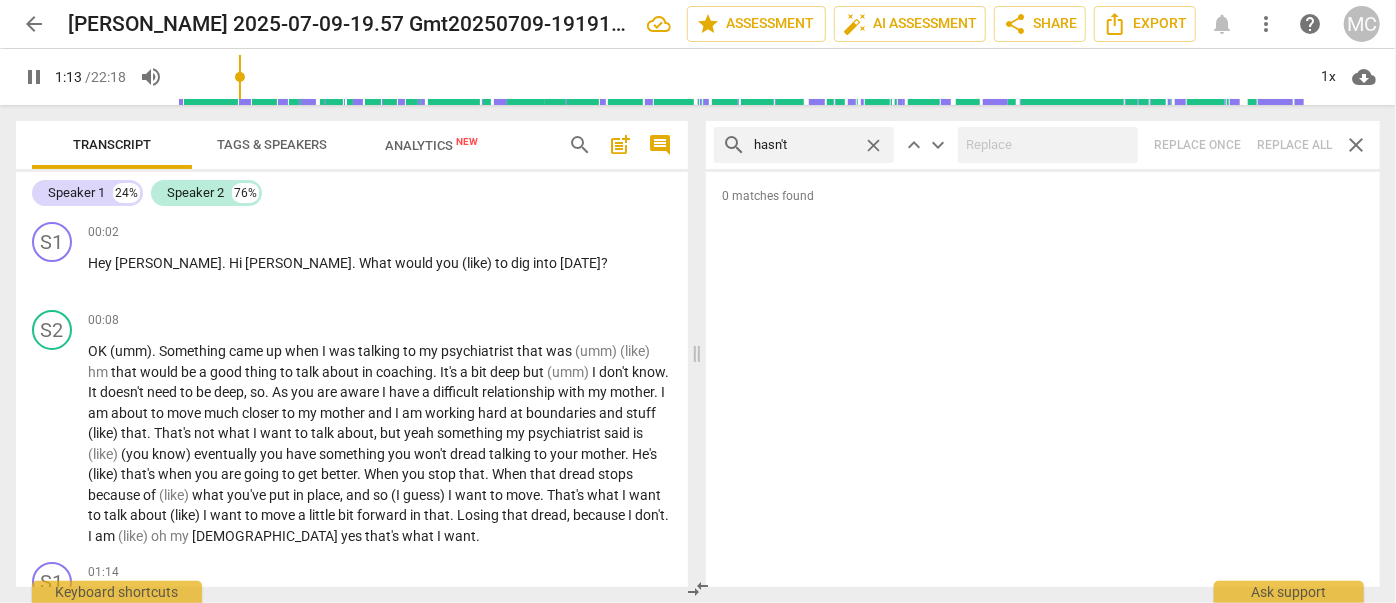 drag, startPoint x: 874, startPoint y: 145, endPoint x: 854, endPoint y: 144, distance: 20.024984 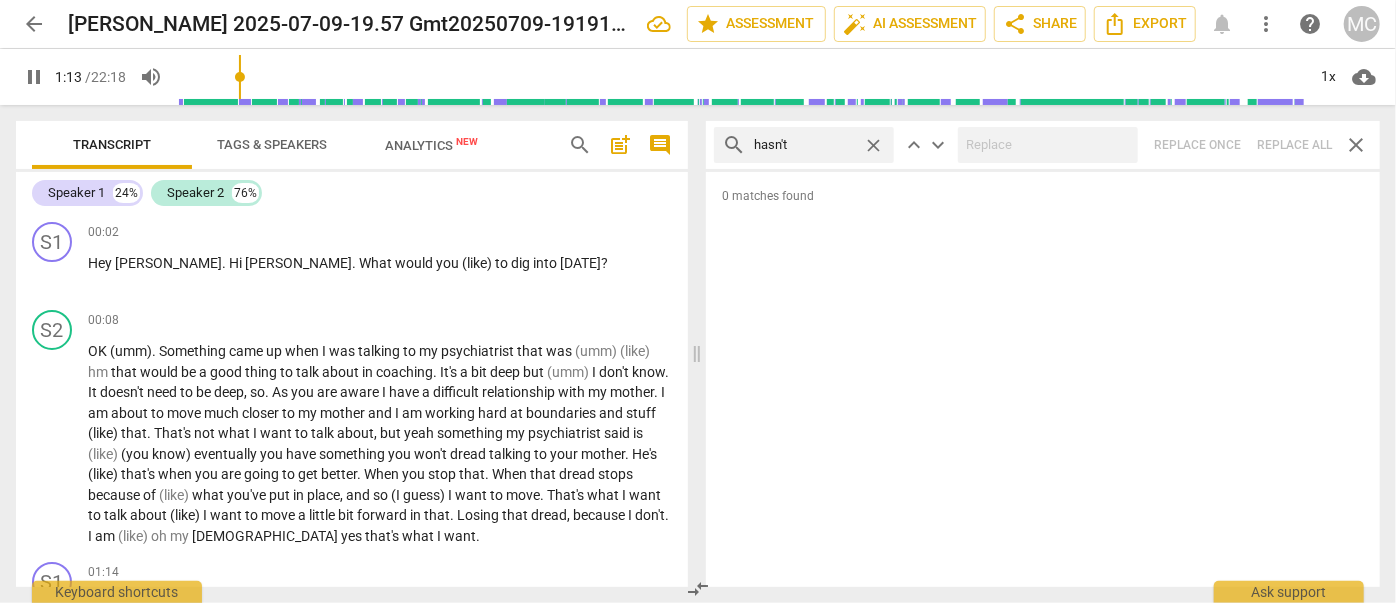 click on "close" at bounding box center (873, 145) 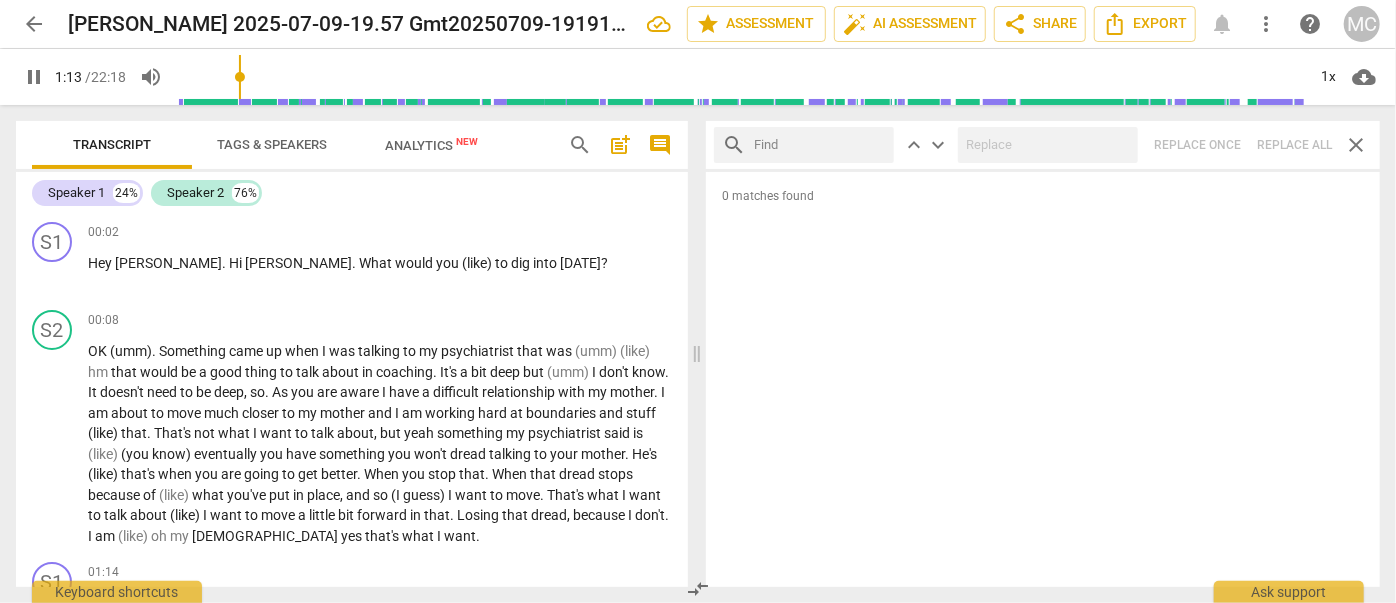 click at bounding box center [820, 145] 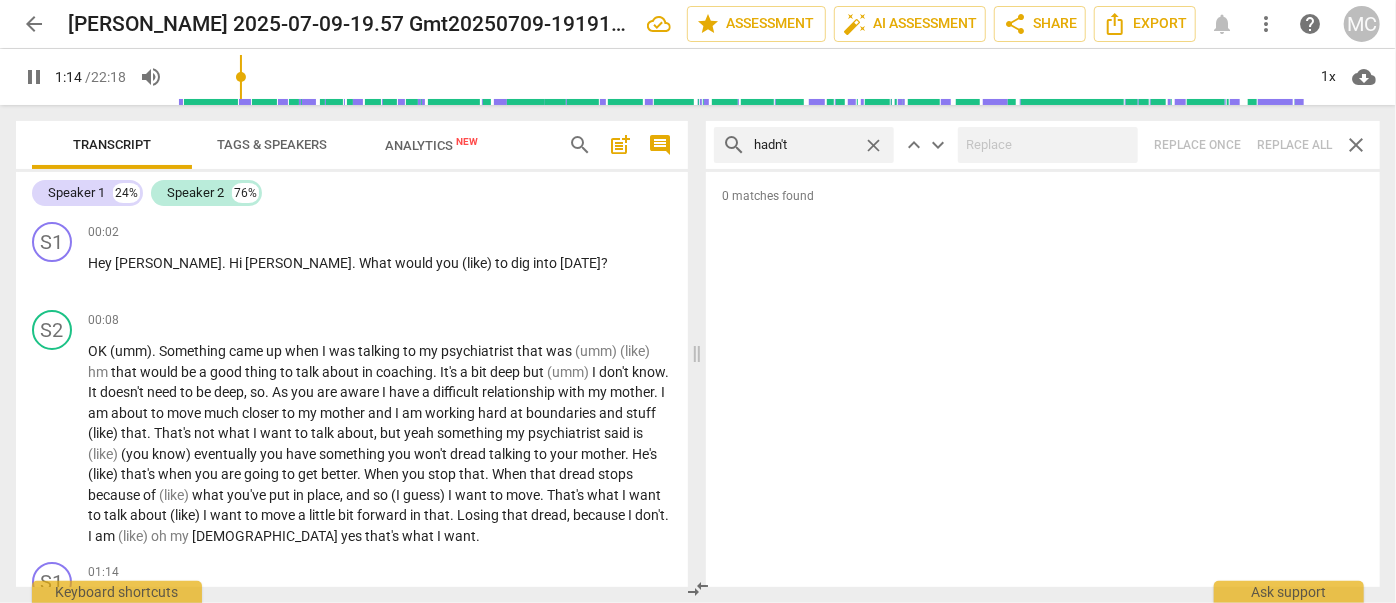scroll, scrollTop: 379, scrollLeft: 0, axis: vertical 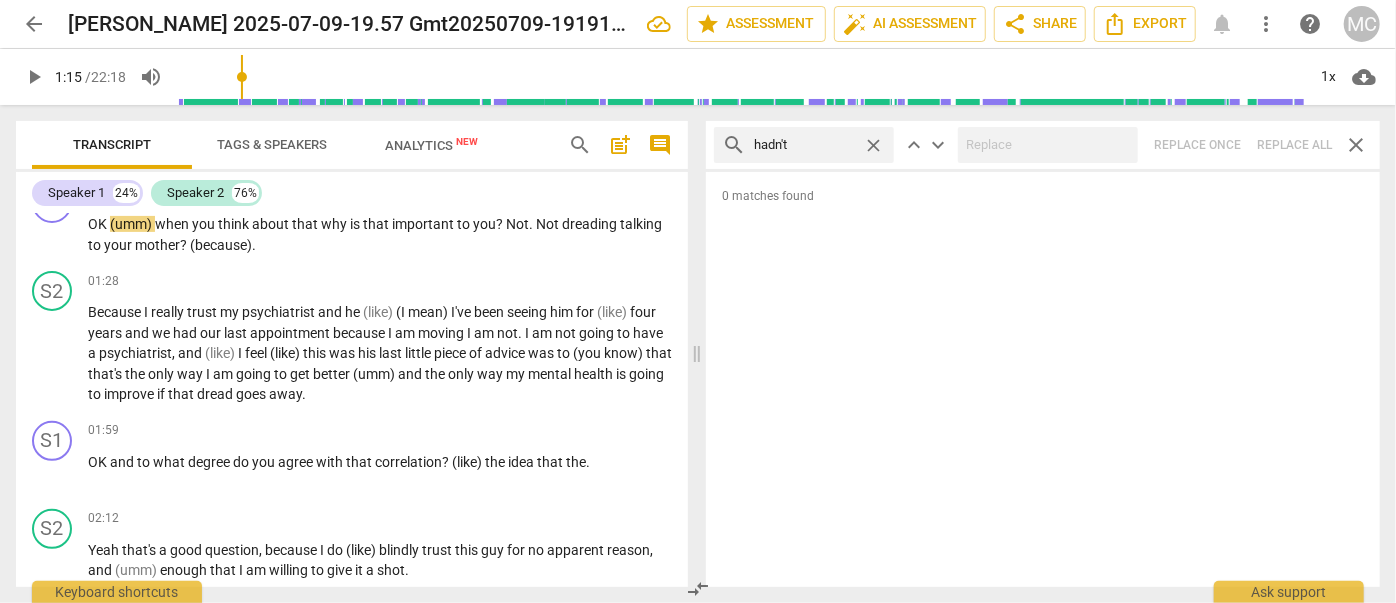 click on "search hadn't close keyboard_arrow_up keyboard_arrow_down Replace once Replace all close" at bounding box center (1043, 145) 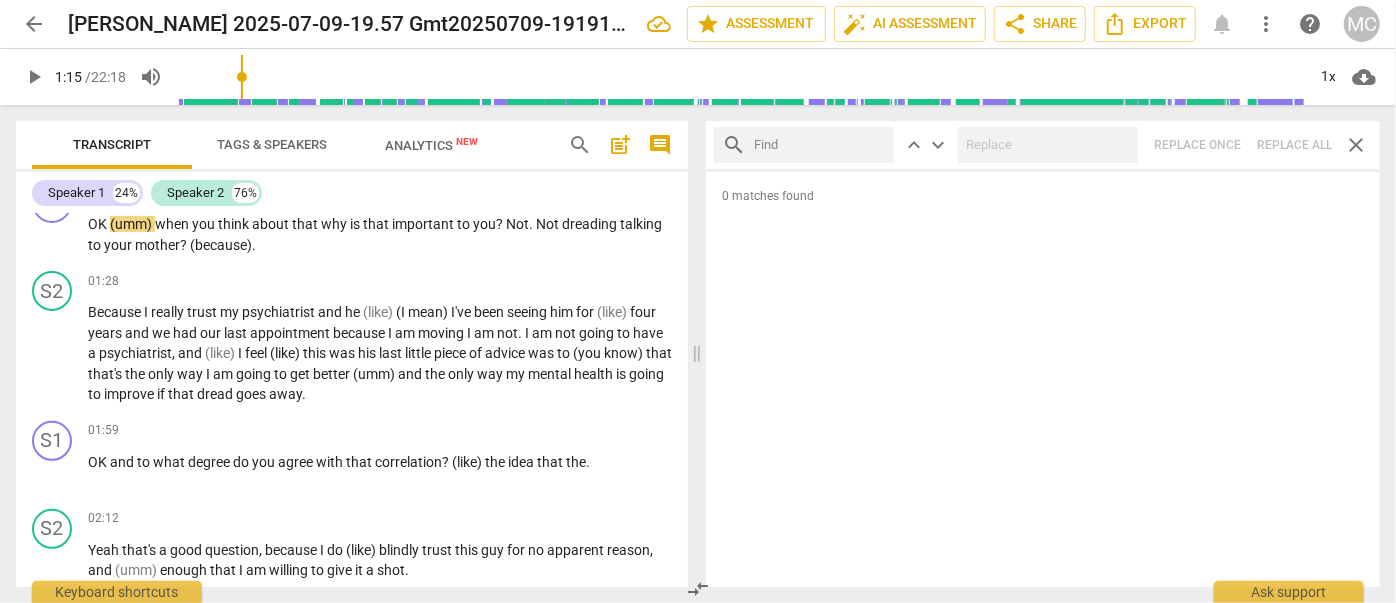 click at bounding box center [820, 145] 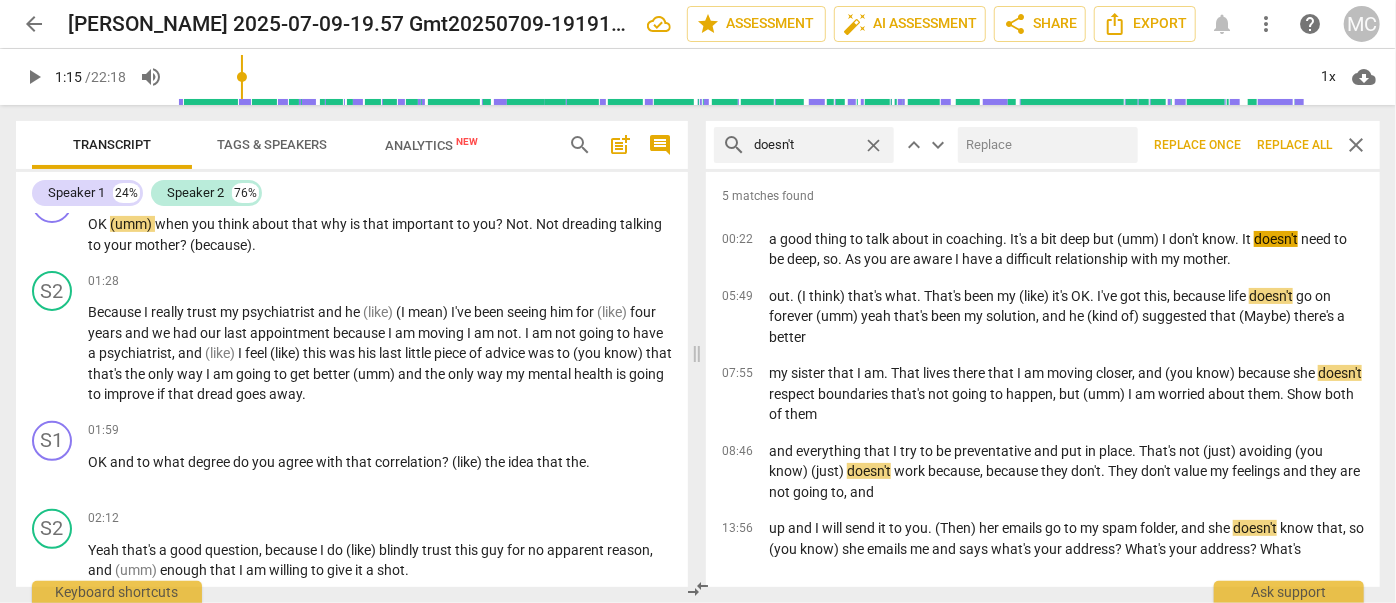 click at bounding box center [1044, 145] 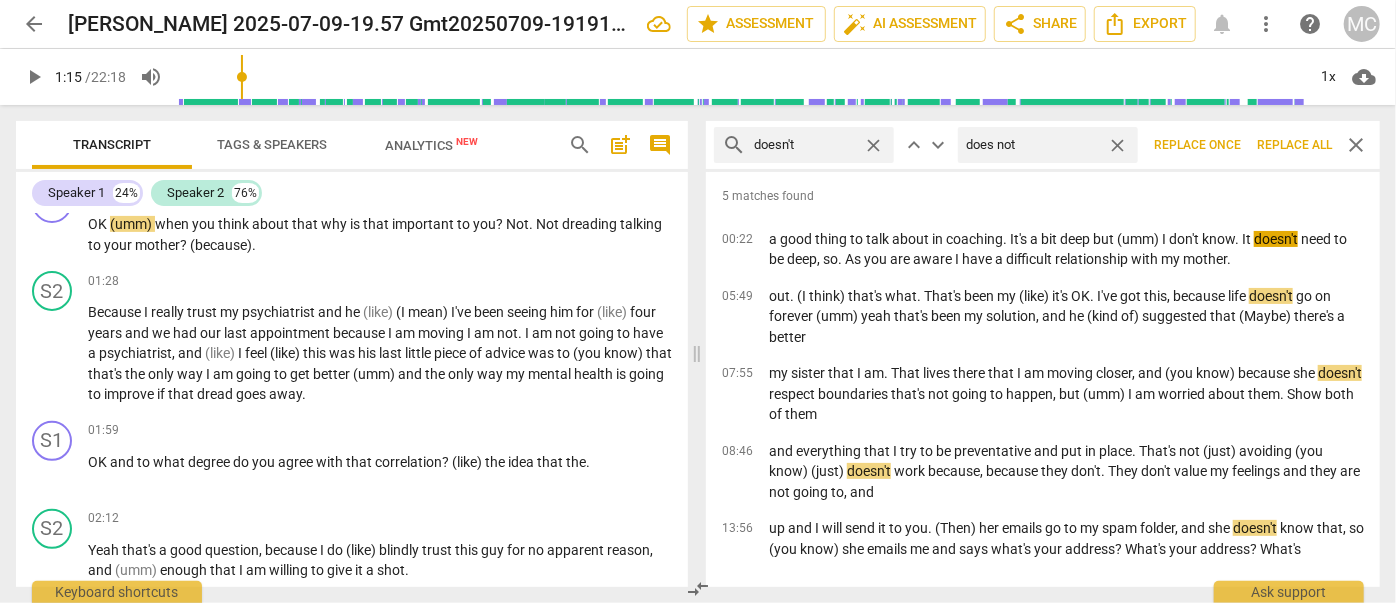 click on "Replace all" at bounding box center [1294, 145] 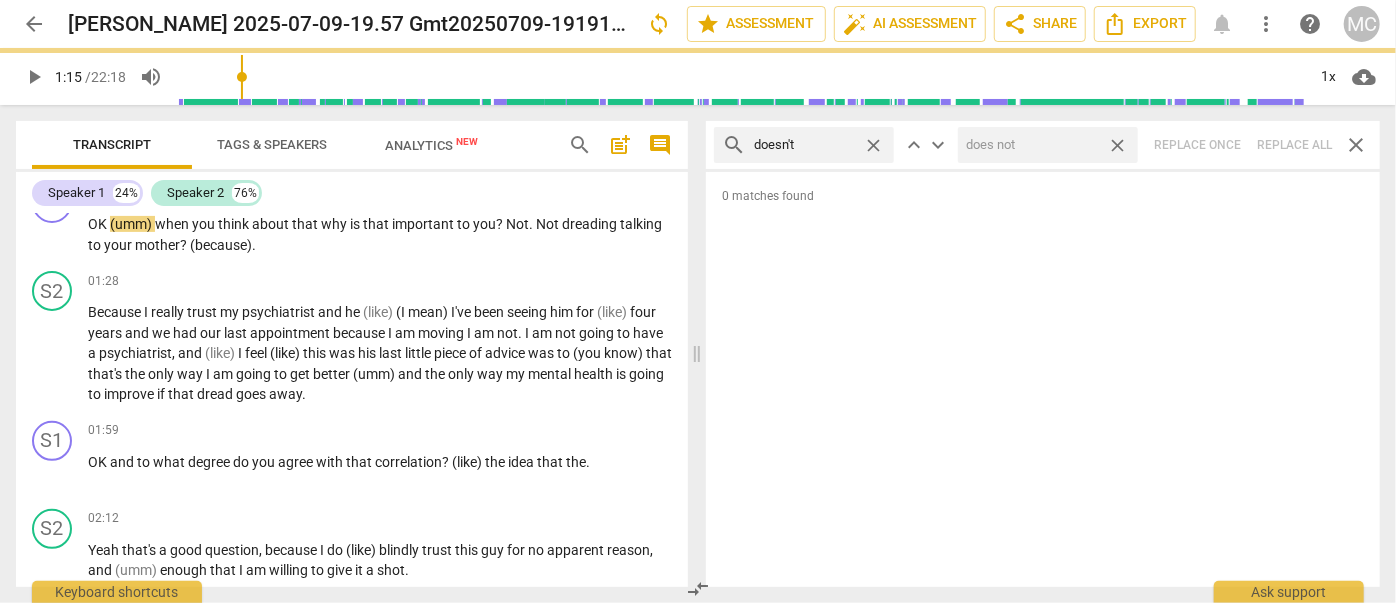 click on "close" at bounding box center (1117, 145) 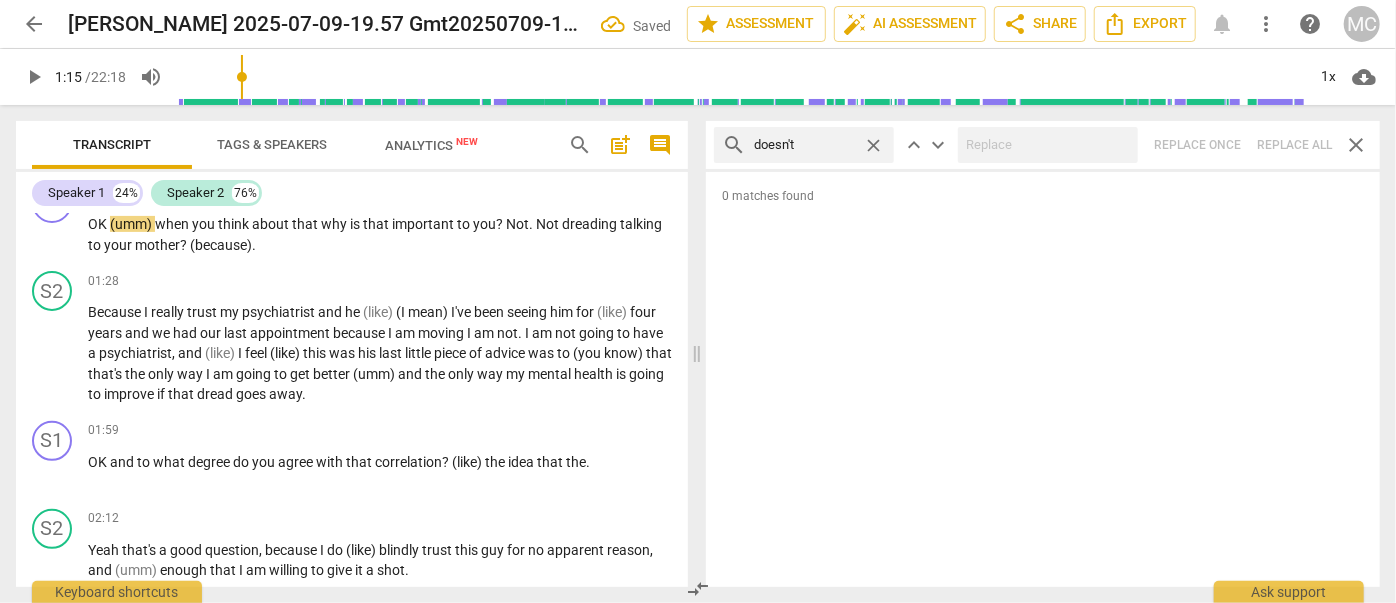 drag, startPoint x: 874, startPoint y: 138, endPoint x: 862, endPoint y: 140, distance: 12.165525 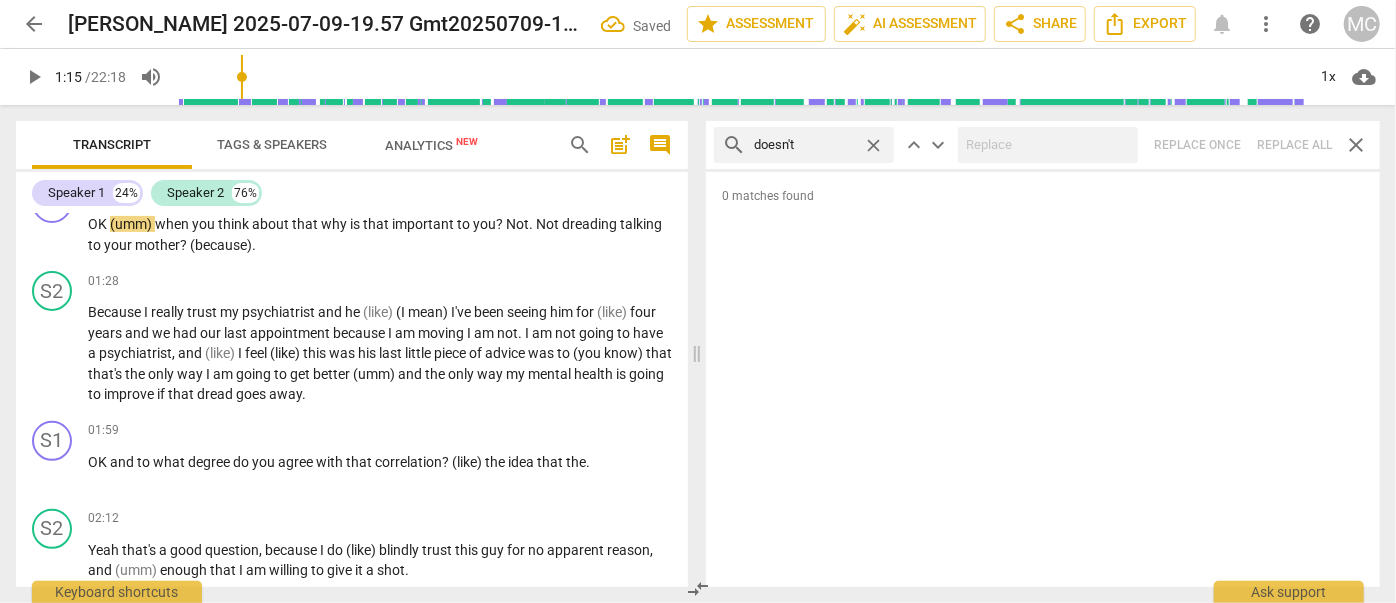 click on "close" at bounding box center [873, 145] 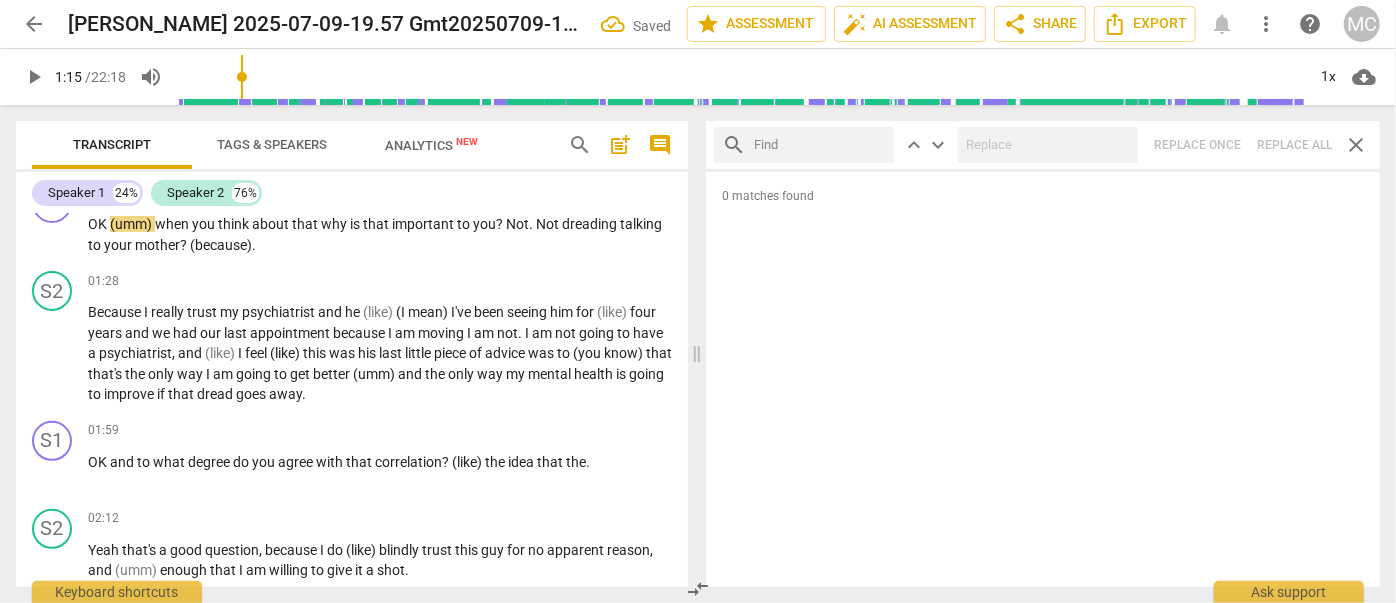 click at bounding box center [820, 145] 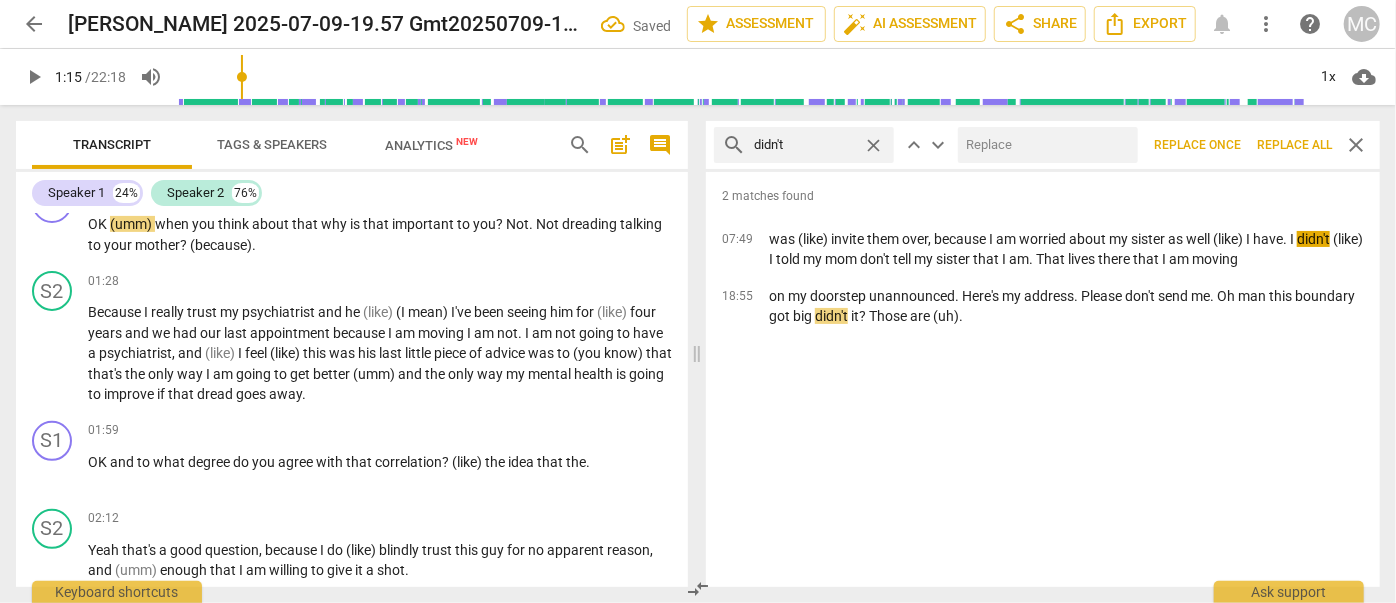 click at bounding box center [1044, 145] 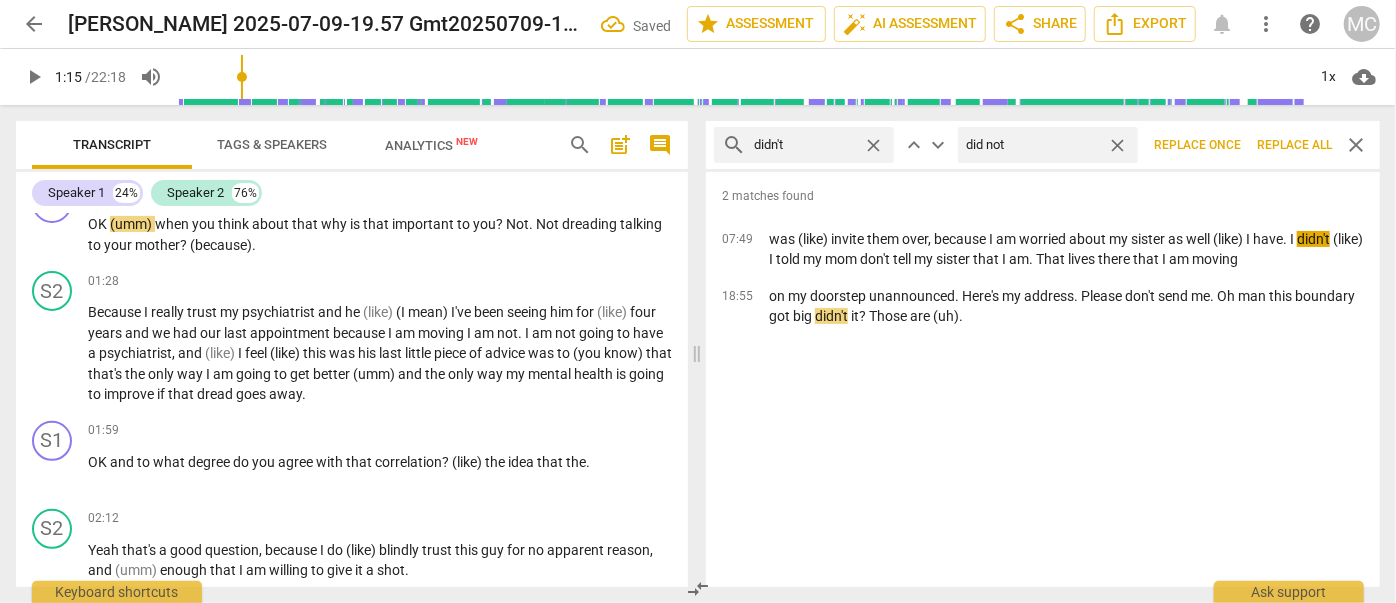 click on "Replace all" at bounding box center [1294, 145] 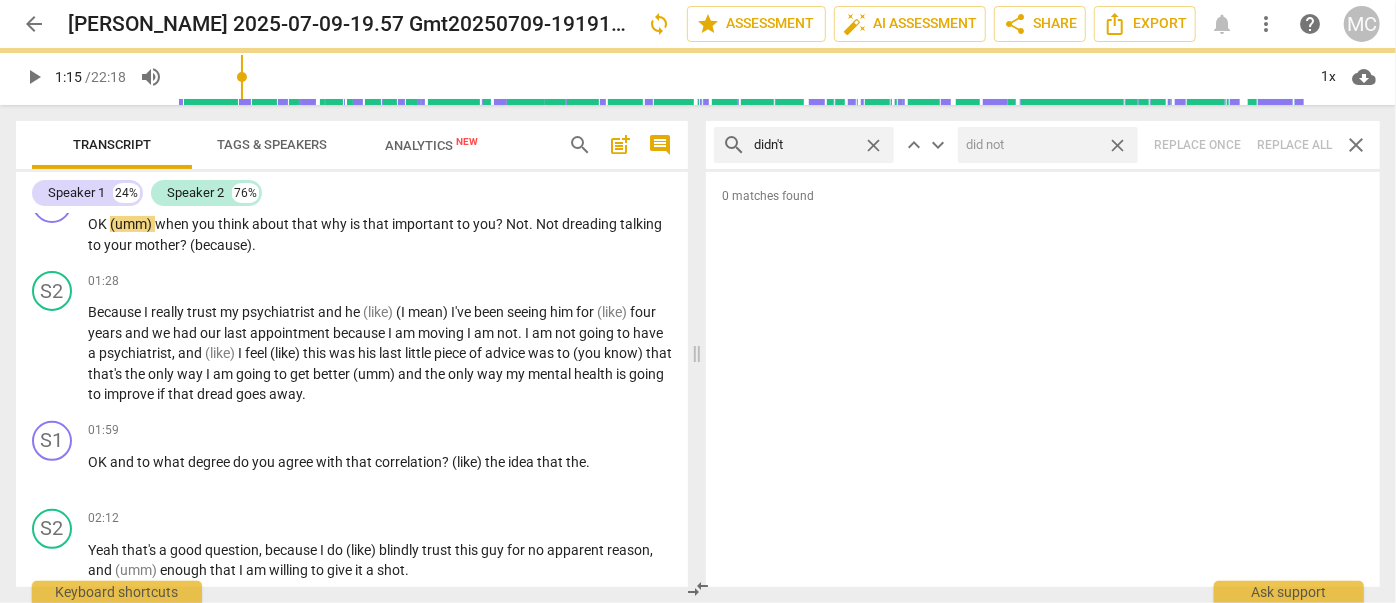 click on "close" at bounding box center (1117, 145) 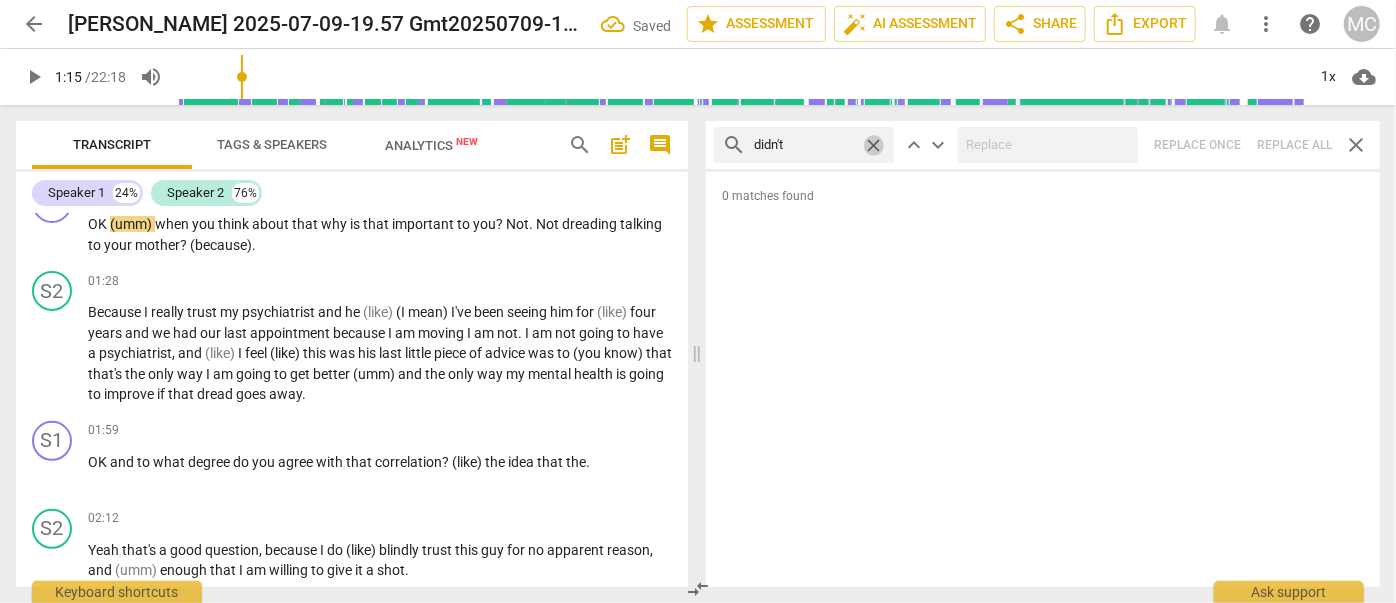 click on "close" at bounding box center [873, 145] 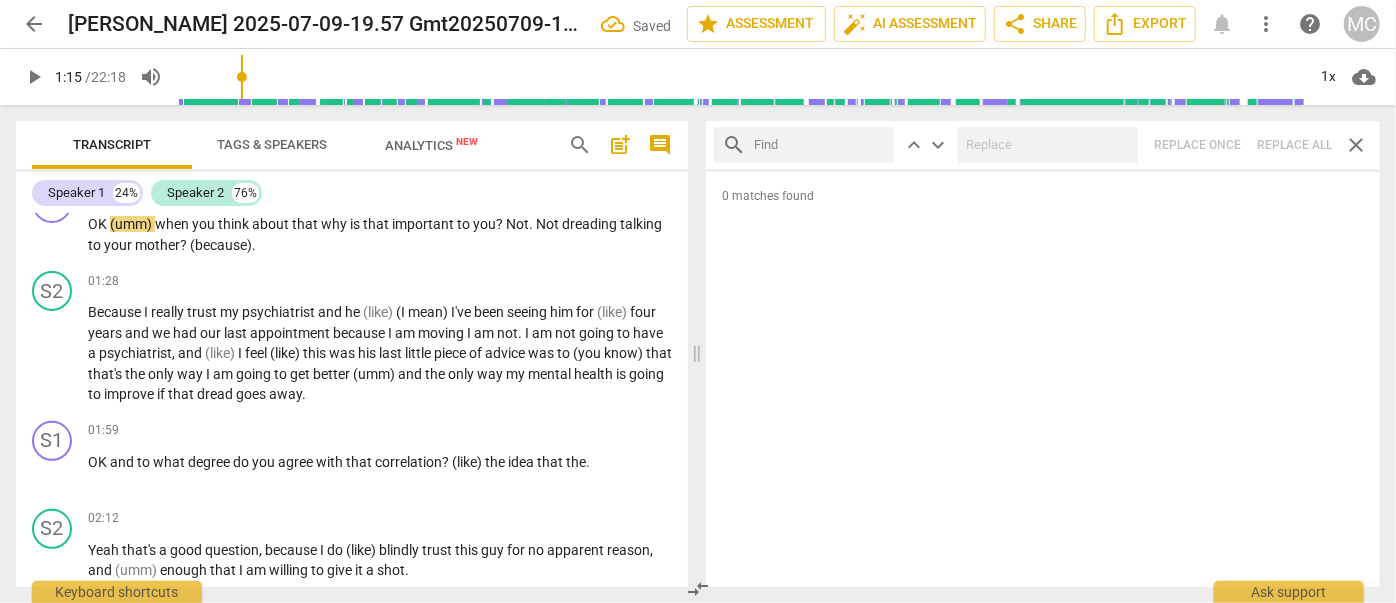 click at bounding box center (820, 145) 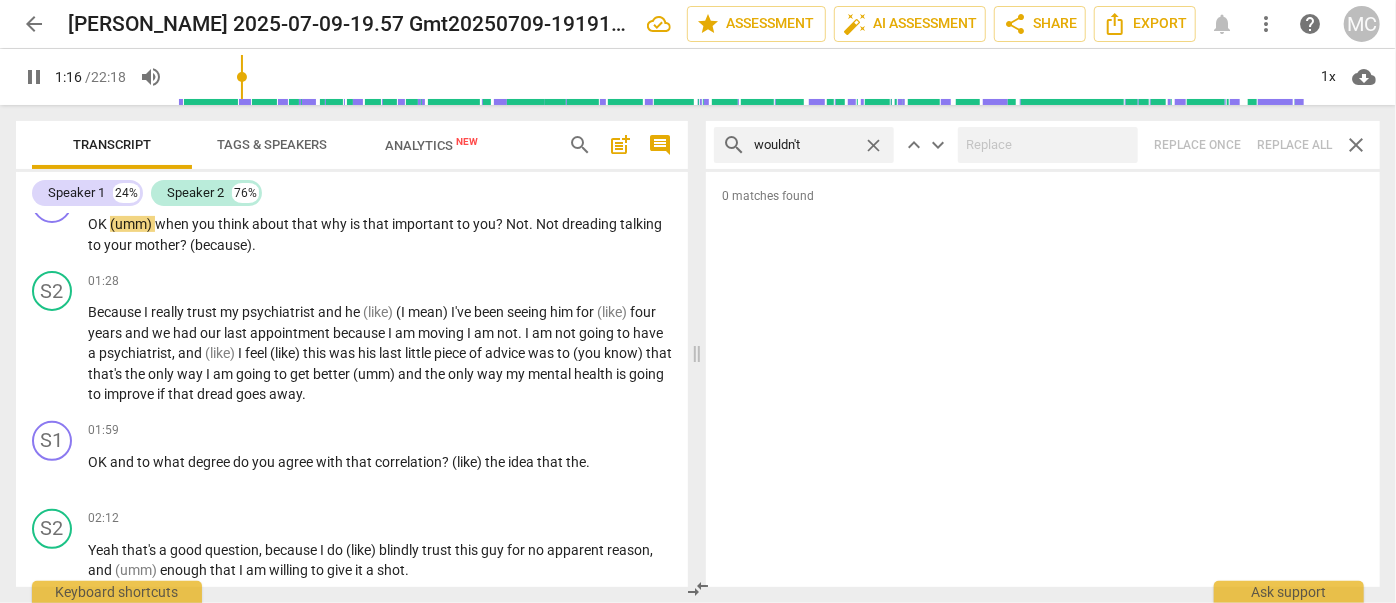 click on "search wouldn't close keyboard_arrow_up keyboard_arrow_down Replace once Replace all close" at bounding box center (1043, 145) 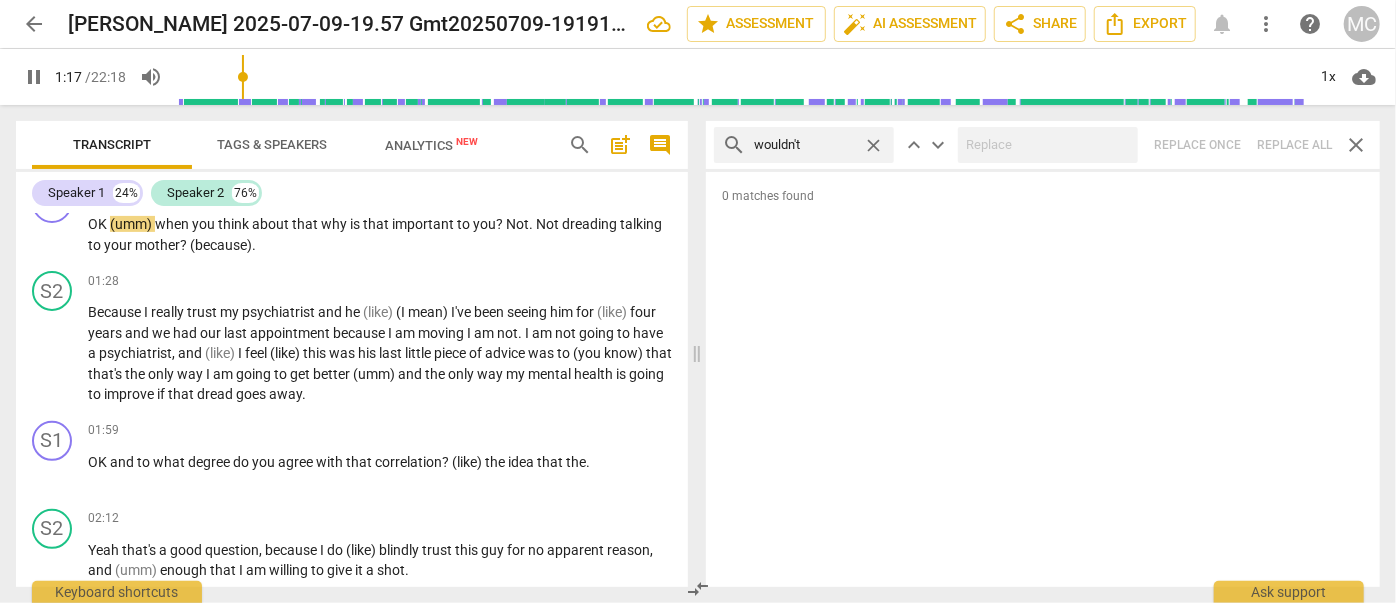 click on "close" at bounding box center (873, 145) 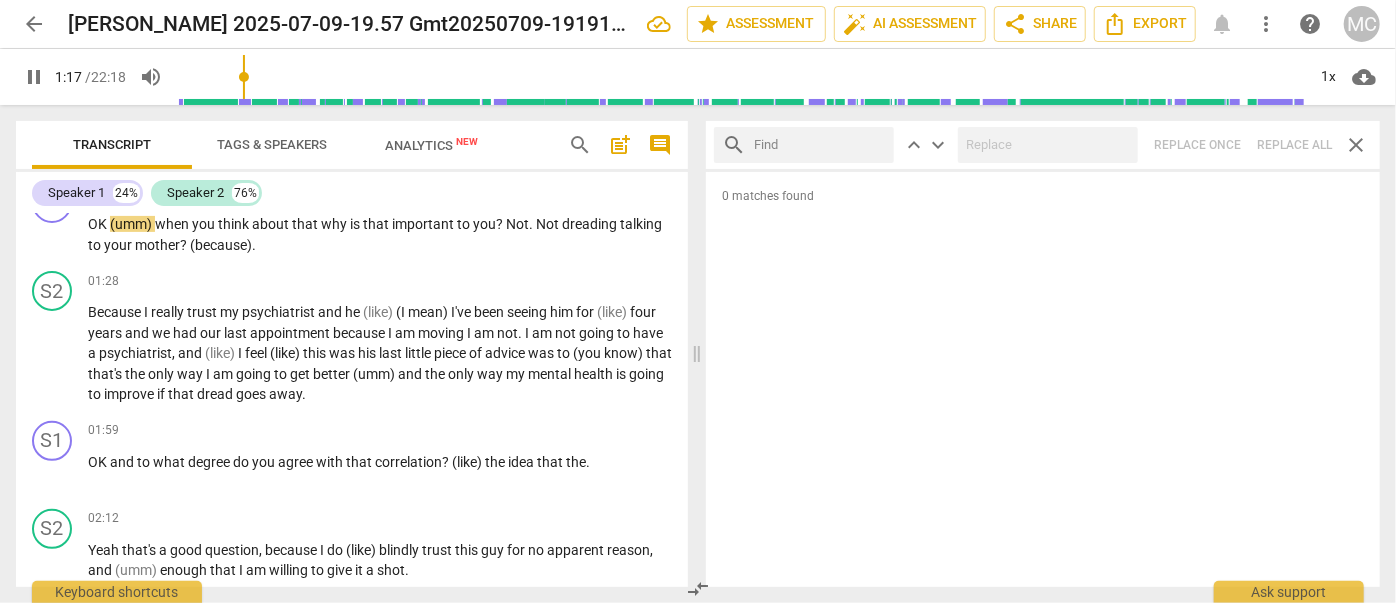 click at bounding box center (820, 145) 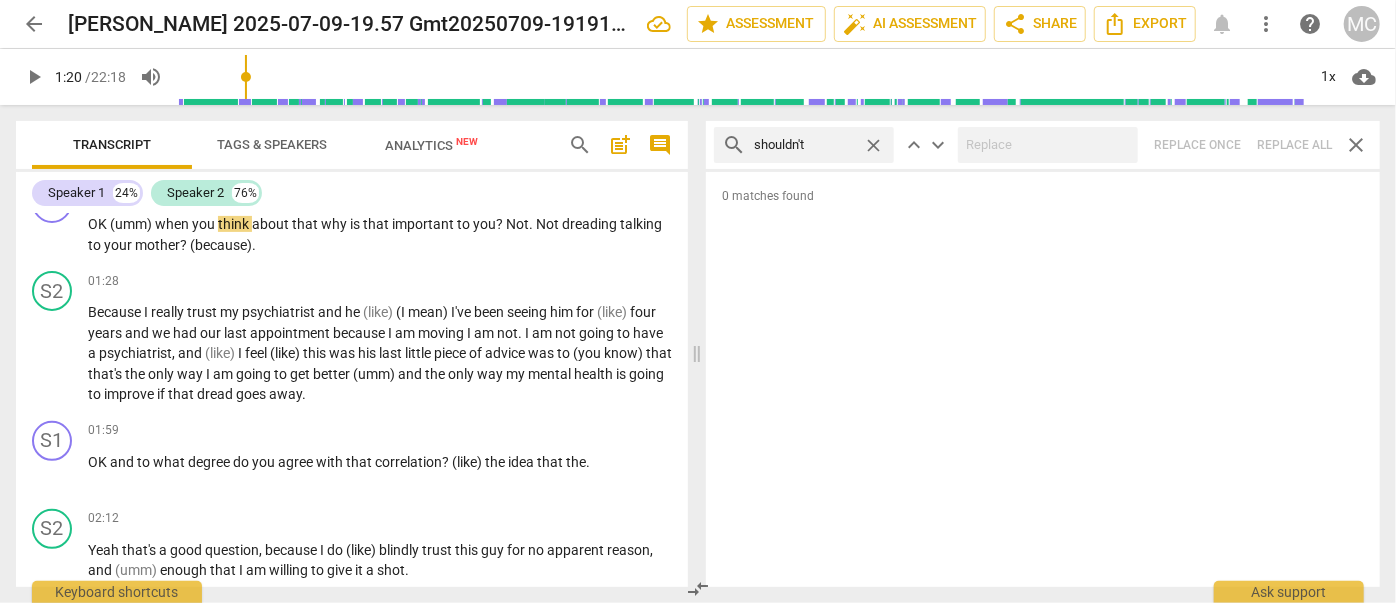 click on "search shouldn't close keyboard_arrow_up keyboard_arrow_down Replace once Replace all close" at bounding box center (1043, 145) 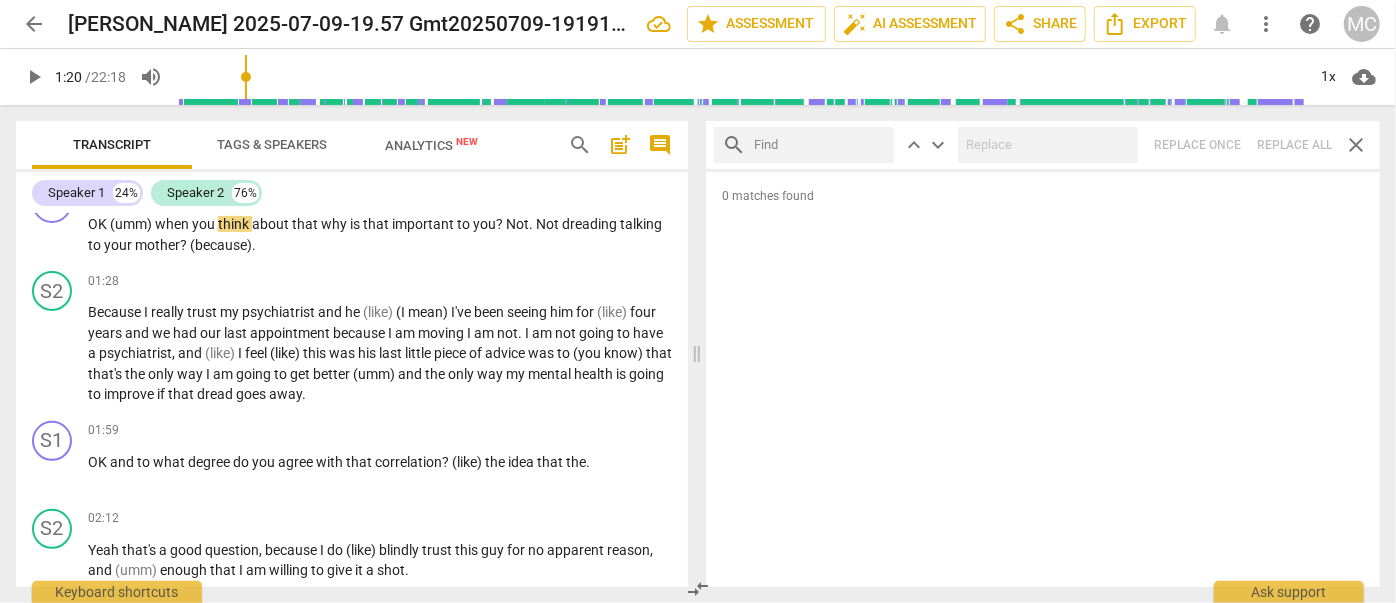 click at bounding box center (820, 145) 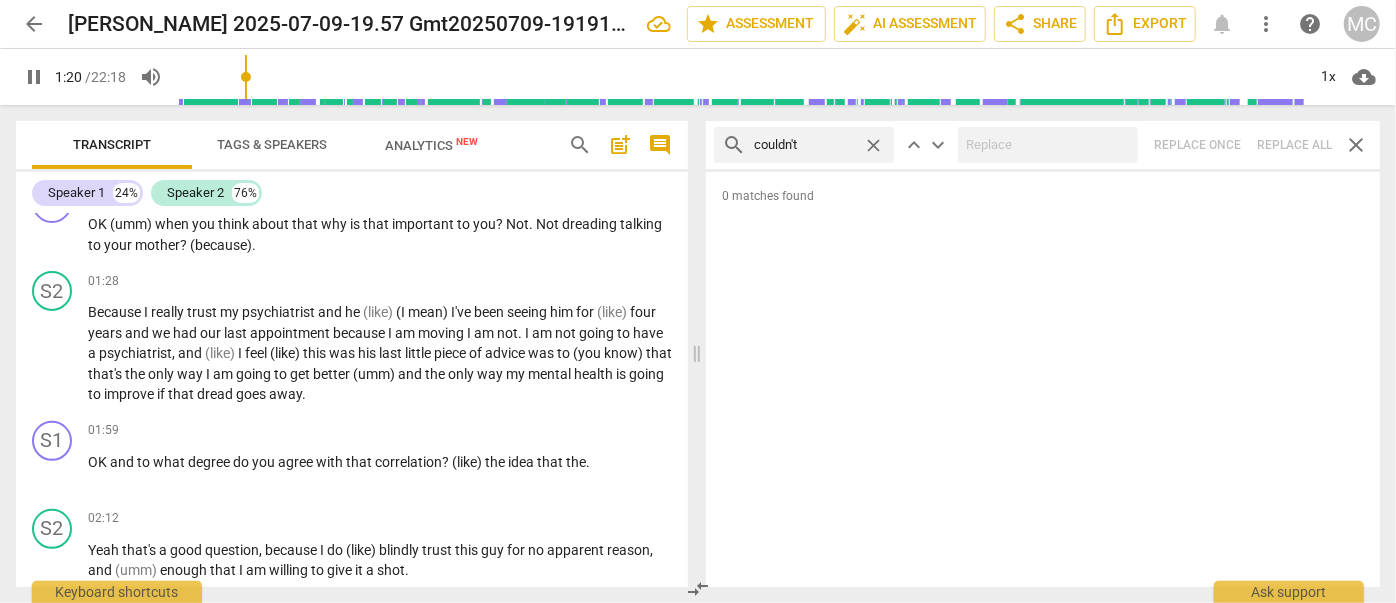 click on "search couldn't close keyboard_arrow_up keyboard_arrow_down Replace once Replace all close" at bounding box center (1043, 145) 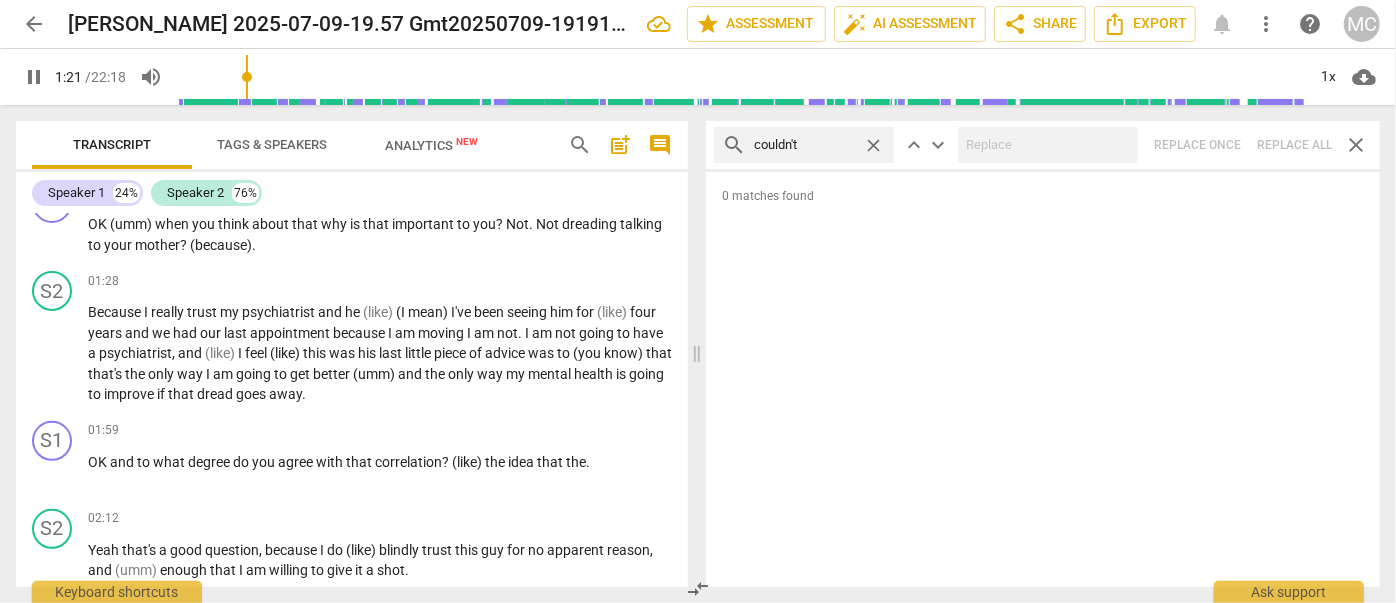click on "close" at bounding box center (873, 145) 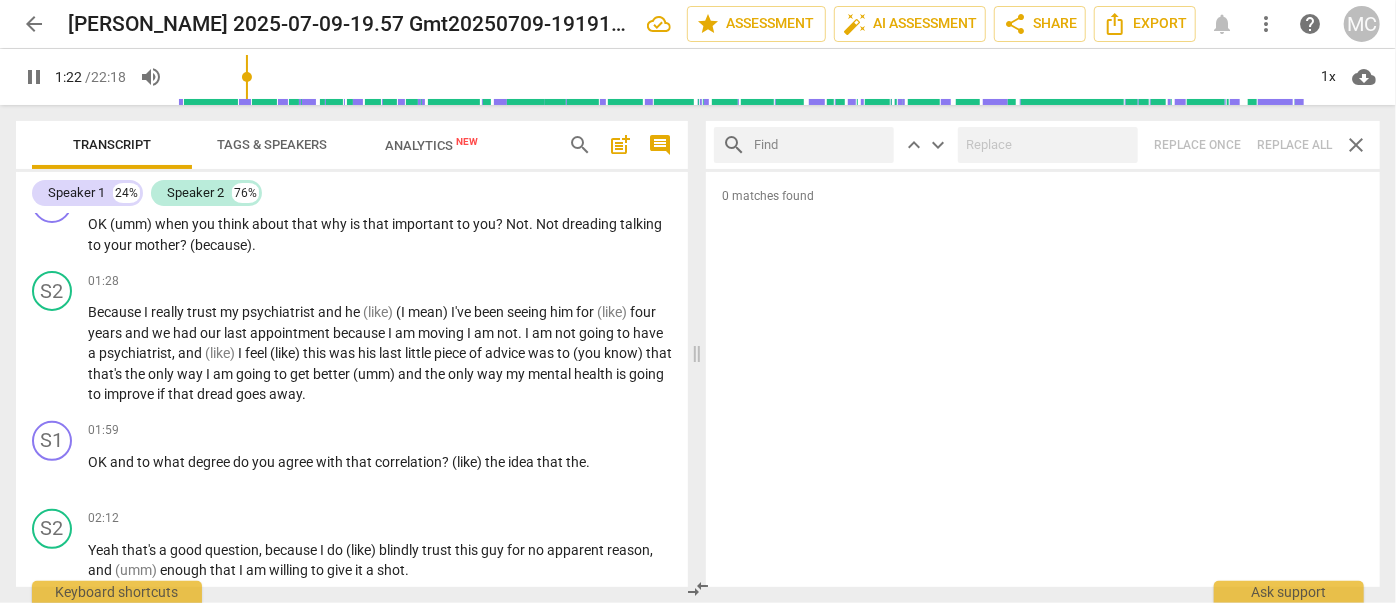 drag, startPoint x: 839, startPoint y: 146, endPoint x: 816, endPoint y: 147, distance: 23.021729 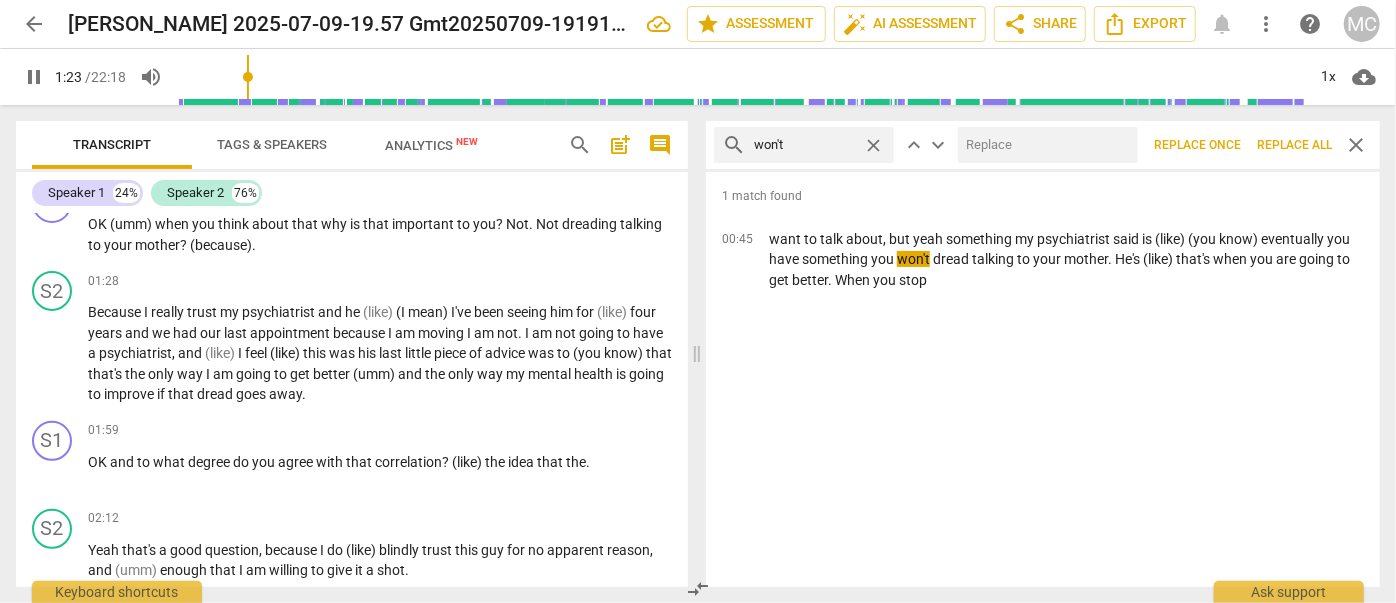 click at bounding box center [1044, 145] 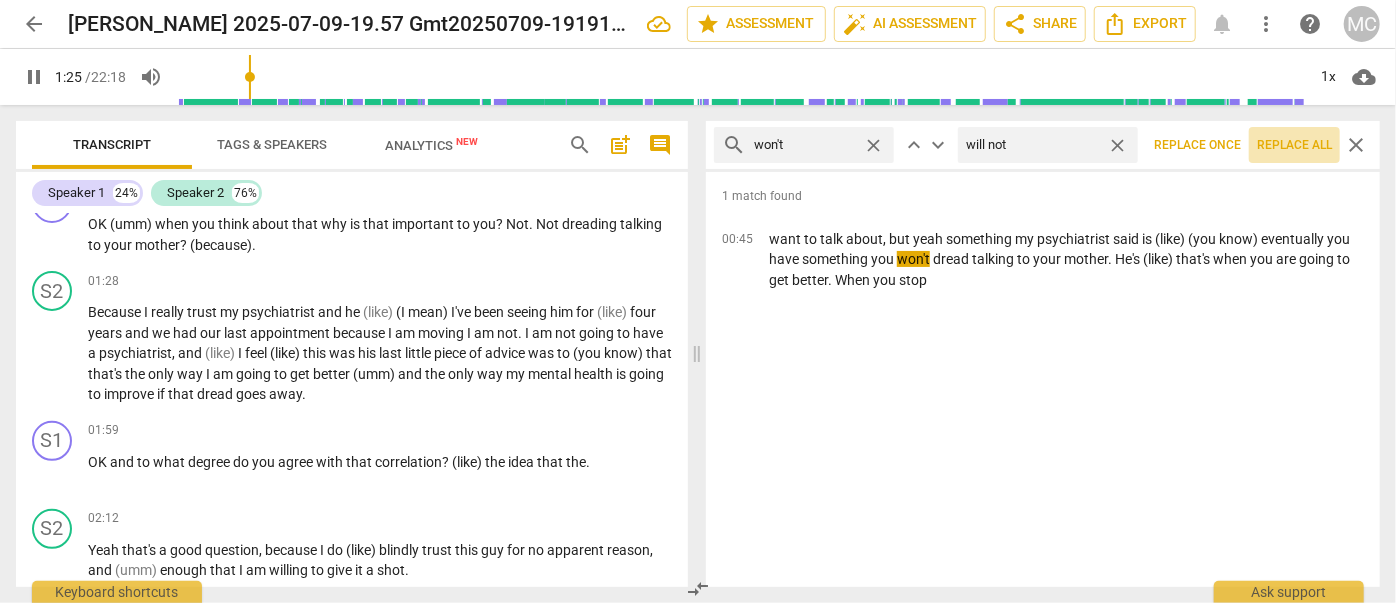 click on "Replace all" at bounding box center [1294, 145] 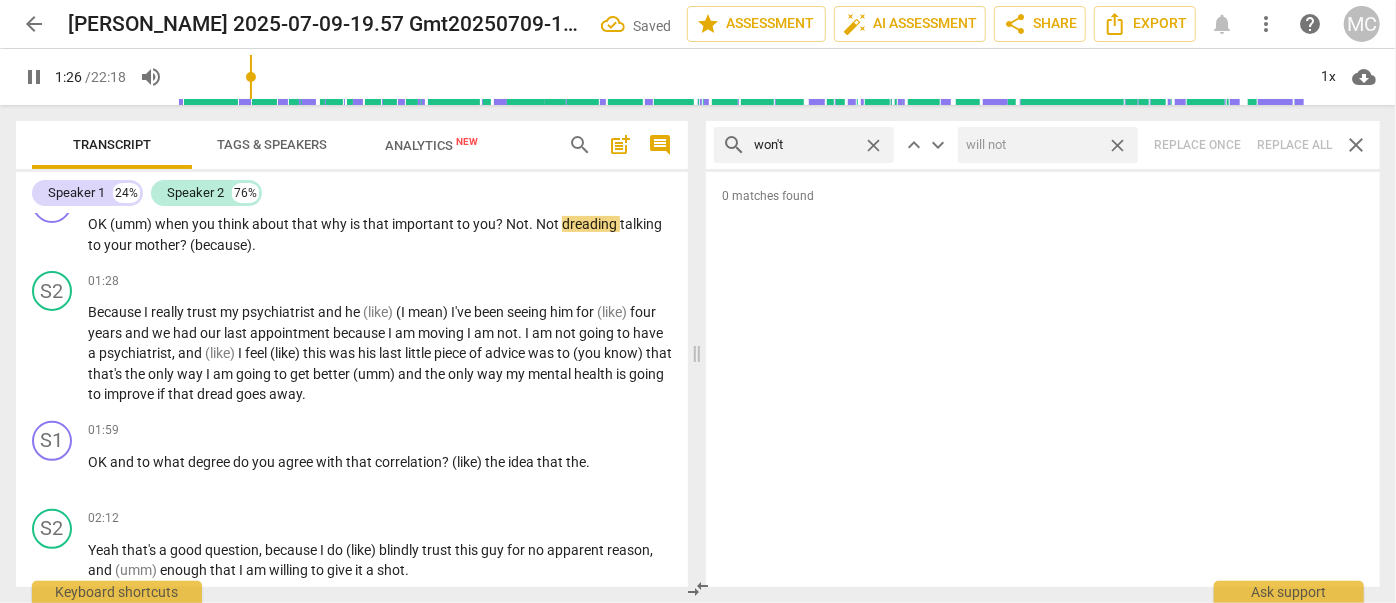 drag, startPoint x: 1124, startPoint y: 143, endPoint x: 1101, endPoint y: 148, distance: 23.537205 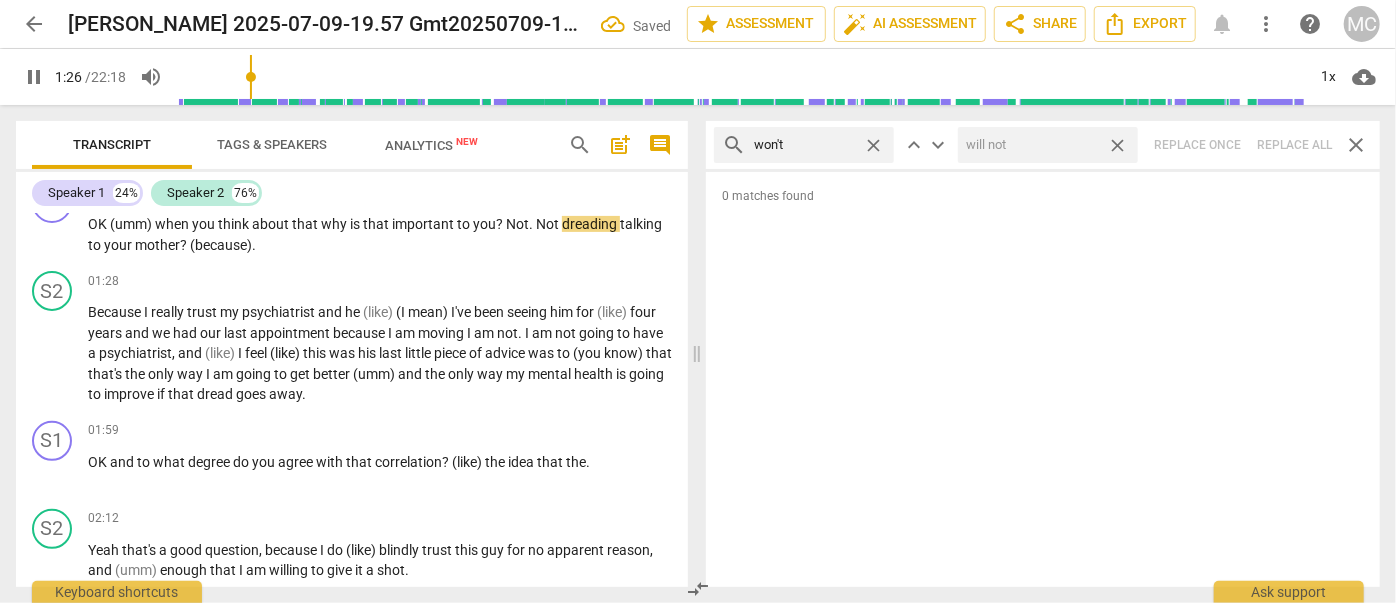 click on "close" at bounding box center (1117, 145) 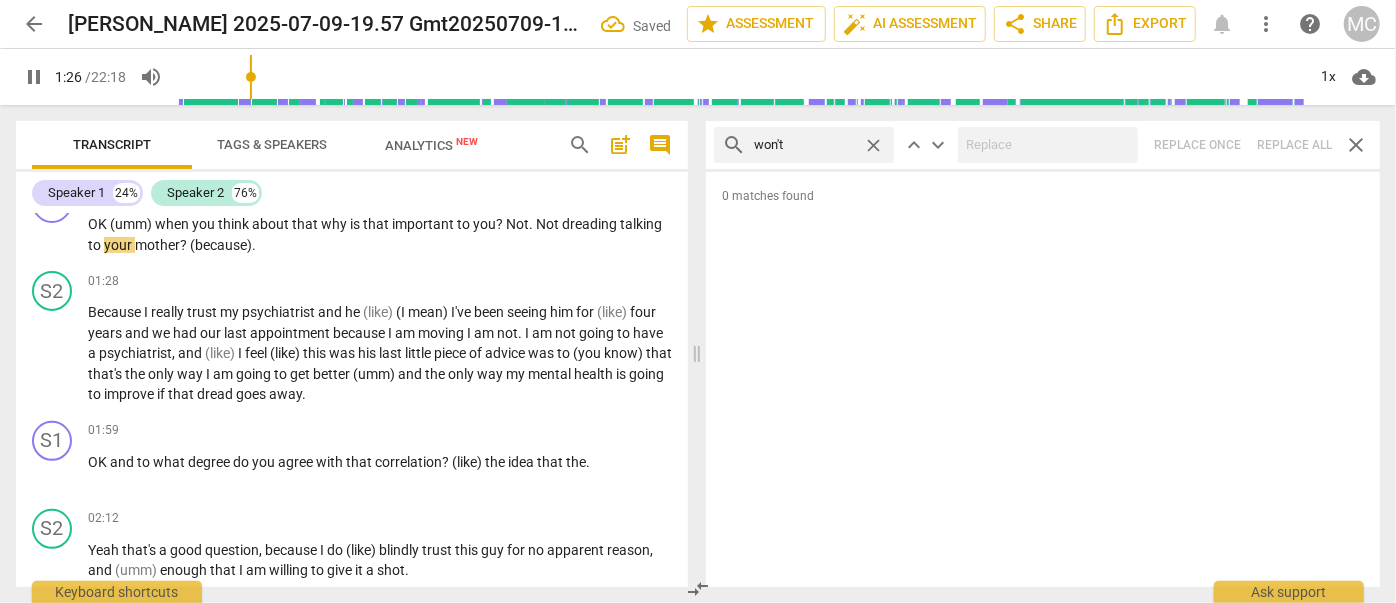 click on "close" at bounding box center (873, 145) 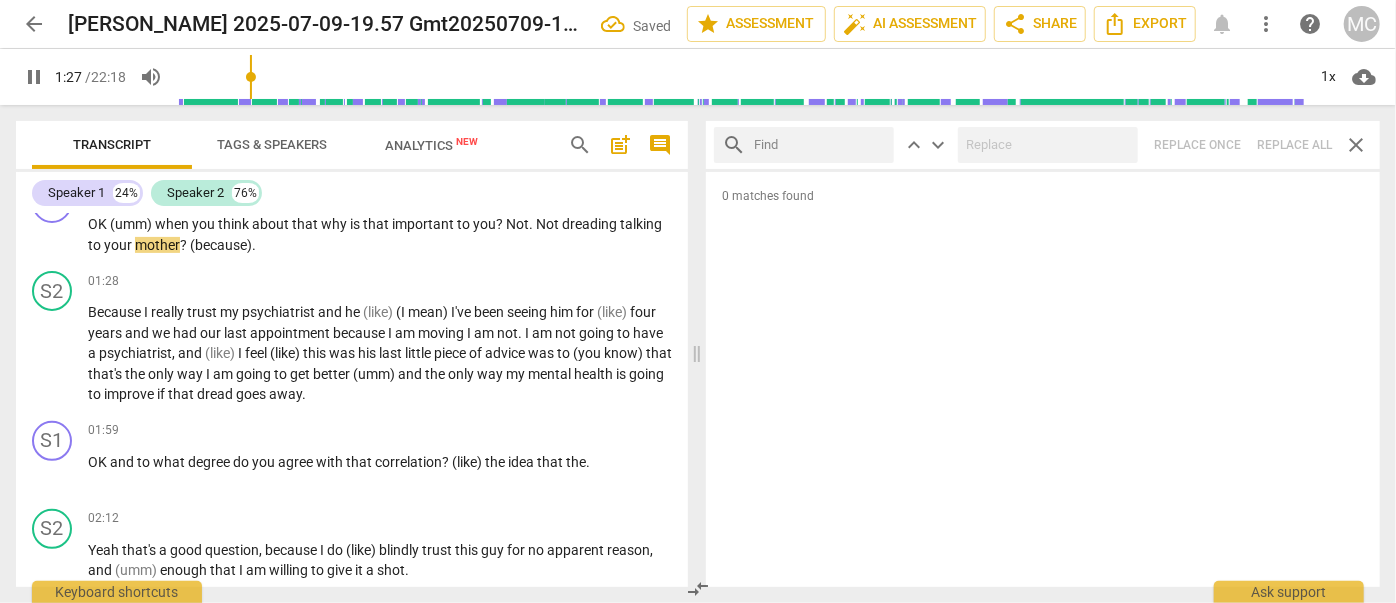 click at bounding box center (820, 145) 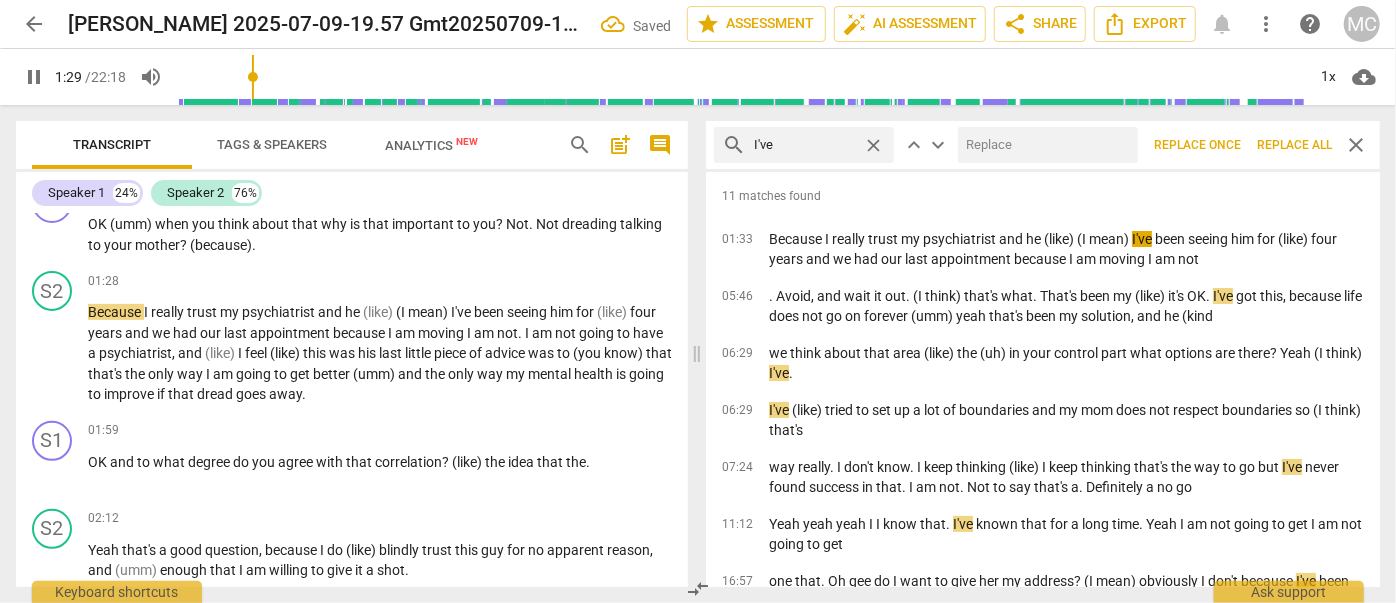 click at bounding box center [1044, 145] 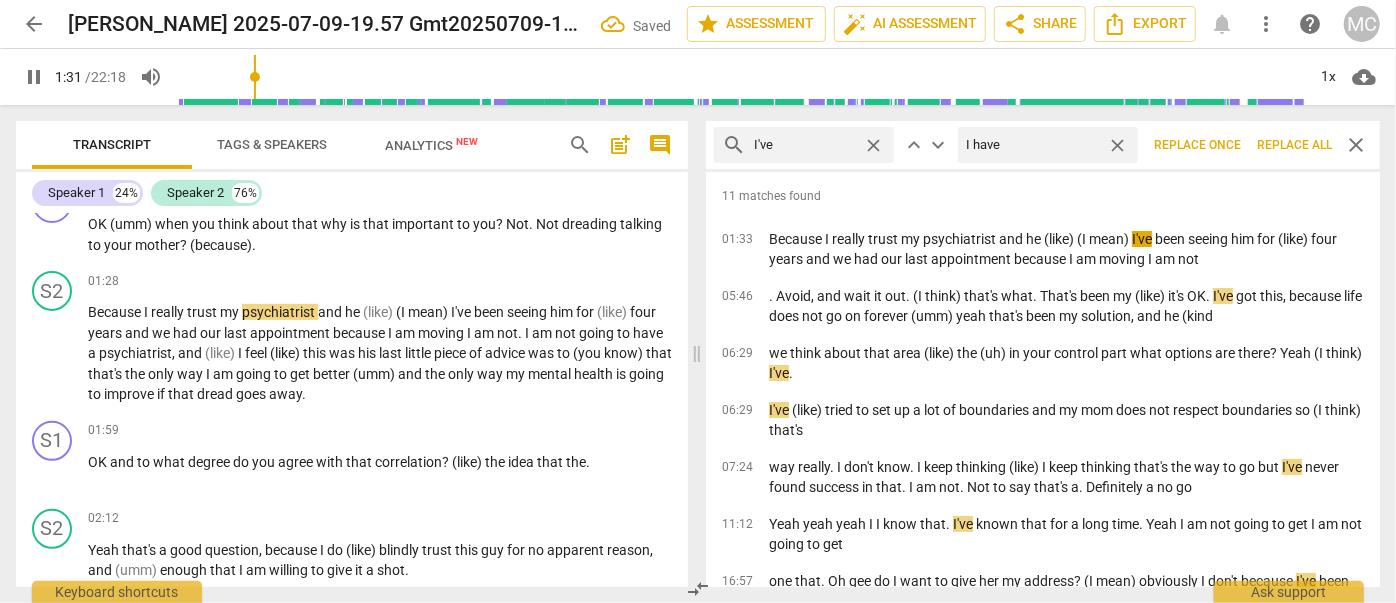 click on "Replace all" at bounding box center [1294, 145] 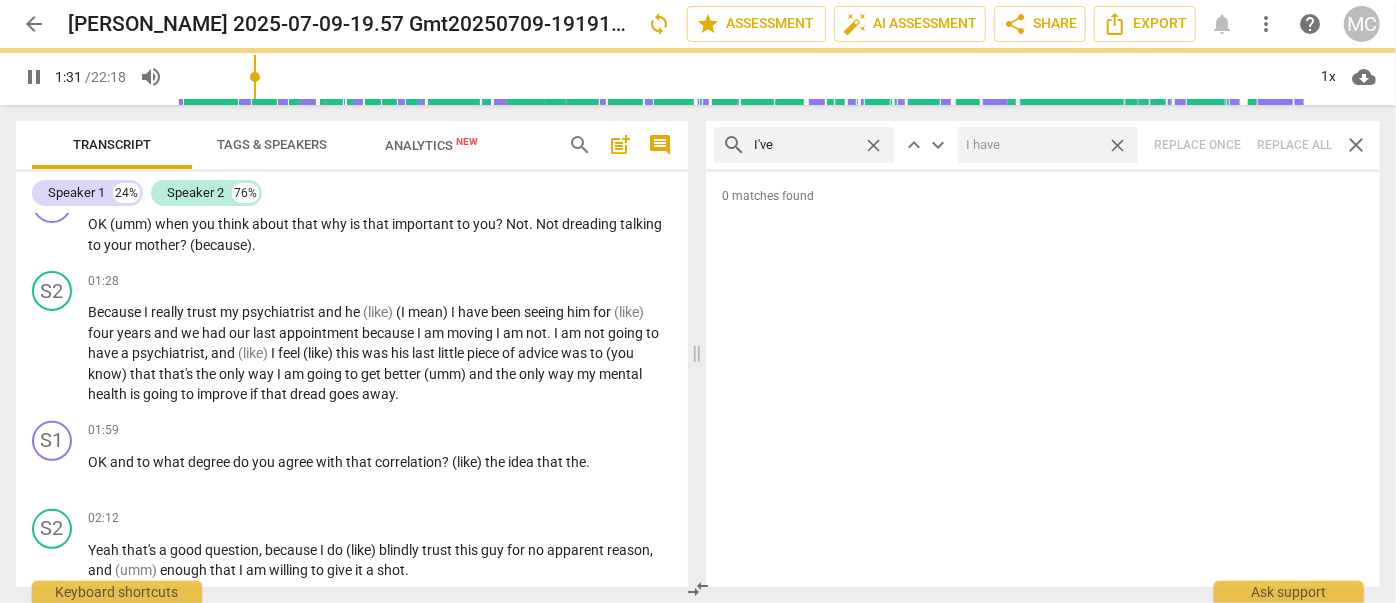 drag, startPoint x: 1121, startPoint y: 146, endPoint x: 889, endPoint y: 143, distance: 232.0194 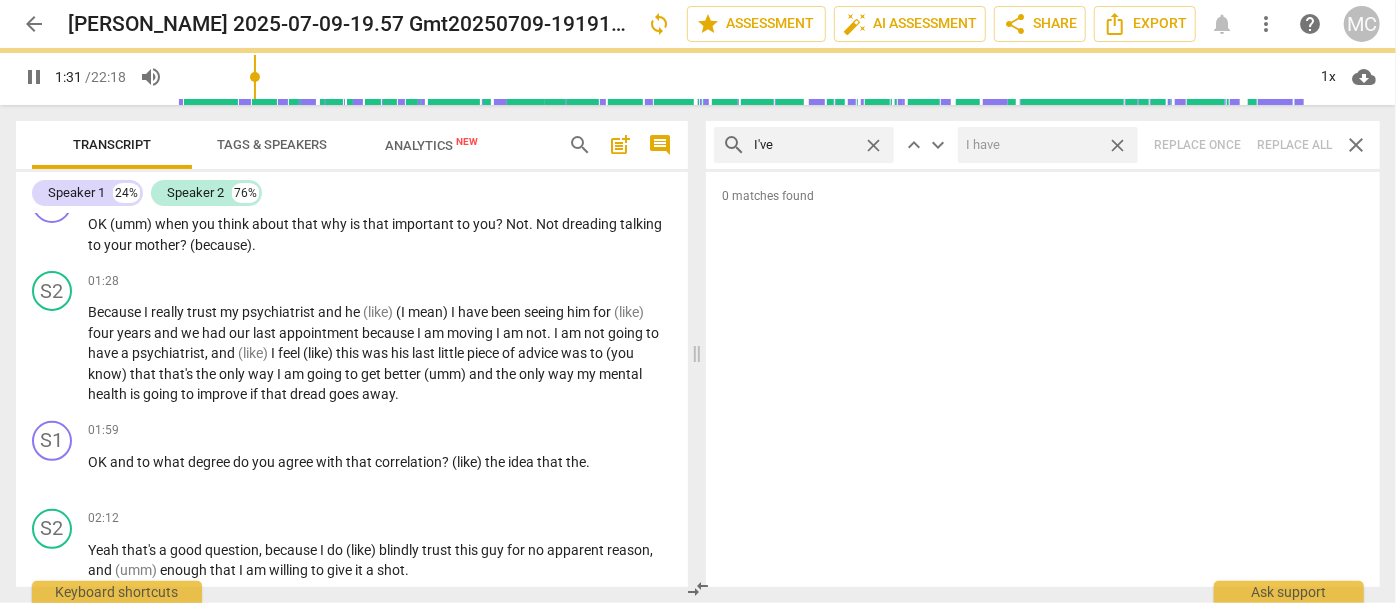 click on "close" at bounding box center (1117, 145) 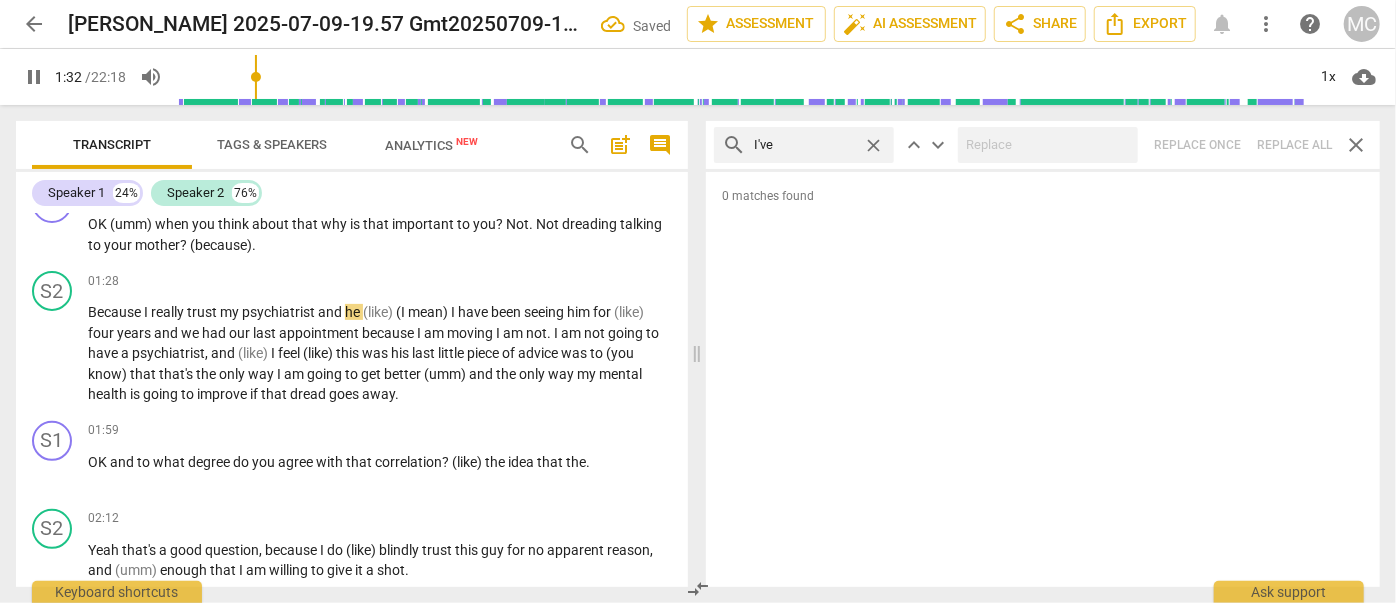 click on "close" at bounding box center [873, 145] 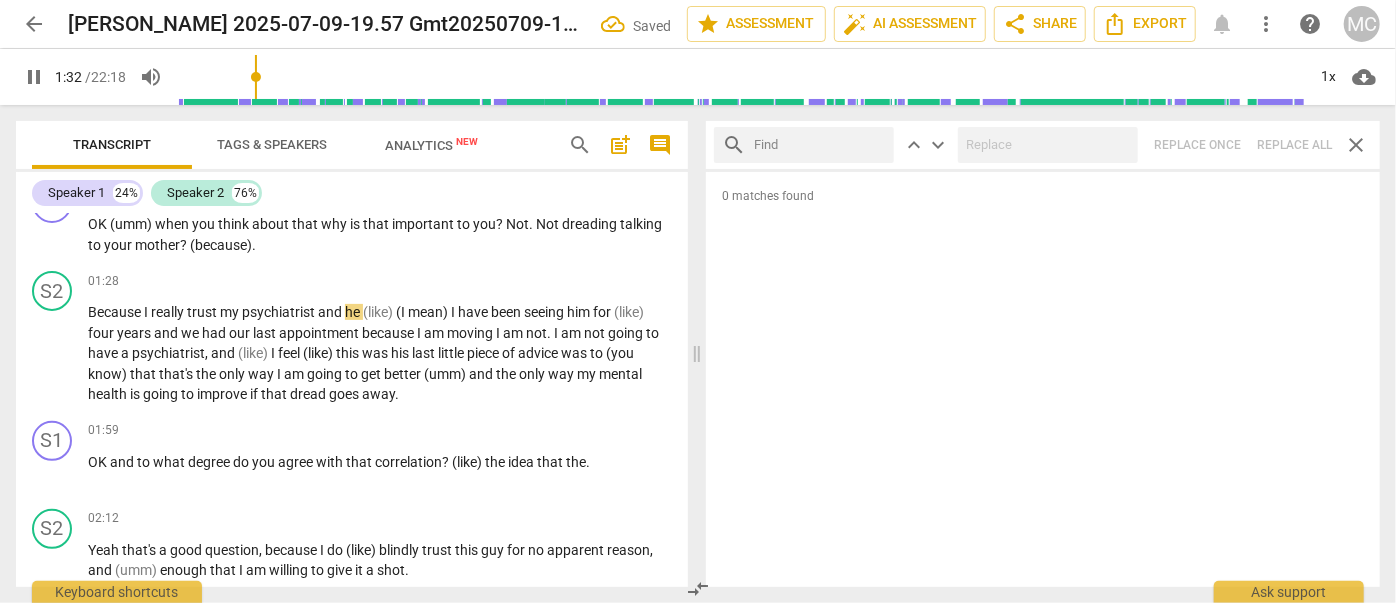 click at bounding box center [820, 145] 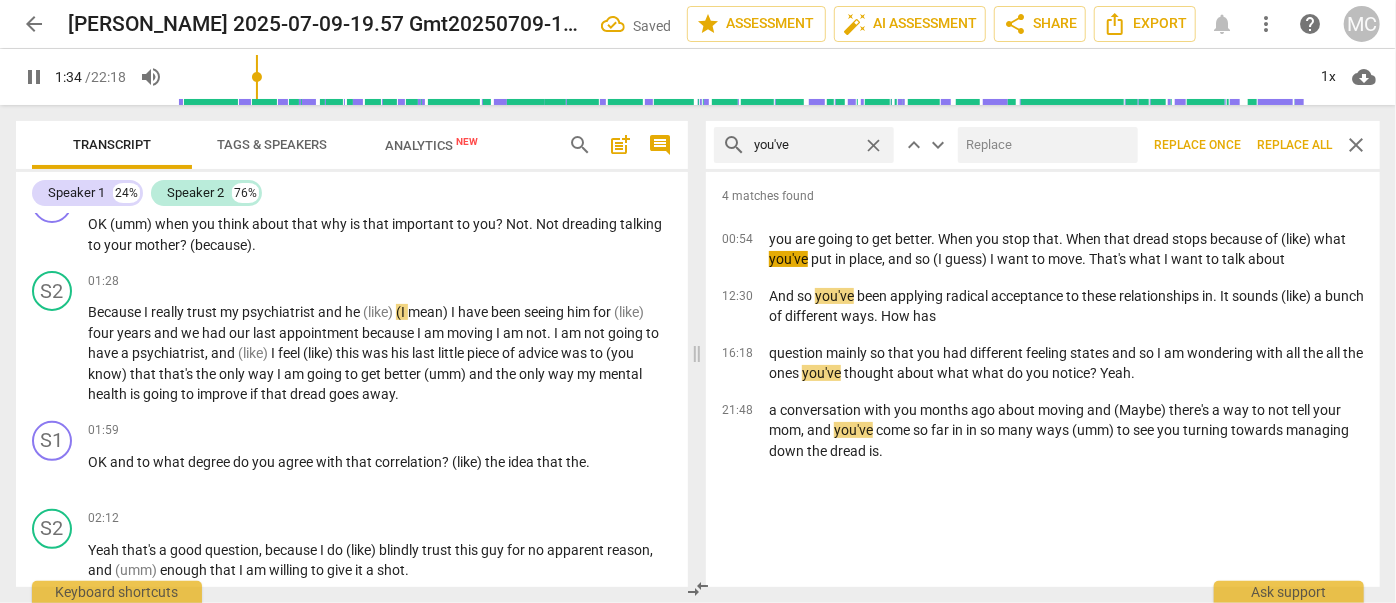 click at bounding box center (1044, 145) 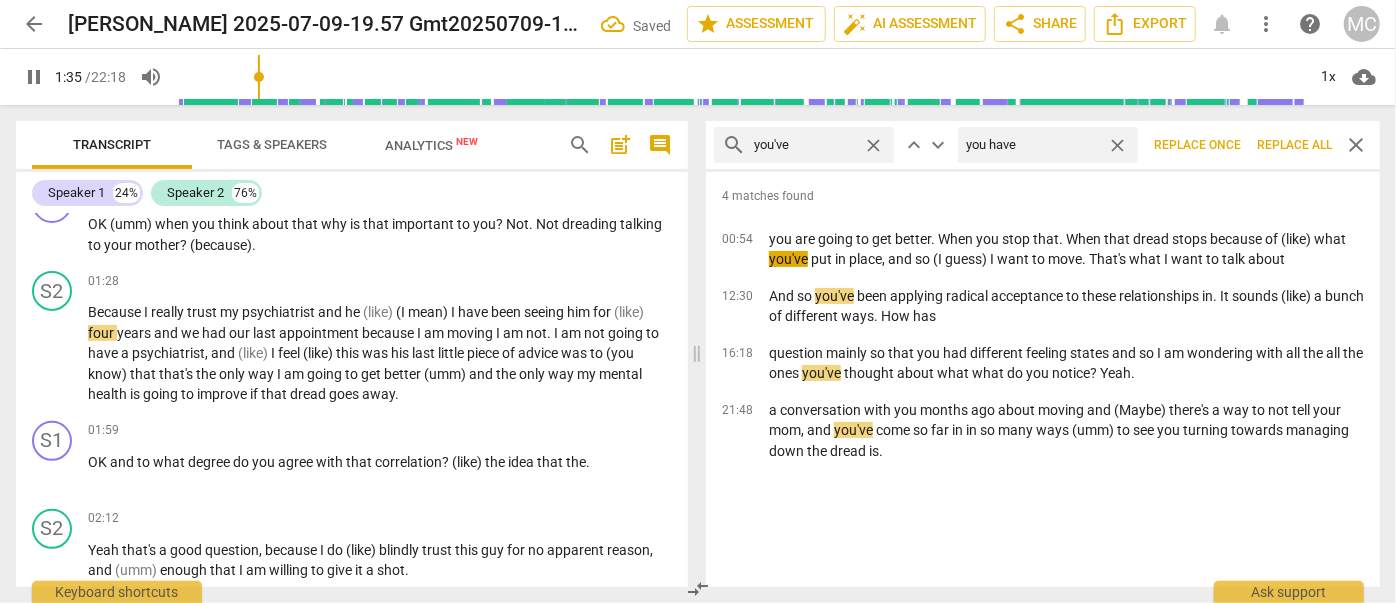 click on "Replace all" at bounding box center (1294, 145) 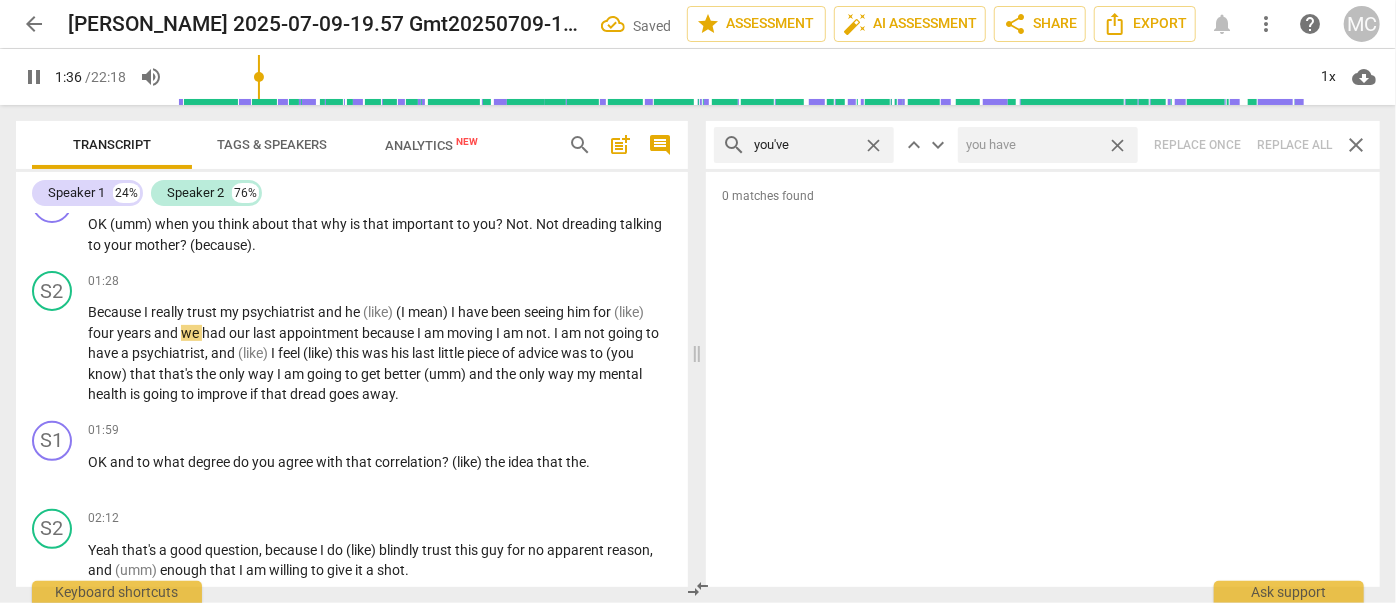 drag, startPoint x: 1117, startPoint y: 143, endPoint x: 1080, endPoint y: 145, distance: 37.054016 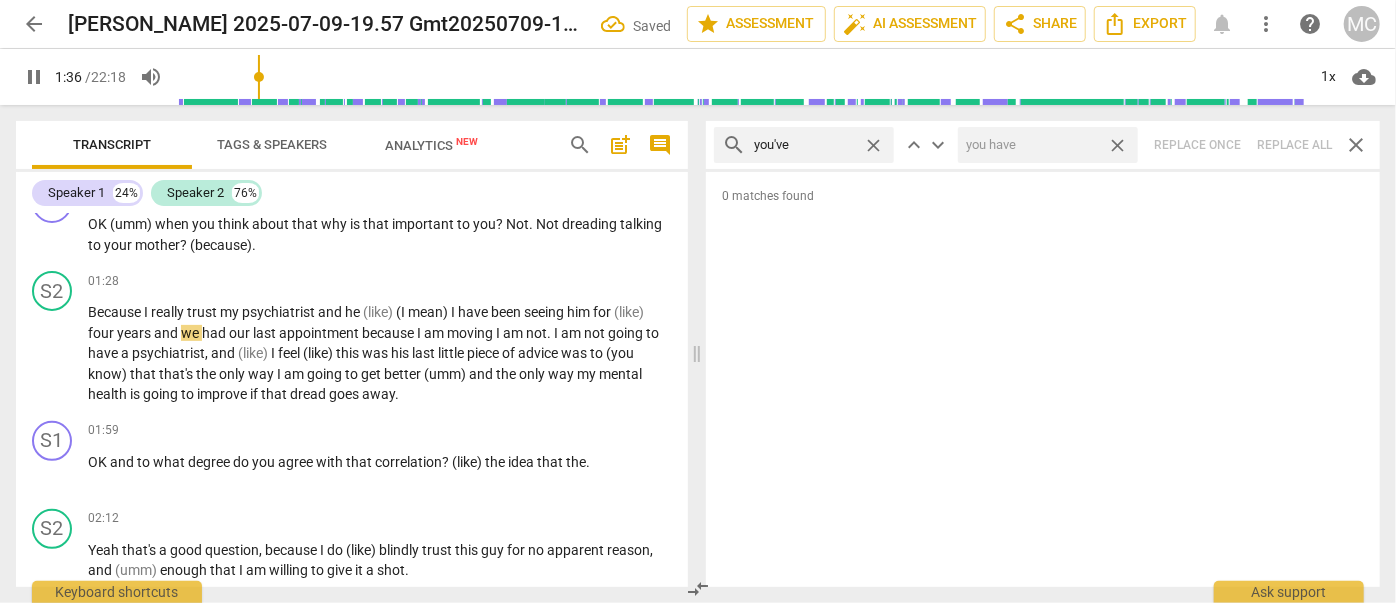 click on "close" at bounding box center (1117, 145) 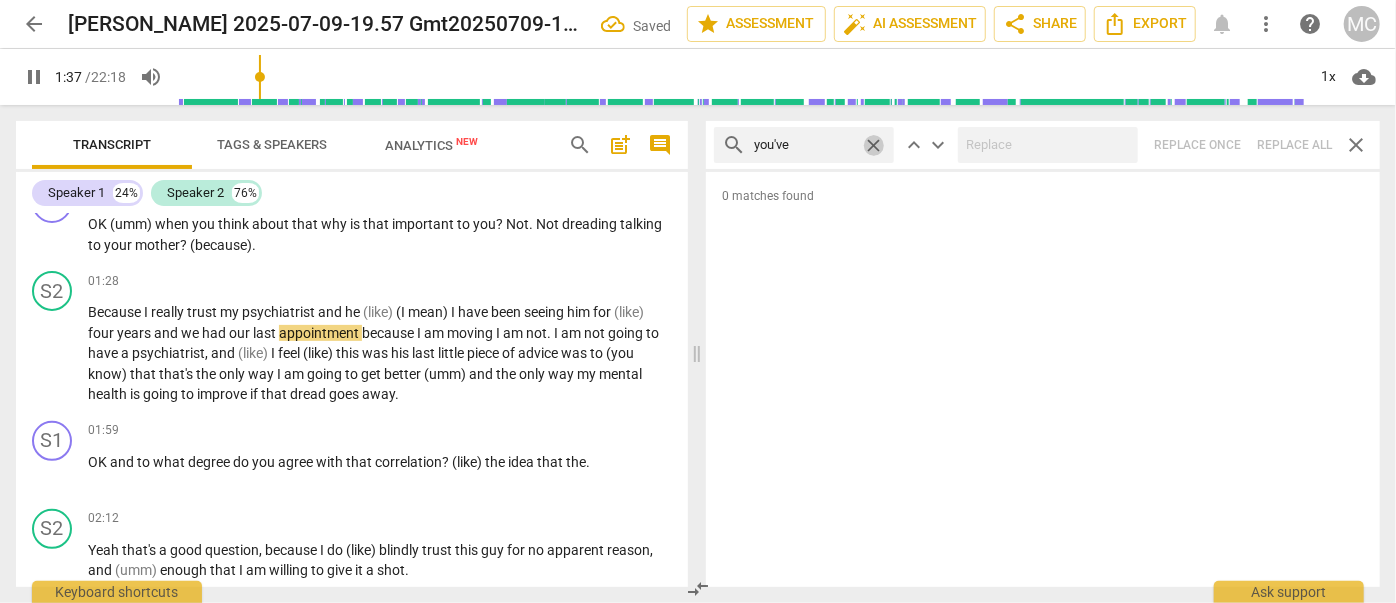 click on "close" at bounding box center (873, 145) 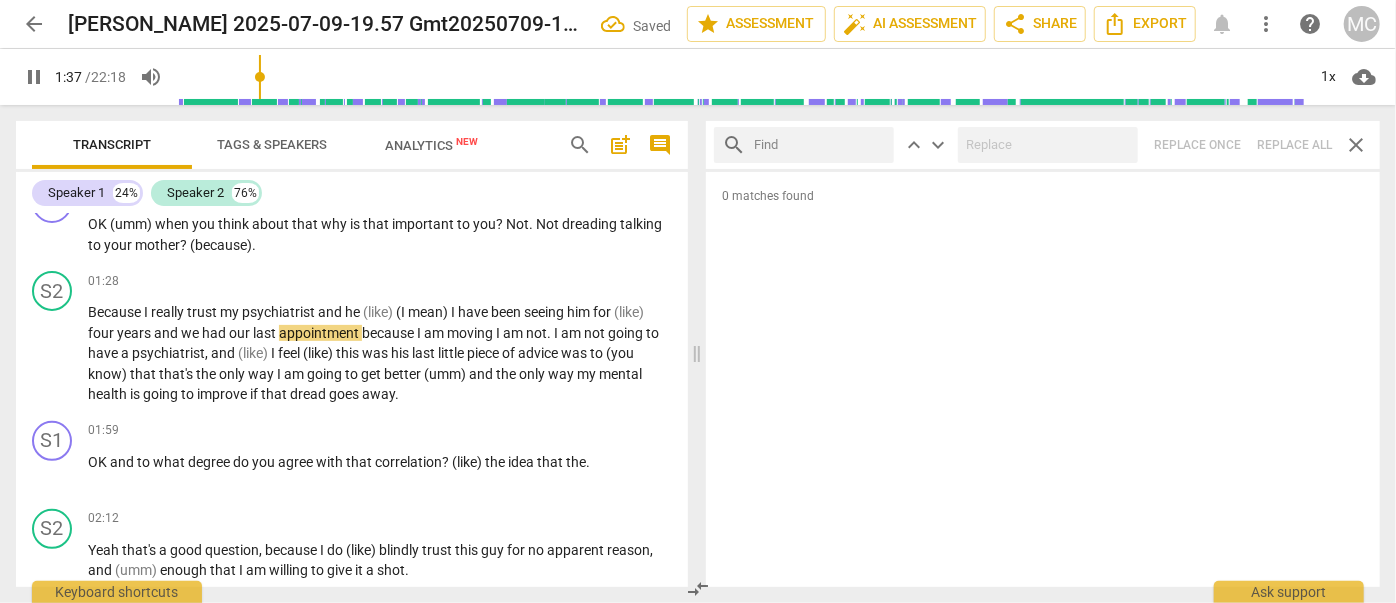 click at bounding box center (820, 145) 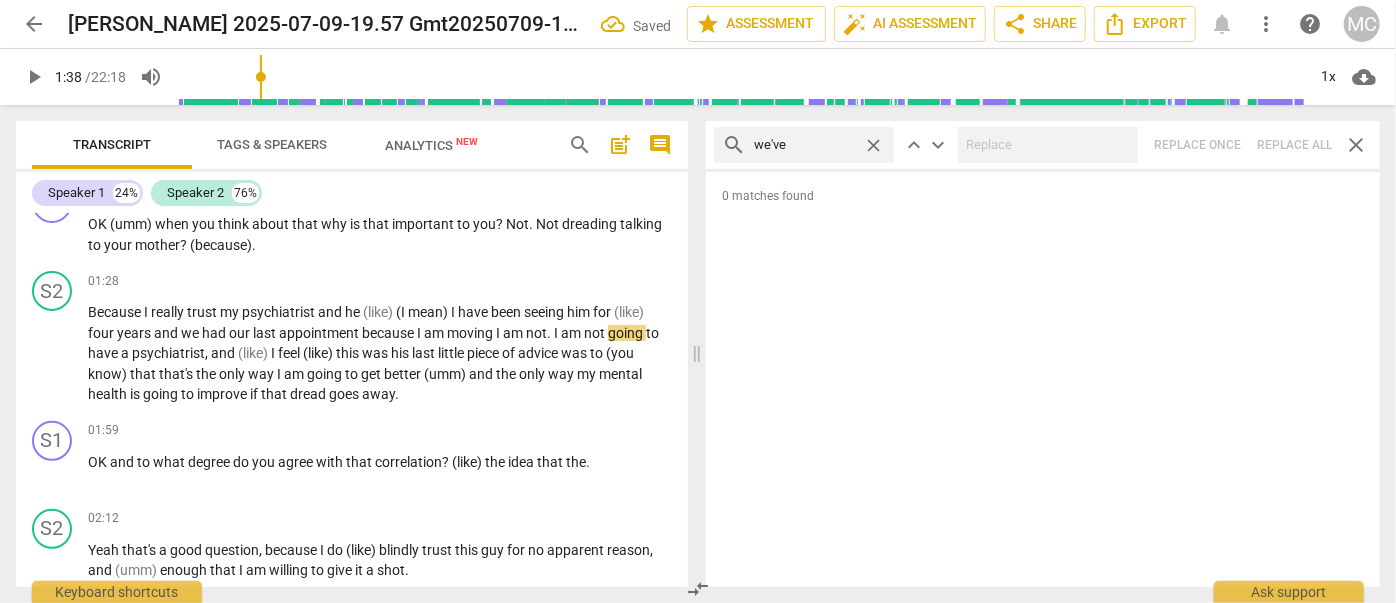 click on "search we've close keyboard_arrow_up keyboard_arrow_down Replace once Replace all close" at bounding box center (1043, 145) 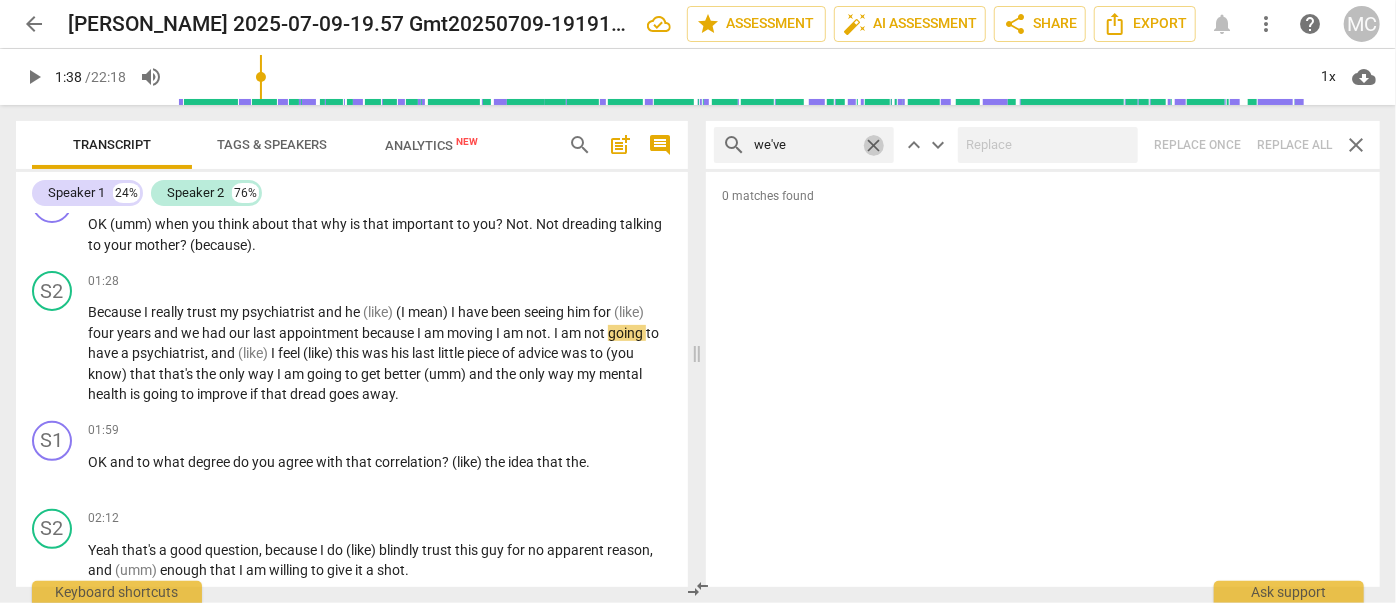 click on "close" at bounding box center (873, 145) 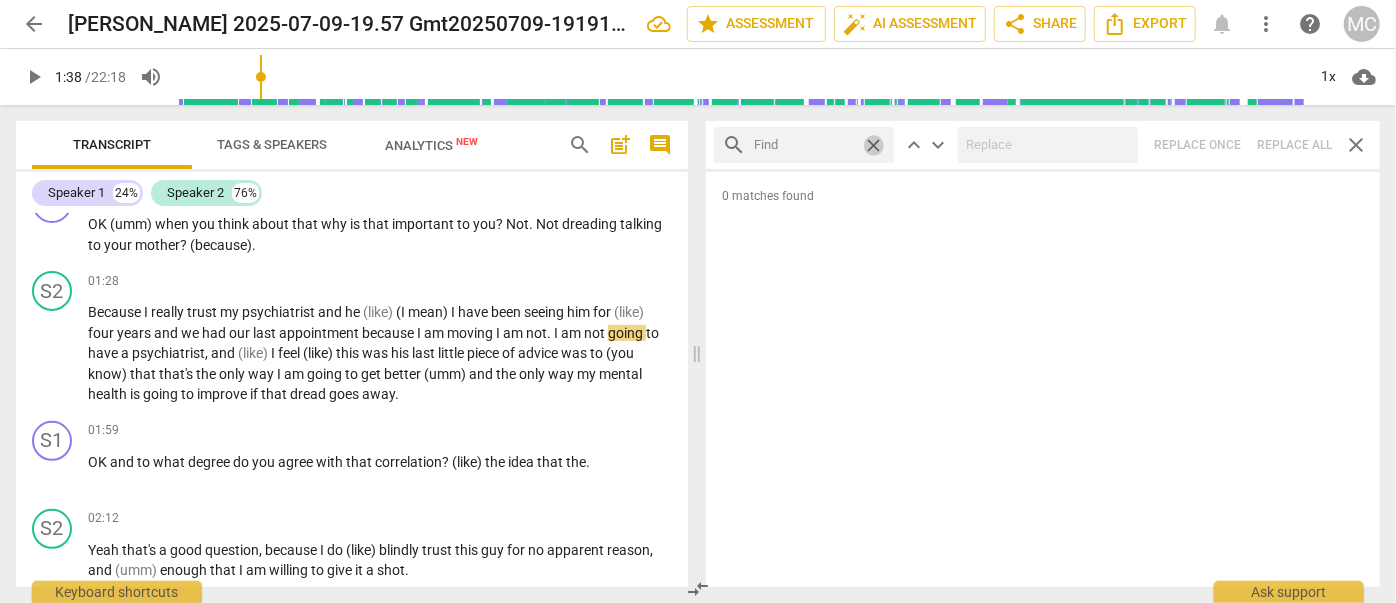 click at bounding box center [804, 145] 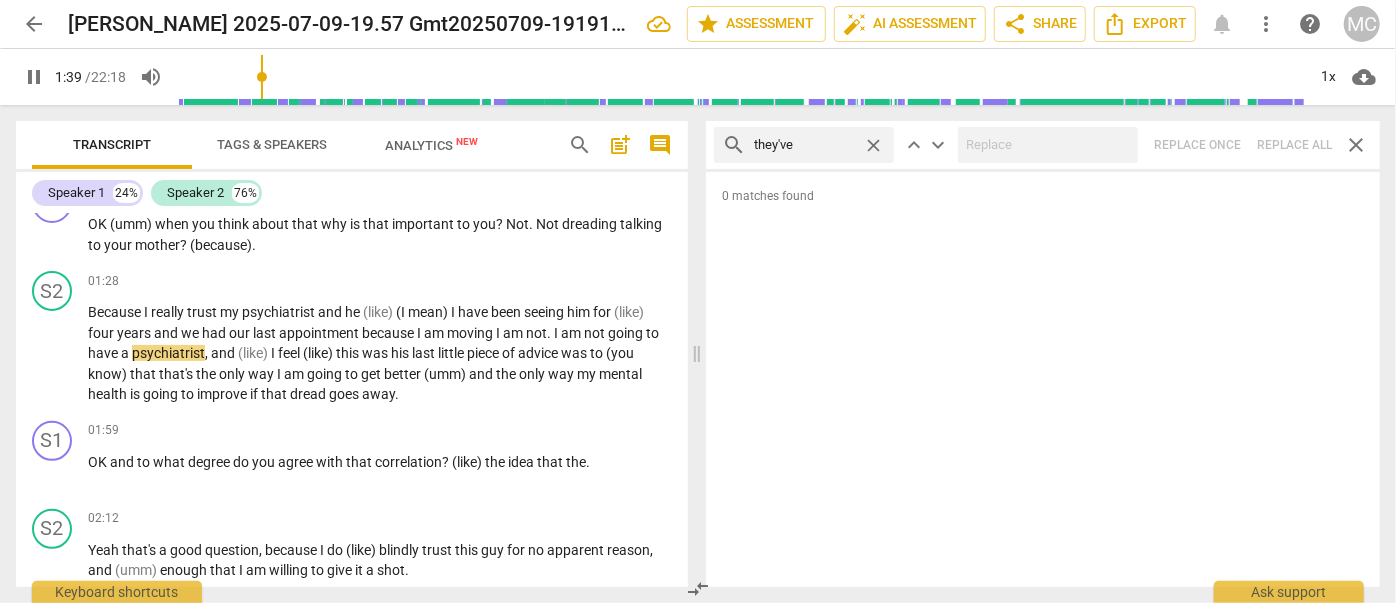 click on "search they've close keyboard_arrow_up keyboard_arrow_down Replace once Replace all close" at bounding box center (1043, 145) 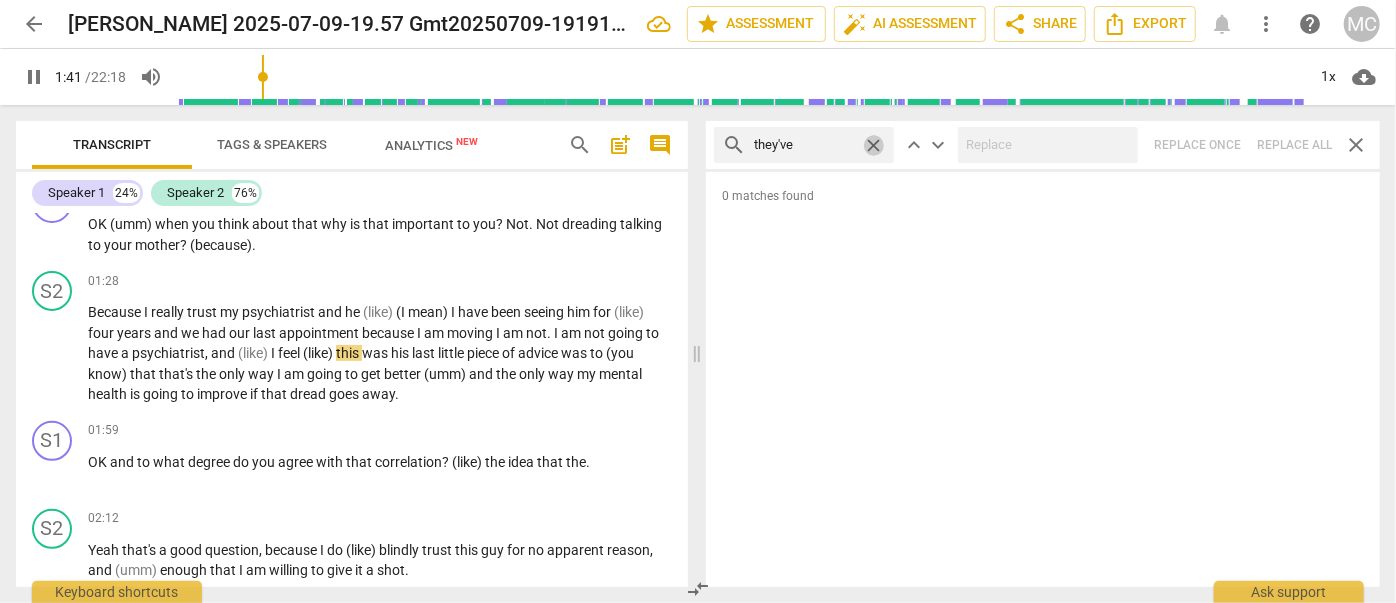 click on "close" at bounding box center [873, 145] 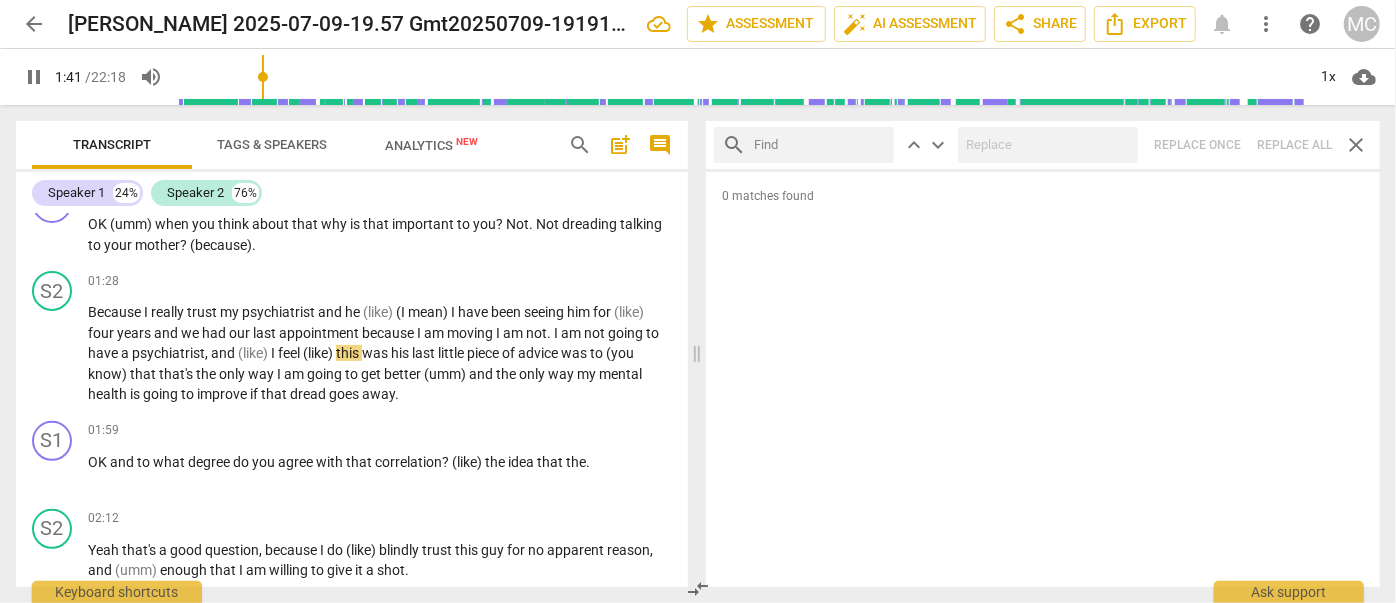click at bounding box center (820, 145) 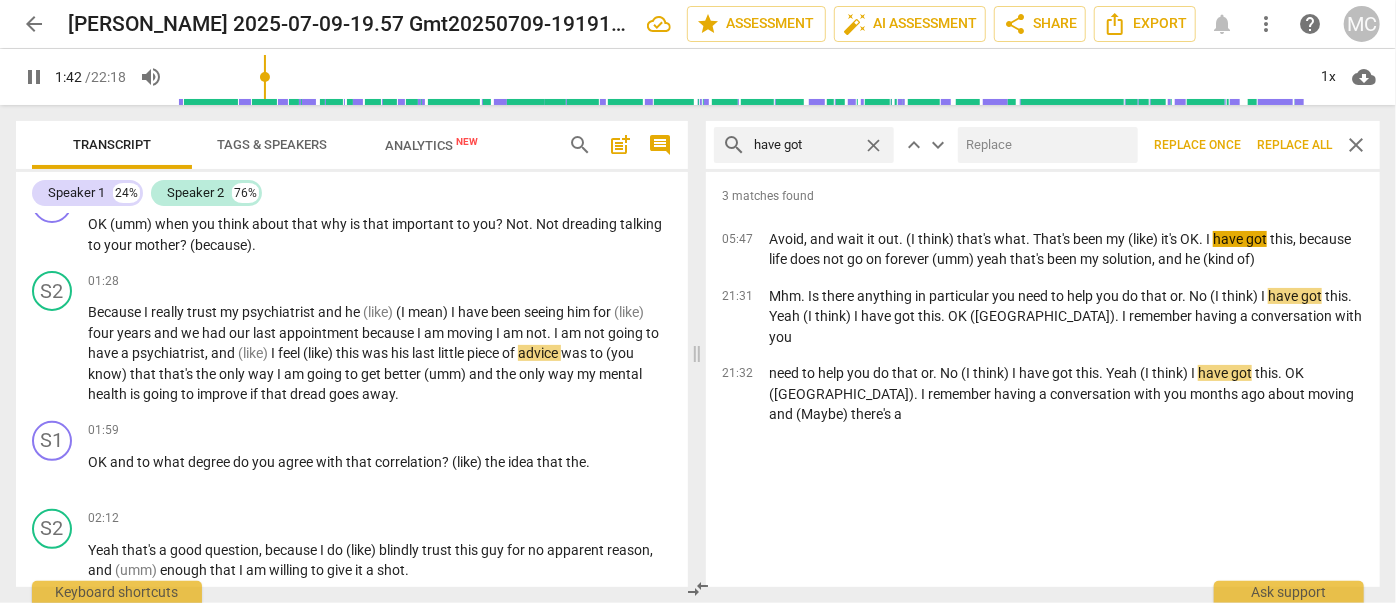 click at bounding box center (1044, 145) 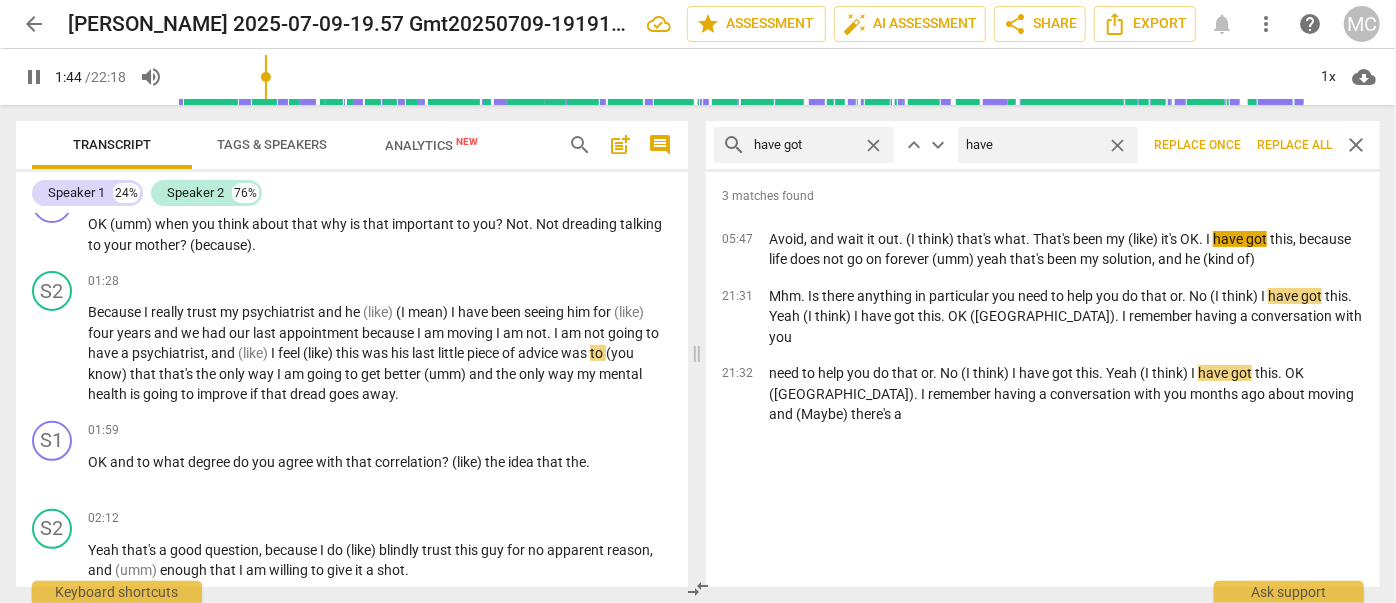 click on "Replace all" at bounding box center [1294, 145] 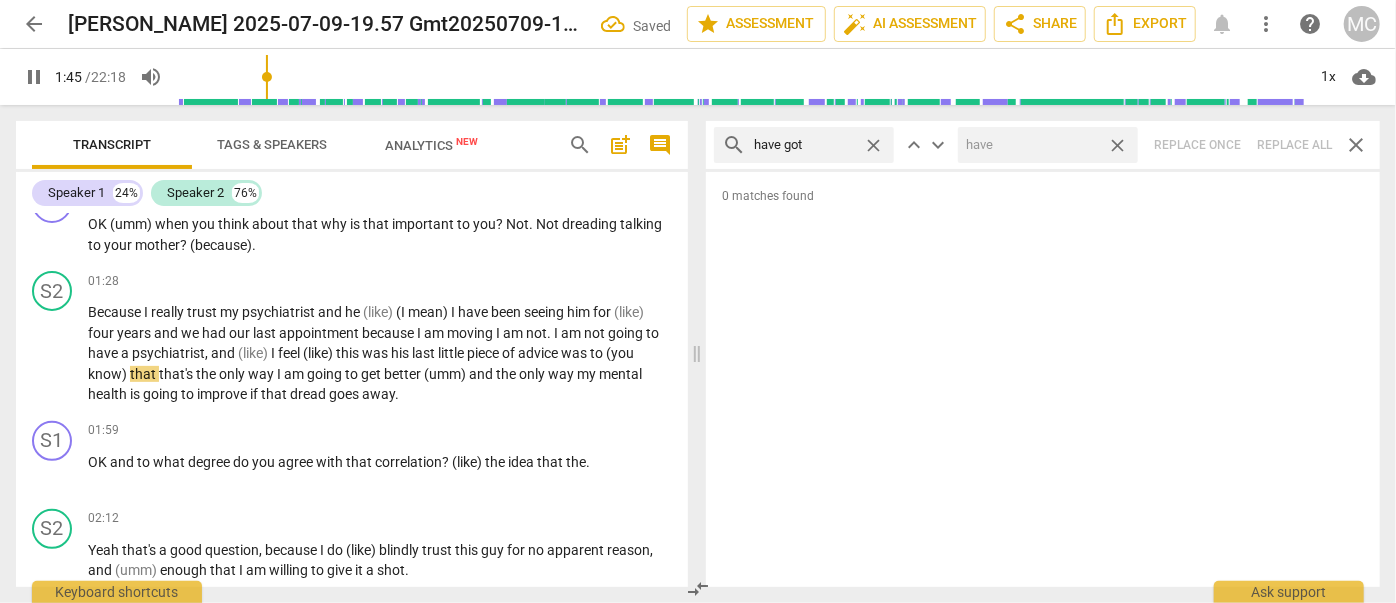 click on "close" at bounding box center [1117, 145] 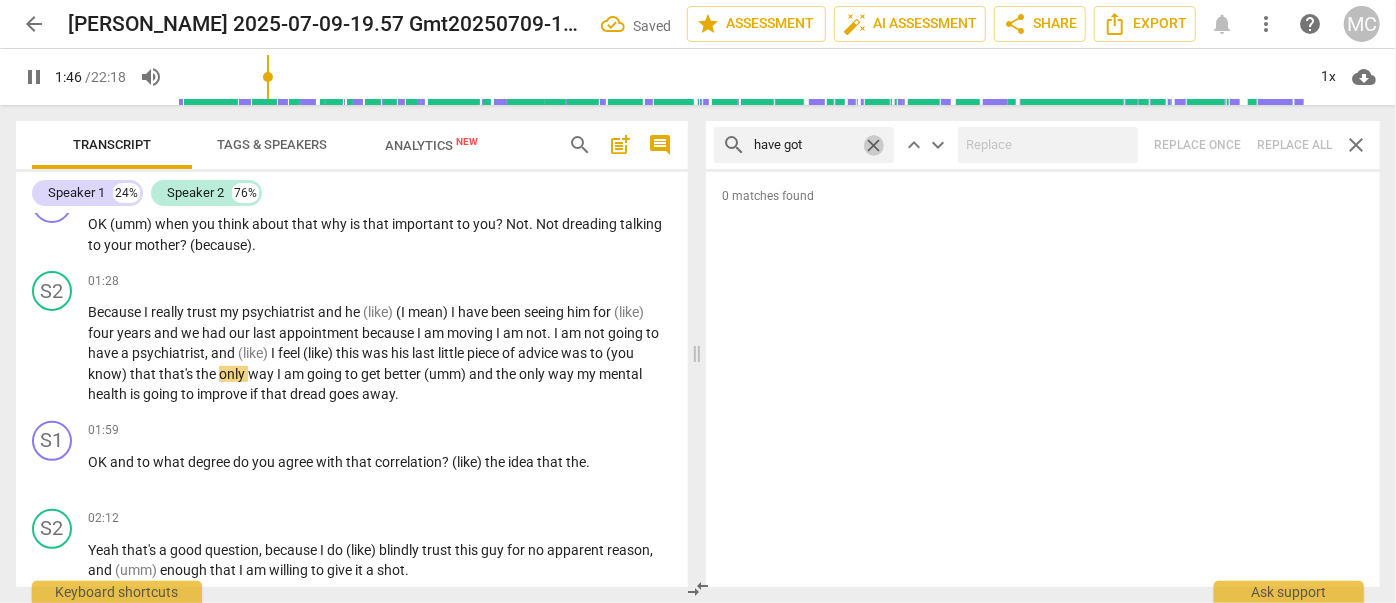 click on "close" at bounding box center [873, 145] 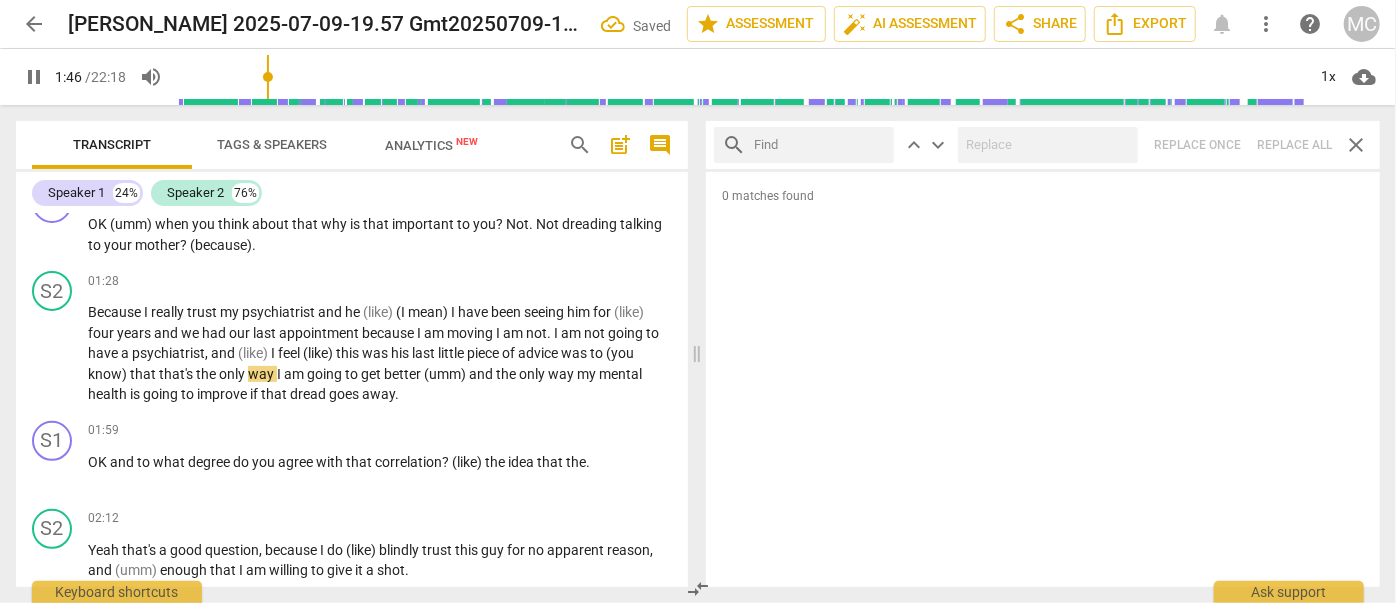 click at bounding box center (820, 145) 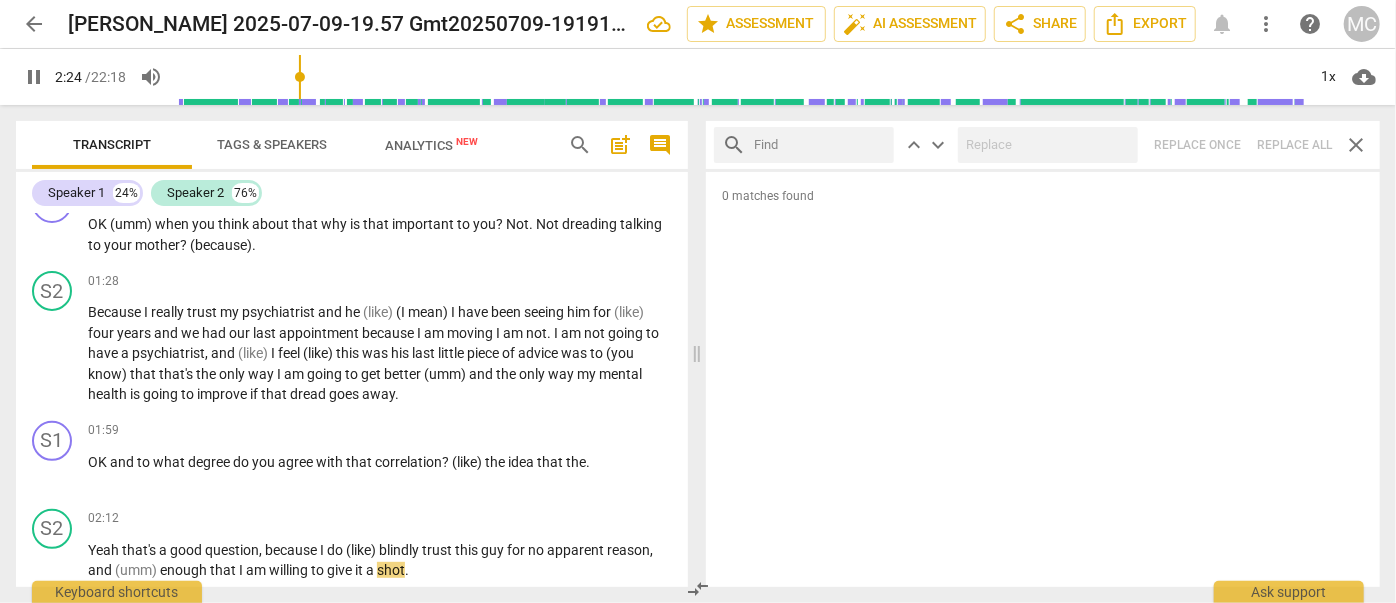 scroll, scrollTop: 792, scrollLeft: 0, axis: vertical 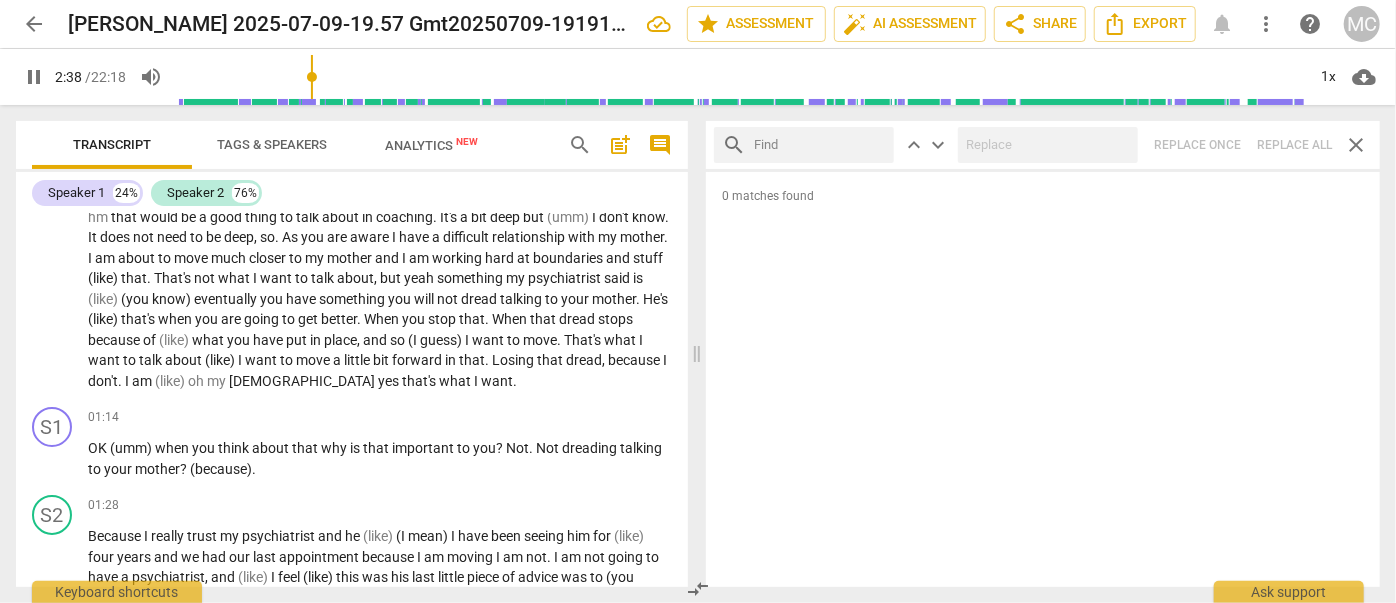 click on "Tags & Speakers" at bounding box center [272, 144] 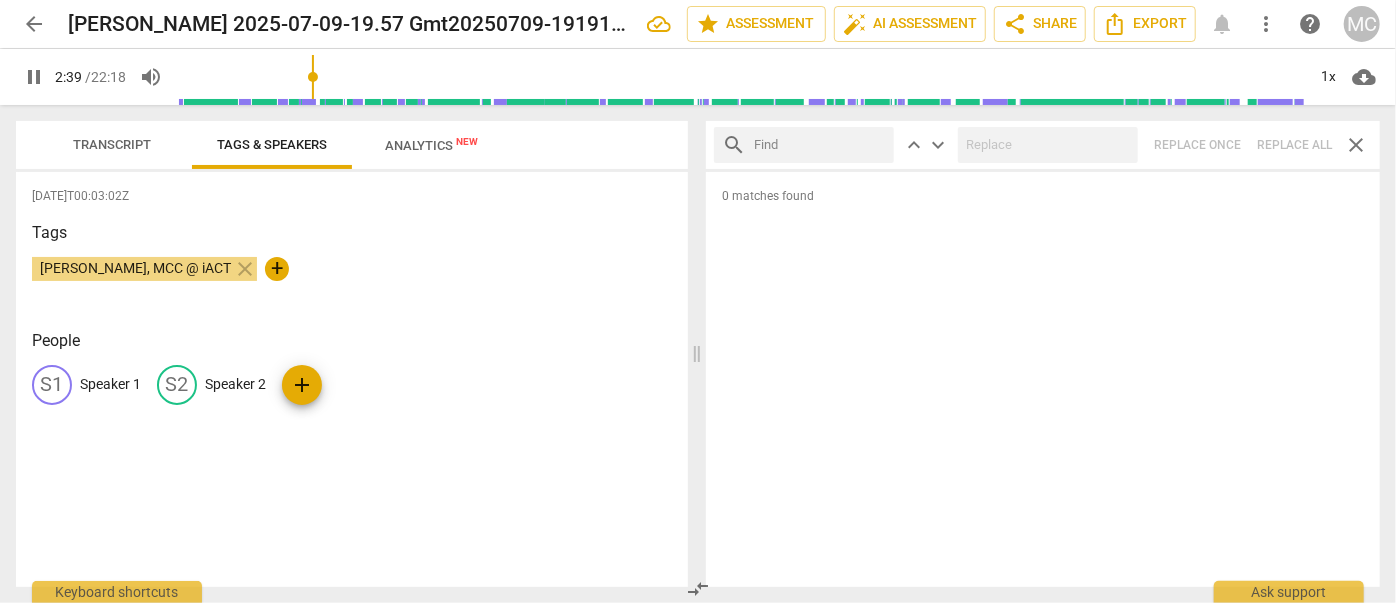 click on "Speaker 1" at bounding box center [110, 384] 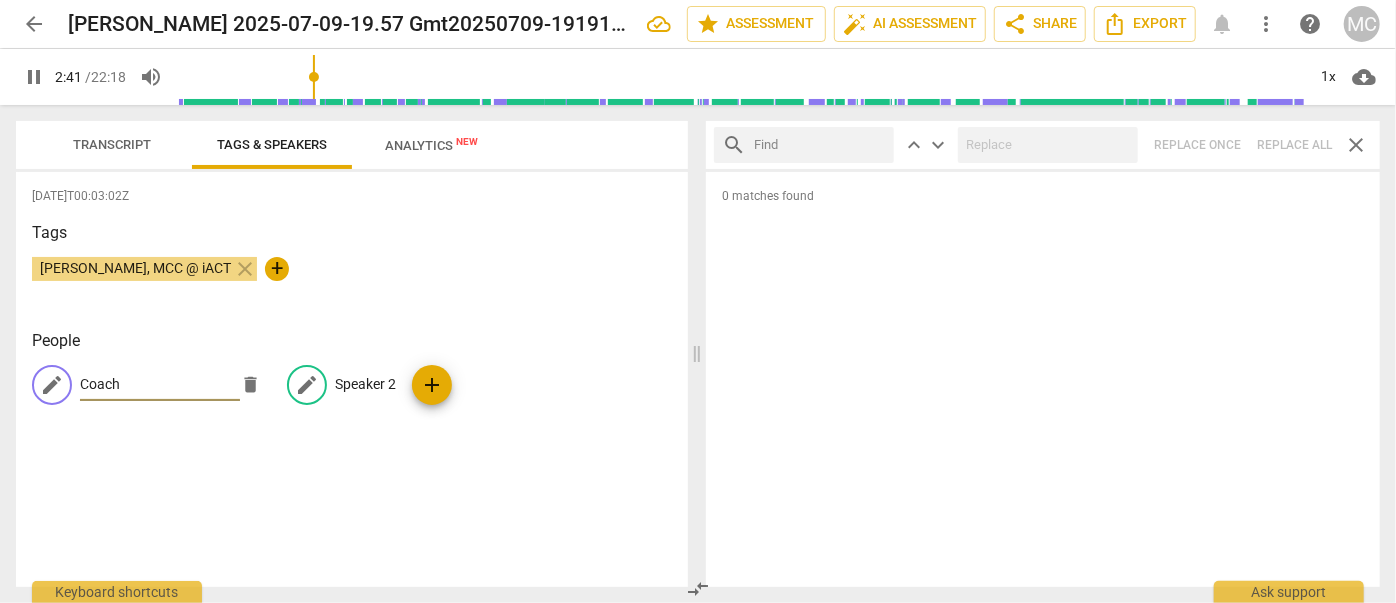 click on "Speaker 2" at bounding box center [365, 384] 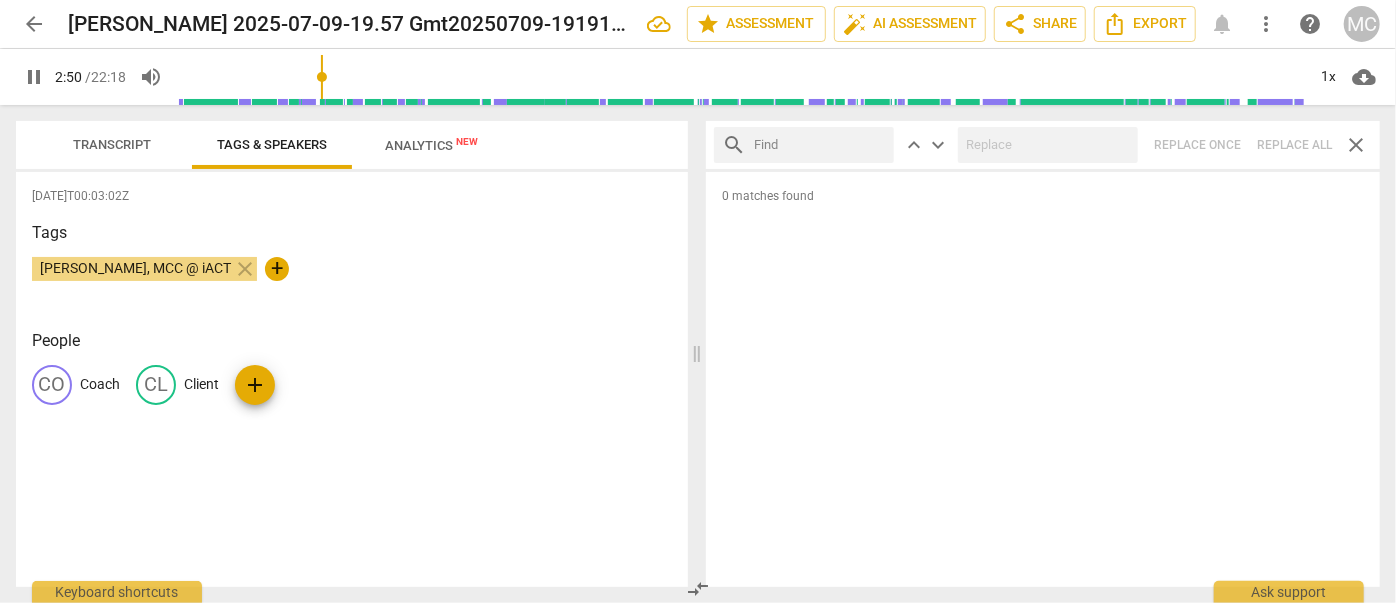click on "Transcript" at bounding box center [112, 144] 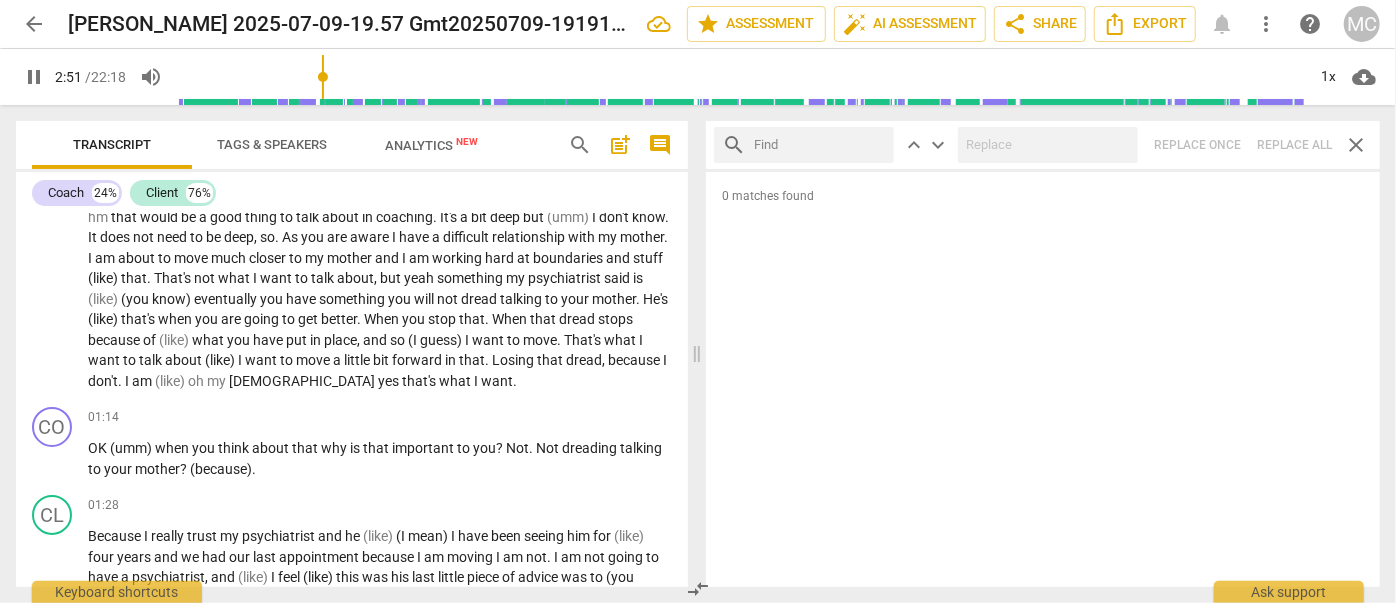 scroll, scrollTop: 1053, scrollLeft: 0, axis: vertical 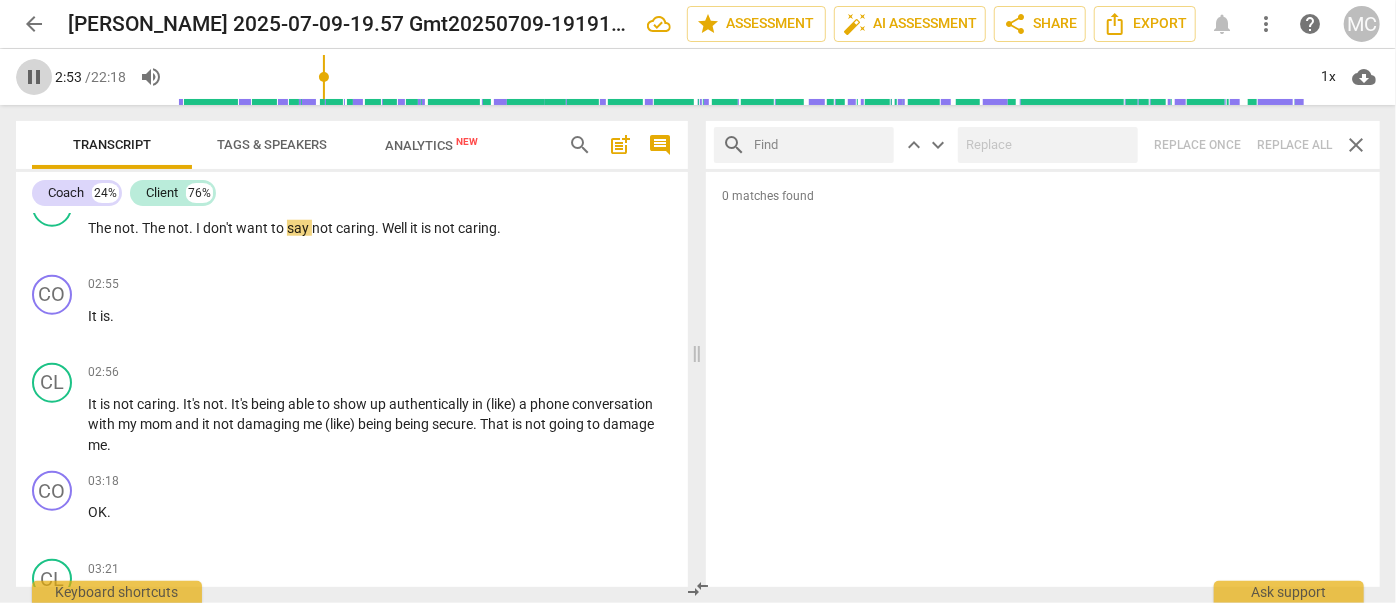 click on "pause" at bounding box center [34, 77] 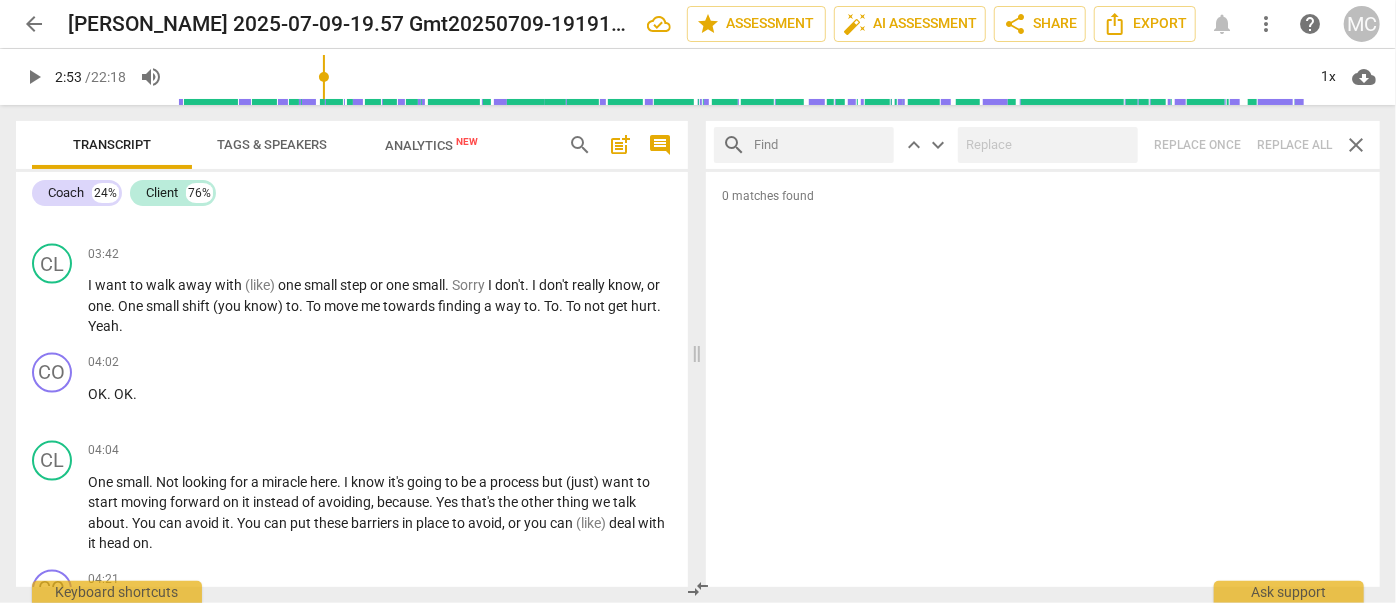 scroll, scrollTop: 1545, scrollLeft: 0, axis: vertical 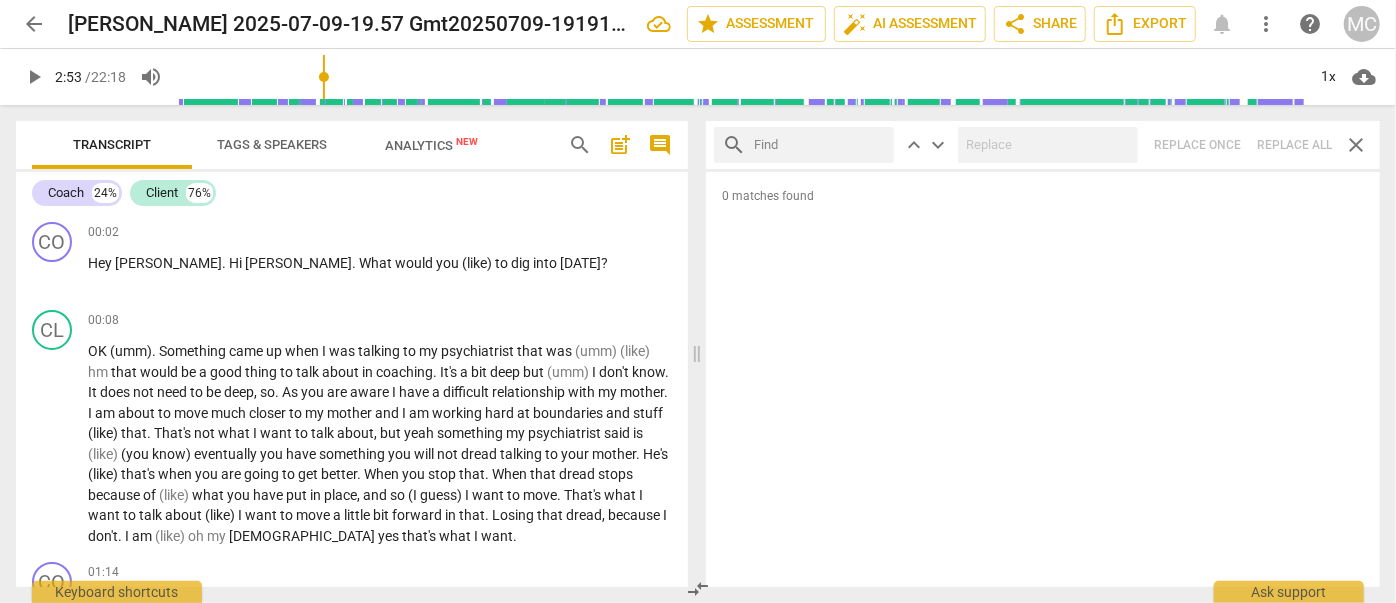 drag, startPoint x: 523, startPoint y: 358, endPoint x: 576, endPoint y: 81, distance: 282.0248 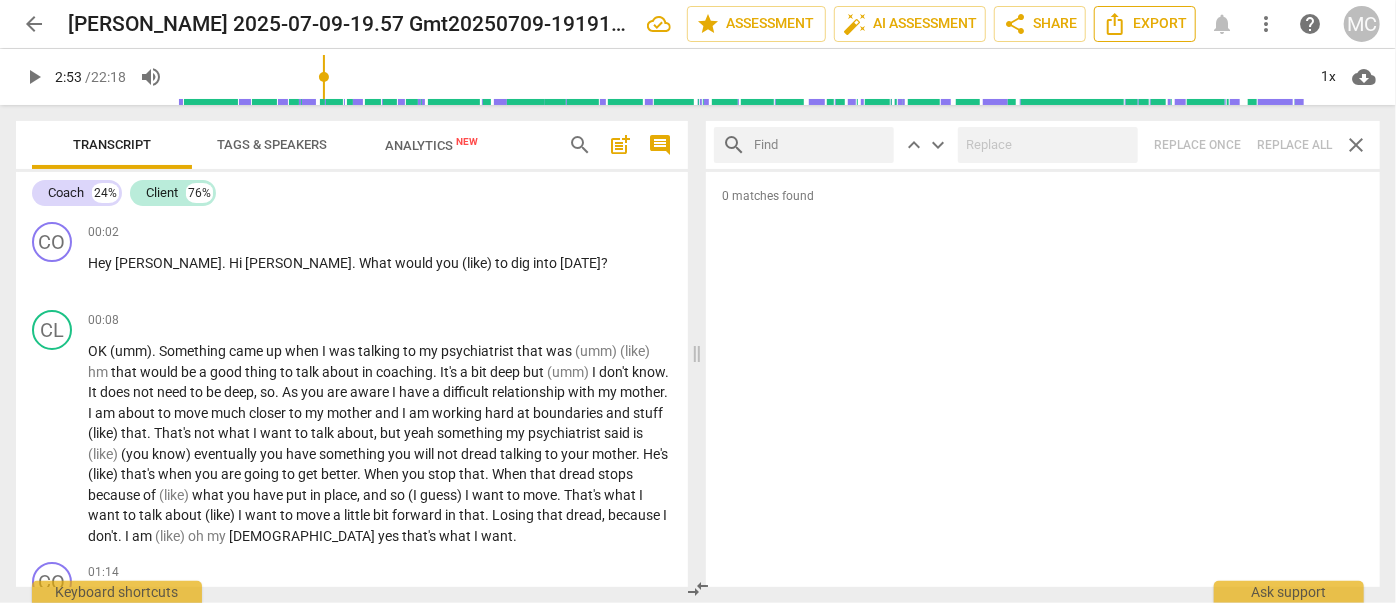 click on "Export" at bounding box center (1145, 24) 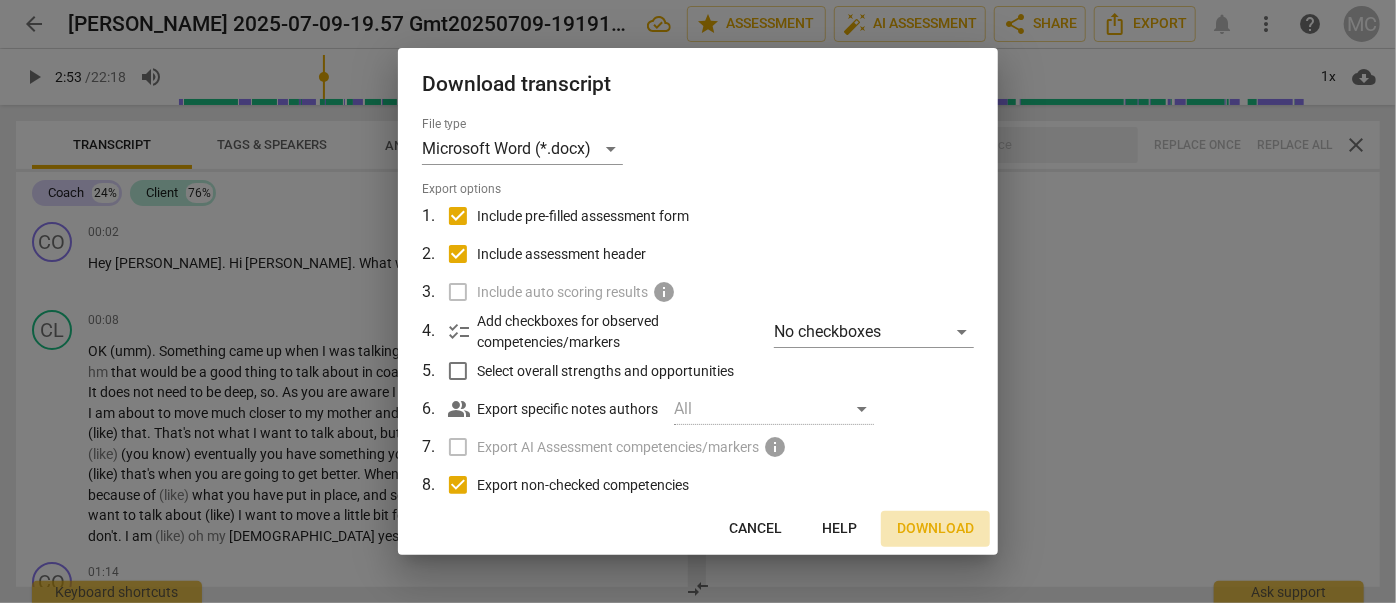 click on "Download" at bounding box center [935, 529] 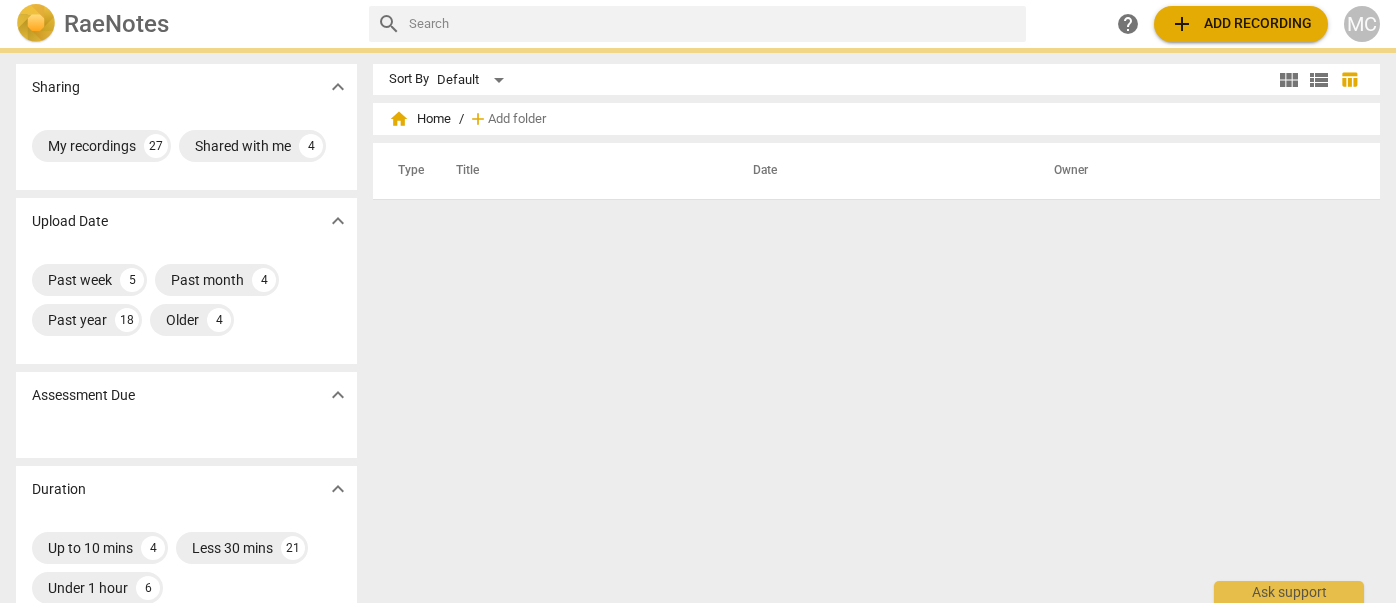 scroll, scrollTop: 0, scrollLeft: 0, axis: both 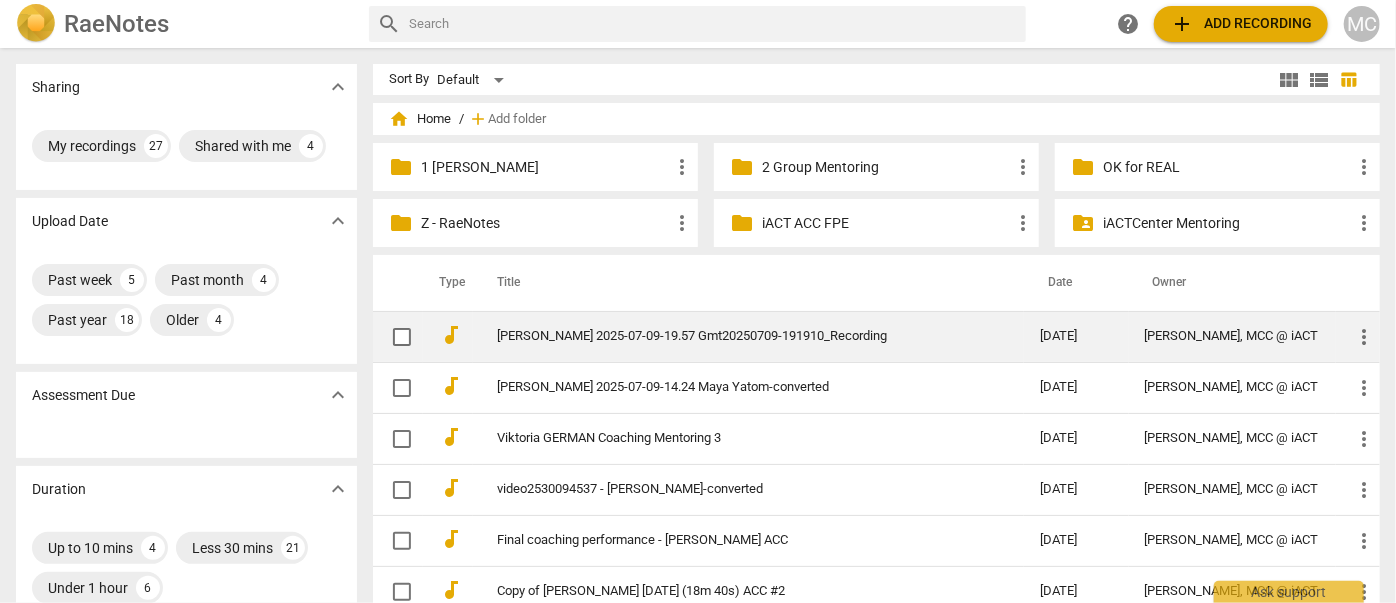 click on "[PERSON_NAME] 2025-07-09-19.57 Gmt20250709-191910_Recording" at bounding box center [732, 336] 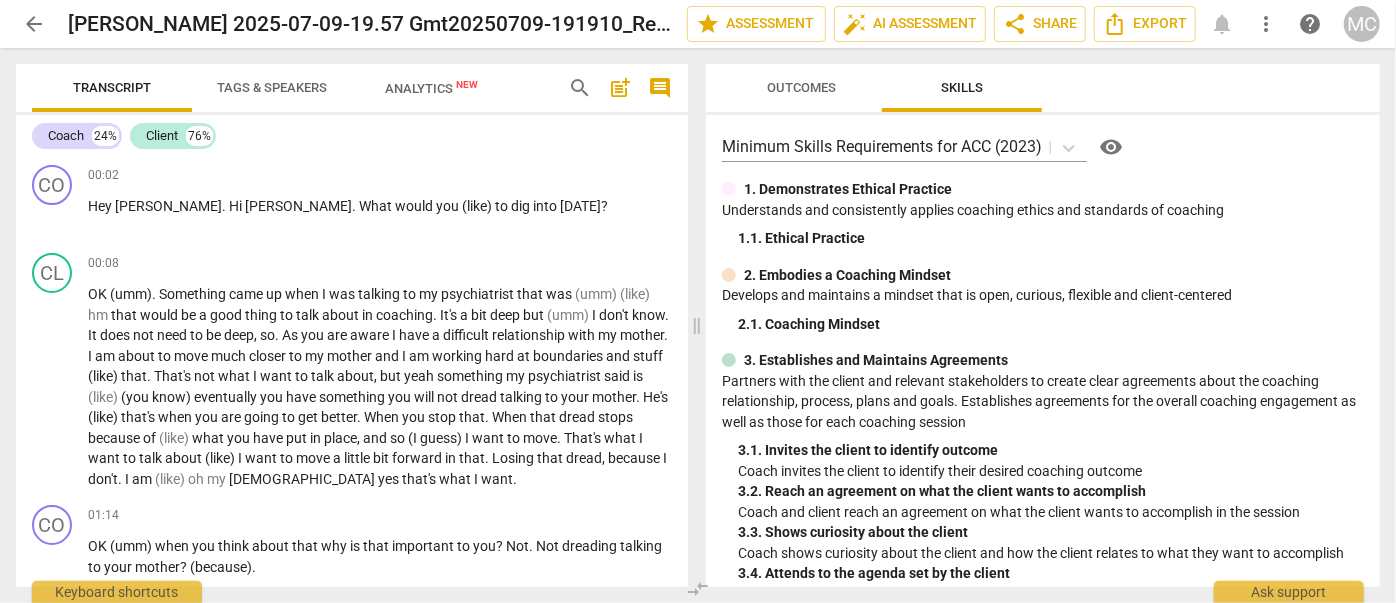 click on "Analytics   New" at bounding box center (432, 88) 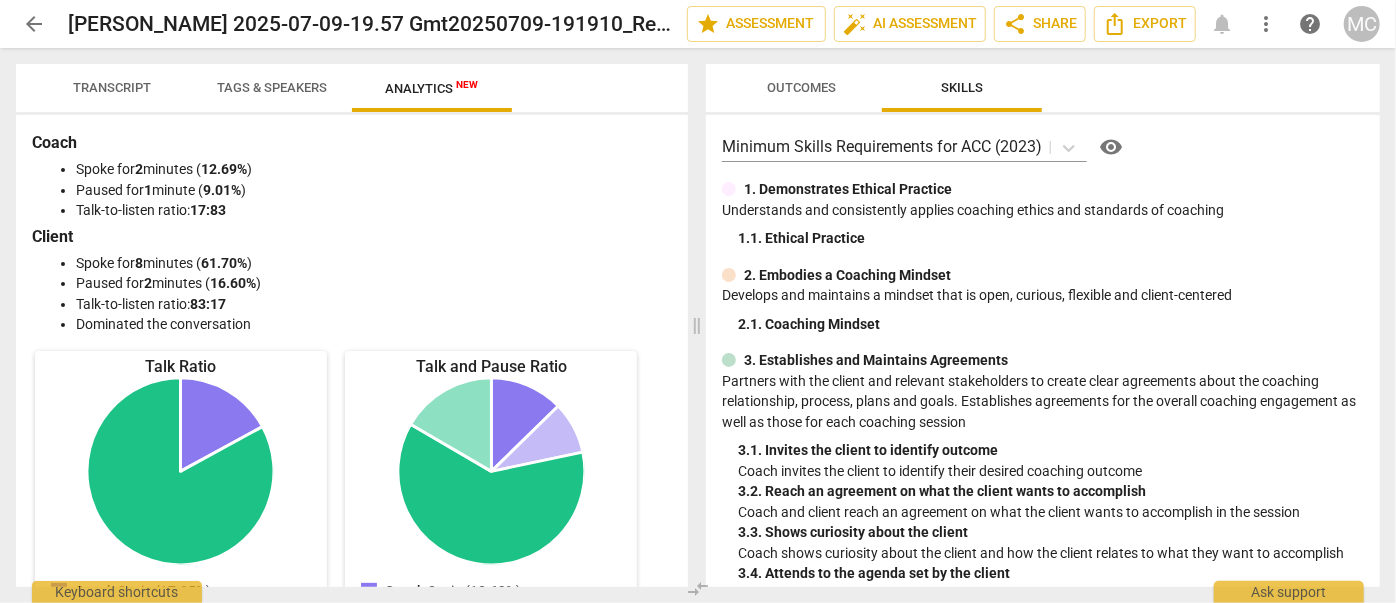 click on "Analytics   New" at bounding box center (432, 88) 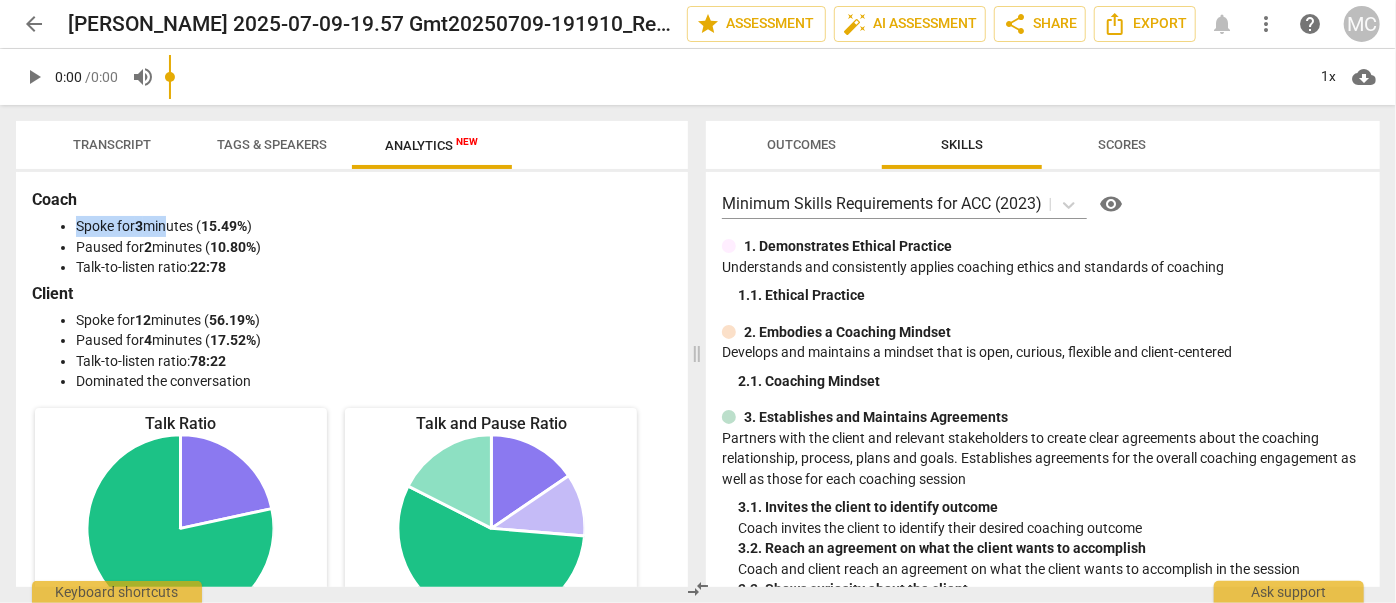 drag, startPoint x: 299, startPoint y: 210, endPoint x: 168, endPoint y: 225, distance: 131.85599 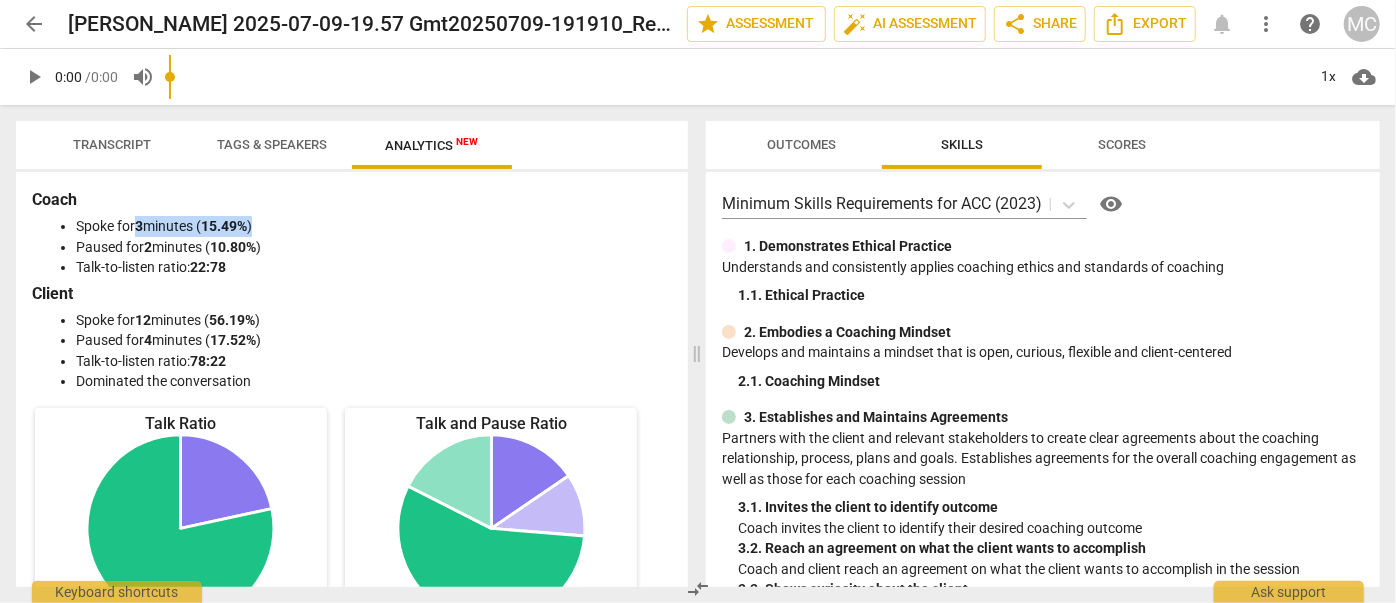 drag, startPoint x: 141, startPoint y: 218, endPoint x: 277, endPoint y: 223, distance: 136.09187 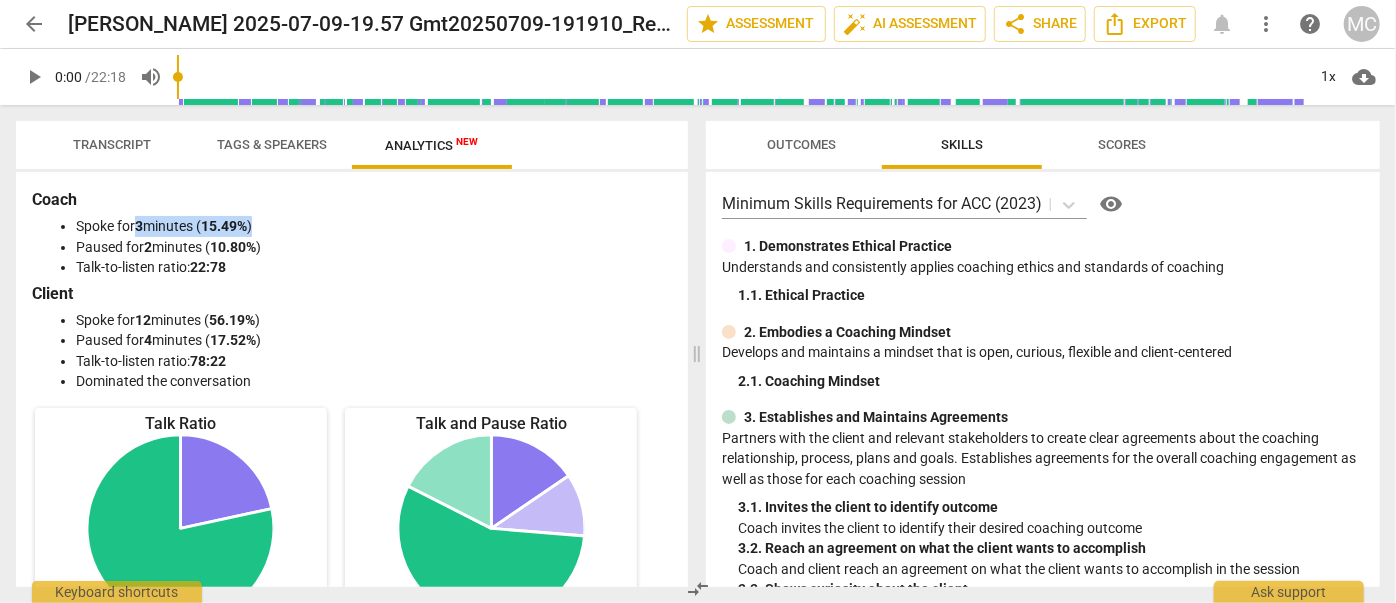 drag, startPoint x: 276, startPoint y: 303, endPoint x: 266, endPoint y: 298, distance: 11.18034 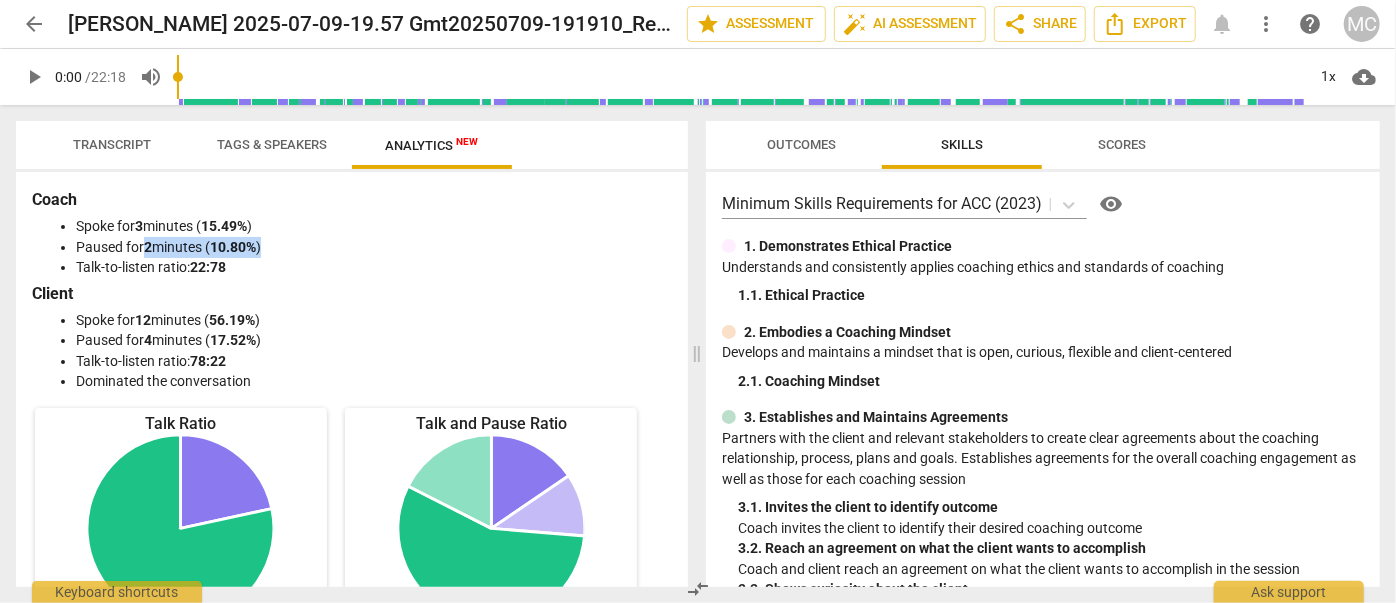 drag, startPoint x: 149, startPoint y: 245, endPoint x: 267, endPoint y: 253, distance: 118.270874 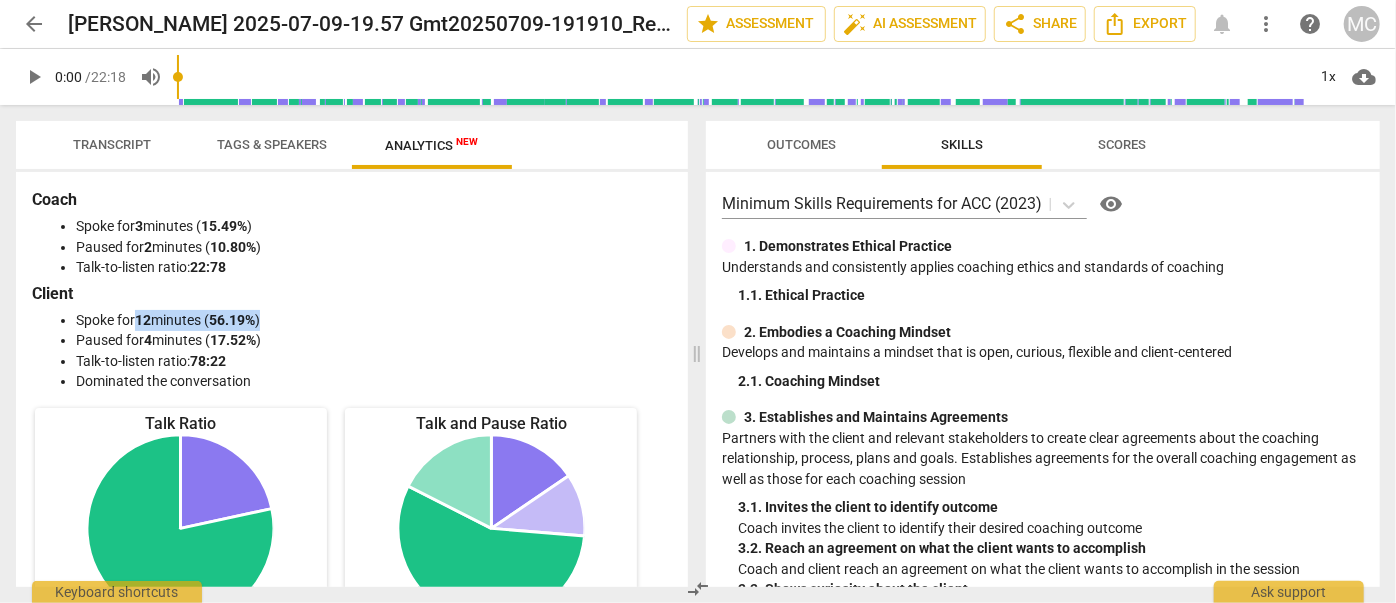 drag, startPoint x: 141, startPoint y: 319, endPoint x: 285, endPoint y: 316, distance: 144.03125 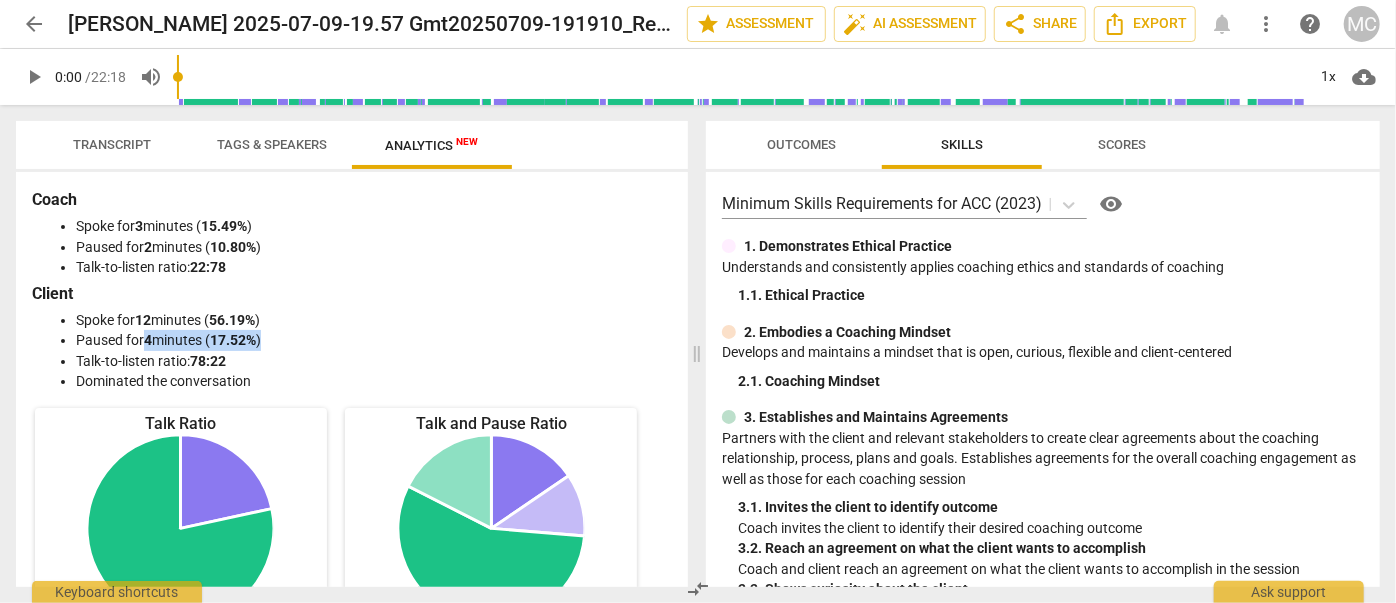 drag, startPoint x: 149, startPoint y: 337, endPoint x: 274, endPoint y: 343, distance: 125.14392 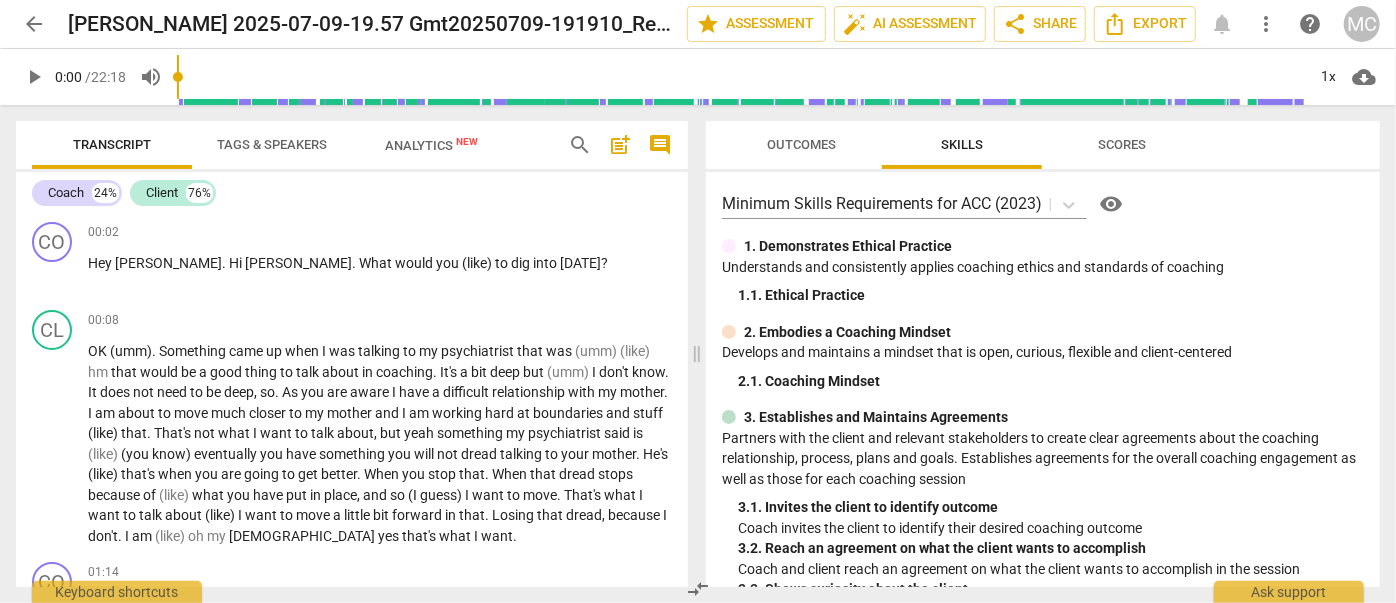 click on "Analytics   New" at bounding box center [432, 145] 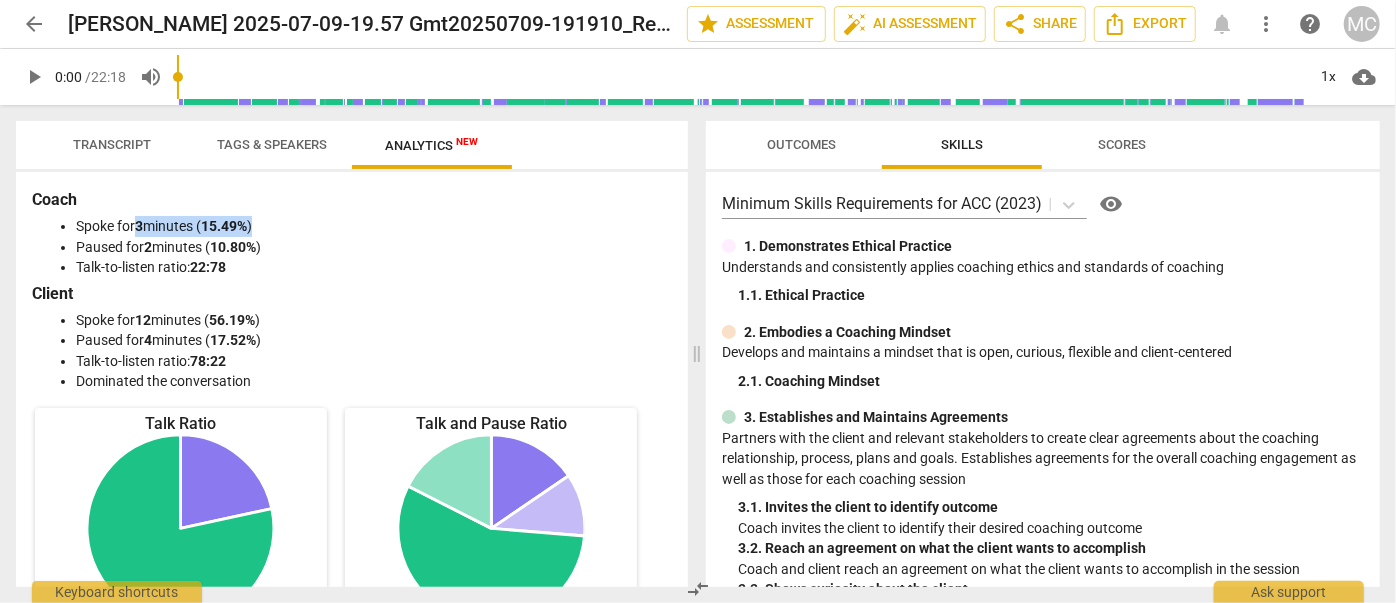 drag, startPoint x: 141, startPoint y: 224, endPoint x: 322, endPoint y: 229, distance: 181.06905 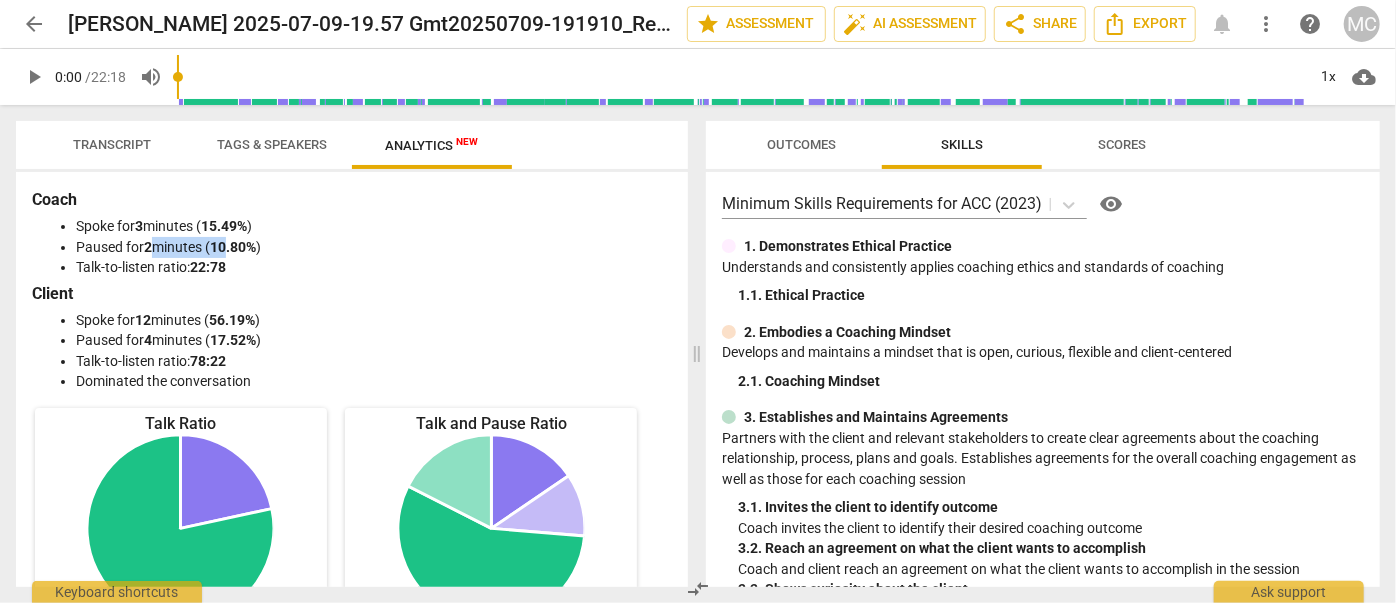 drag, startPoint x: 152, startPoint y: 247, endPoint x: 230, endPoint y: 250, distance: 78.05767 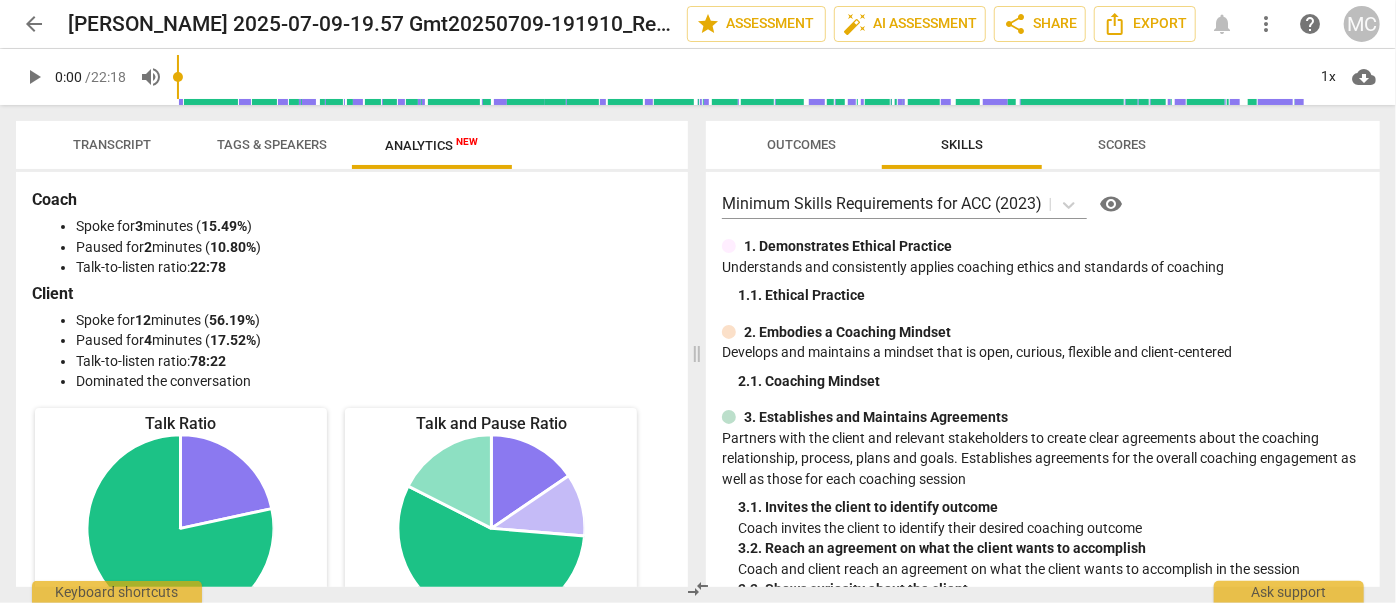 click on "Talk-to-listen ratio:  22:78" at bounding box center [372, 267] 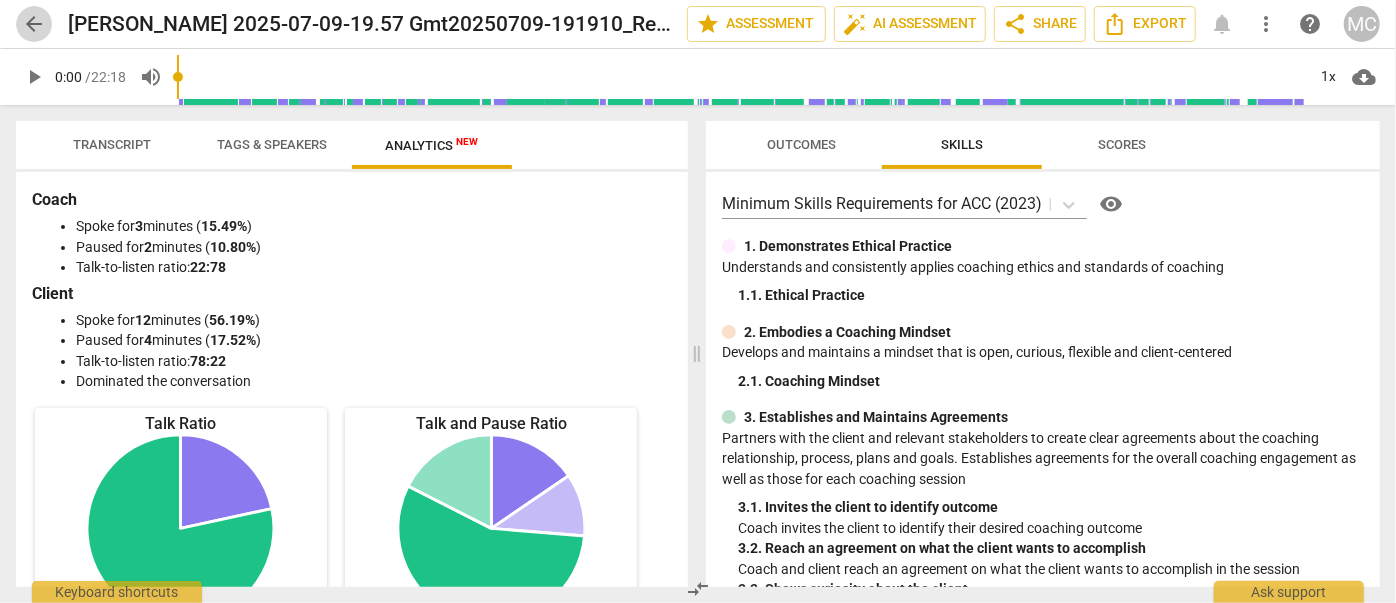 click on "arrow_back" at bounding box center (34, 24) 